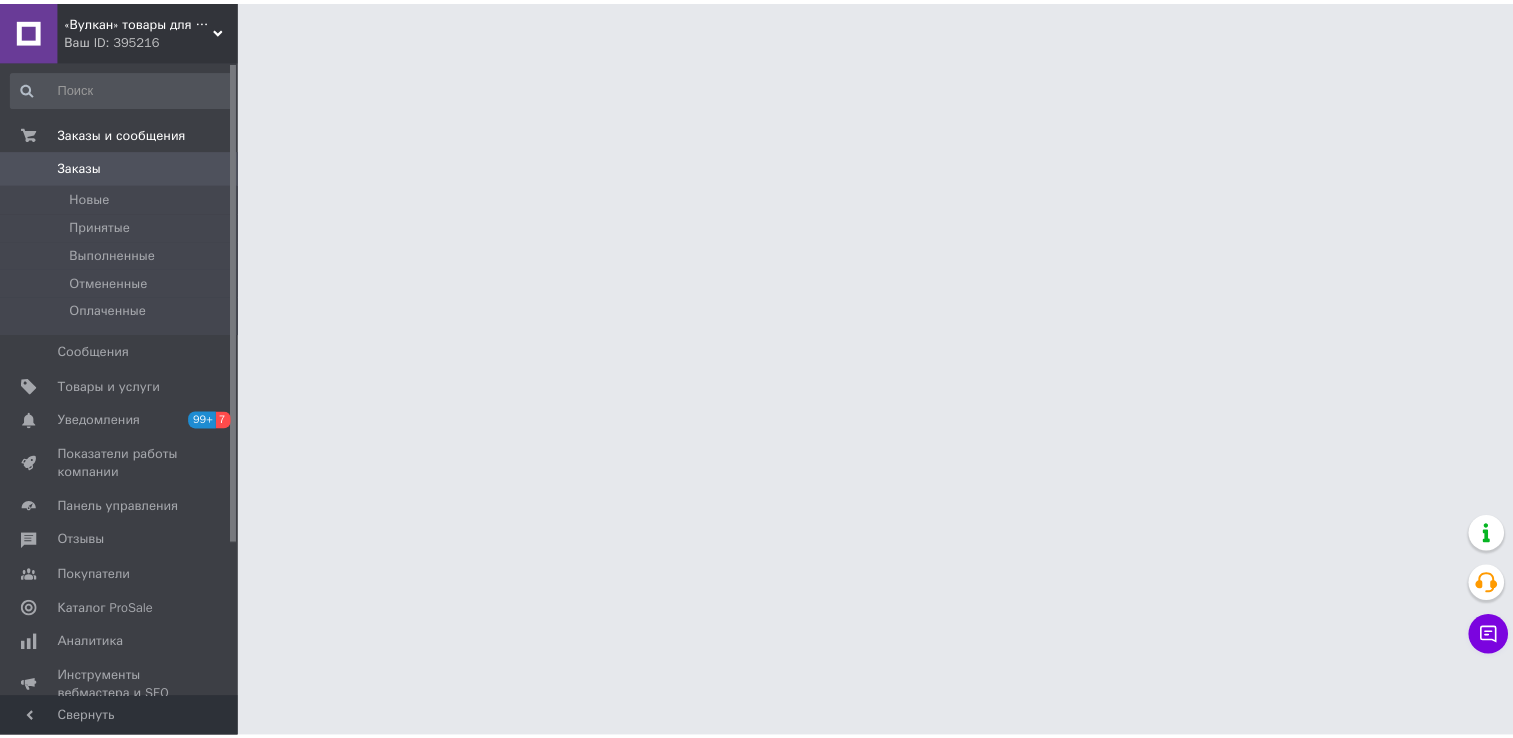 scroll, scrollTop: 0, scrollLeft: 0, axis: both 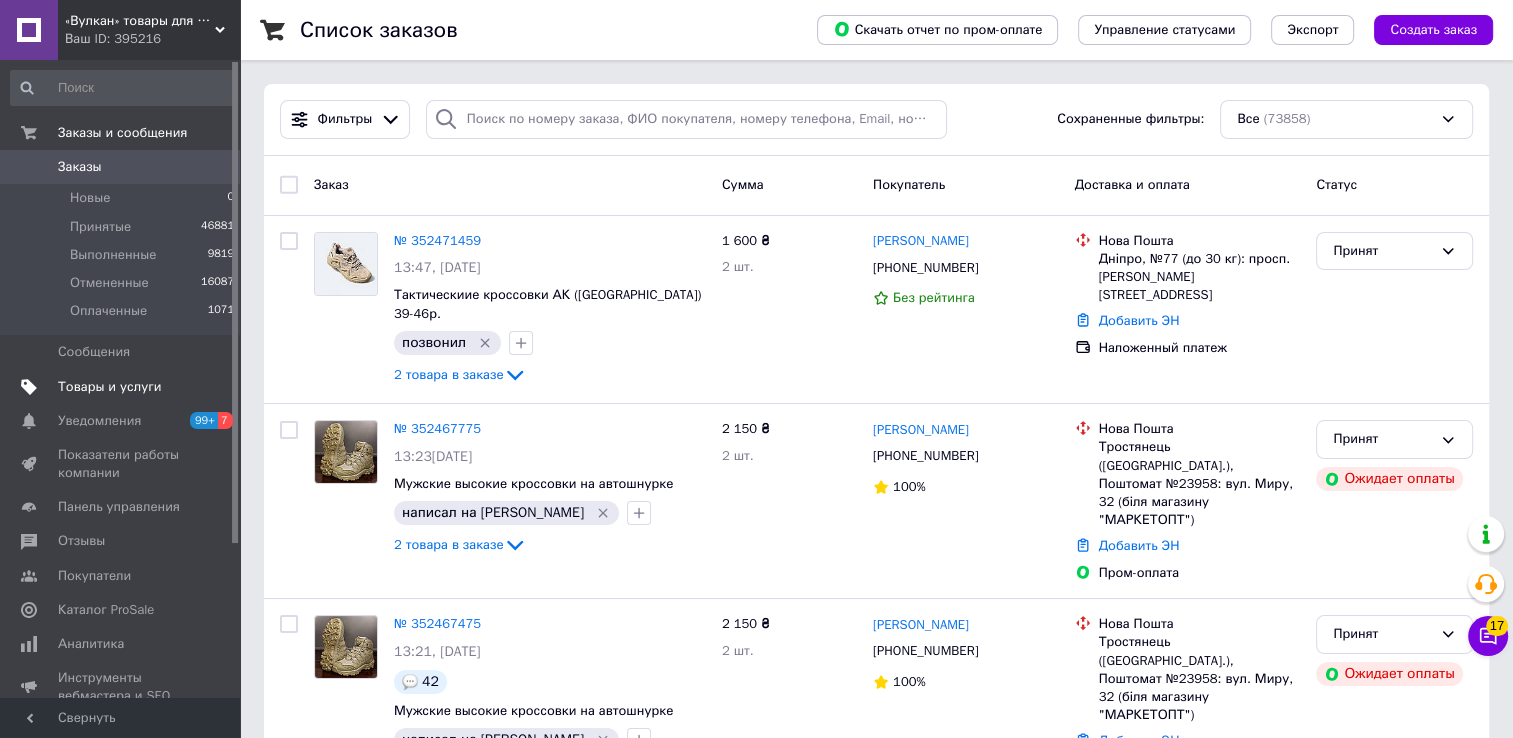 click on "Товары и услуги" at bounding box center (110, 387) 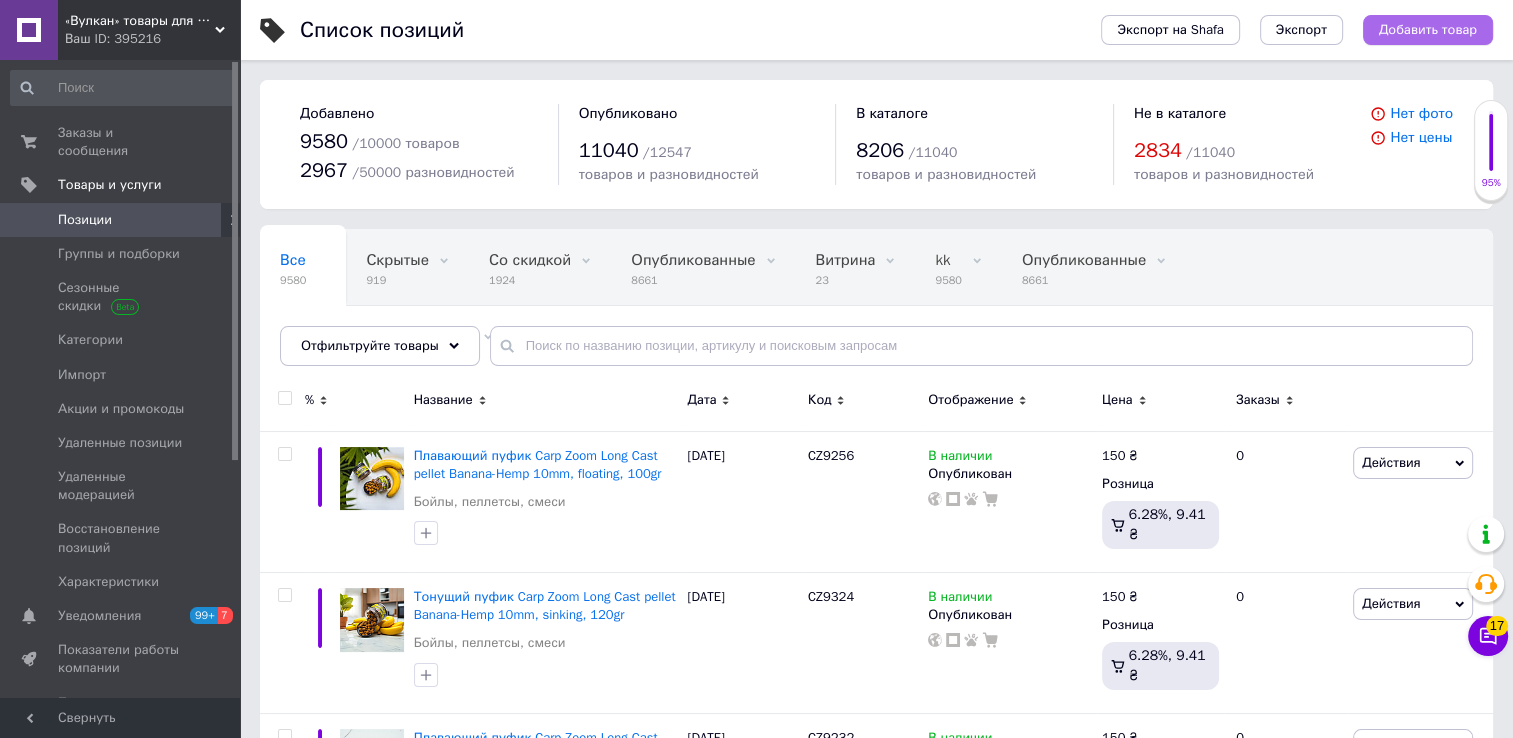 click on "Добавить товар" at bounding box center (1428, 30) 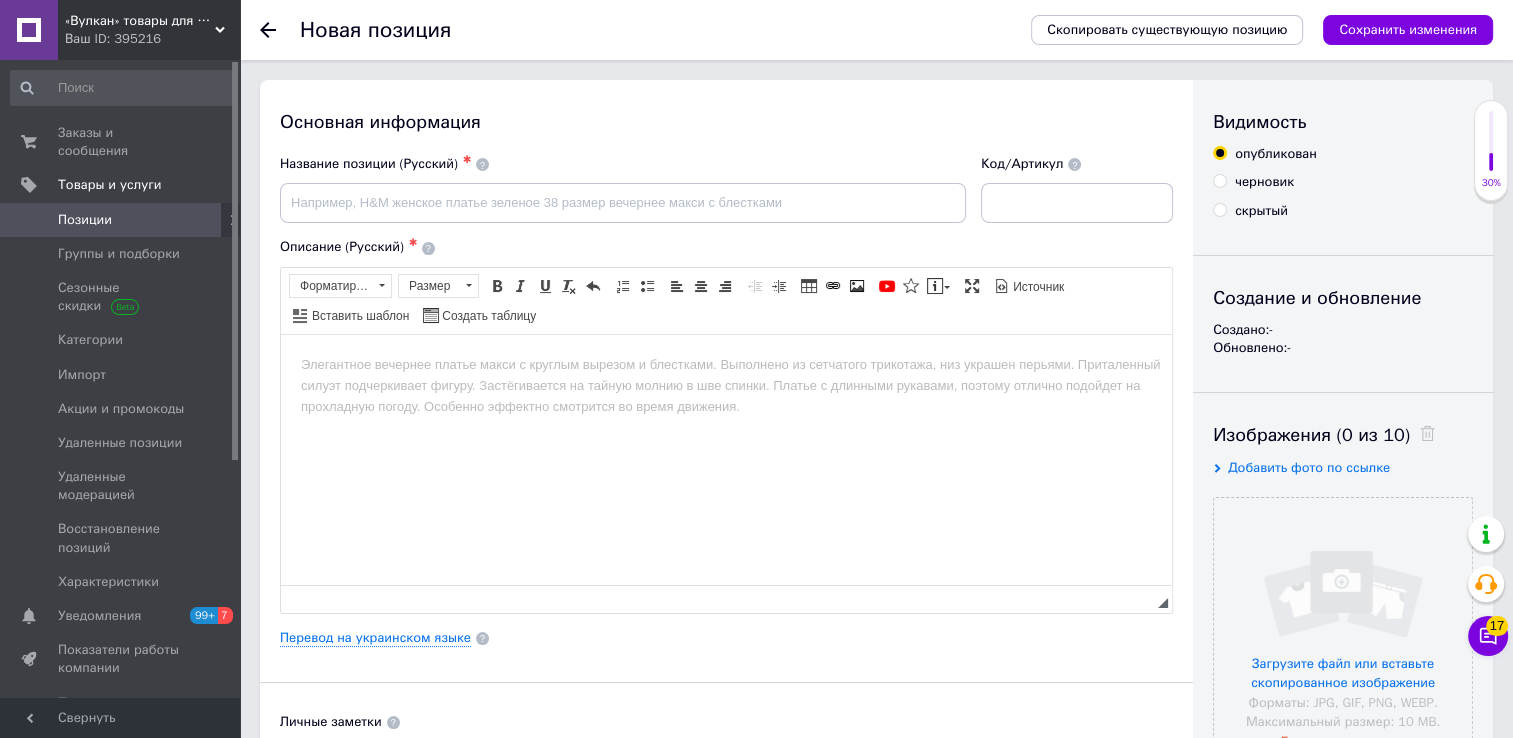 scroll, scrollTop: 0, scrollLeft: 0, axis: both 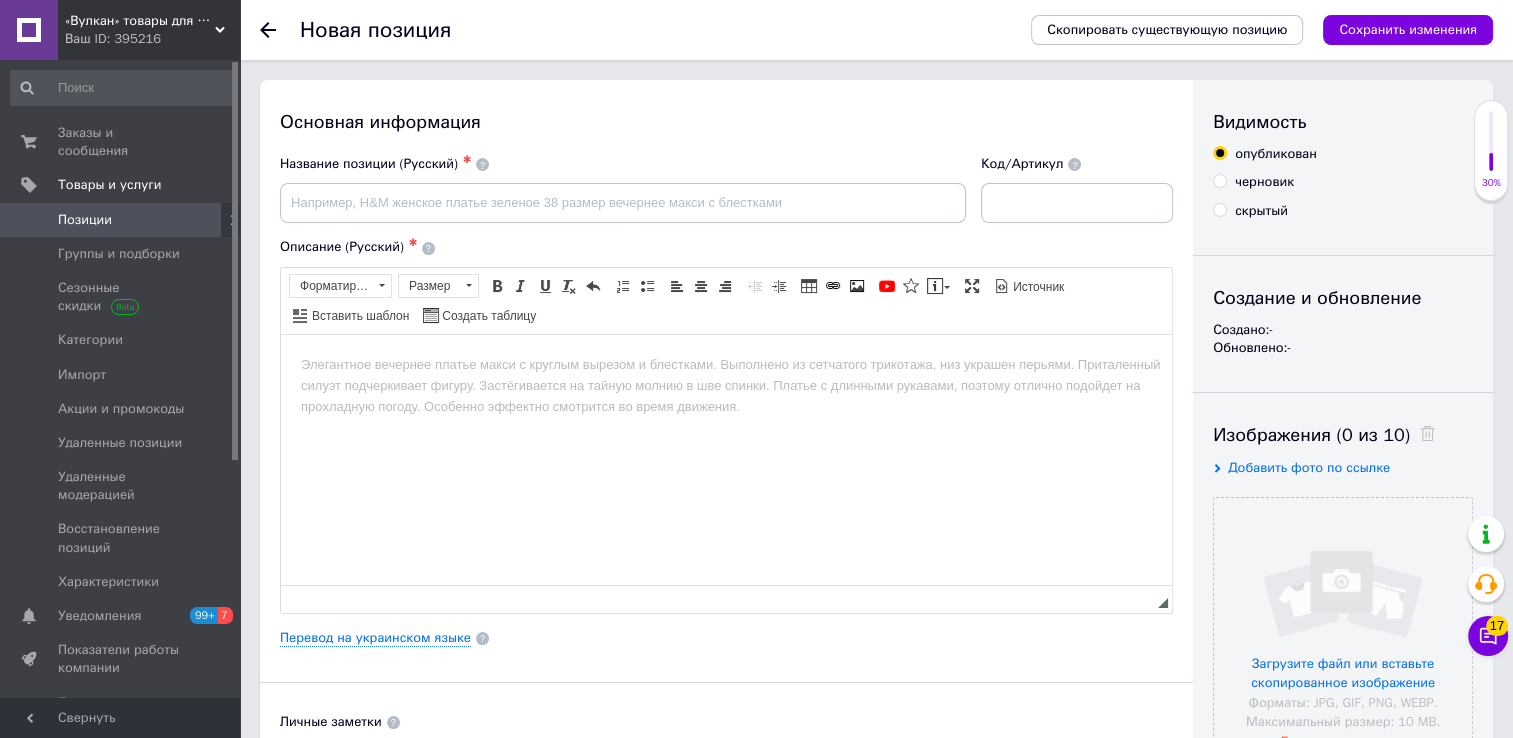 click at bounding box center (726, 364) 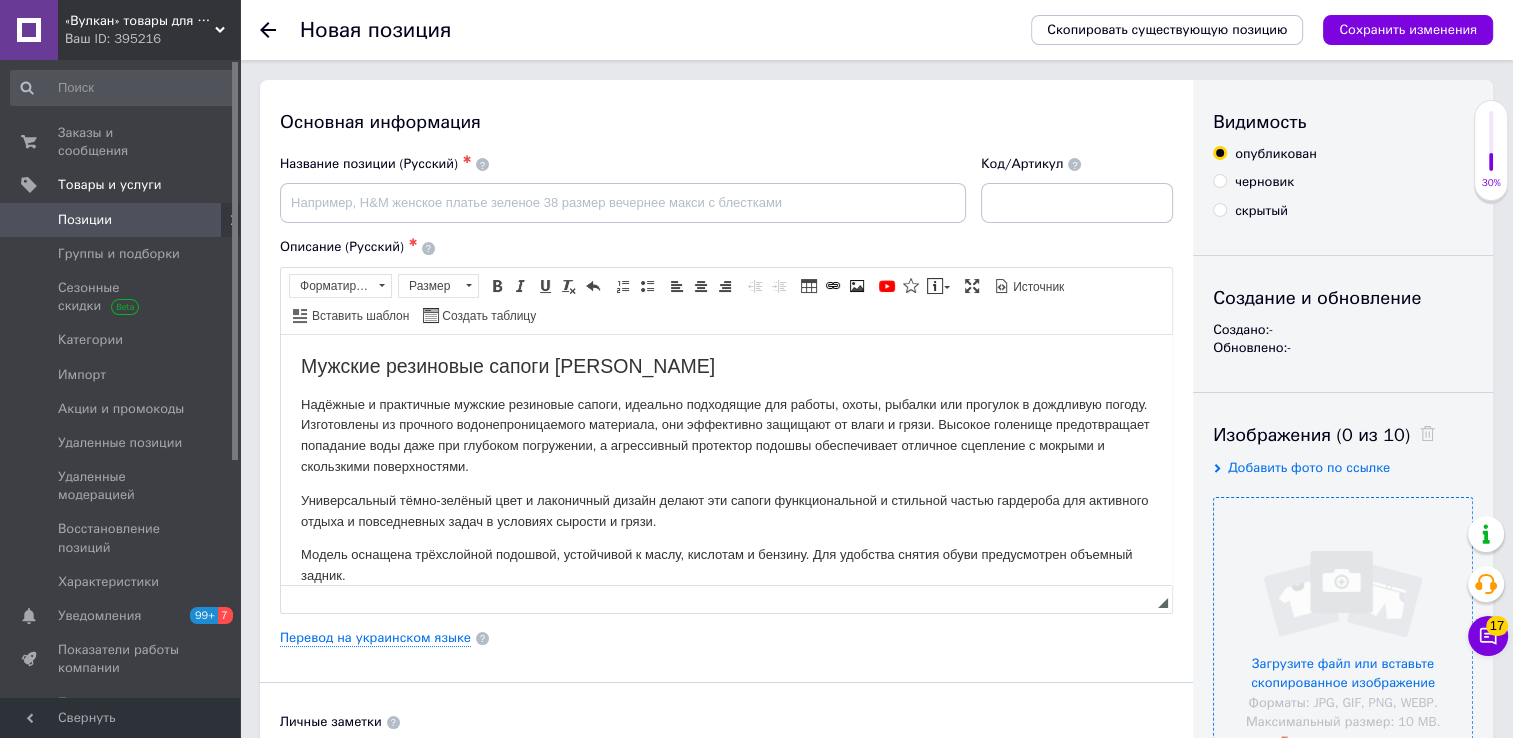scroll, scrollTop: 65, scrollLeft: 0, axis: vertical 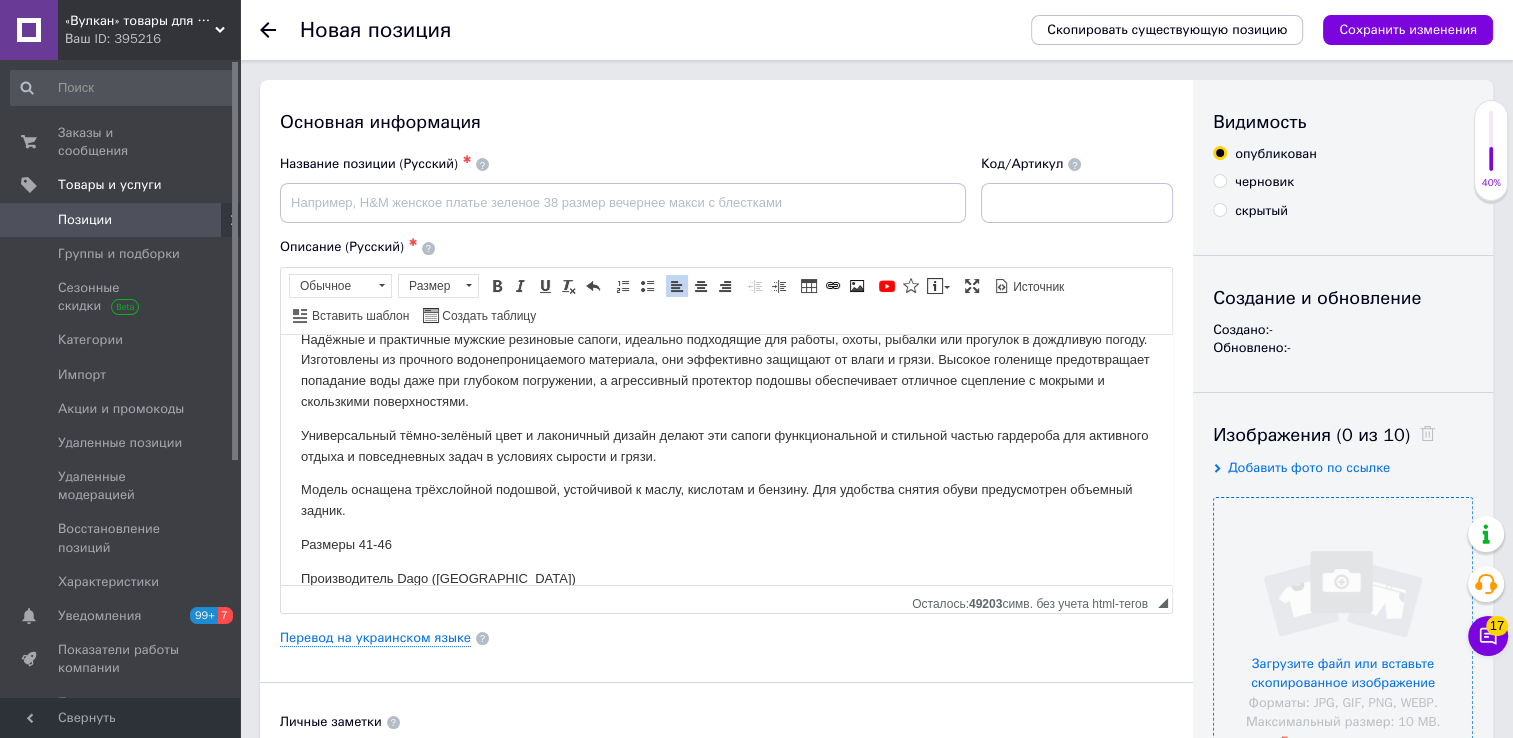 click at bounding box center (1343, 627) 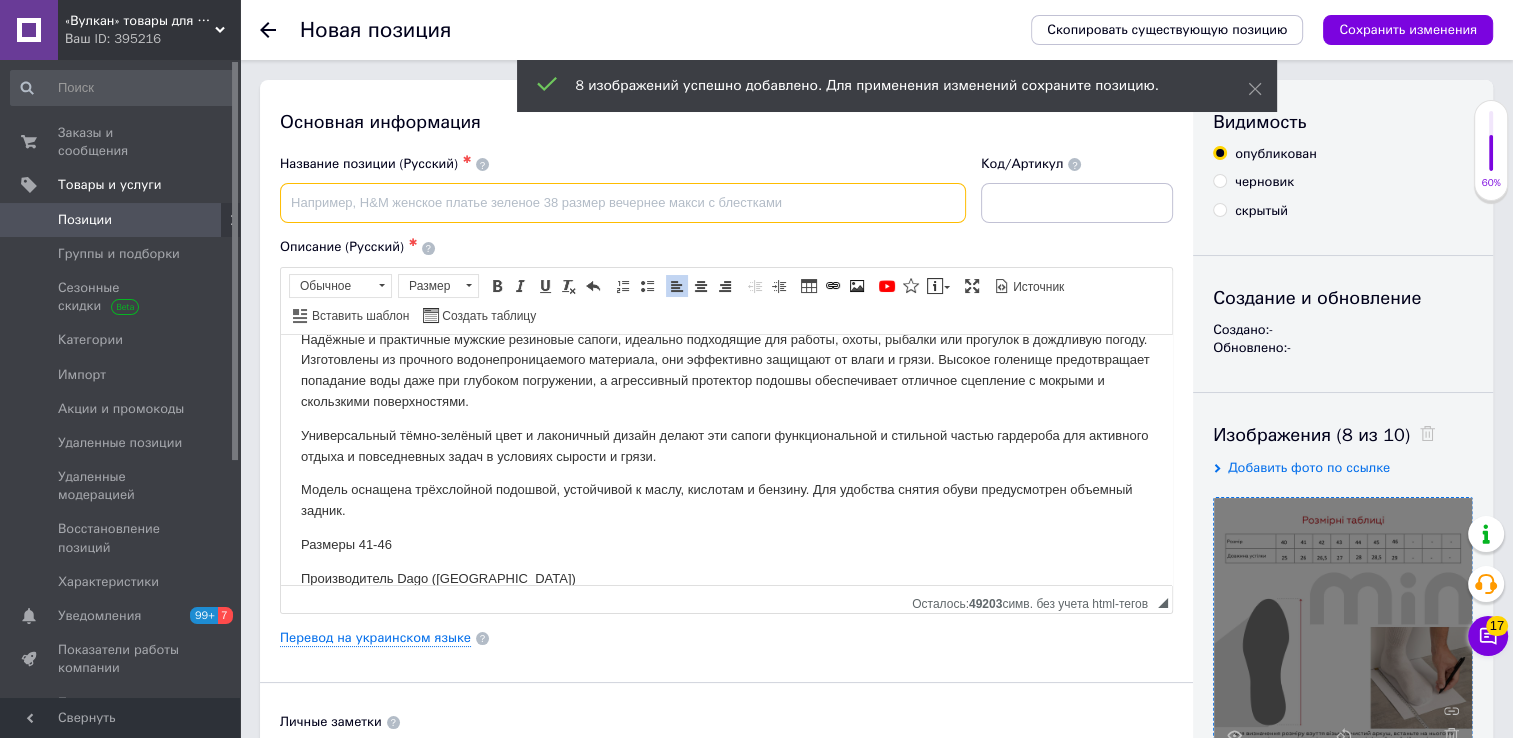 click at bounding box center [623, 203] 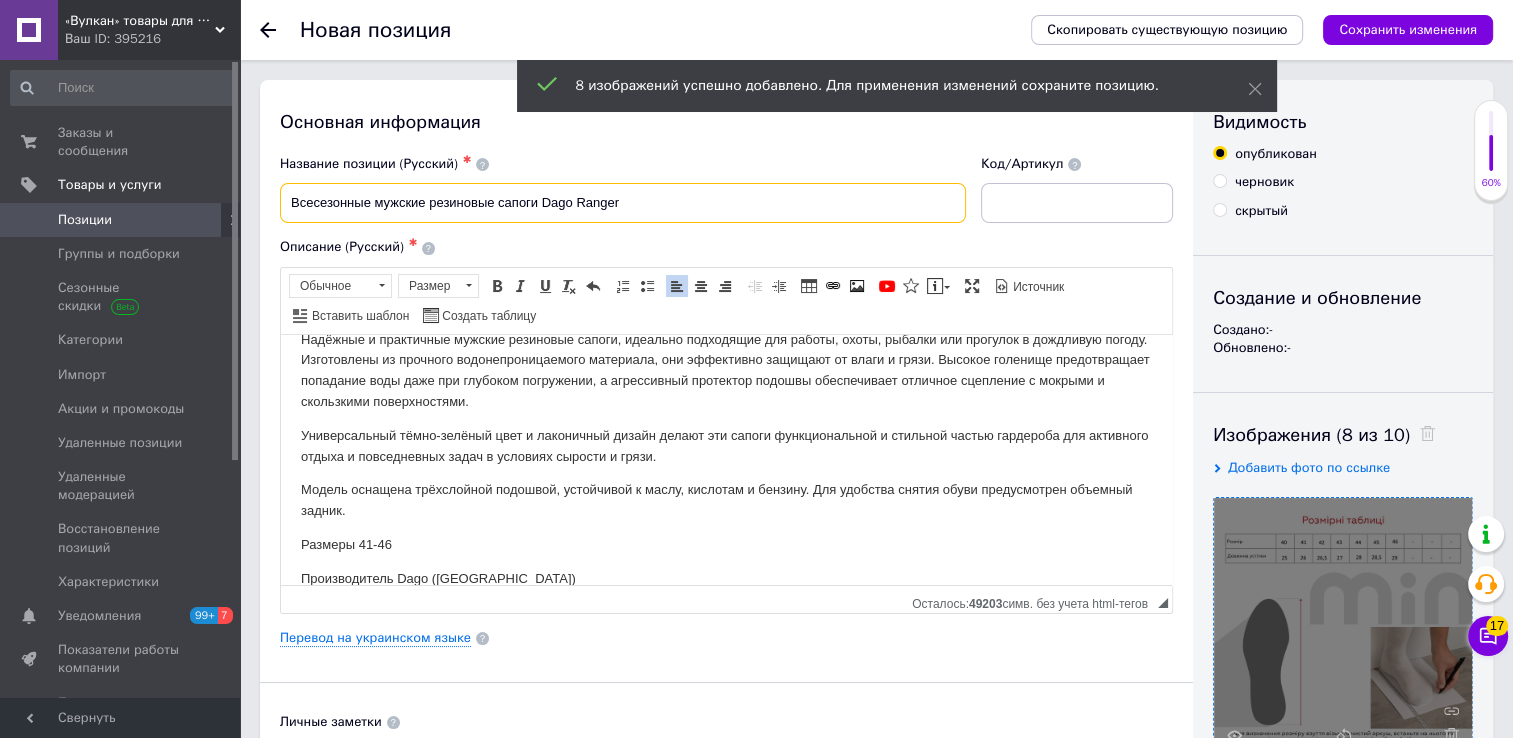 type on "Всесезонные мужские резиновые сапоги Dago Ranger" 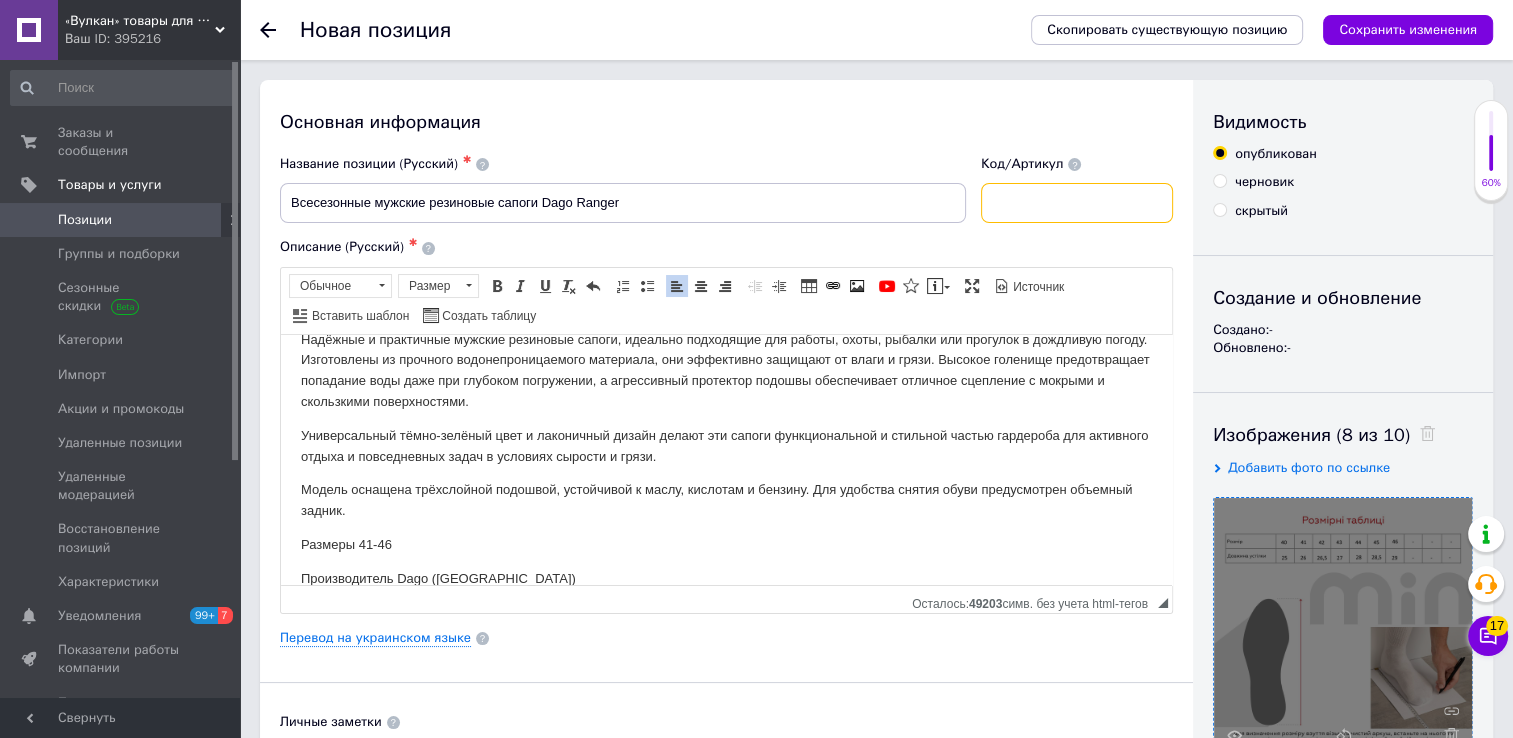 click at bounding box center (1077, 203) 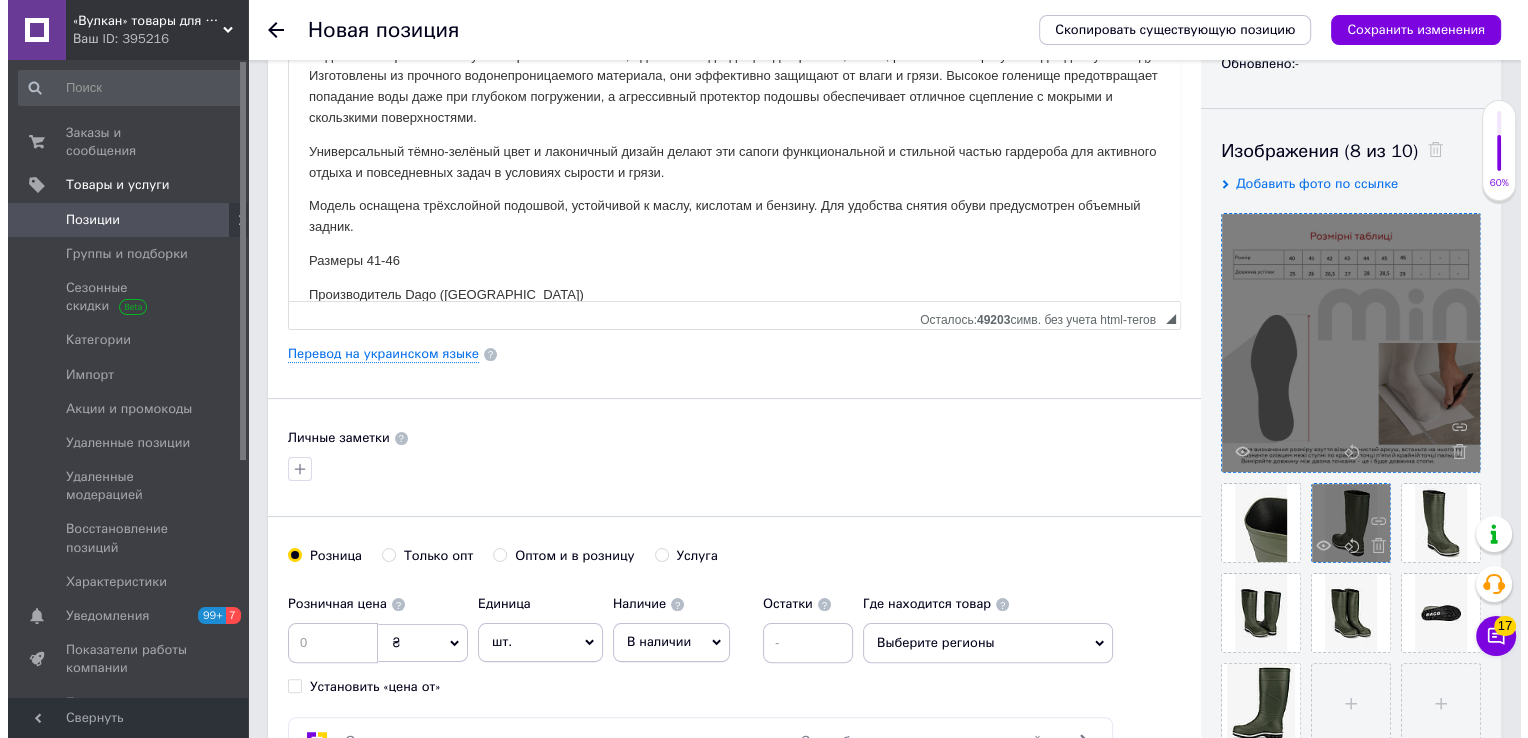 scroll, scrollTop: 400, scrollLeft: 0, axis: vertical 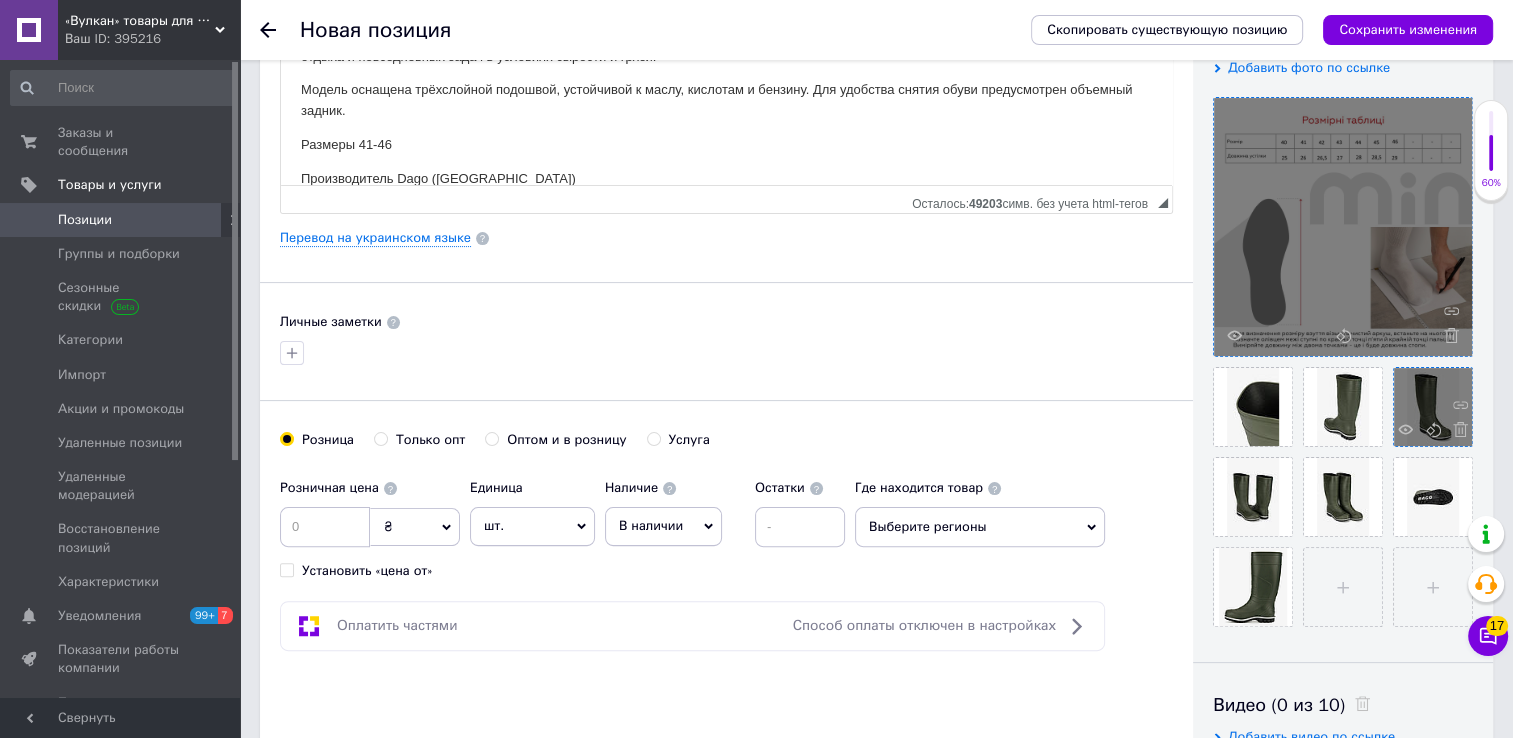 type on "РБ101" 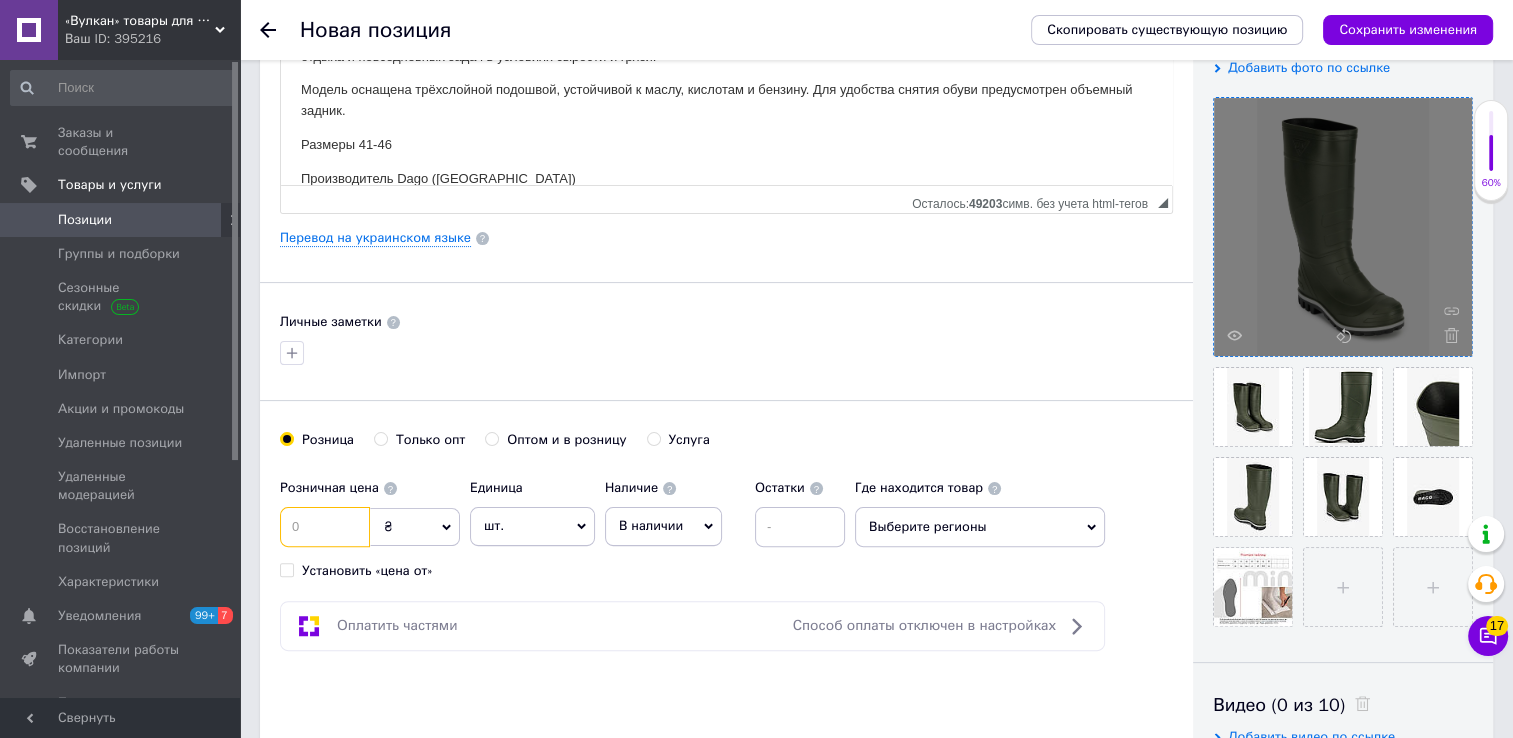 click at bounding box center [325, 527] 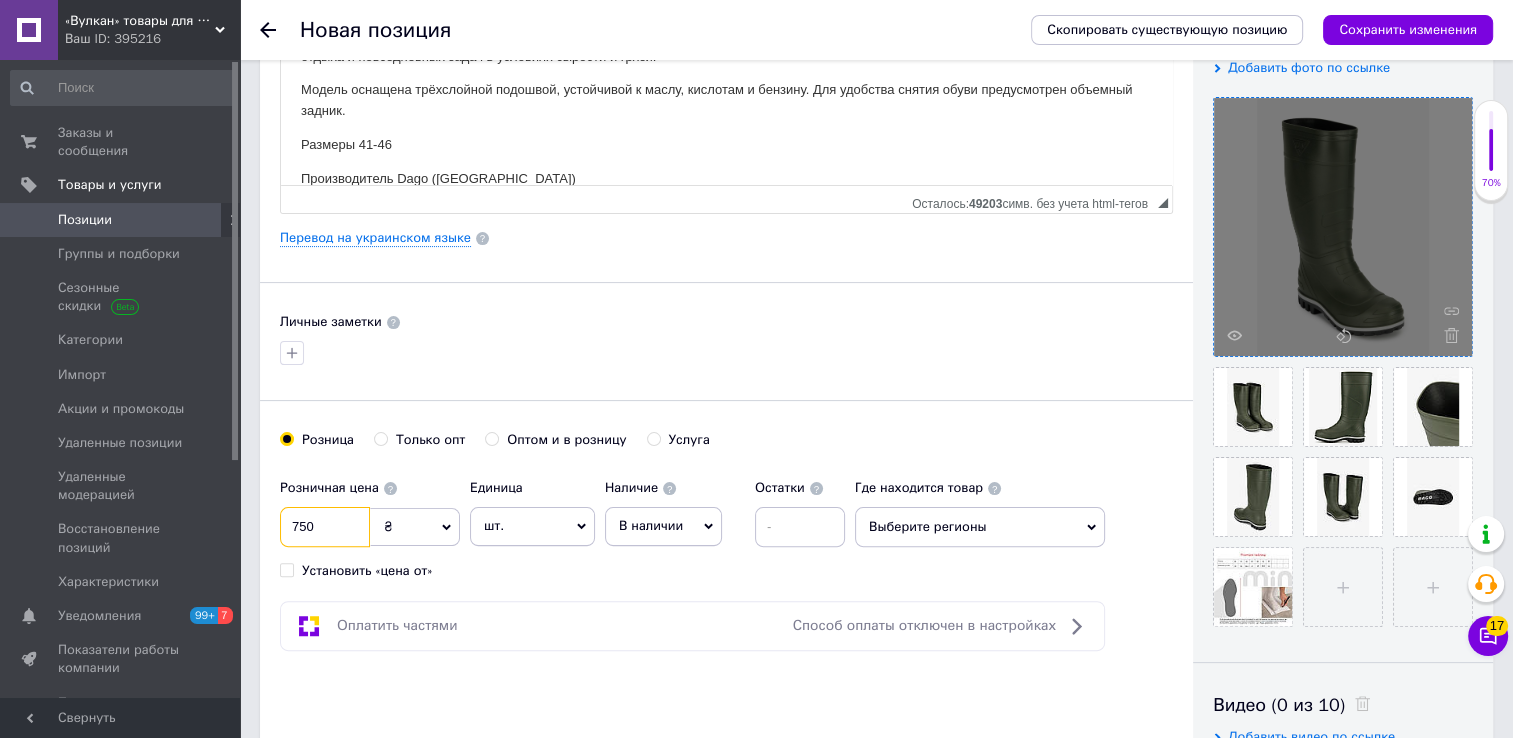 type on "750" 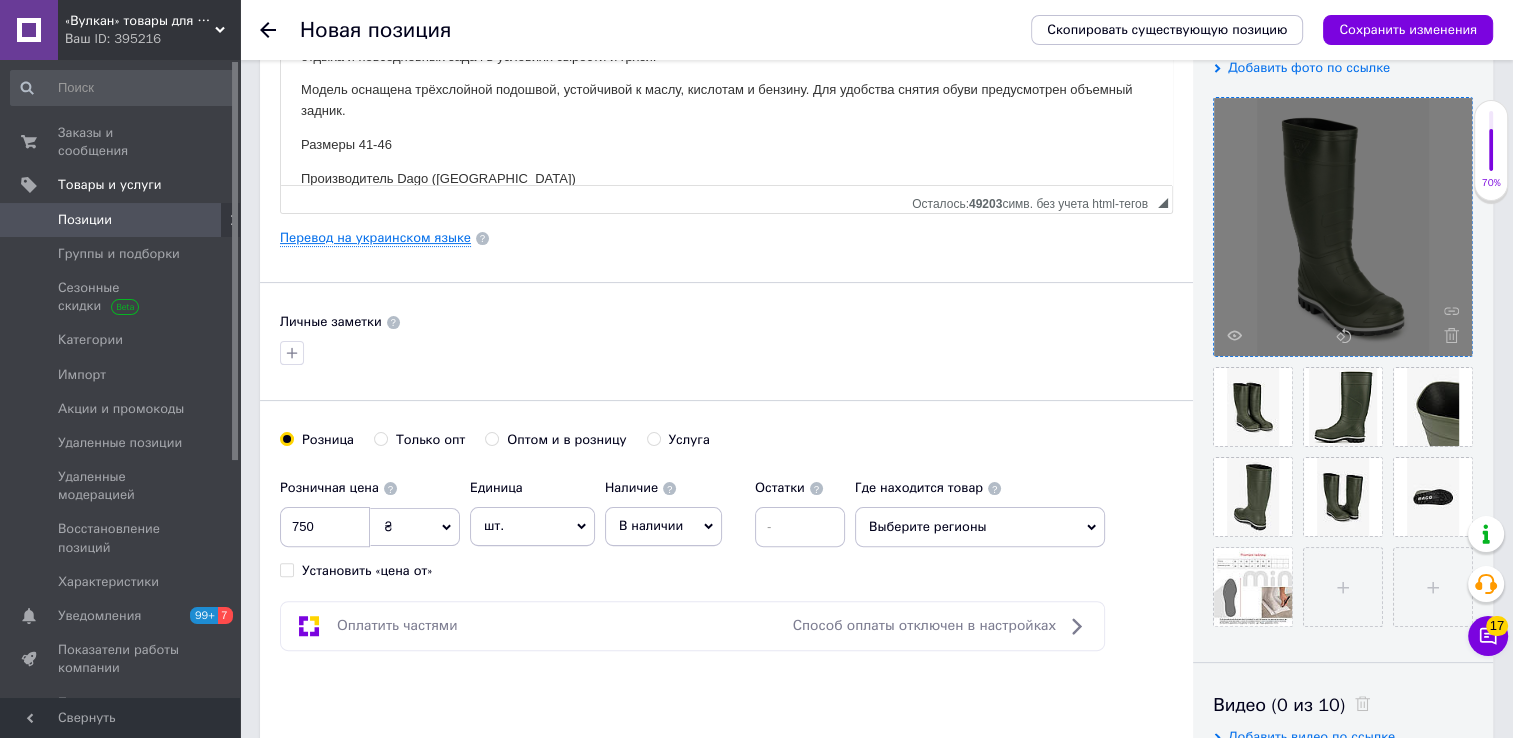 click on "Перевод на украинском языке" at bounding box center [375, 238] 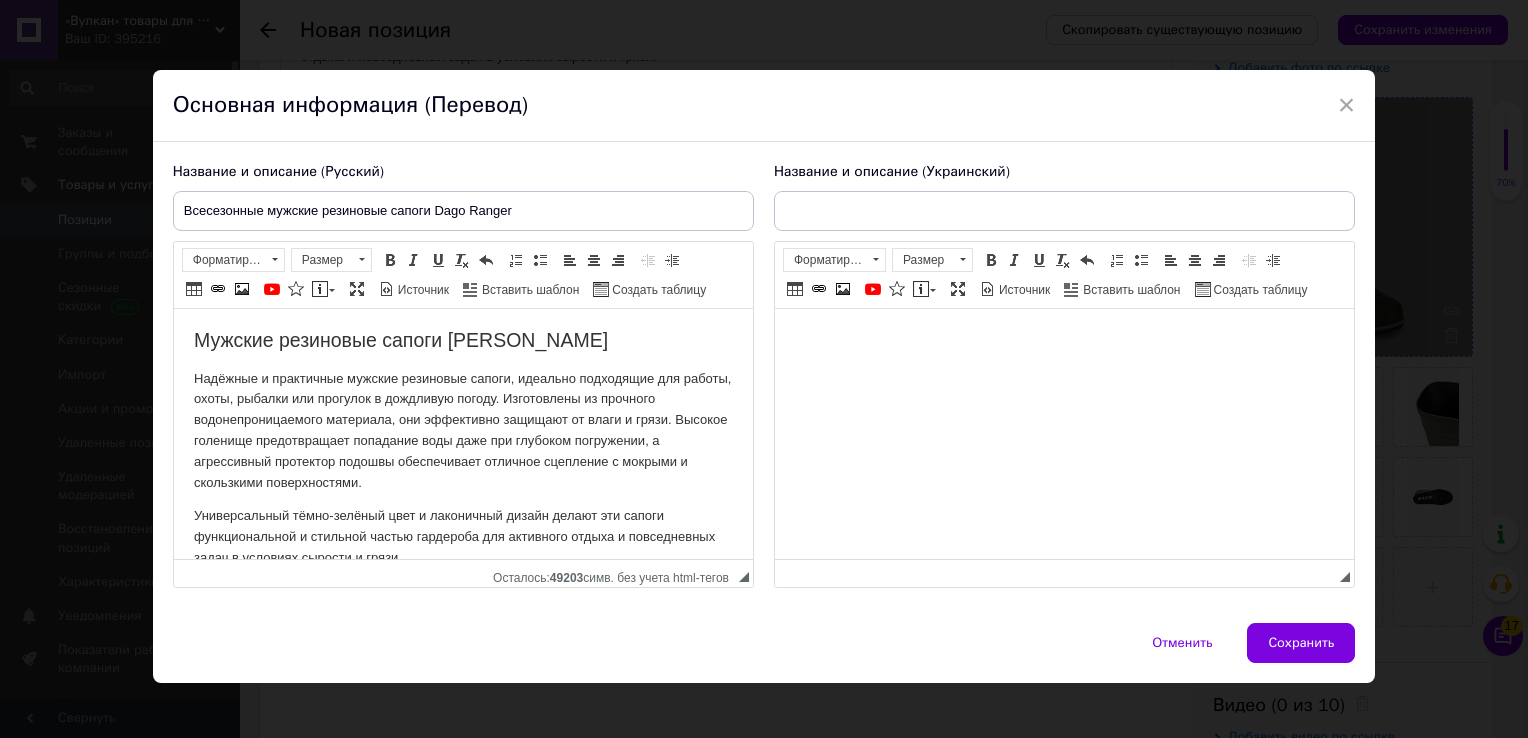 scroll, scrollTop: 0, scrollLeft: 0, axis: both 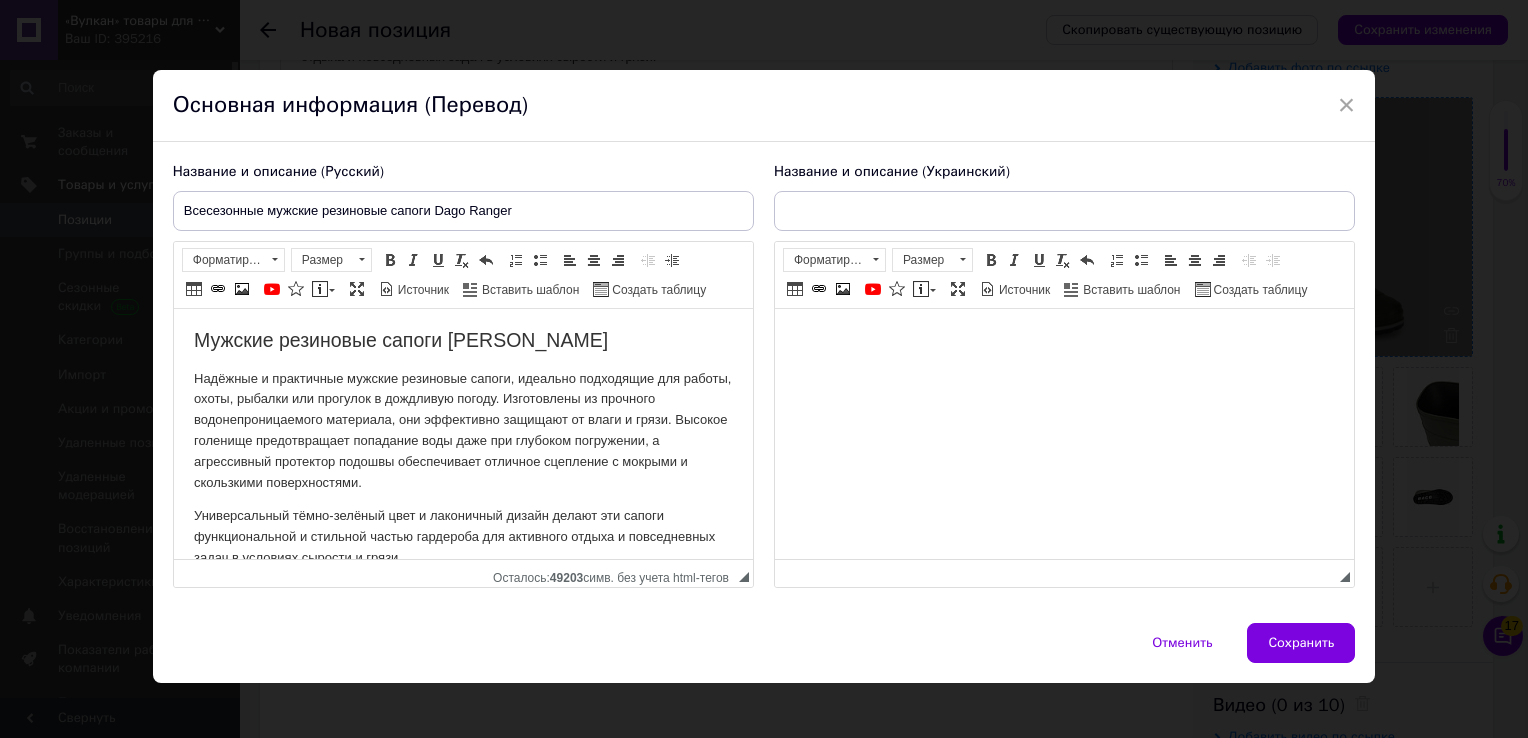 click at bounding box center [1063, 339] 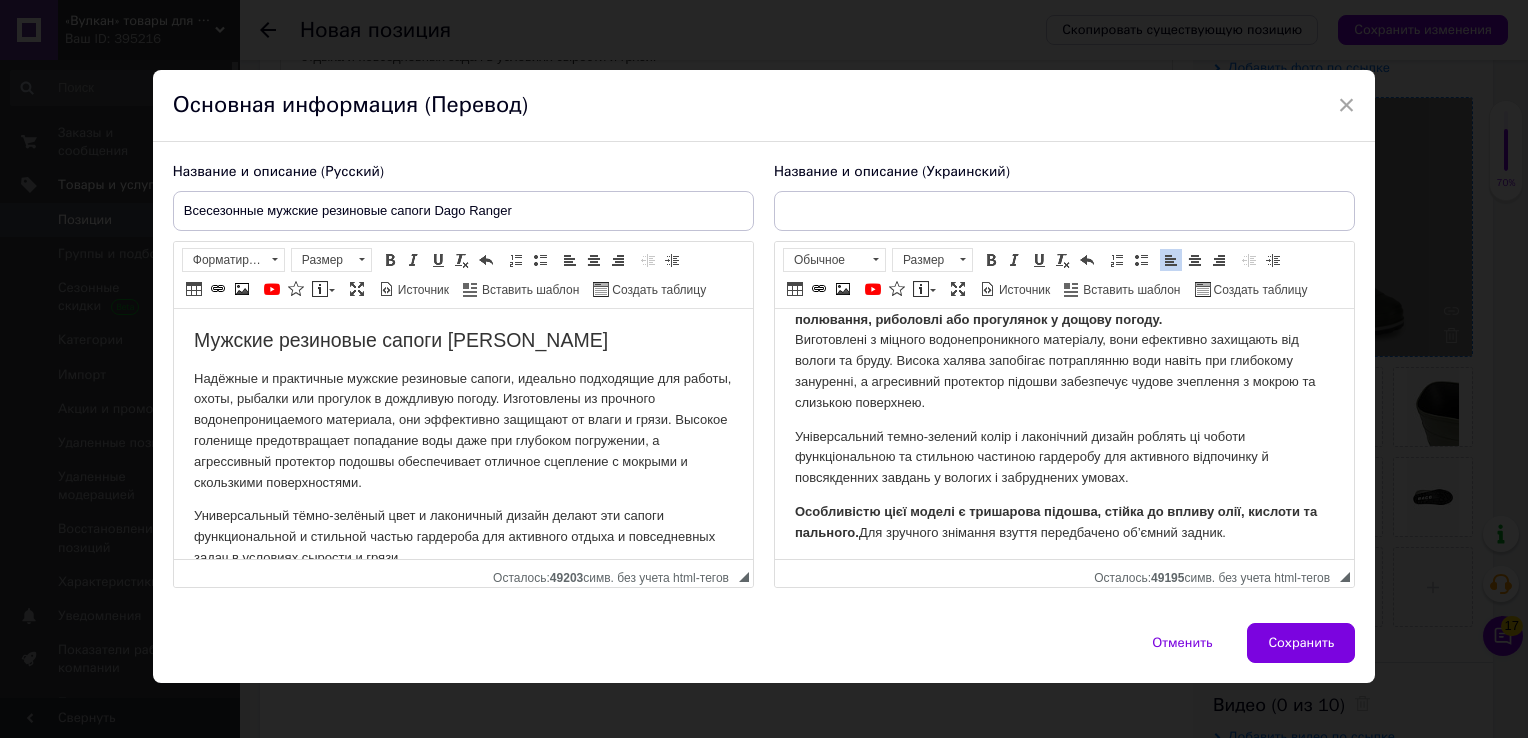 scroll, scrollTop: 0, scrollLeft: 0, axis: both 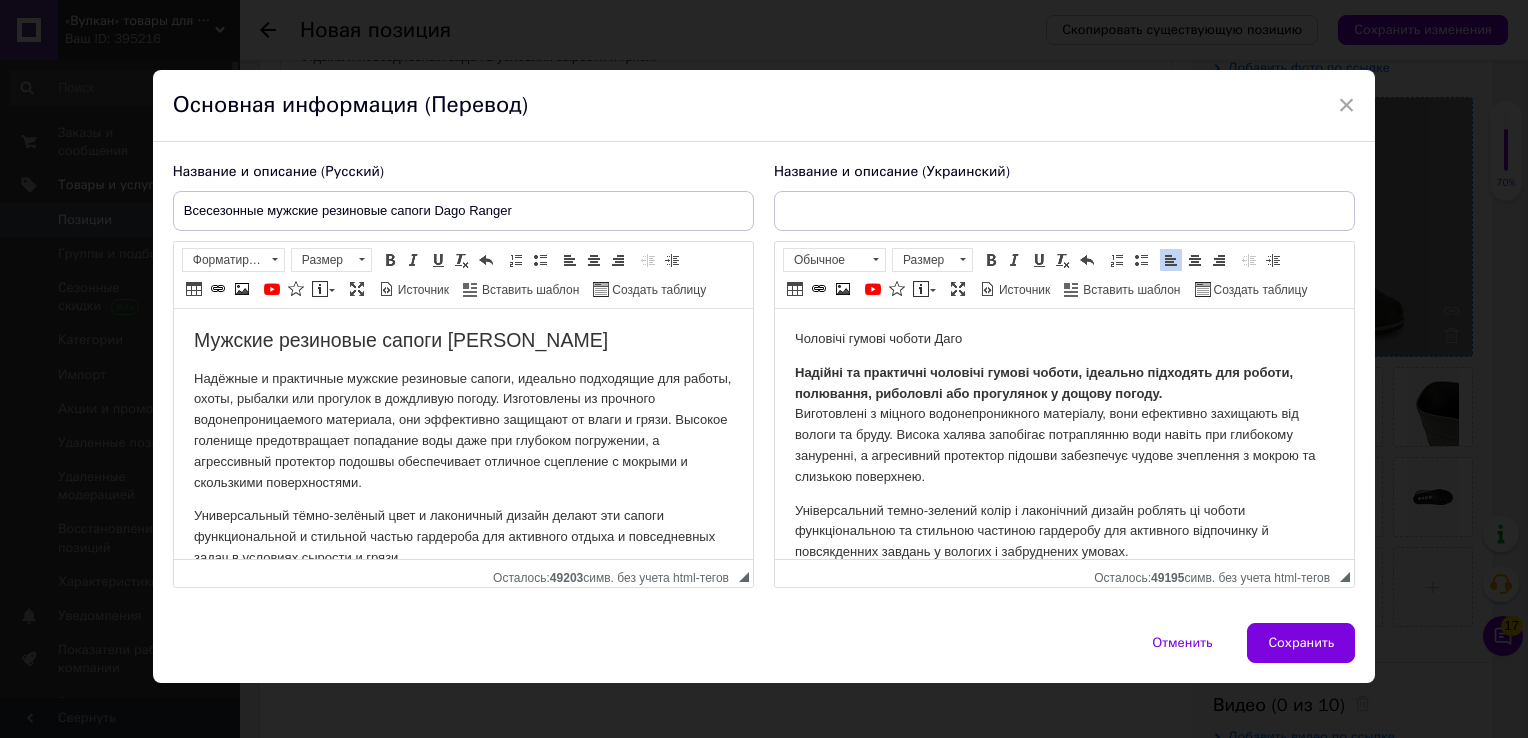 drag, startPoint x: 962, startPoint y: 338, endPoint x: 1854, endPoint y: 615, distance: 934.01984 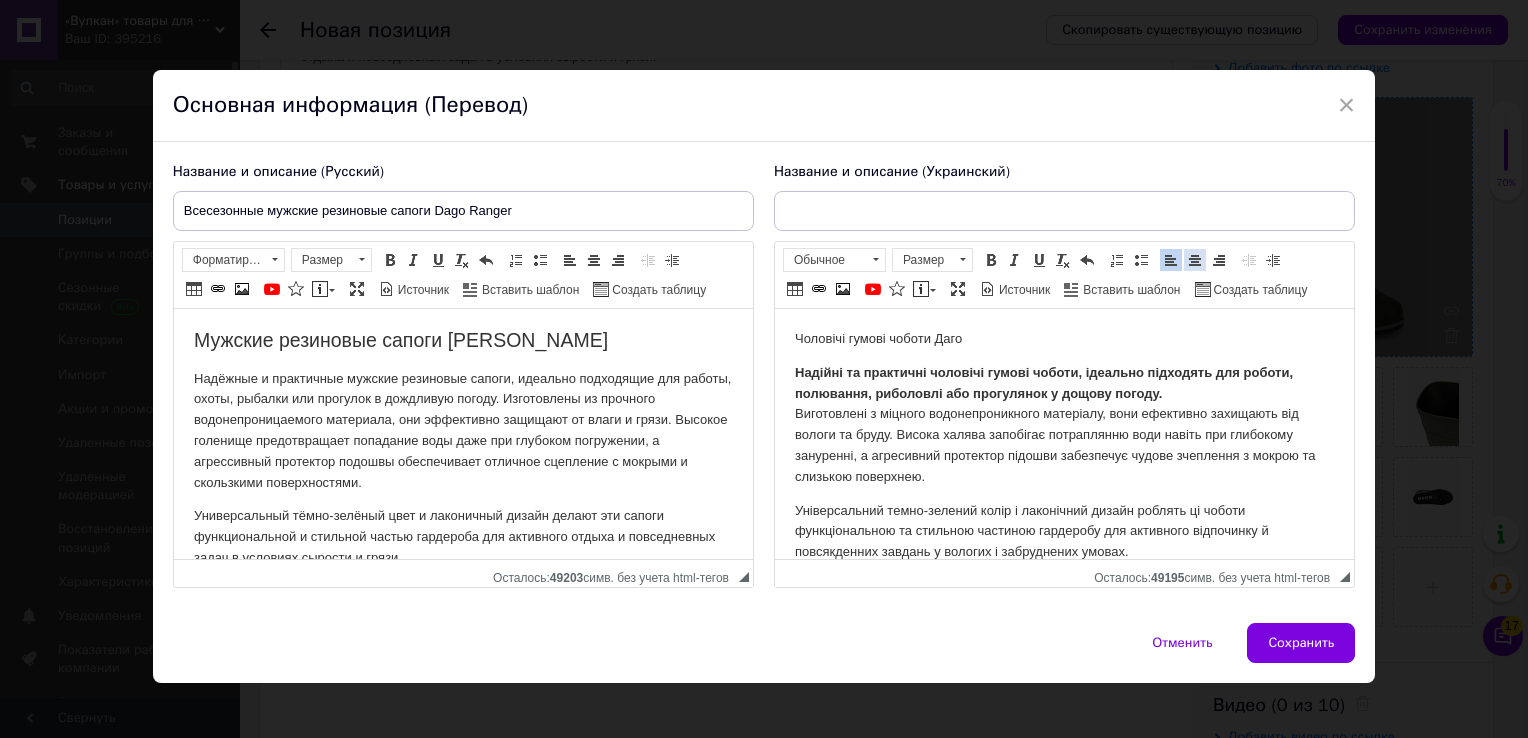 click at bounding box center [1195, 260] 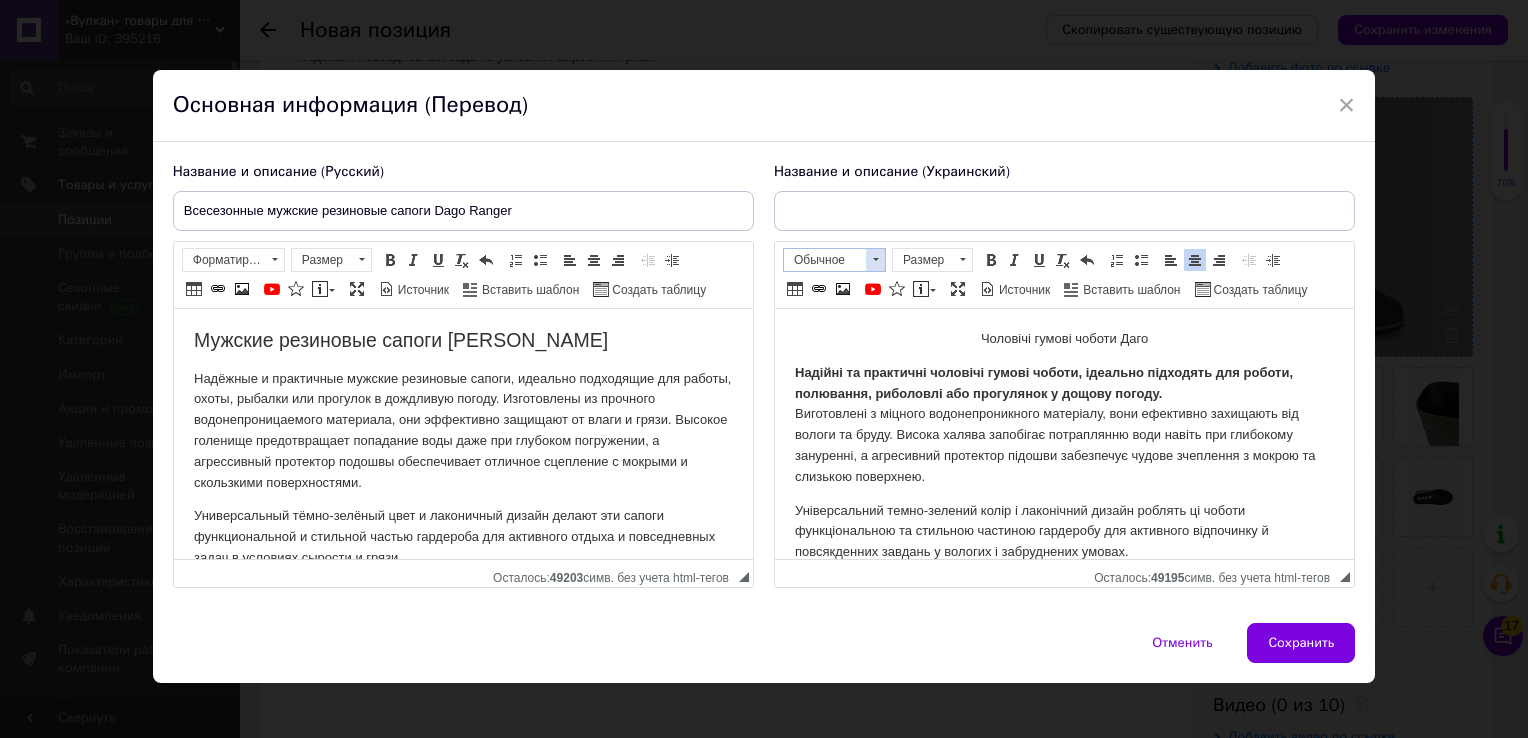 click on "Обычное" at bounding box center (825, 260) 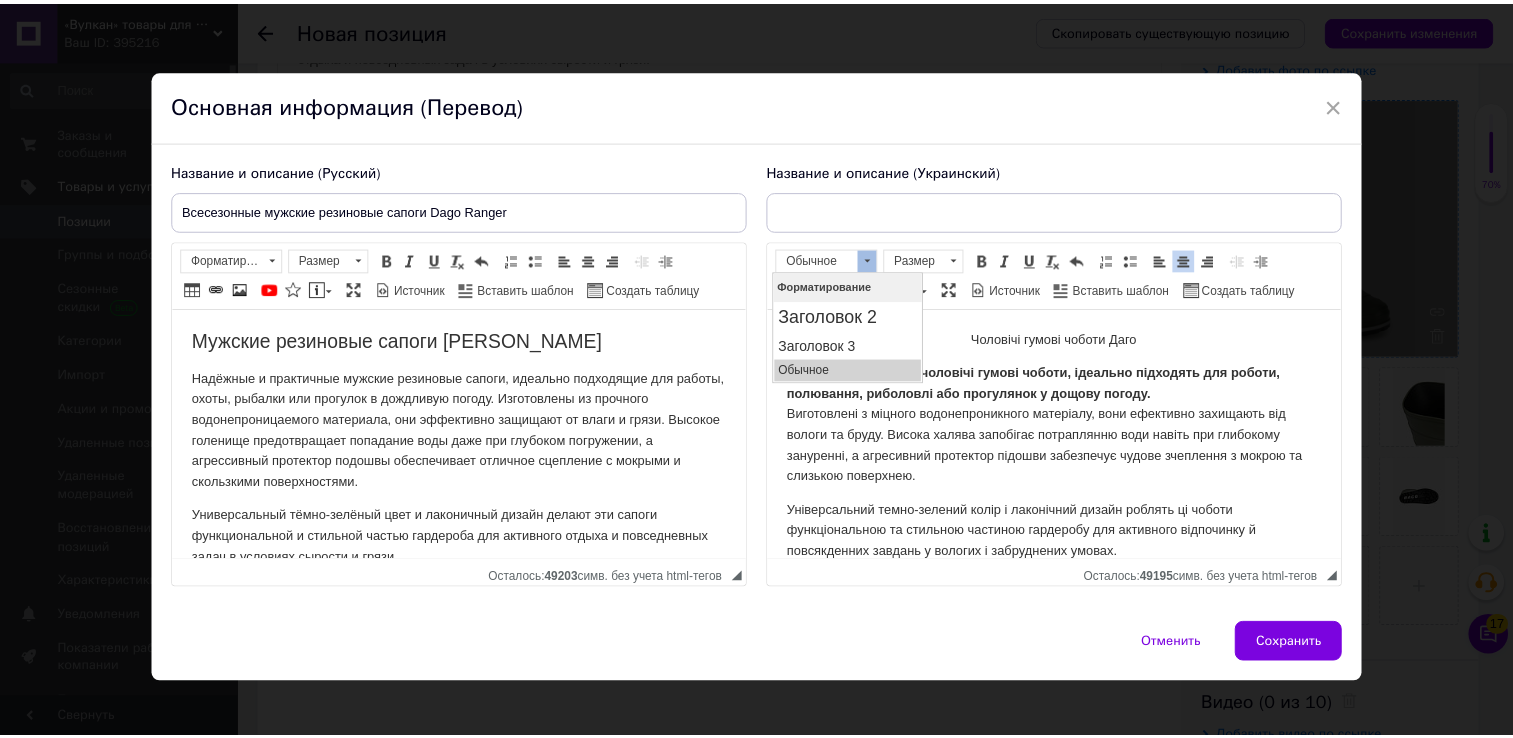scroll, scrollTop: 0, scrollLeft: 0, axis: both 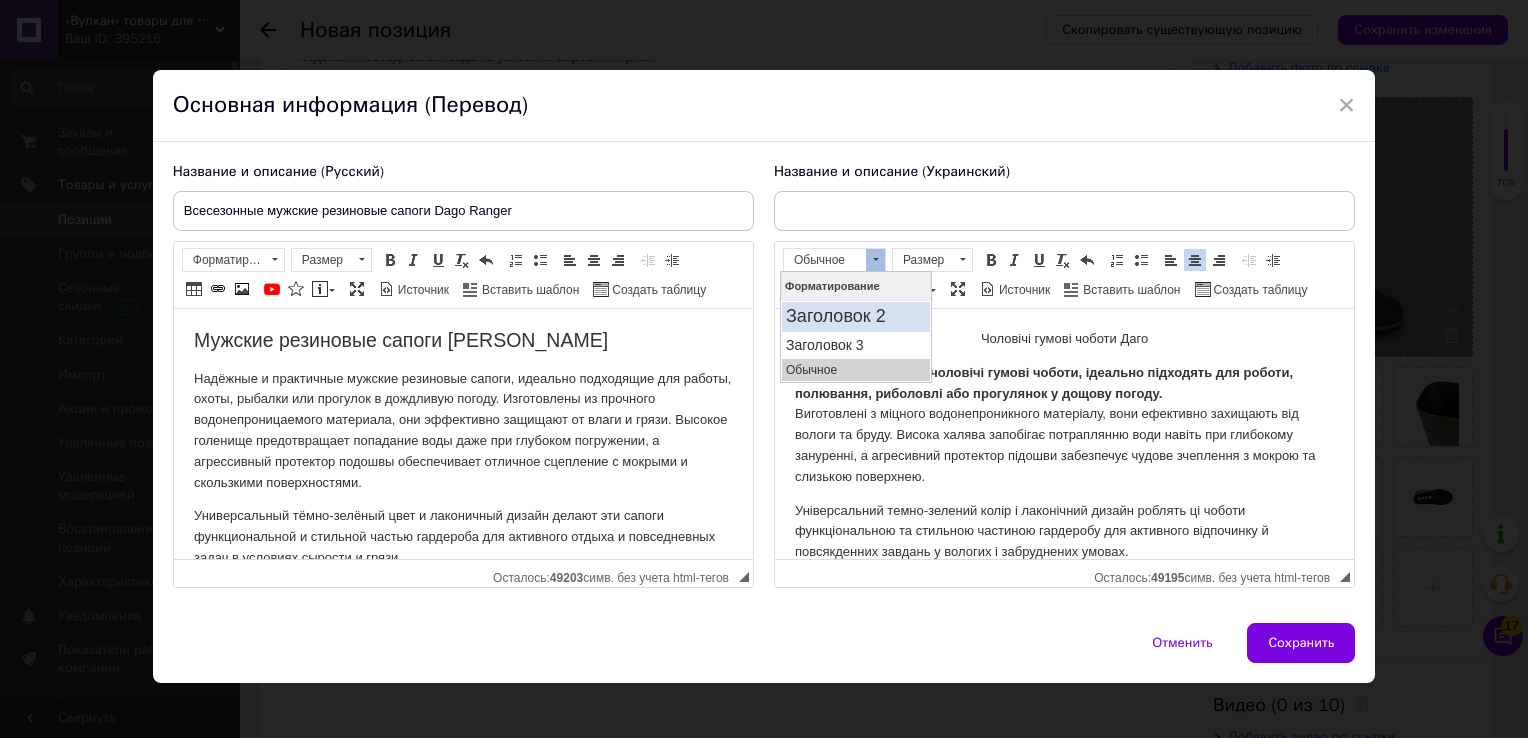 click on "Заголовок 2" at bounding box center [855, 316] 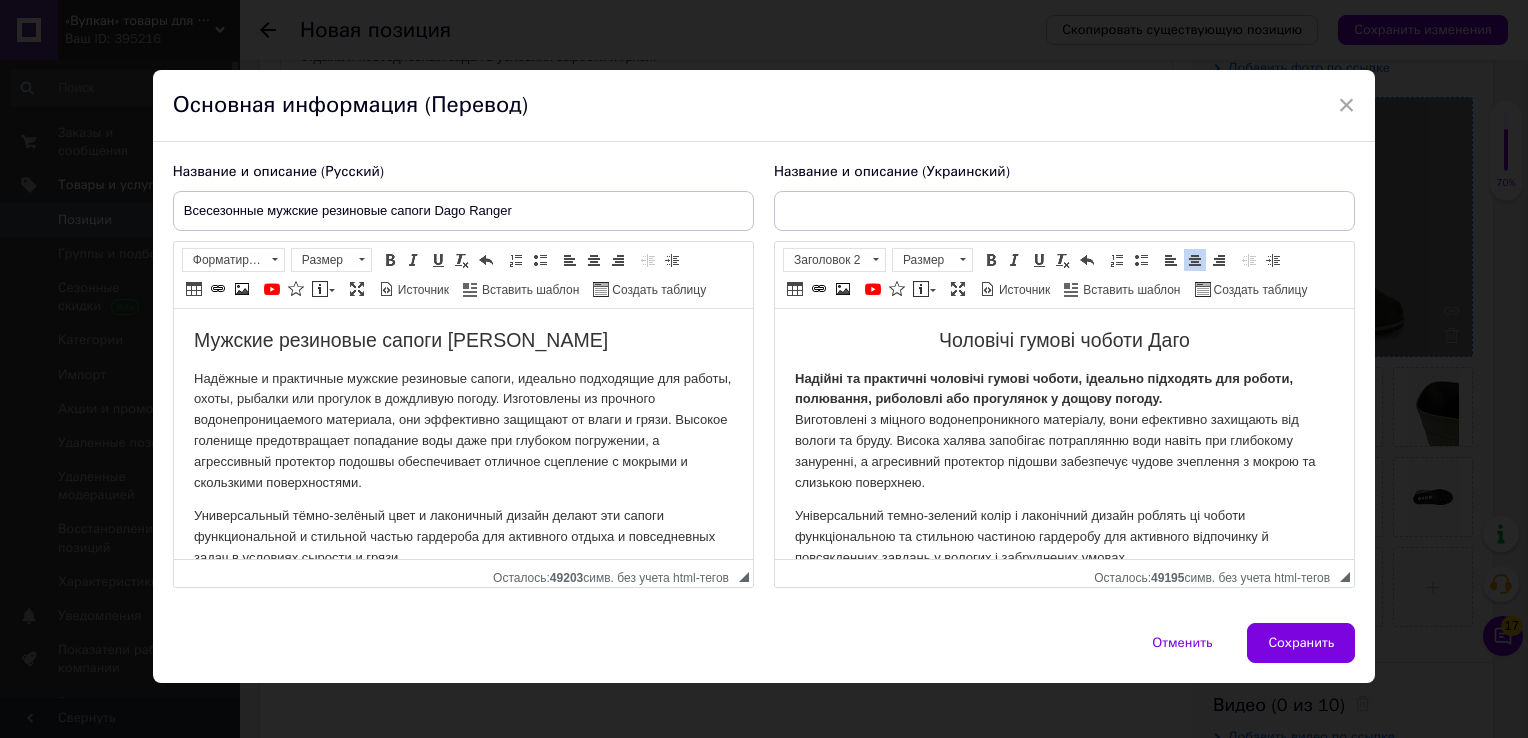 click at bounding box center [1064, 211] 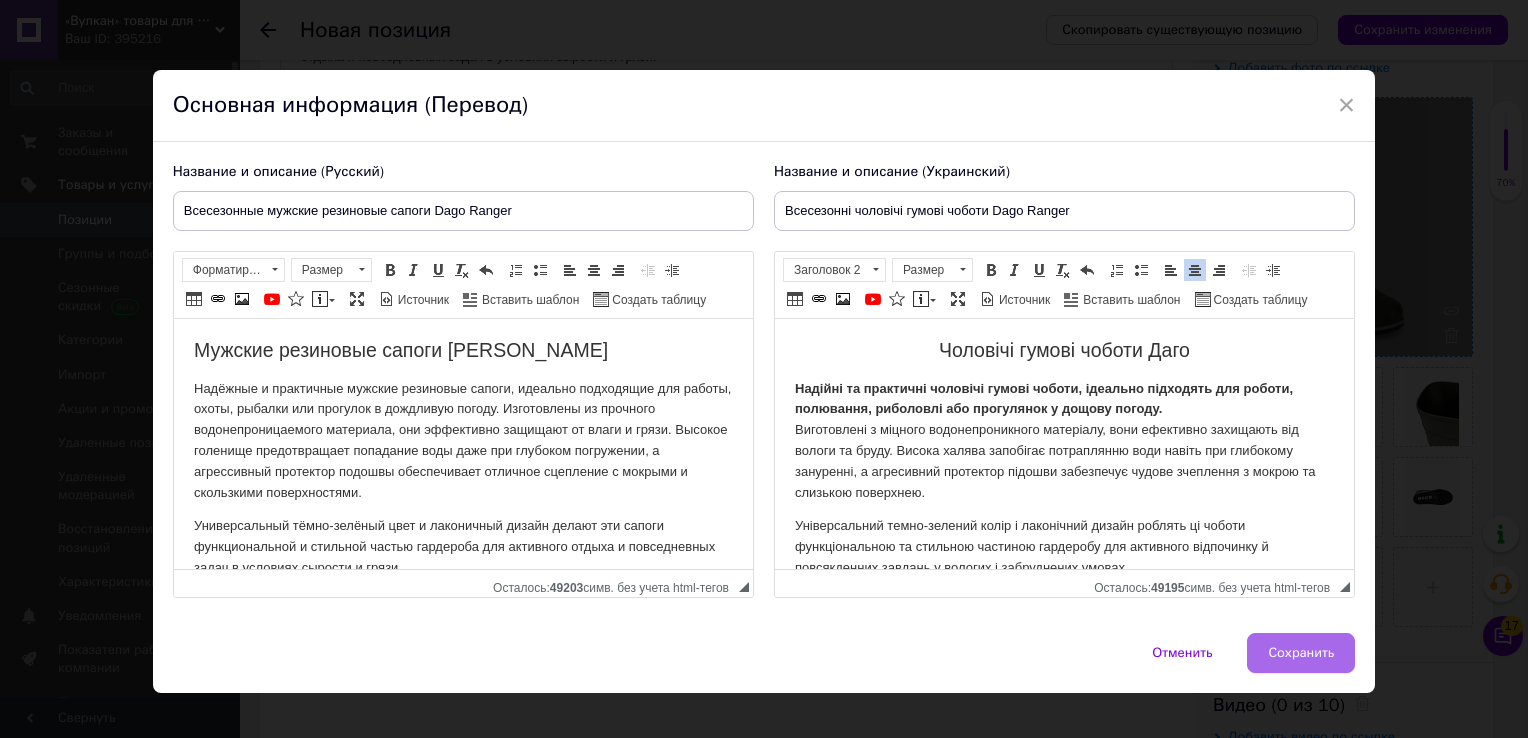 type on "Всесезонні чоловічі гумові чоботи Dago Ranger" 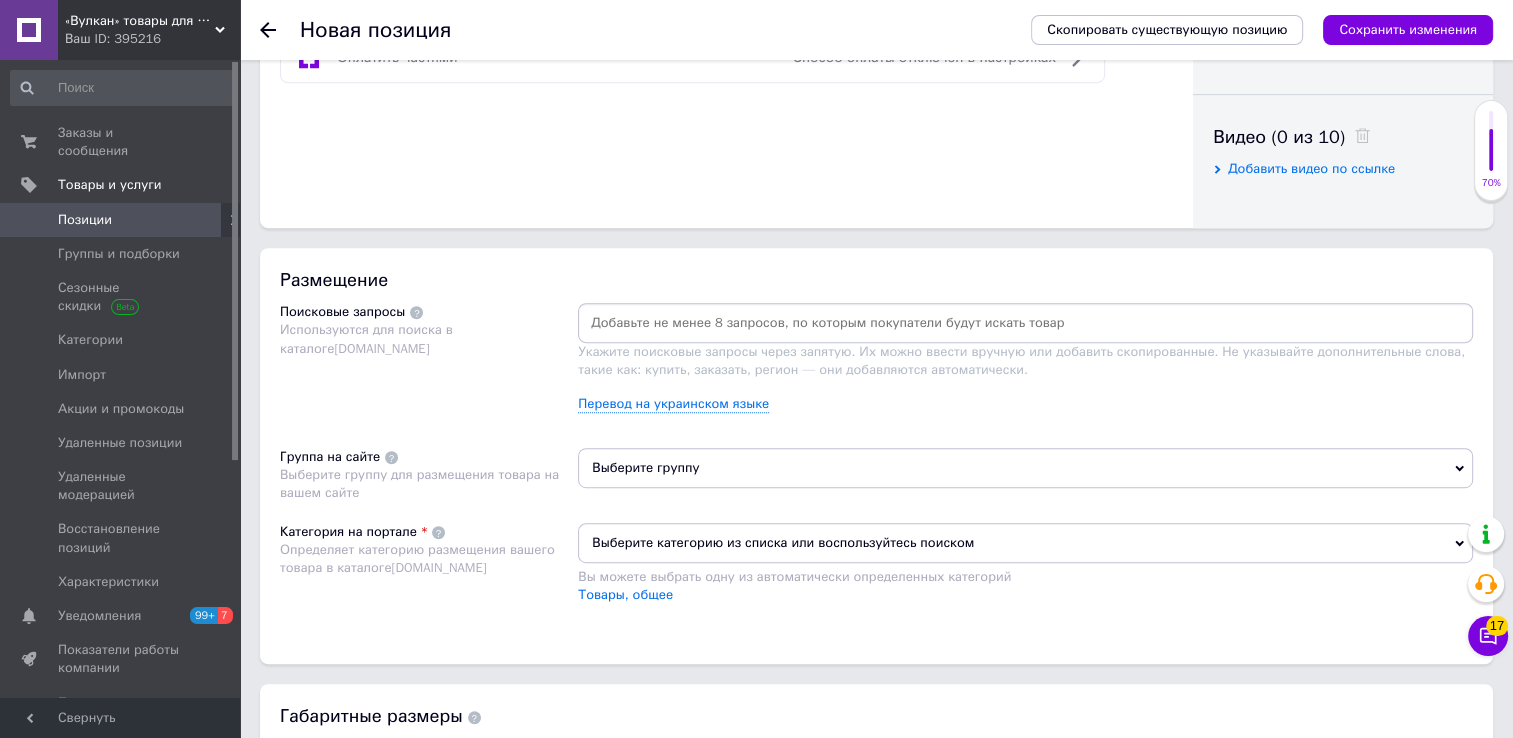 scroll, scrollTop: 1000, scrollLeft: 0, axis: vertical 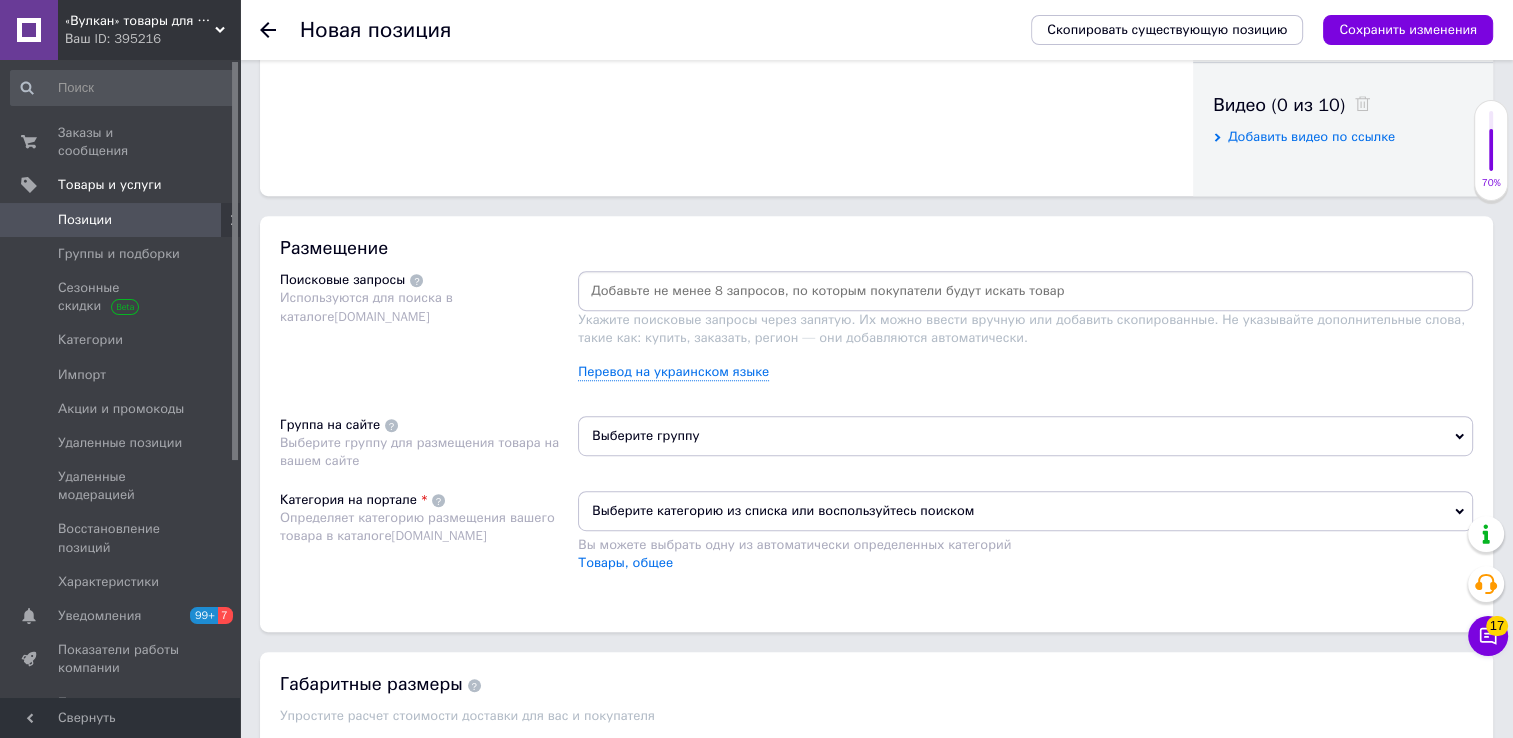 click on "Выберите группу" at bounding box center [1025, 436] 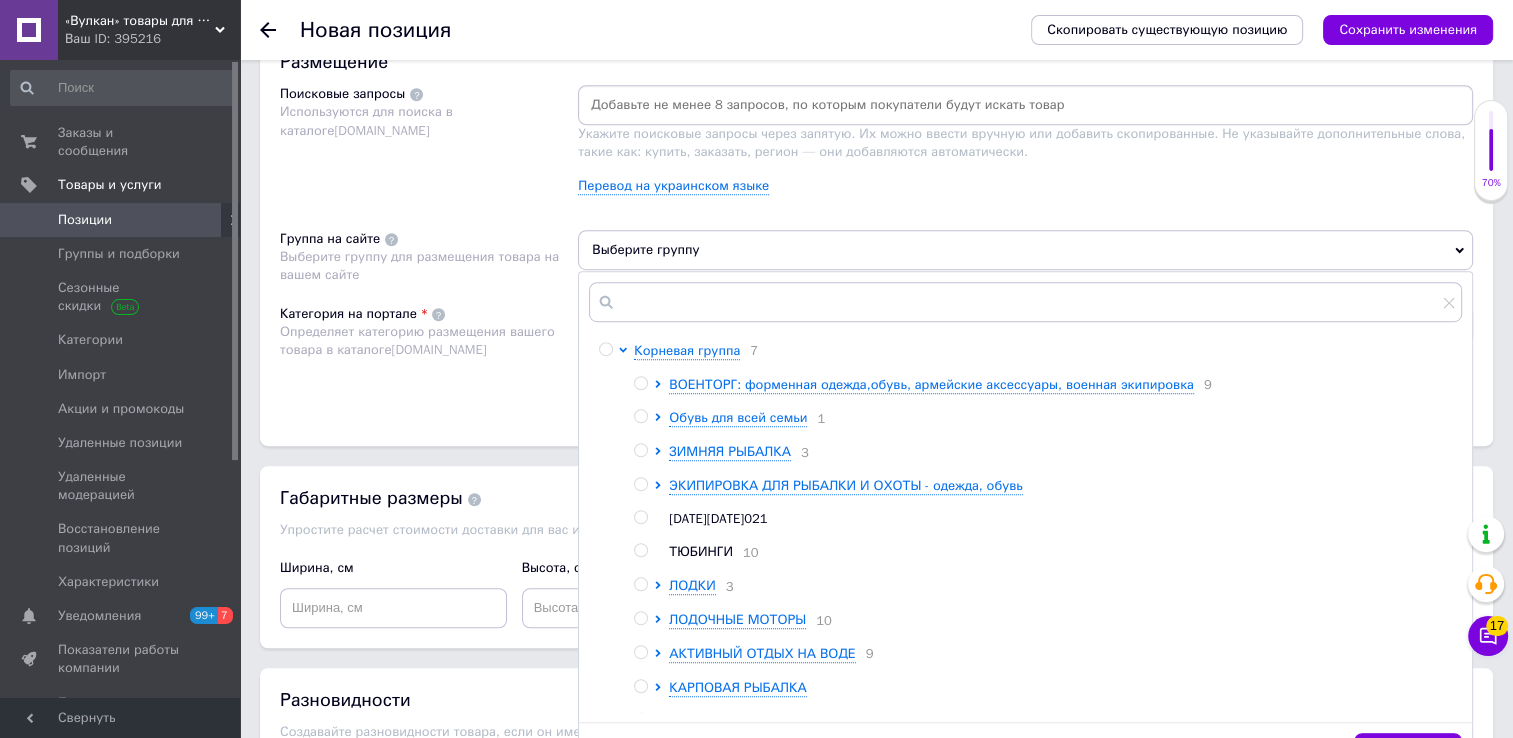 scroll, scrollTop: 1200, scrollLeft: 0, axis: vertical 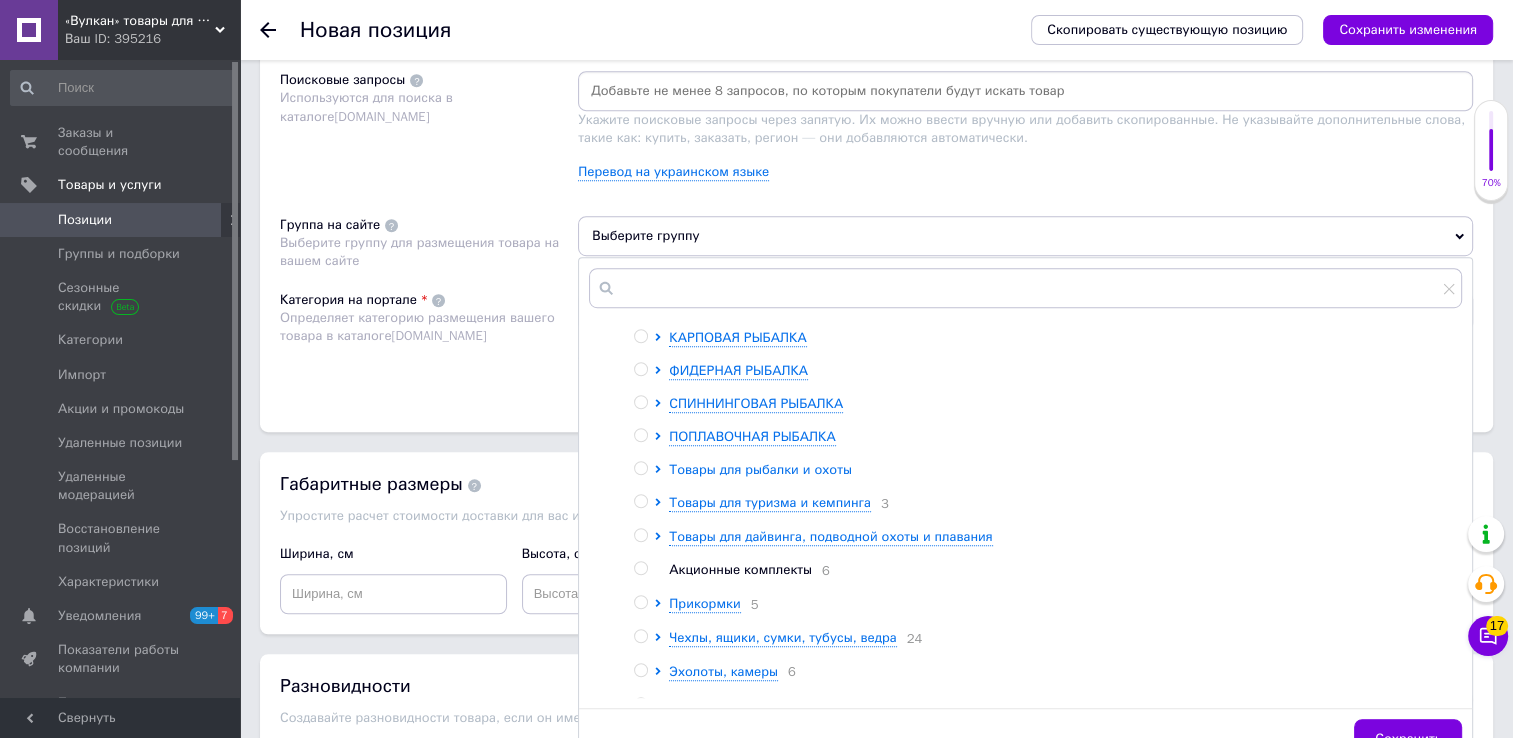 click 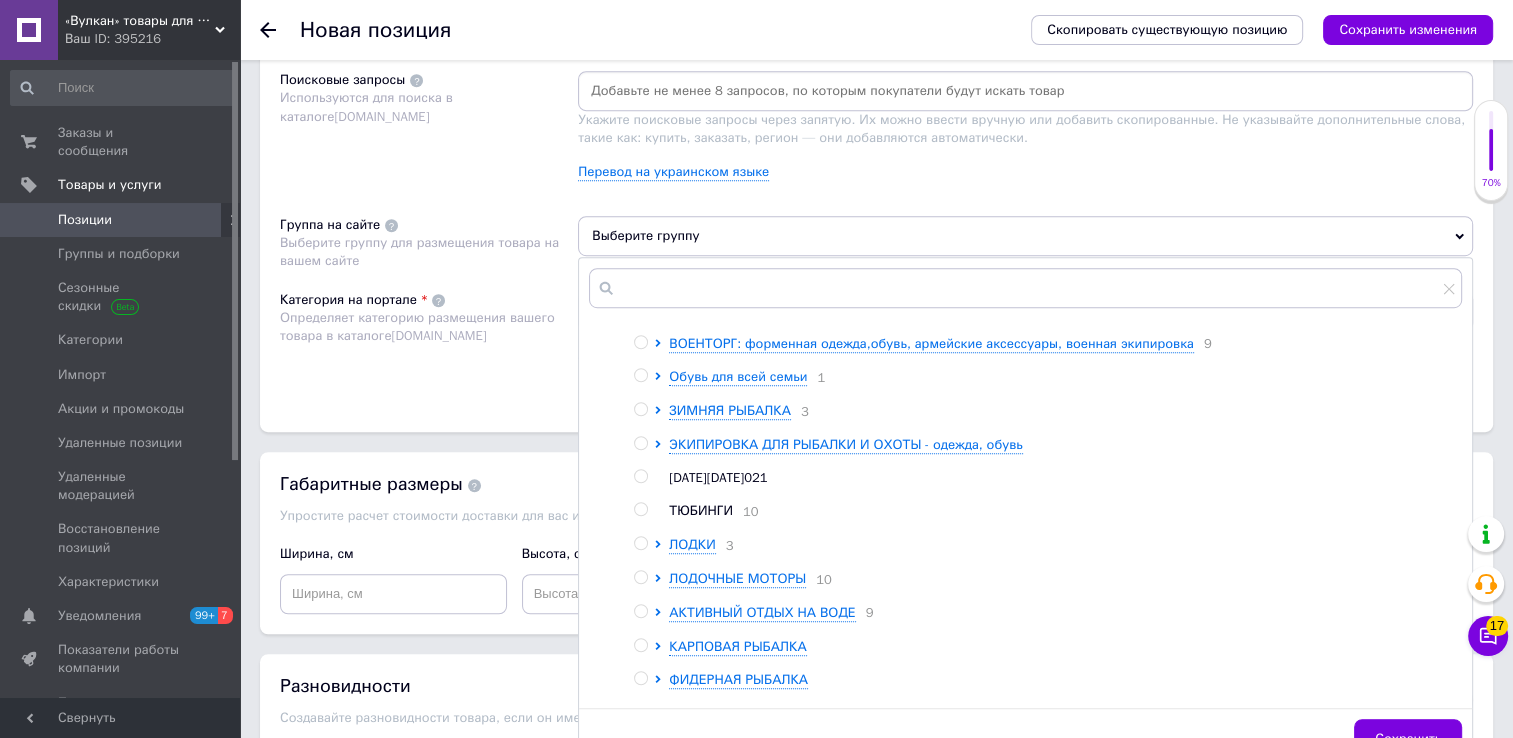 scroll, scrollTop: 0, scrollLeft: 0, axis: both 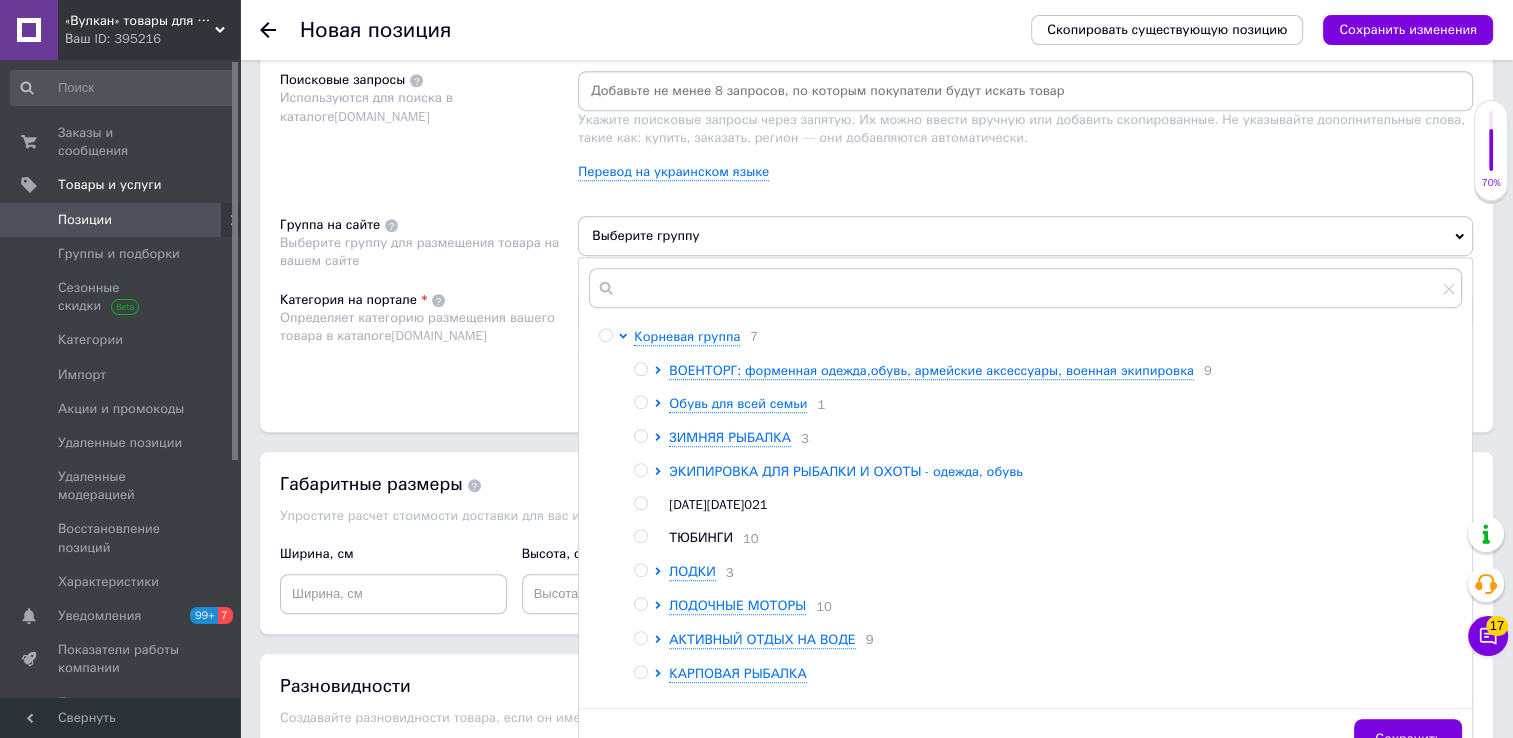 click 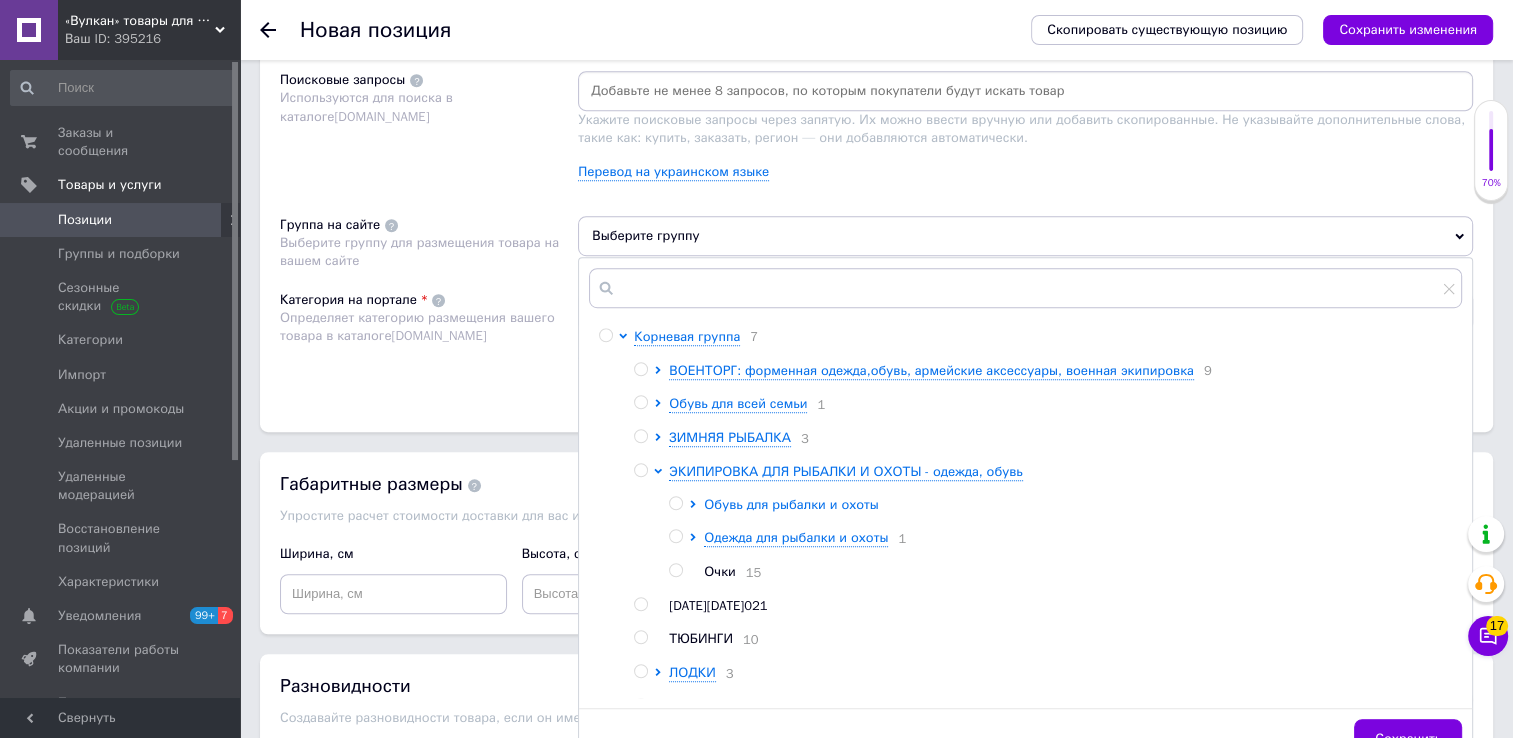 click 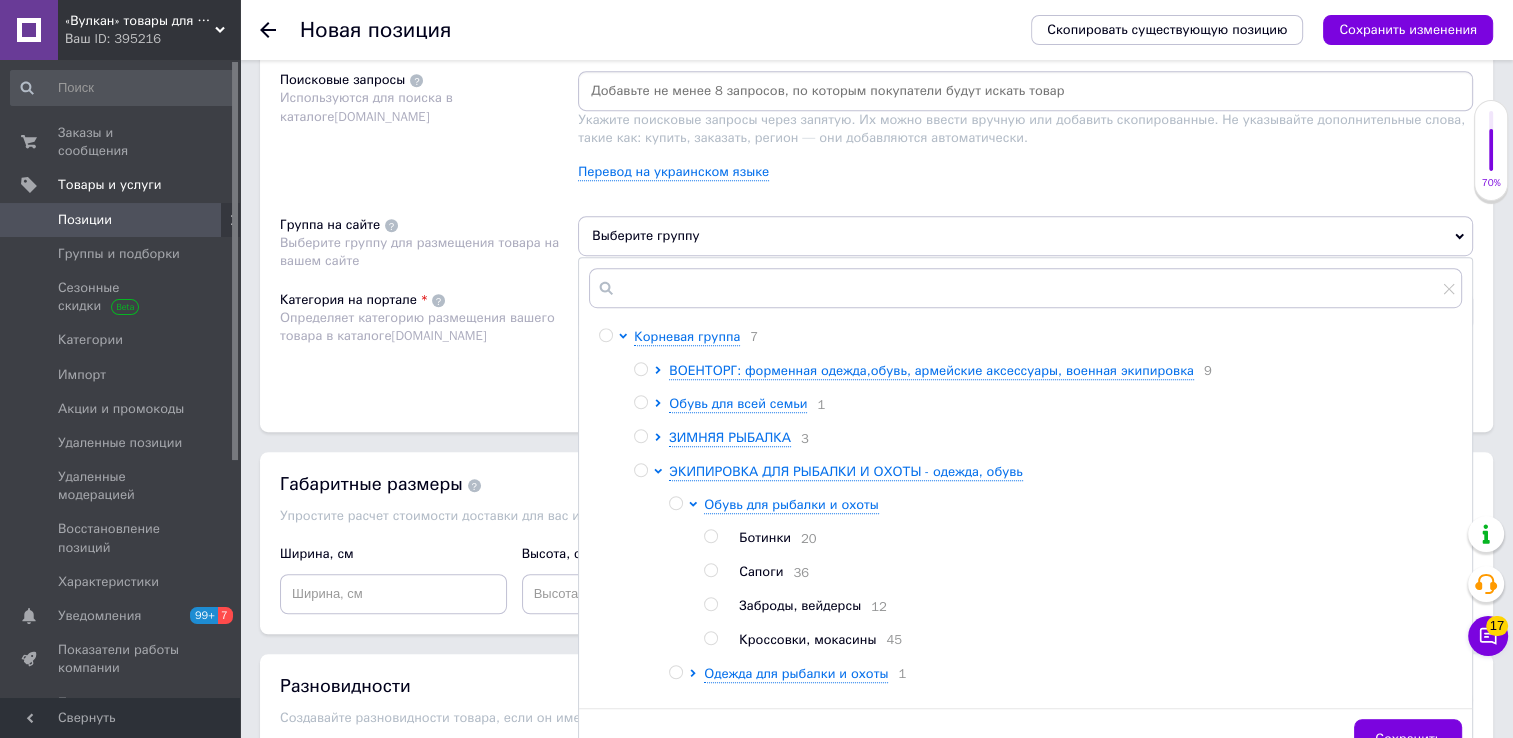 click on "Ботинки 20 Сапоги 36 Заброды, вейдерсы 12 Кроссовки, мокасины 45" at bounding box center (1082, 589) 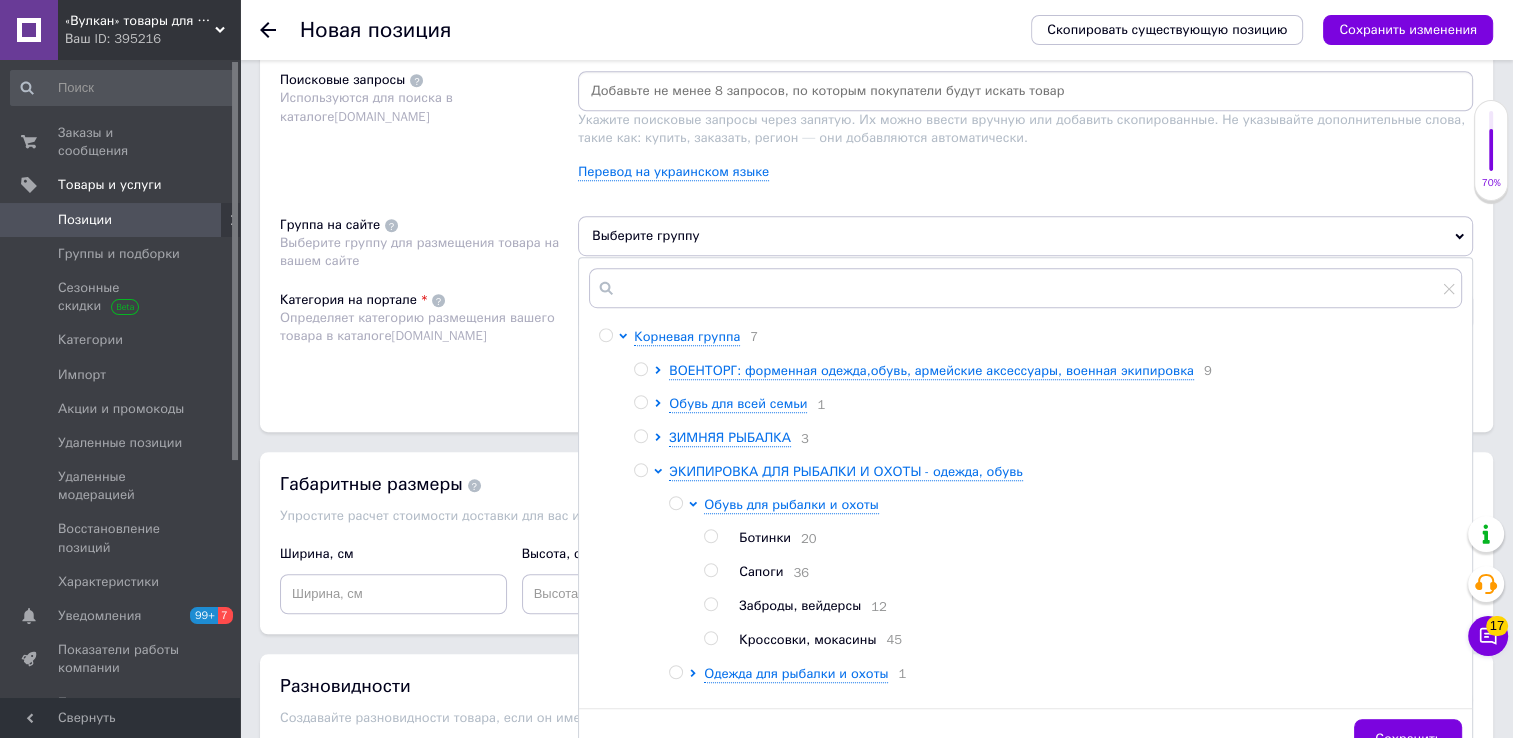 click at bounding box center (711, 570) 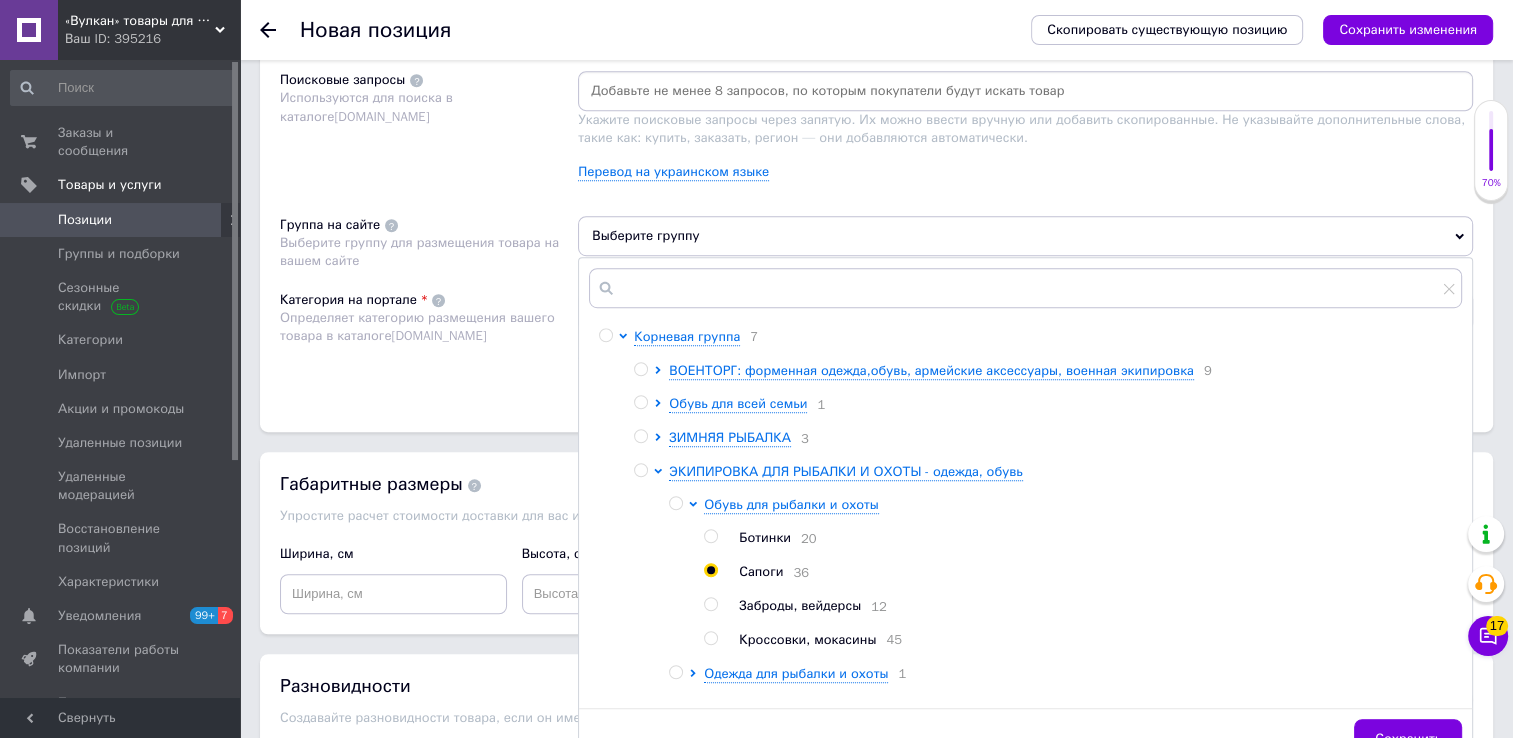 radio on "true" 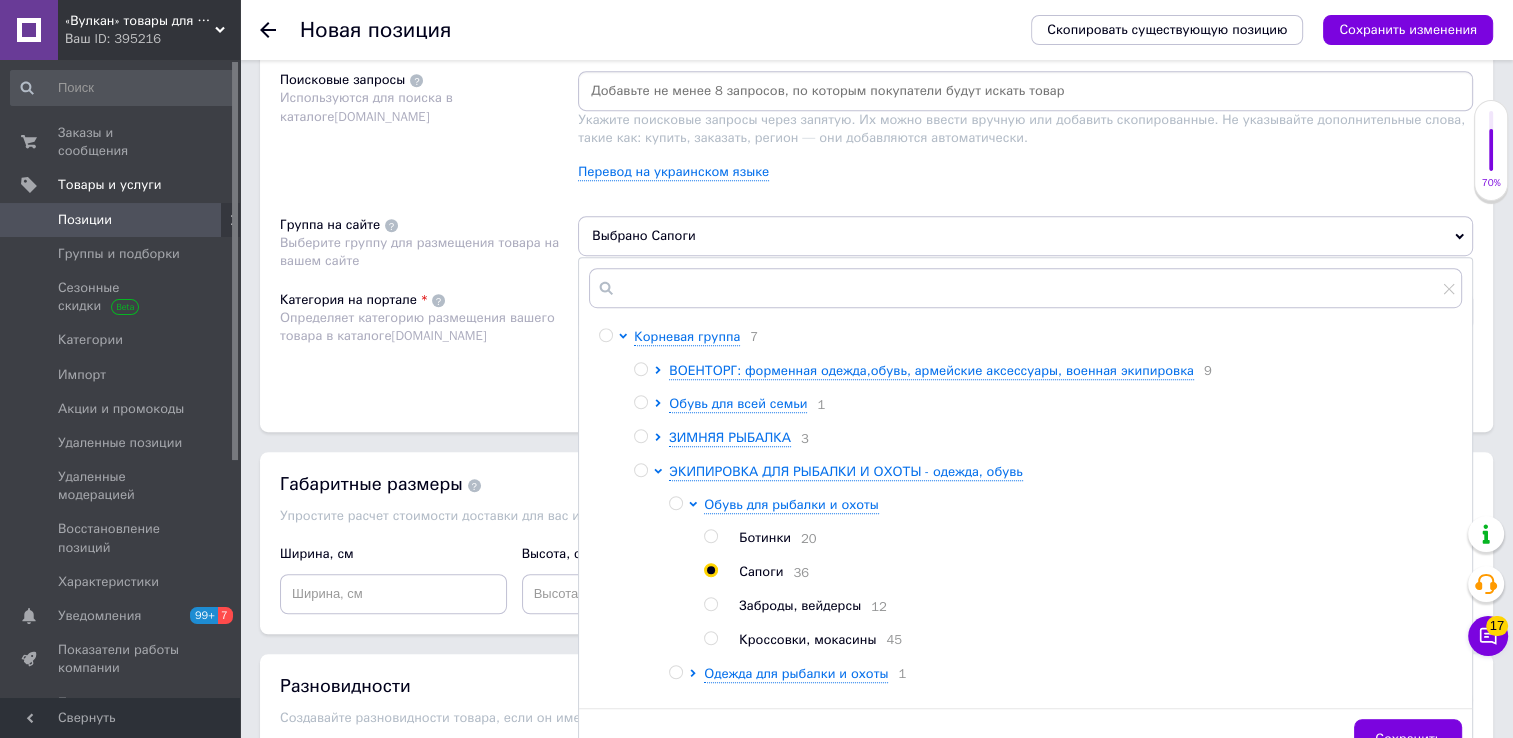 click at bounding box center [710, 570] 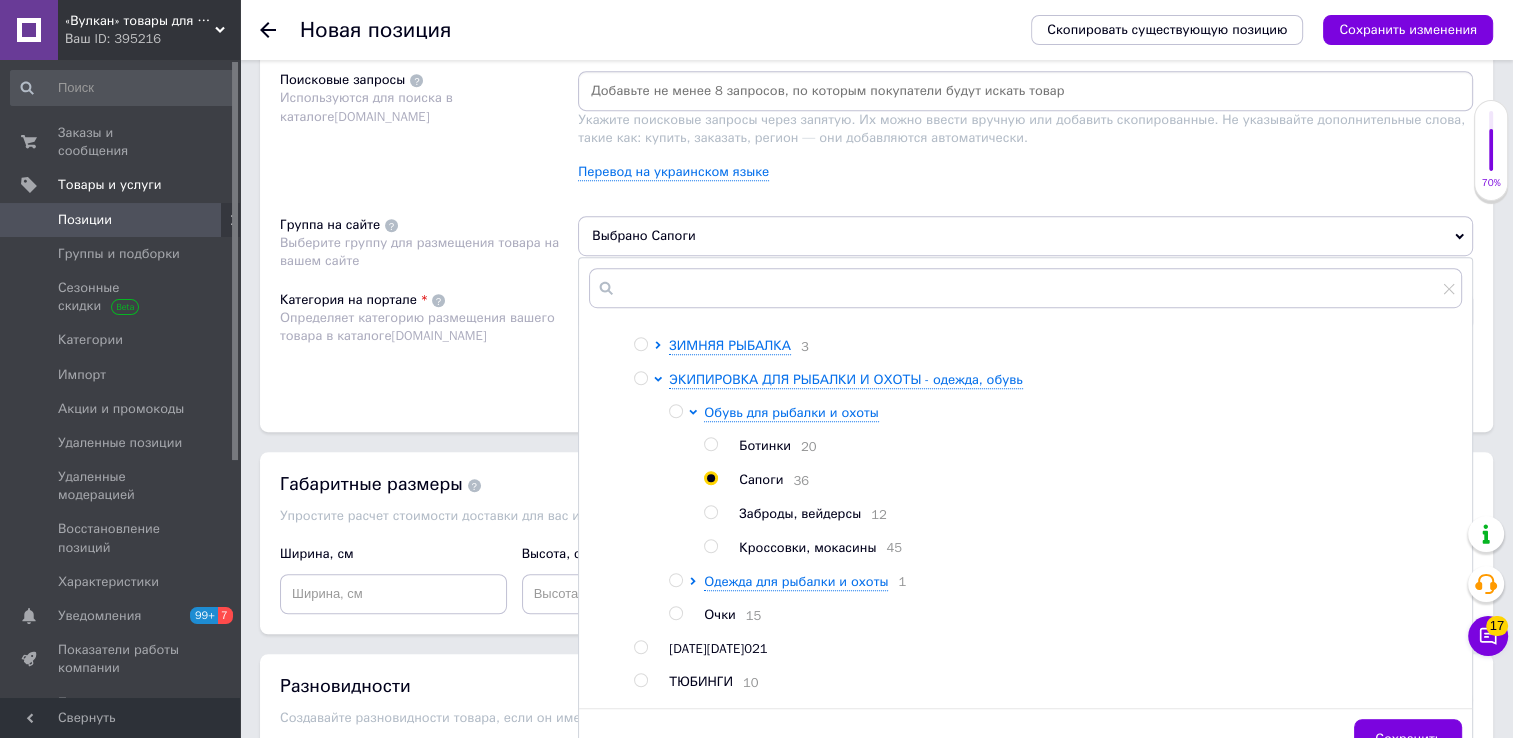 scroll, scrollTop: 100, scrollLeft: 0, axis: vertical 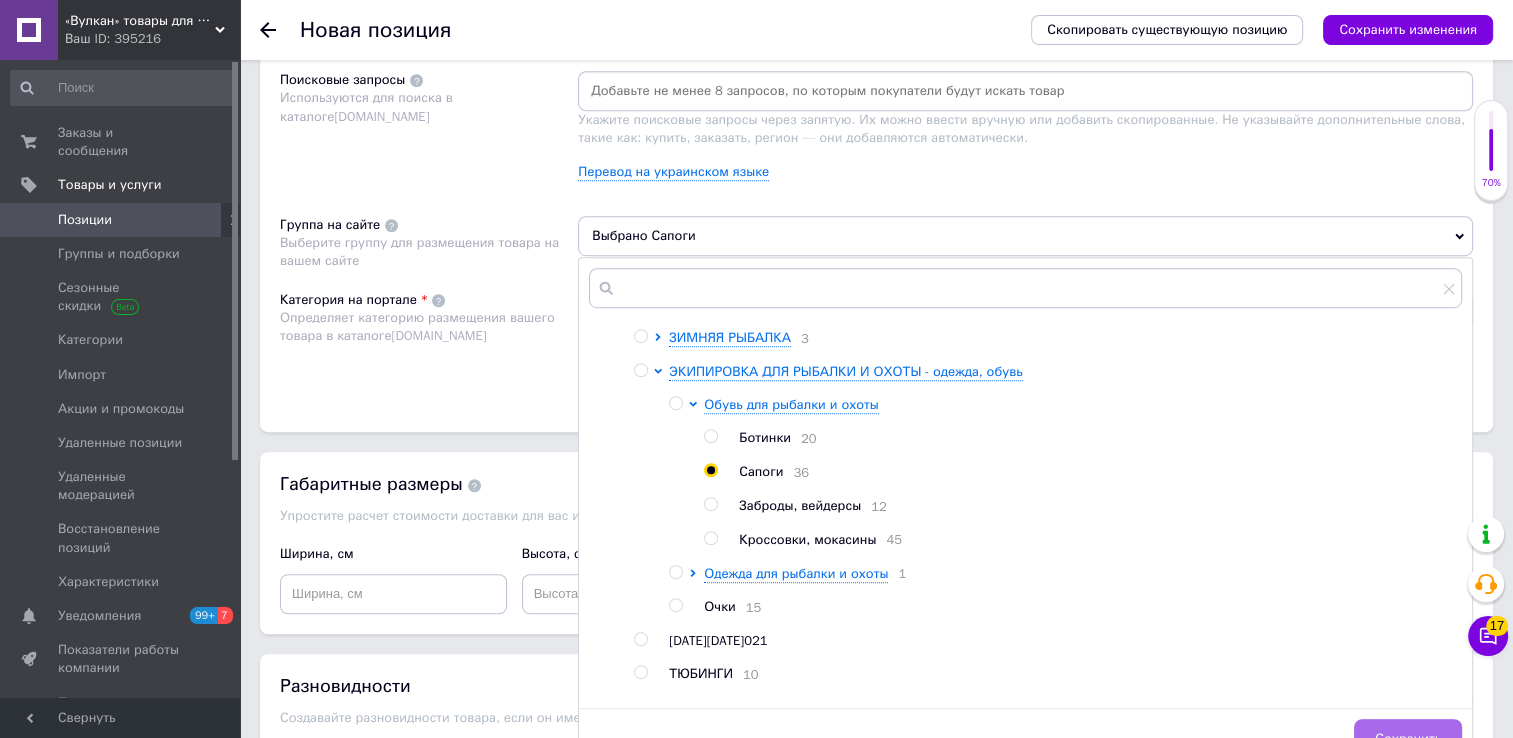 click on "Сохранить" at bounding box center (1408, 739) 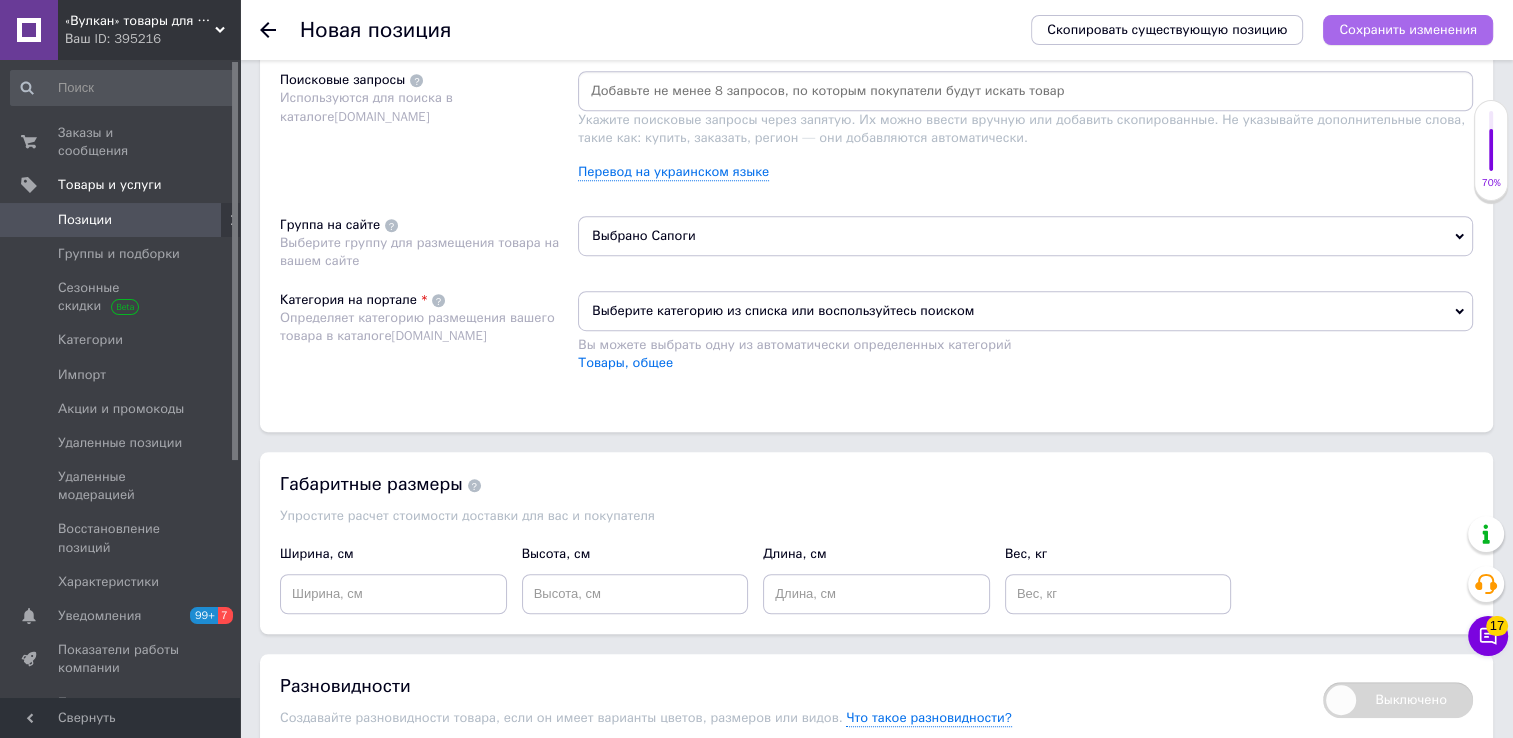 click on "Сохранить изменения" at bounding box center (1408, 29) 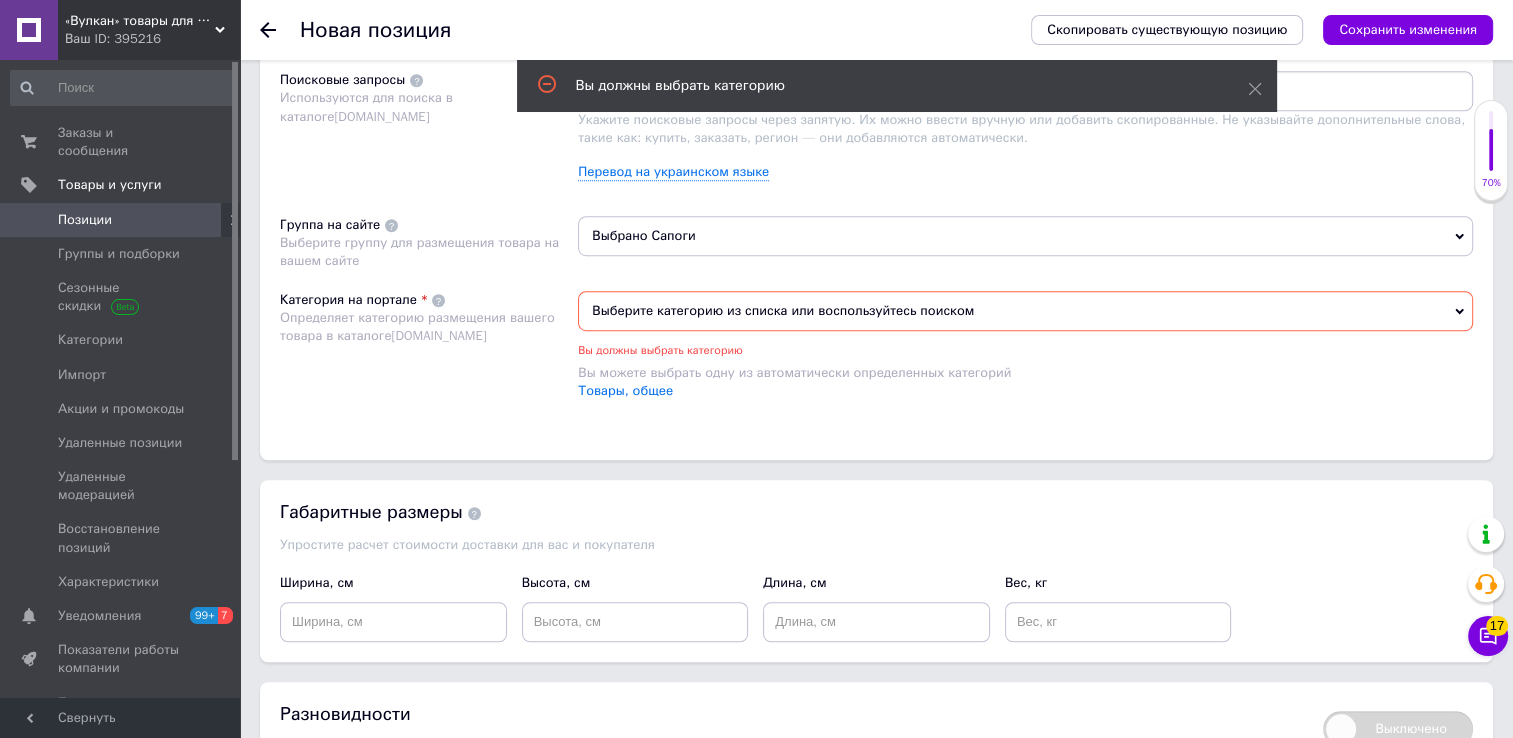 scroll, scrollTop: 1178, scrollLeft: 0, axis: vertical 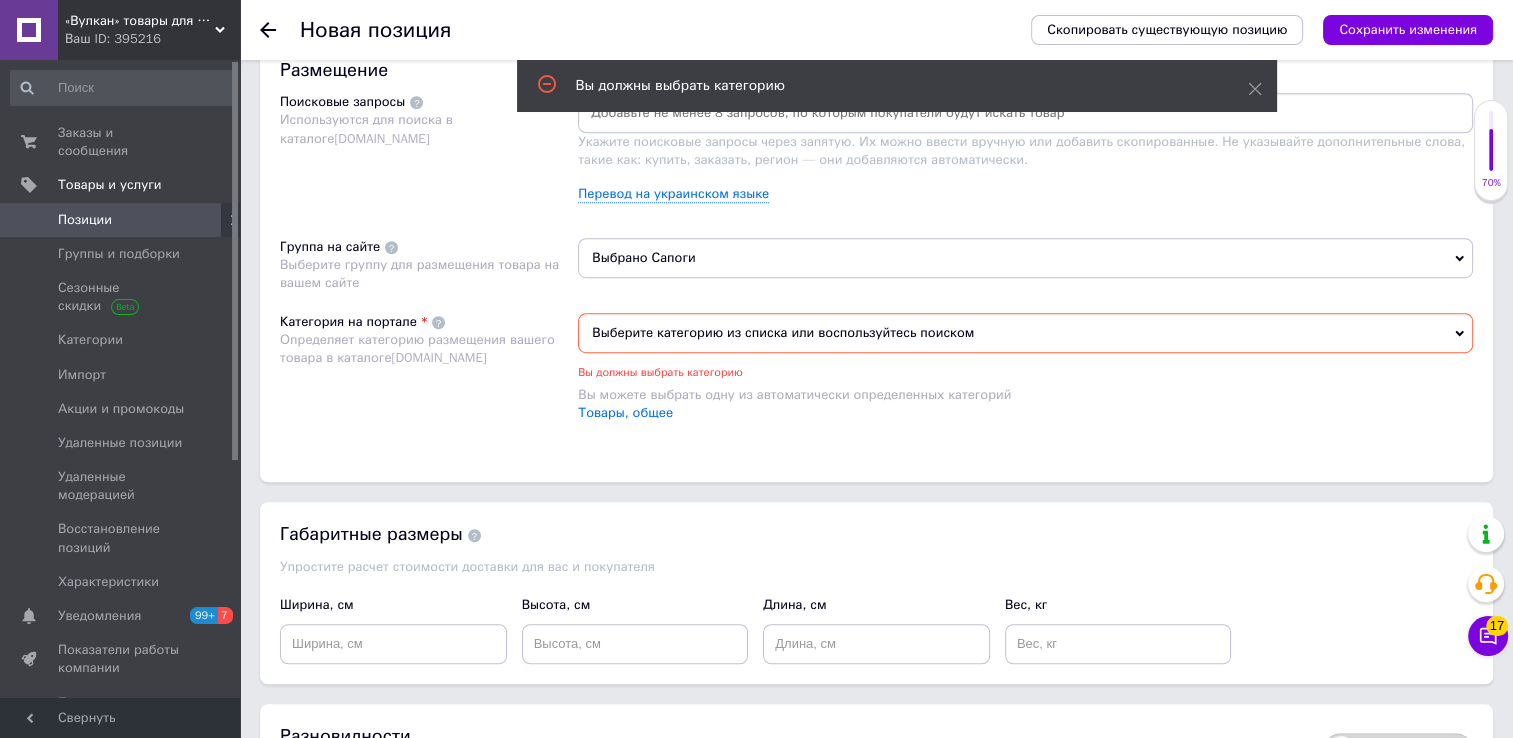 click on "Выберите категорию из списка или воспользуйтесь поиском" at bounding box center (1025, 333) 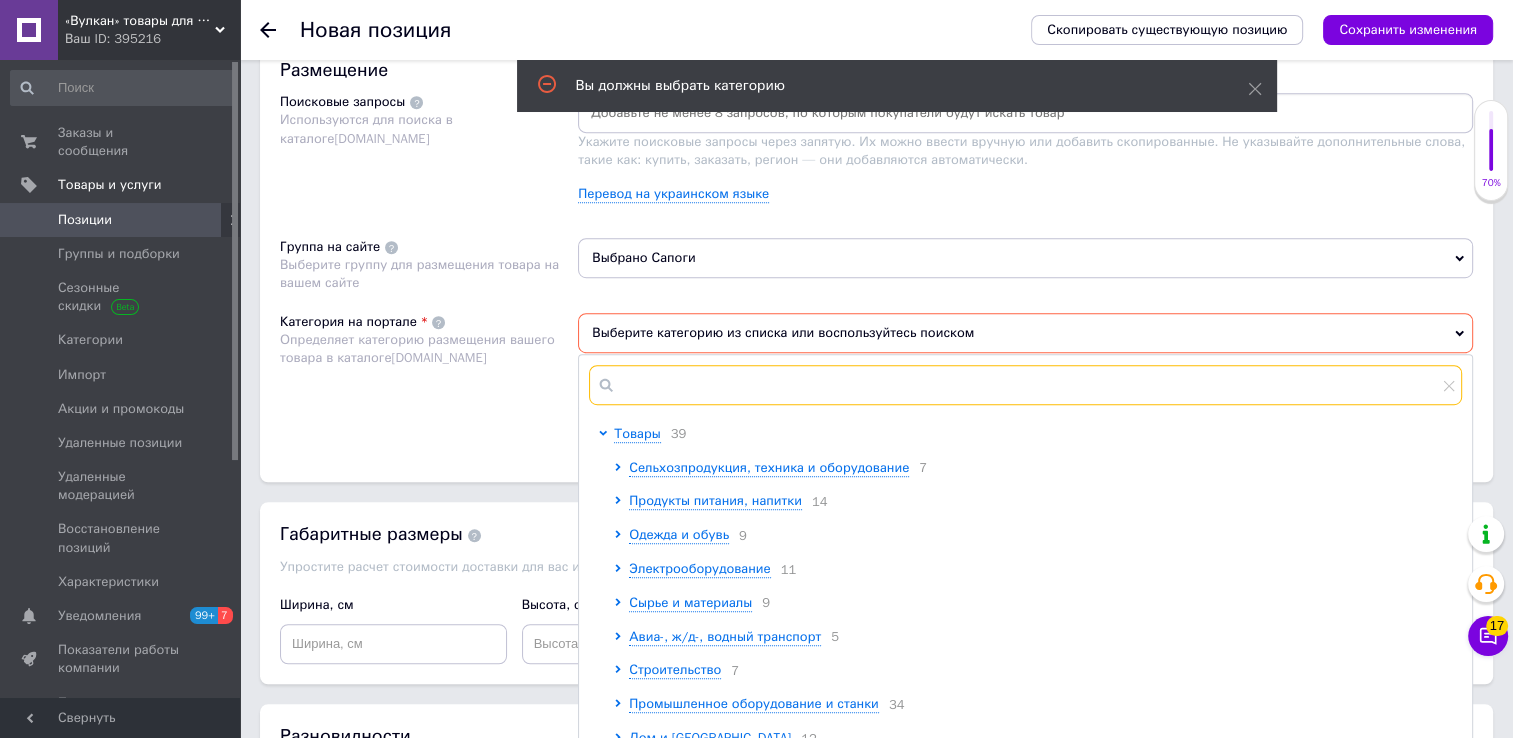 click at bounding box center [1025, 385] 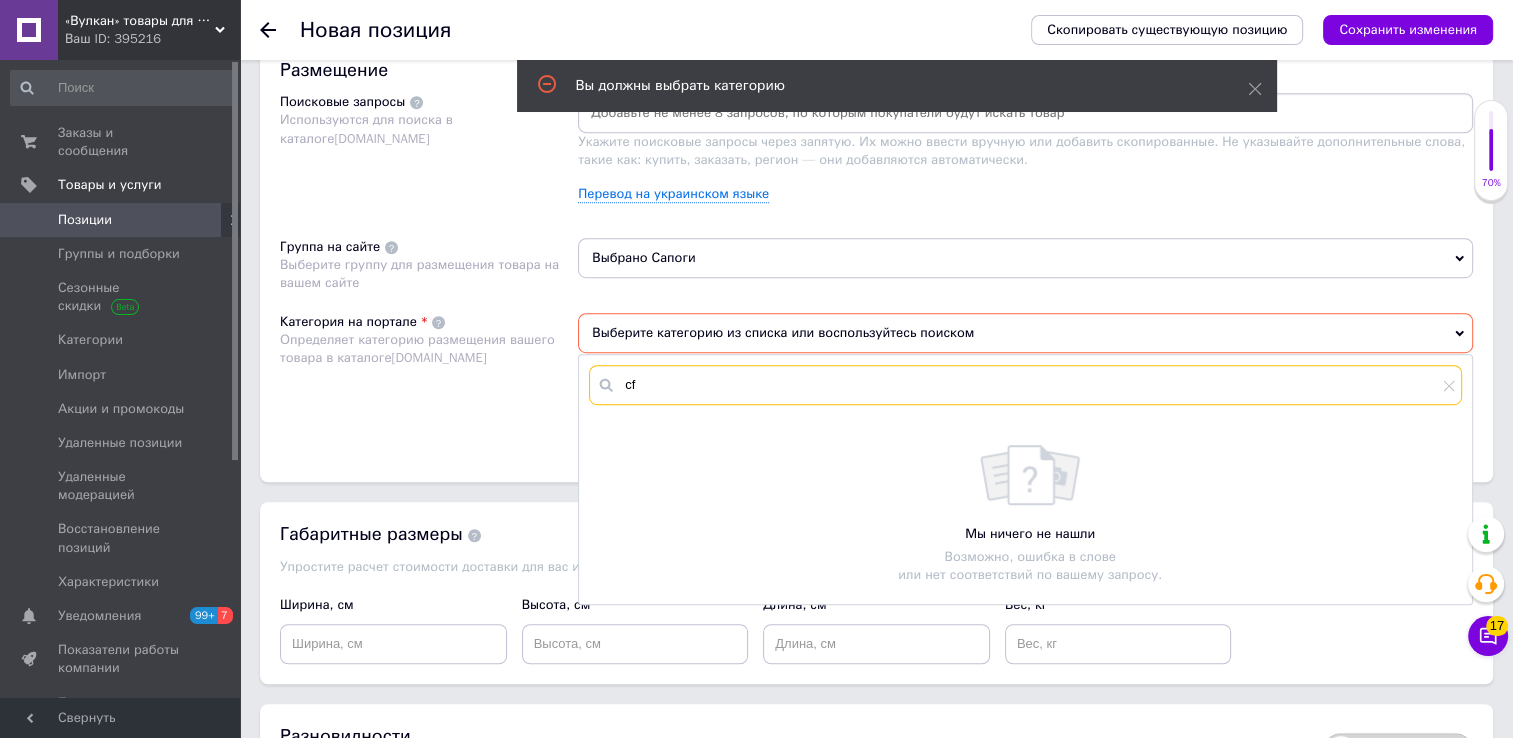 type on "c" 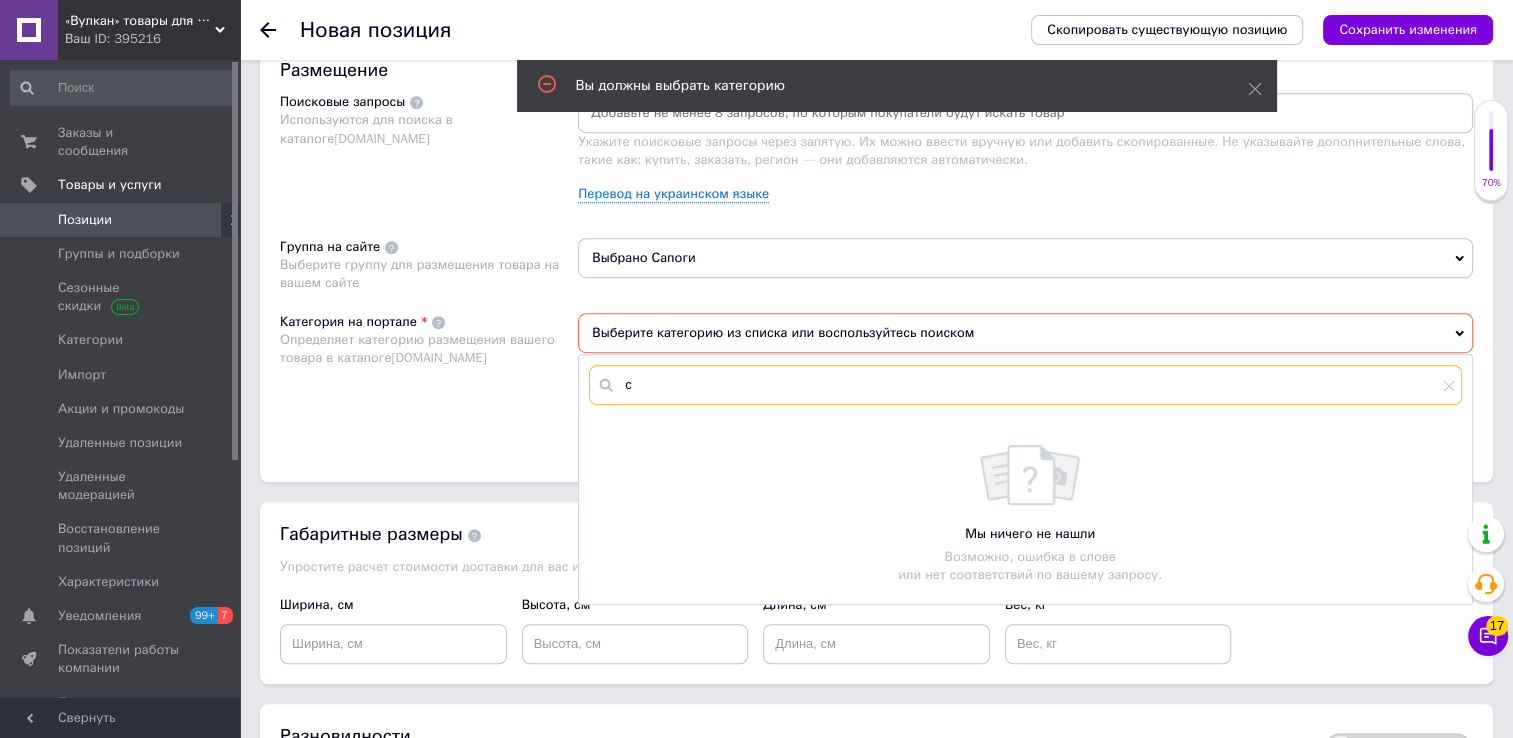 type 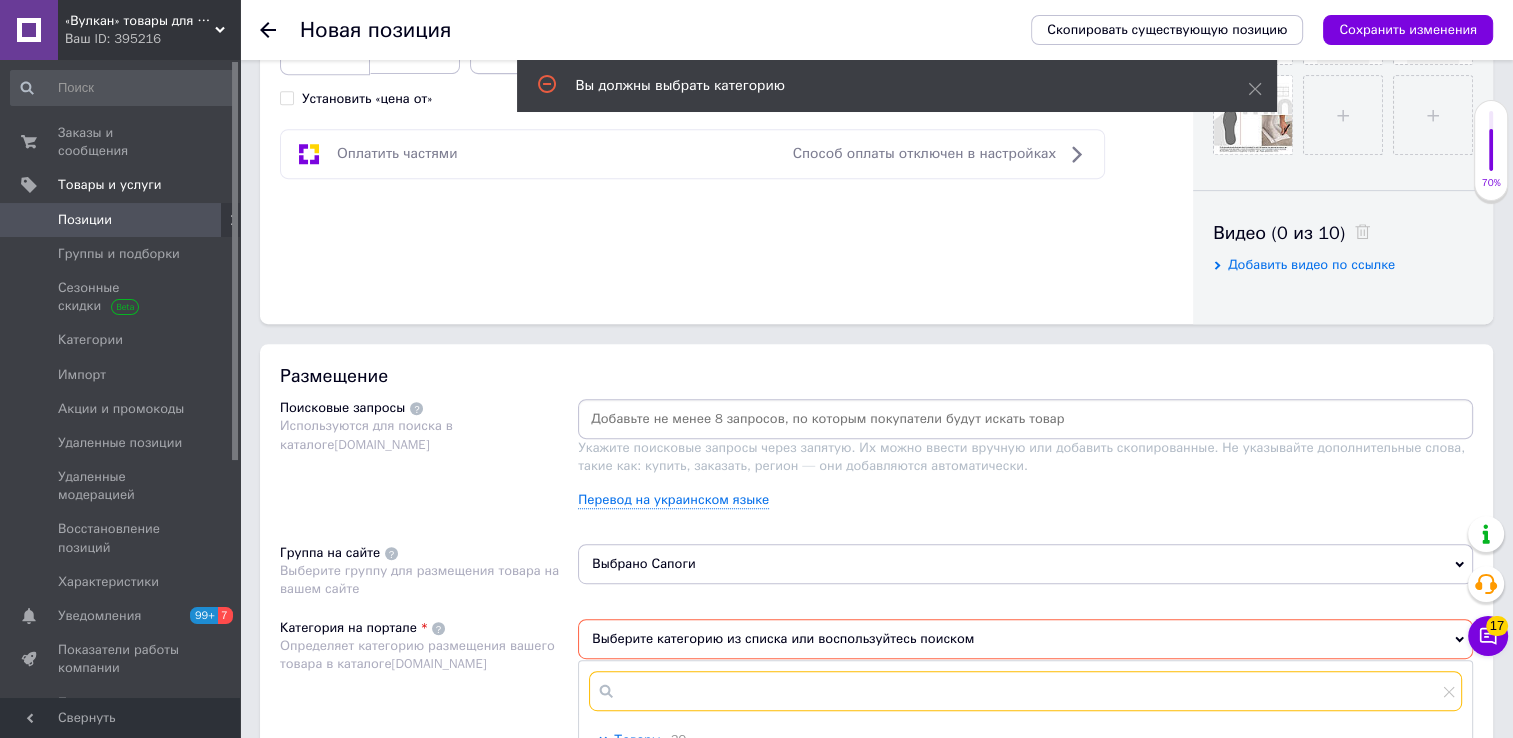 scroll, scrollTop: 878, scrollLeft: 0, axis: vertical 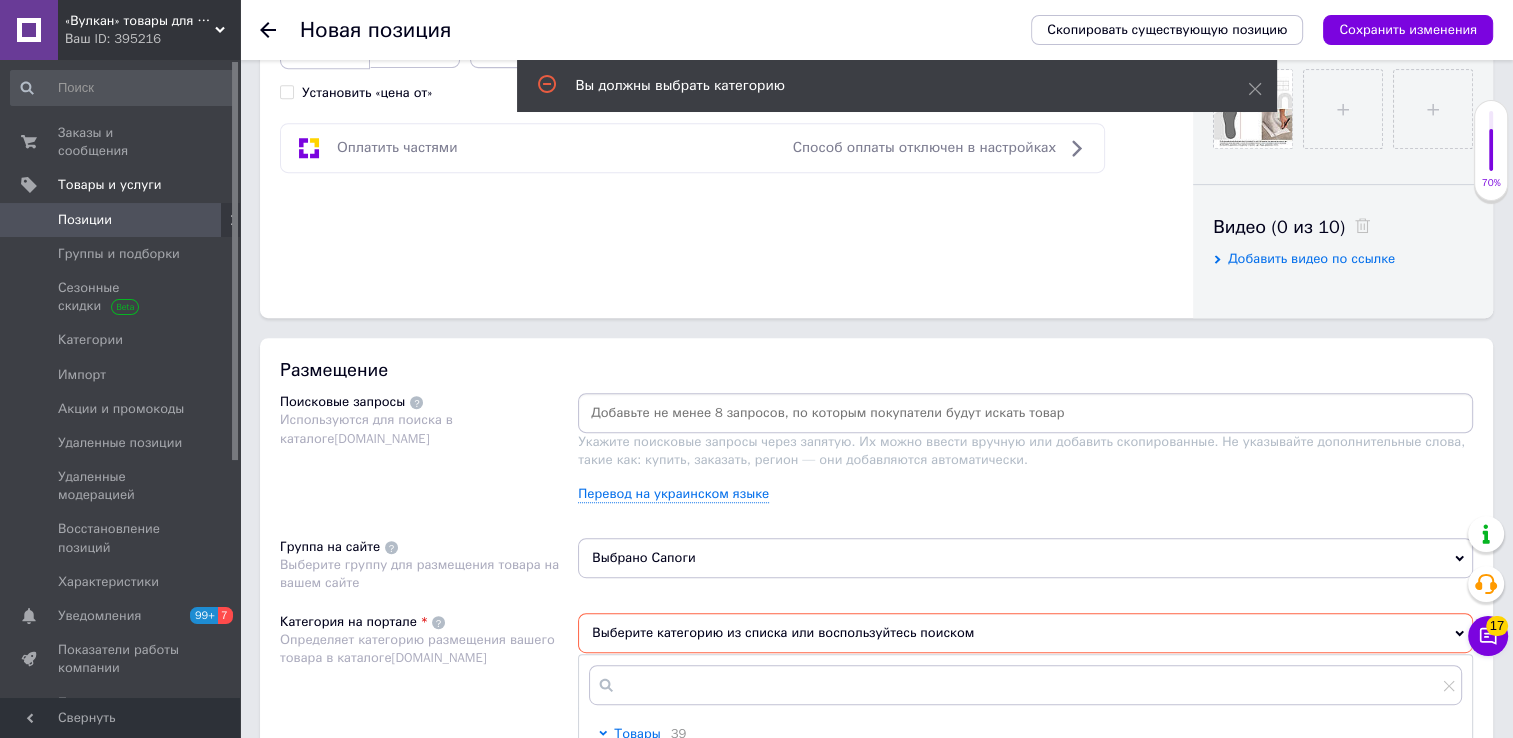 click at bounding box center [1025, 413] 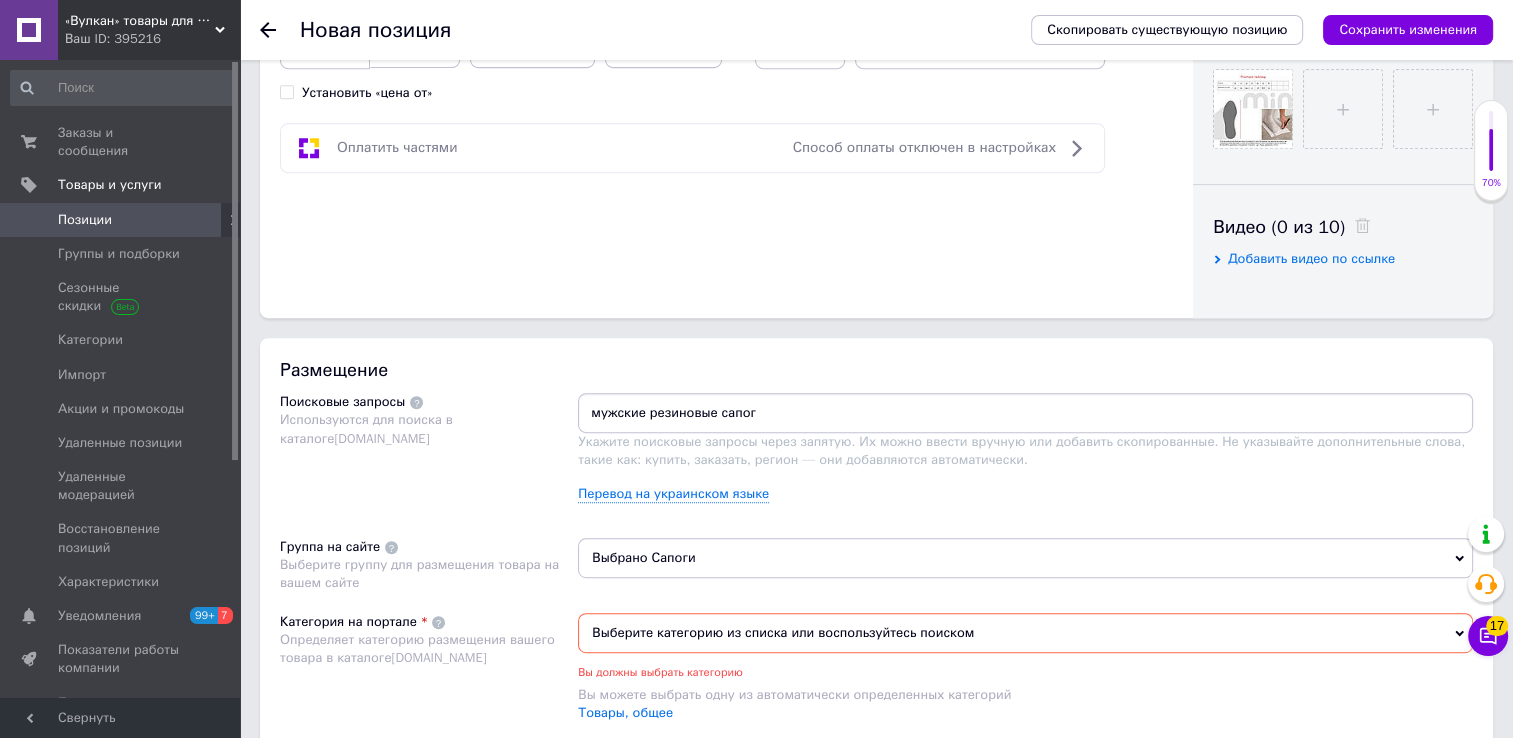 type on "мужские резиновые сапоги" 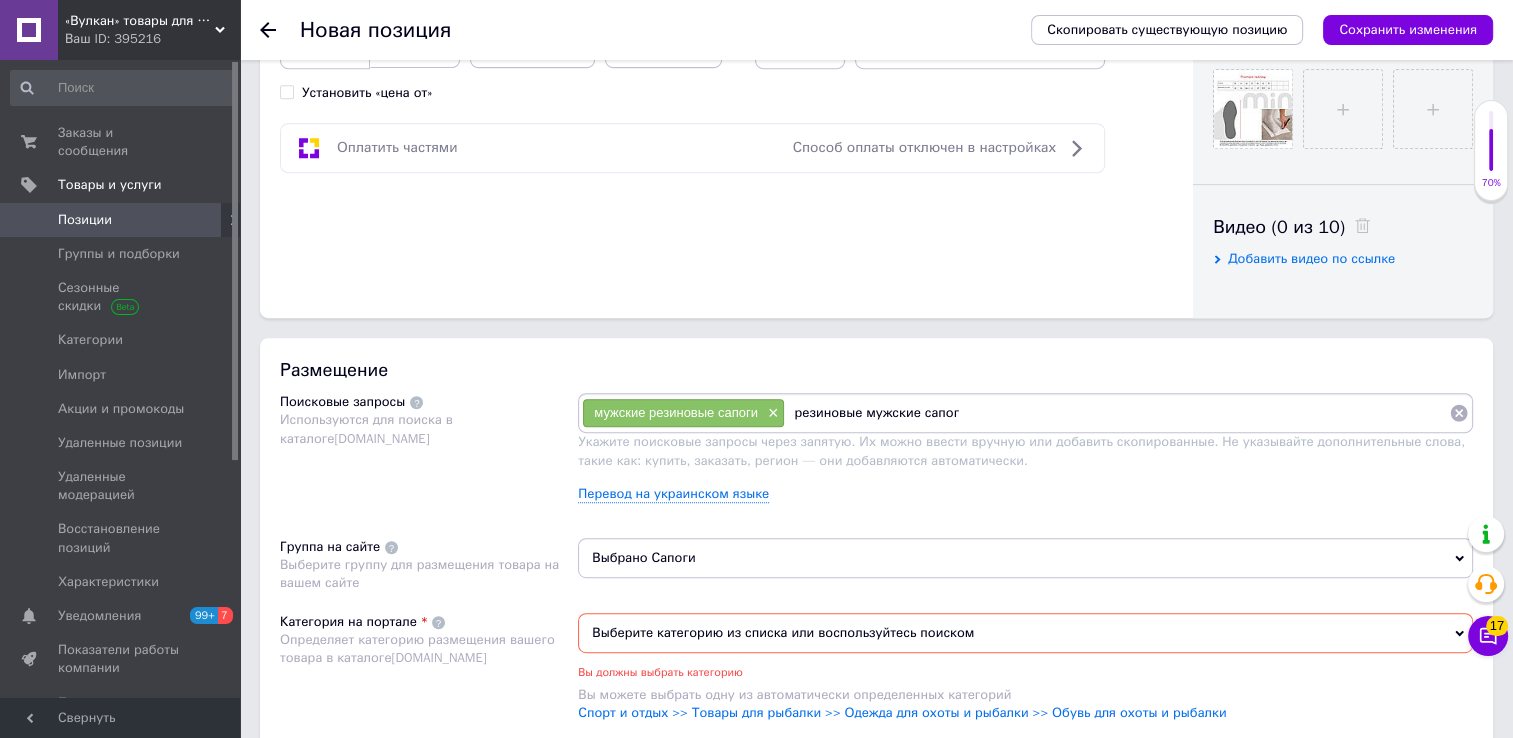 type on "резиновые мужские сапоги" 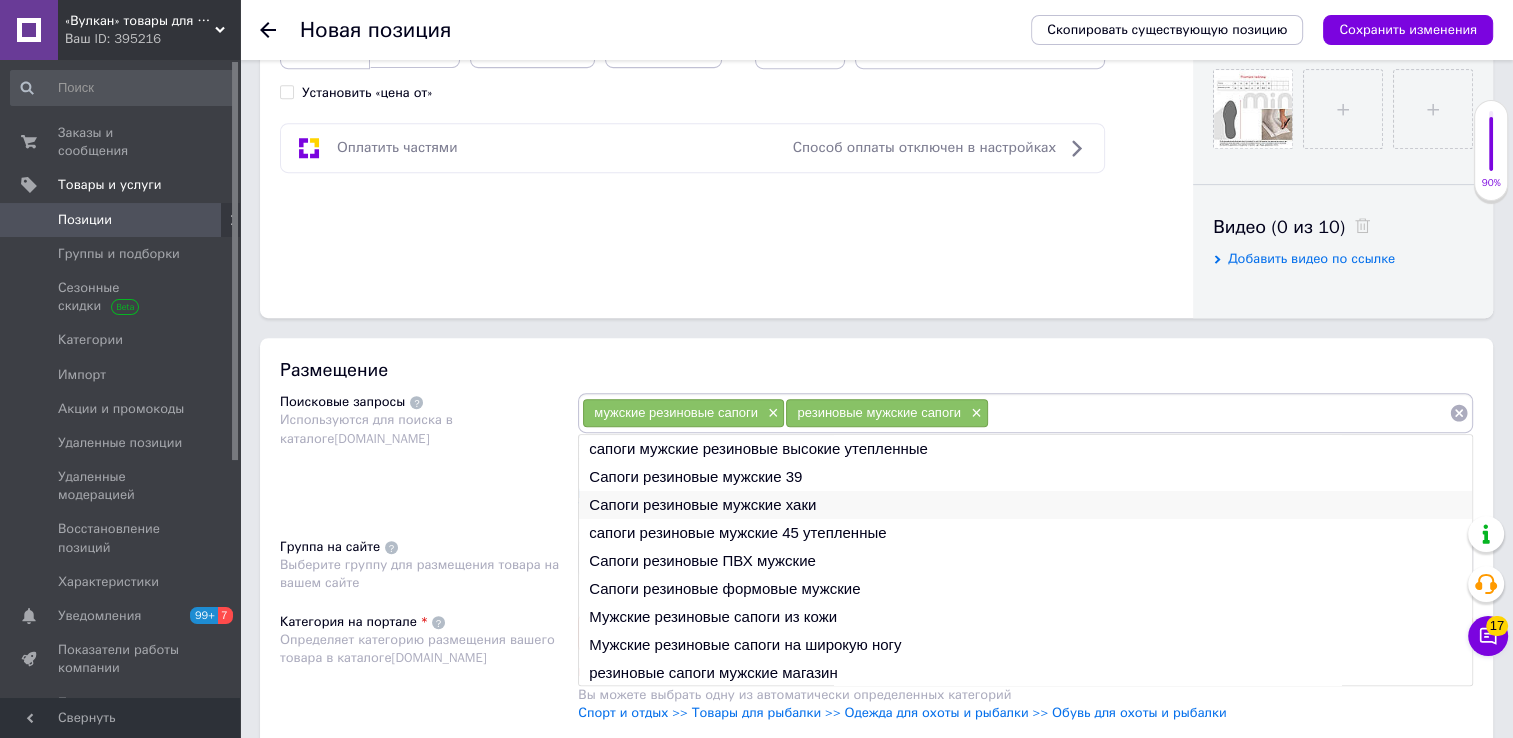 click on "Сапоги резиновые мужские хаки" at bounding box center [1025, 505] 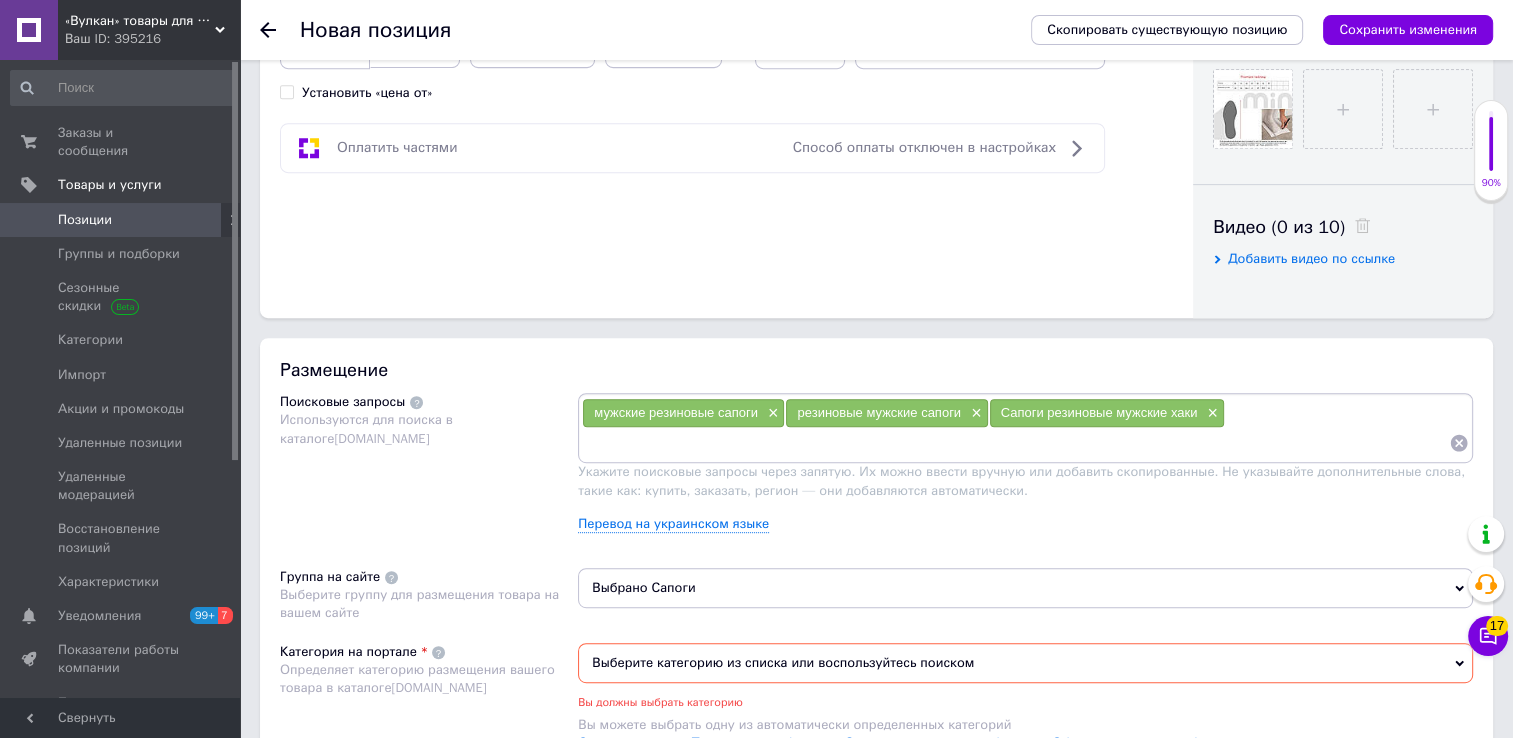 click at bounding box center [1015, 443] 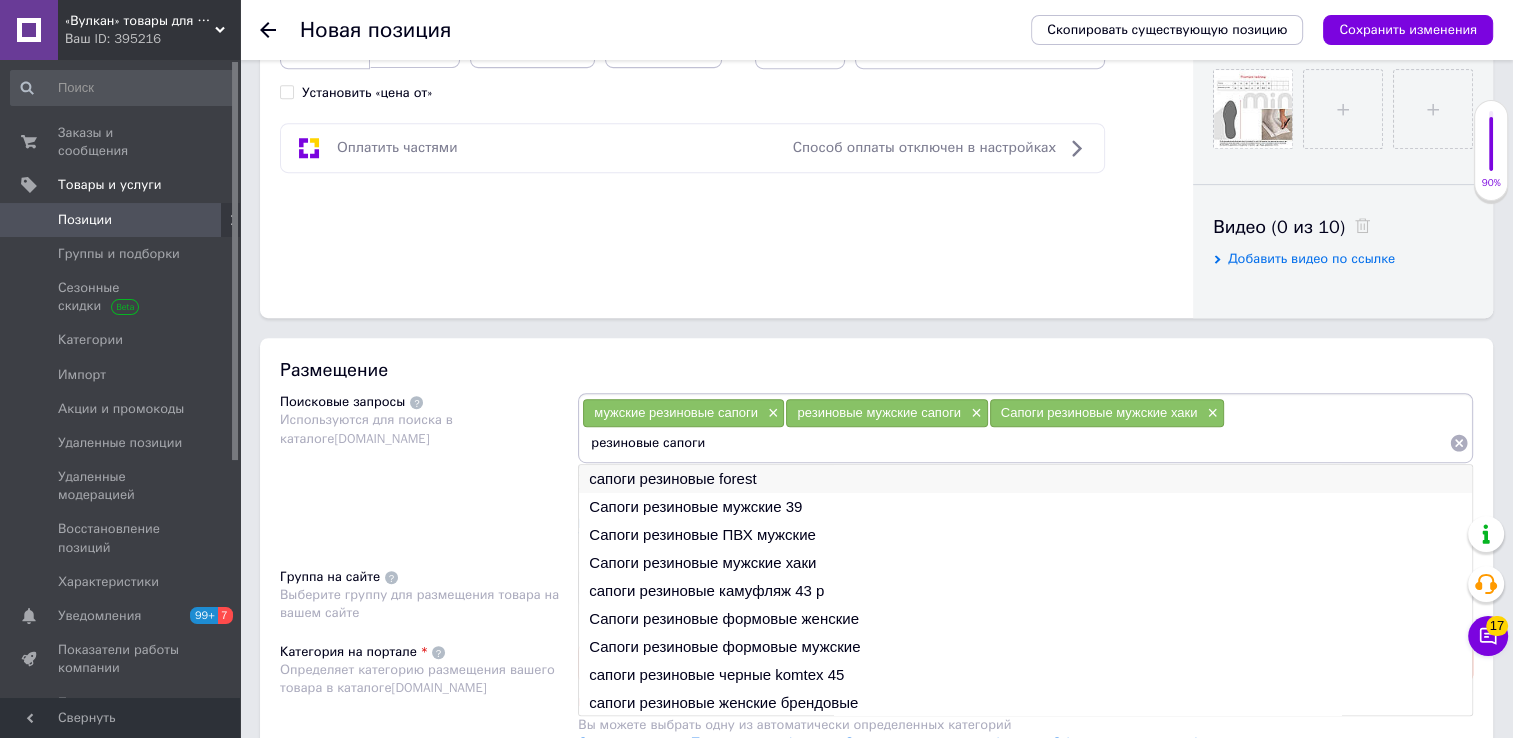 scroll, scrollTop: 29, scrollLeft: 0, axis: vertical 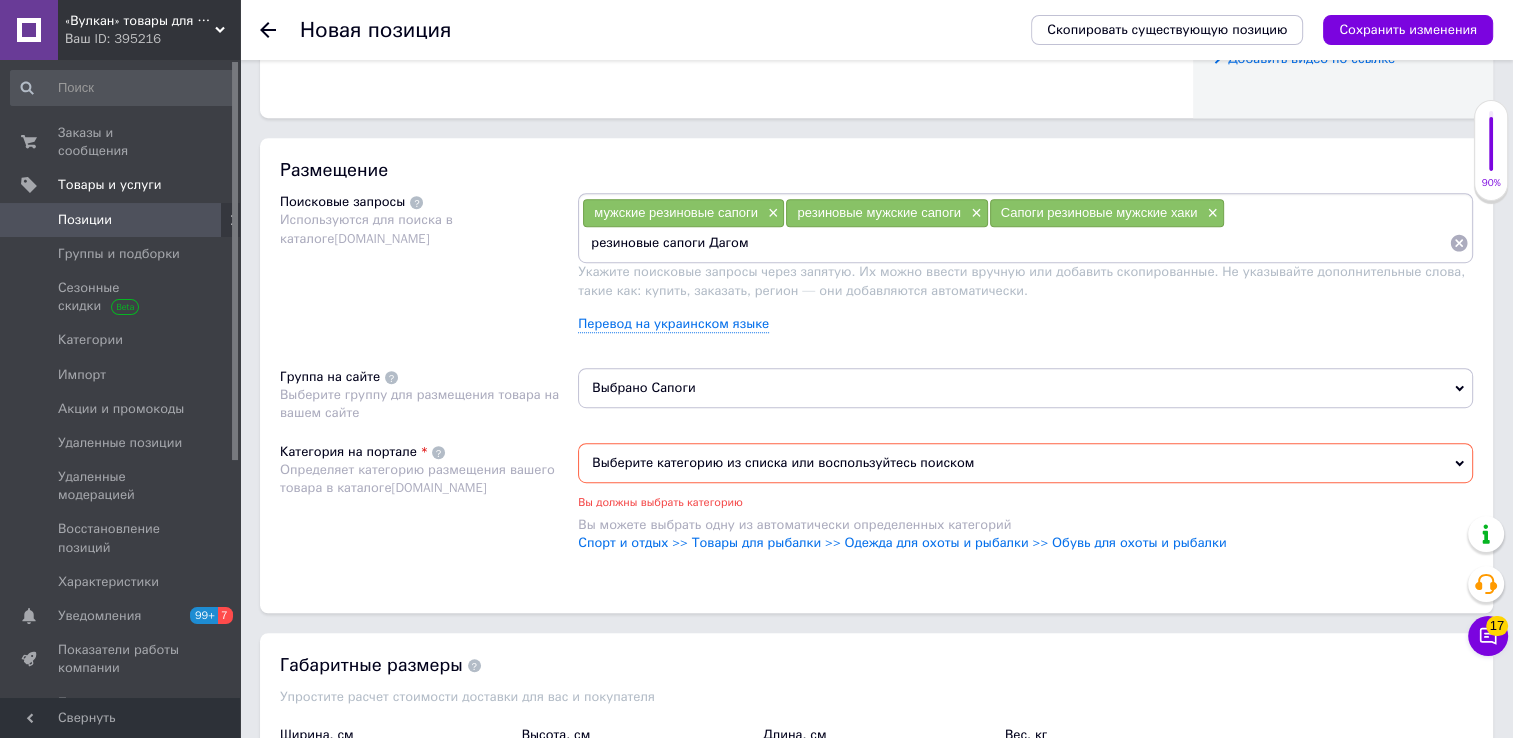 type on "резиновые сапоги [PERSON_NAME]" 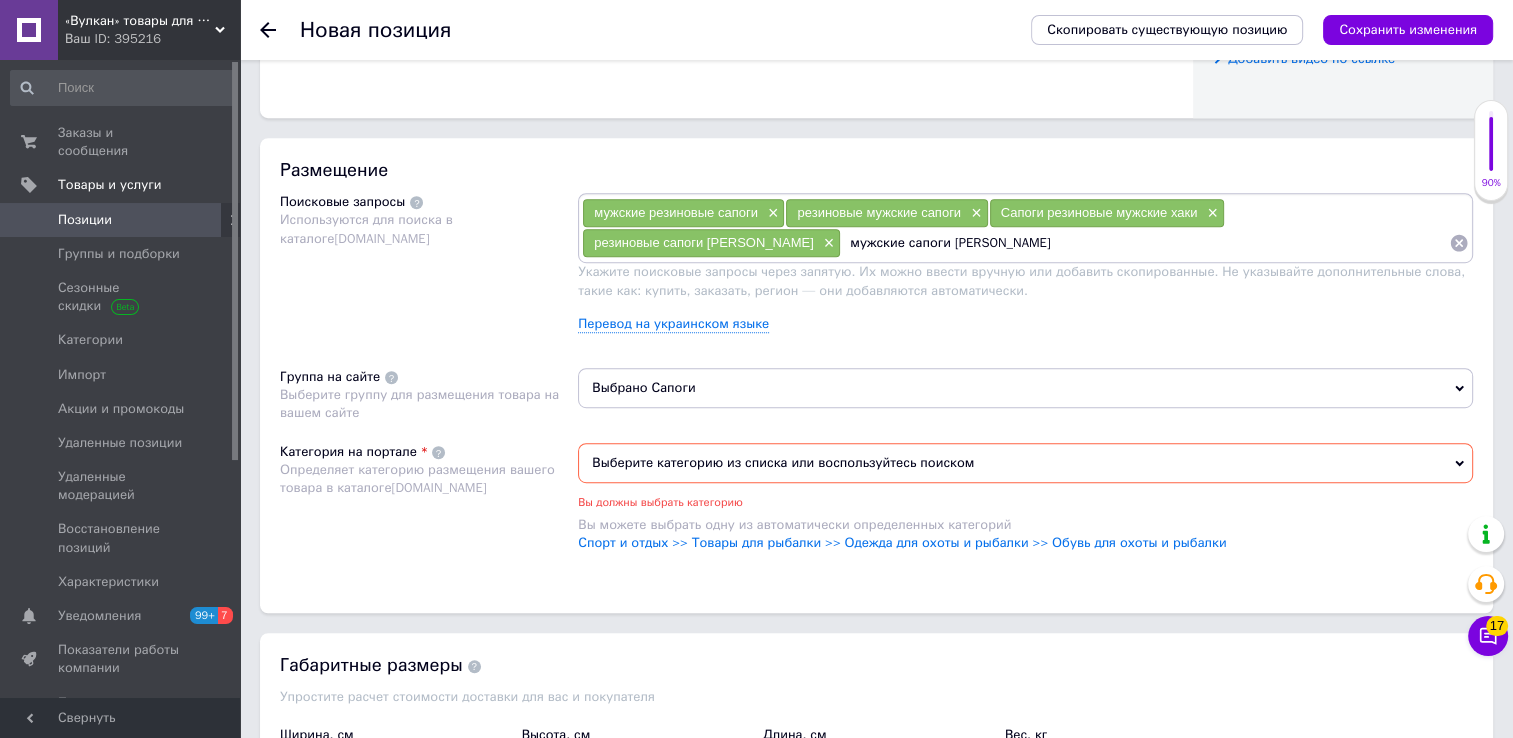 type on "мужские сапоги [PERSON_NAME]" 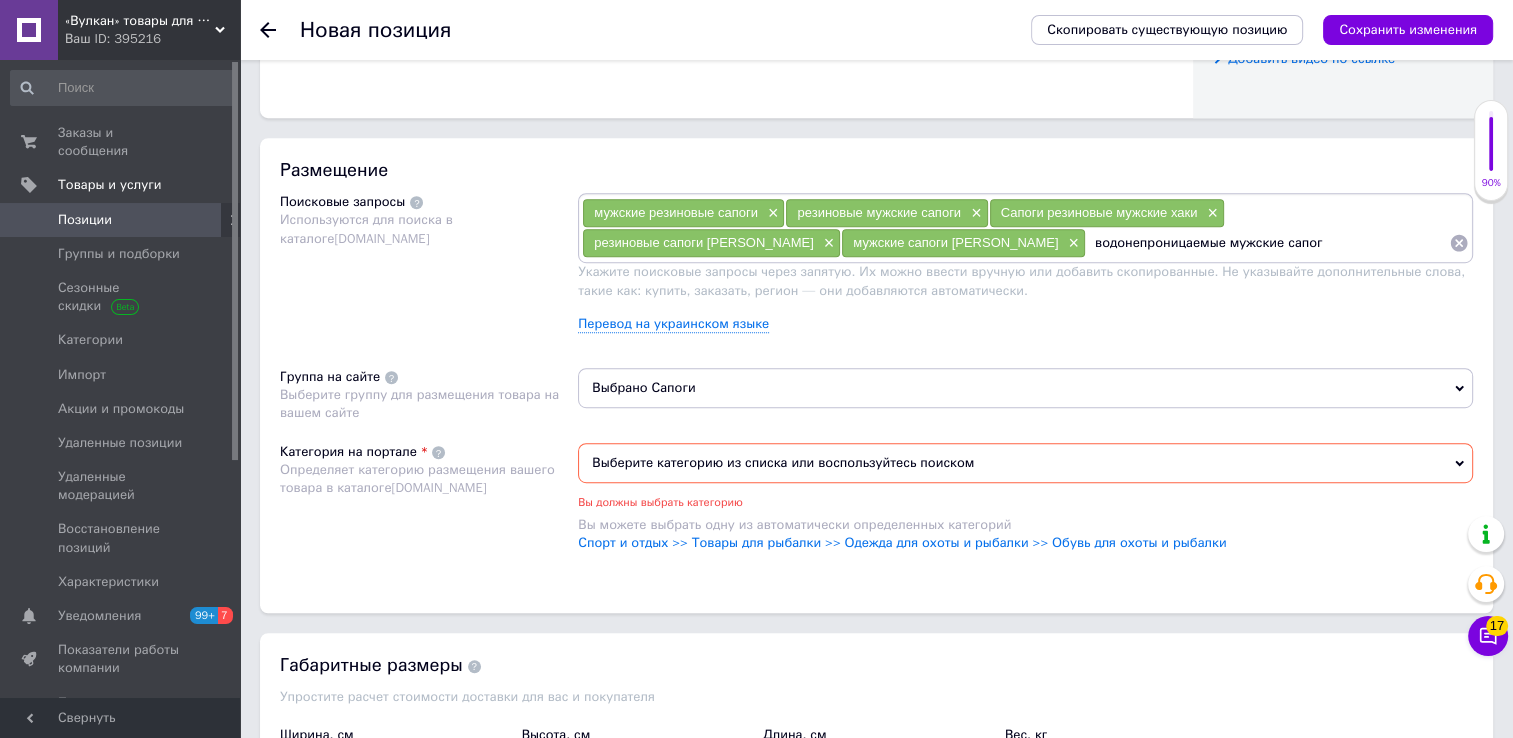 type on "водонепроницаемые мужские сапоги" 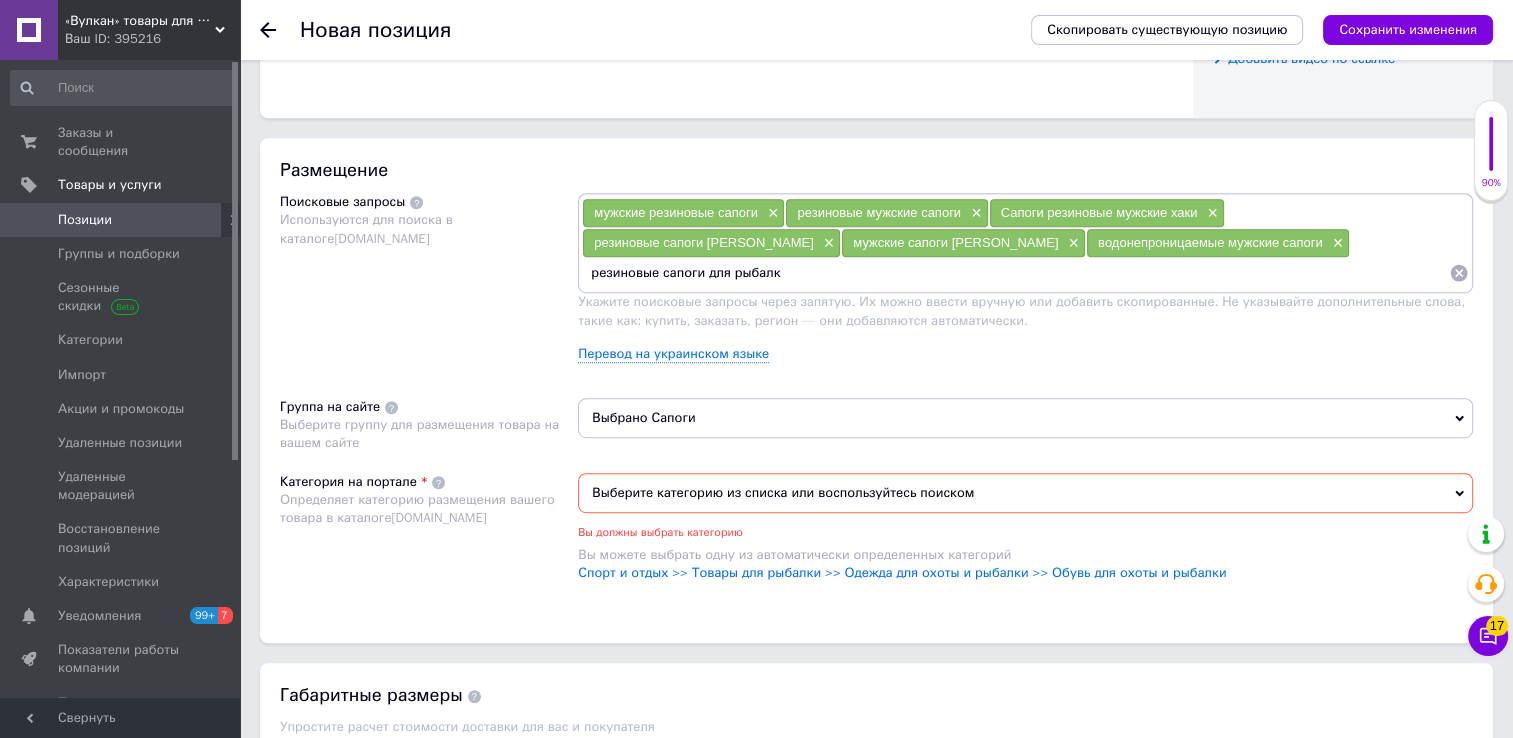 type on "резиновые сапоги для рыбалки" 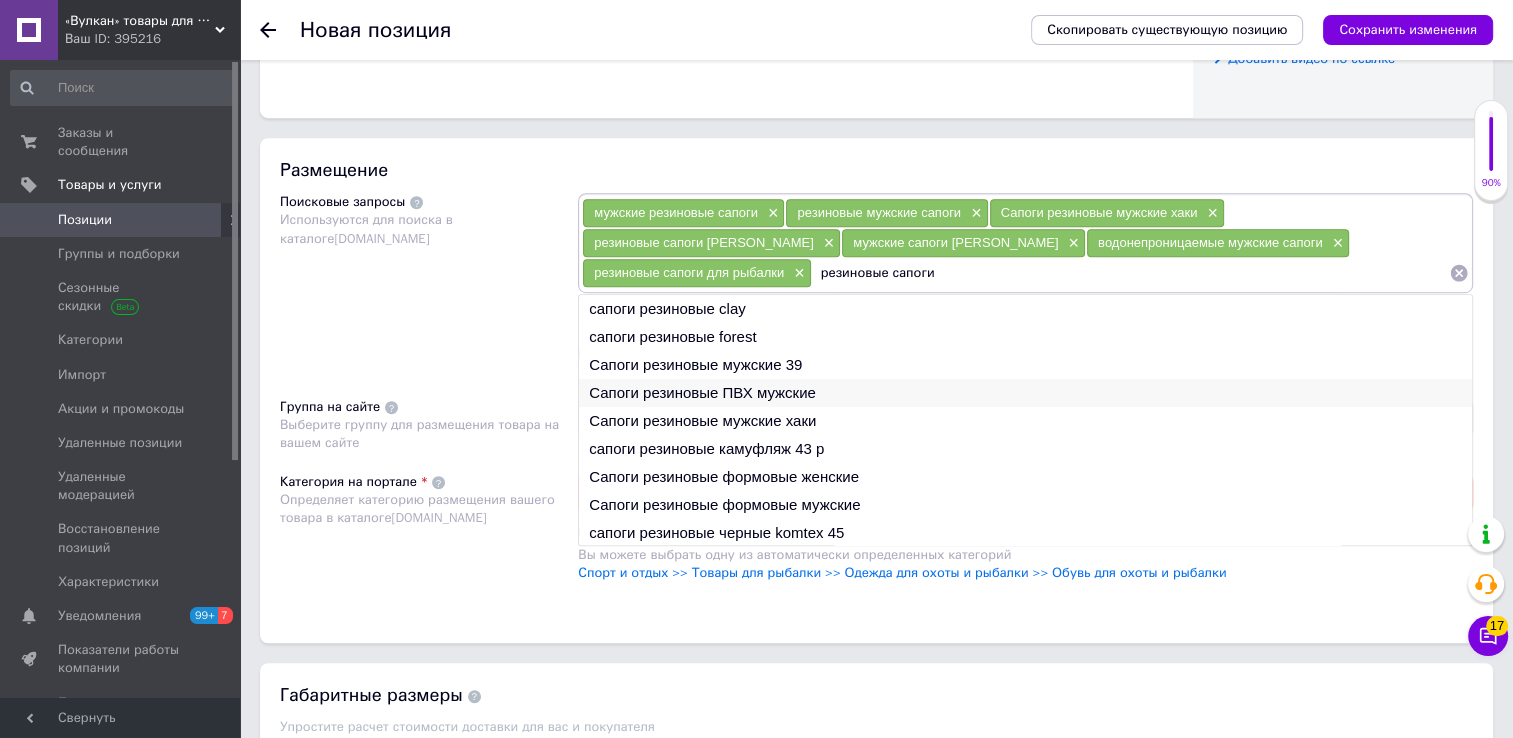 type on "резиновые сапоги" 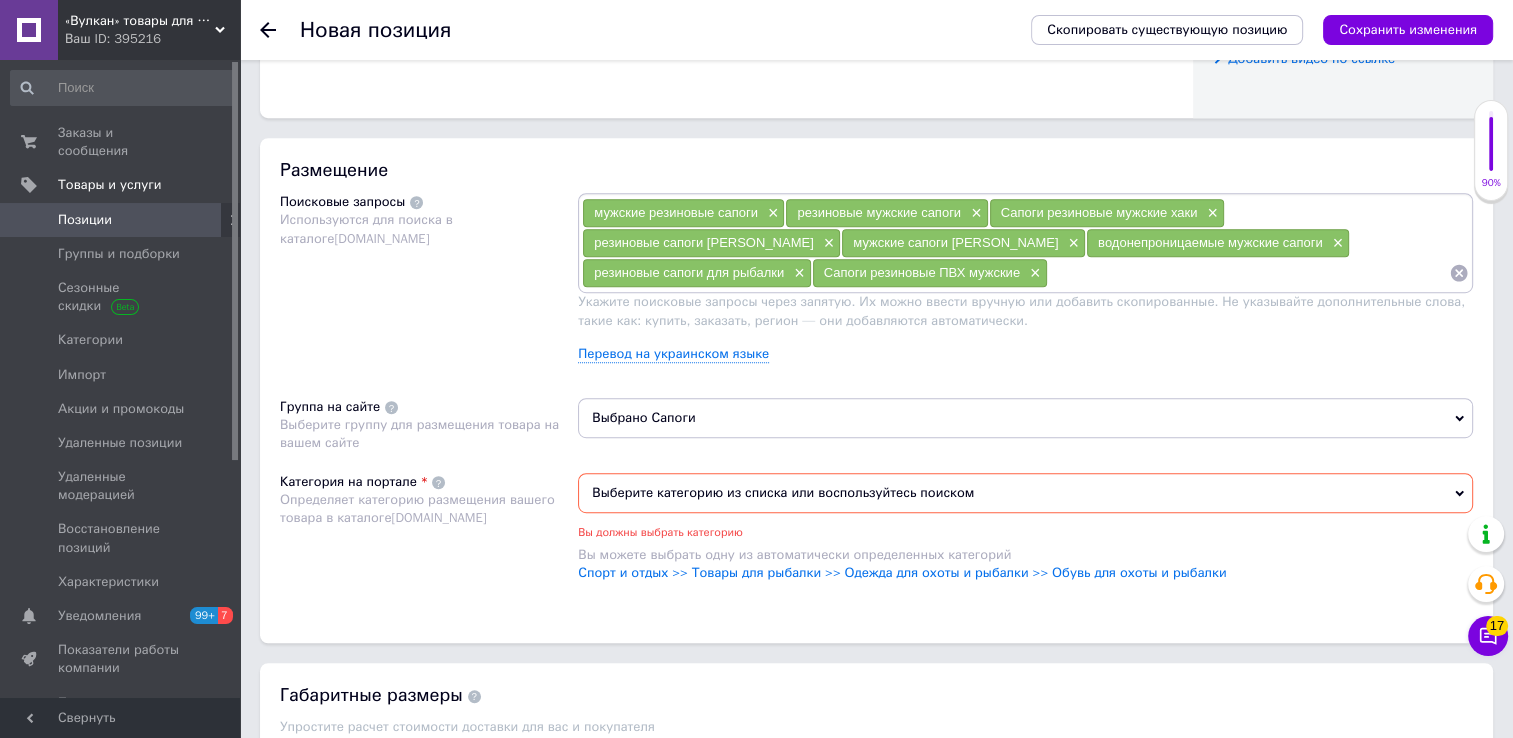 click at bounding box center (1249, 273) 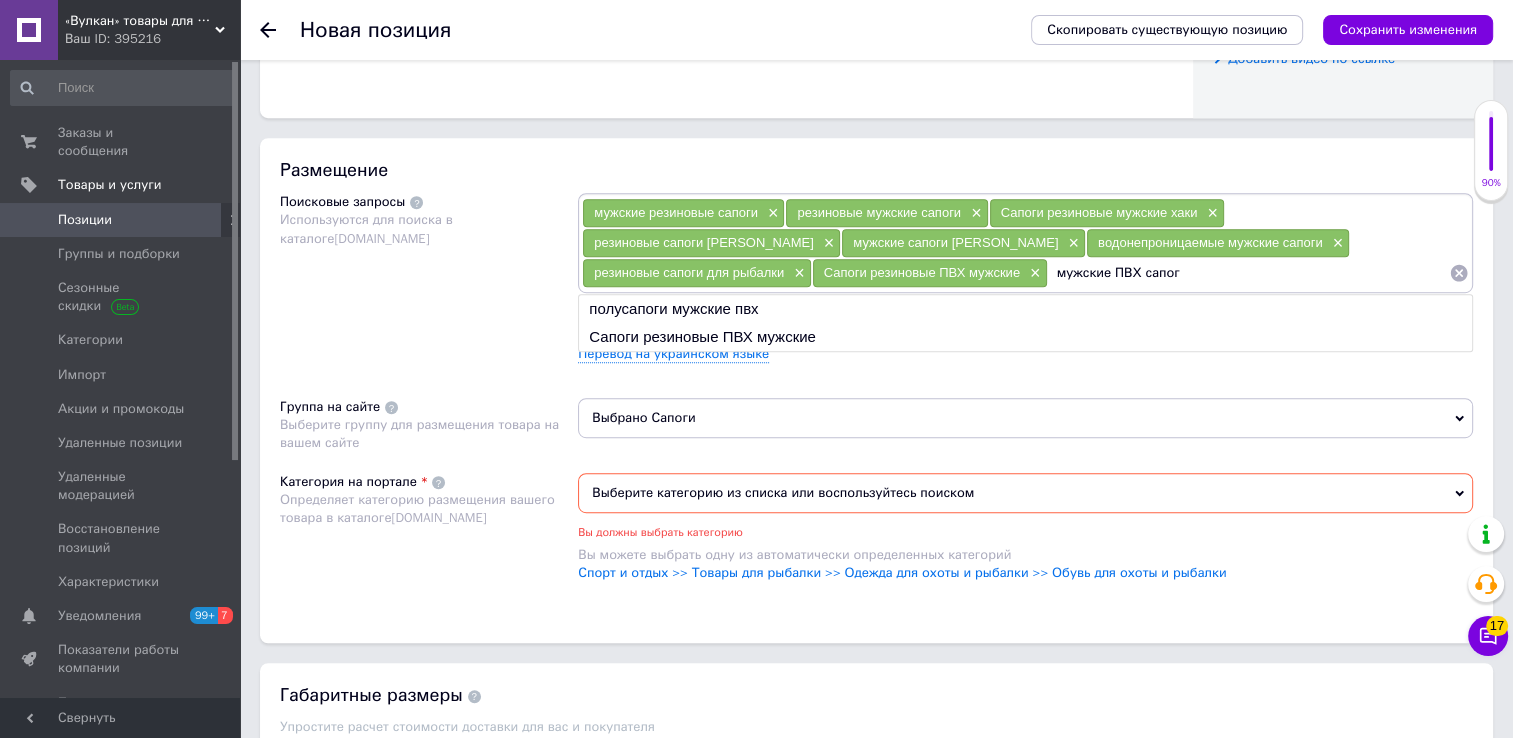type on "мужские ПВХ сапоги" 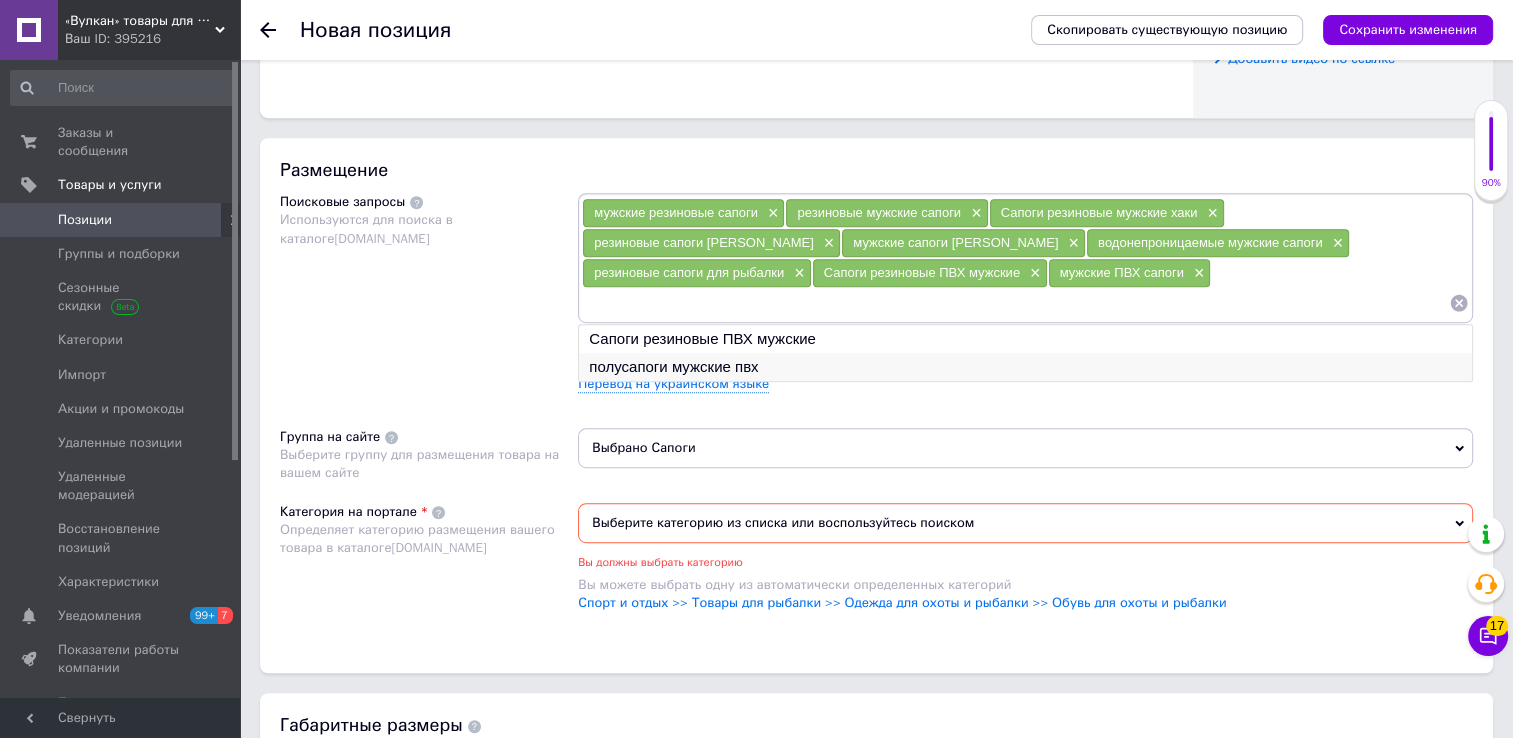 click on "полусапоги мужские пвх" at bounding box center [1025, 367] 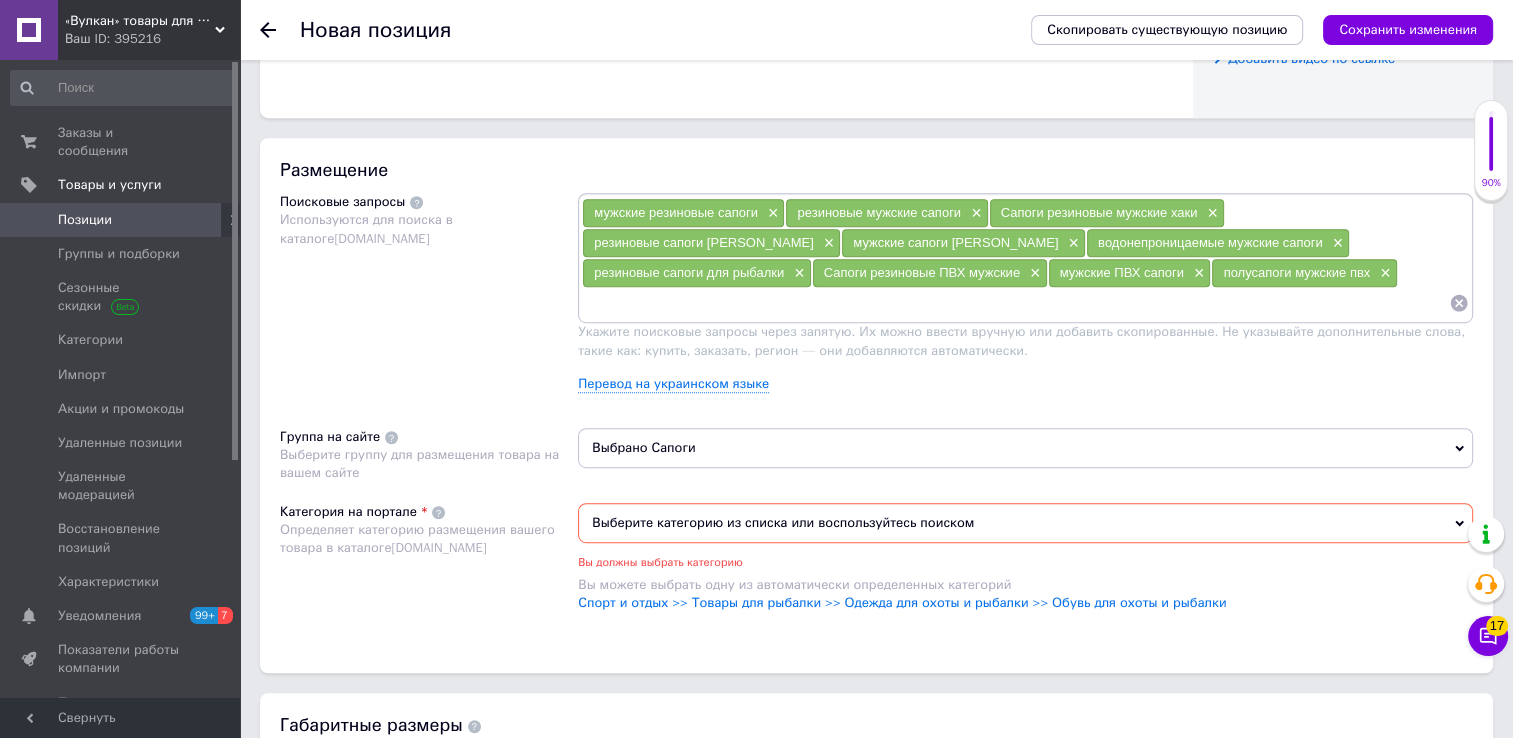 click on "резиновые сапоги для рыбалки ×" at bounding box center (696, 273) 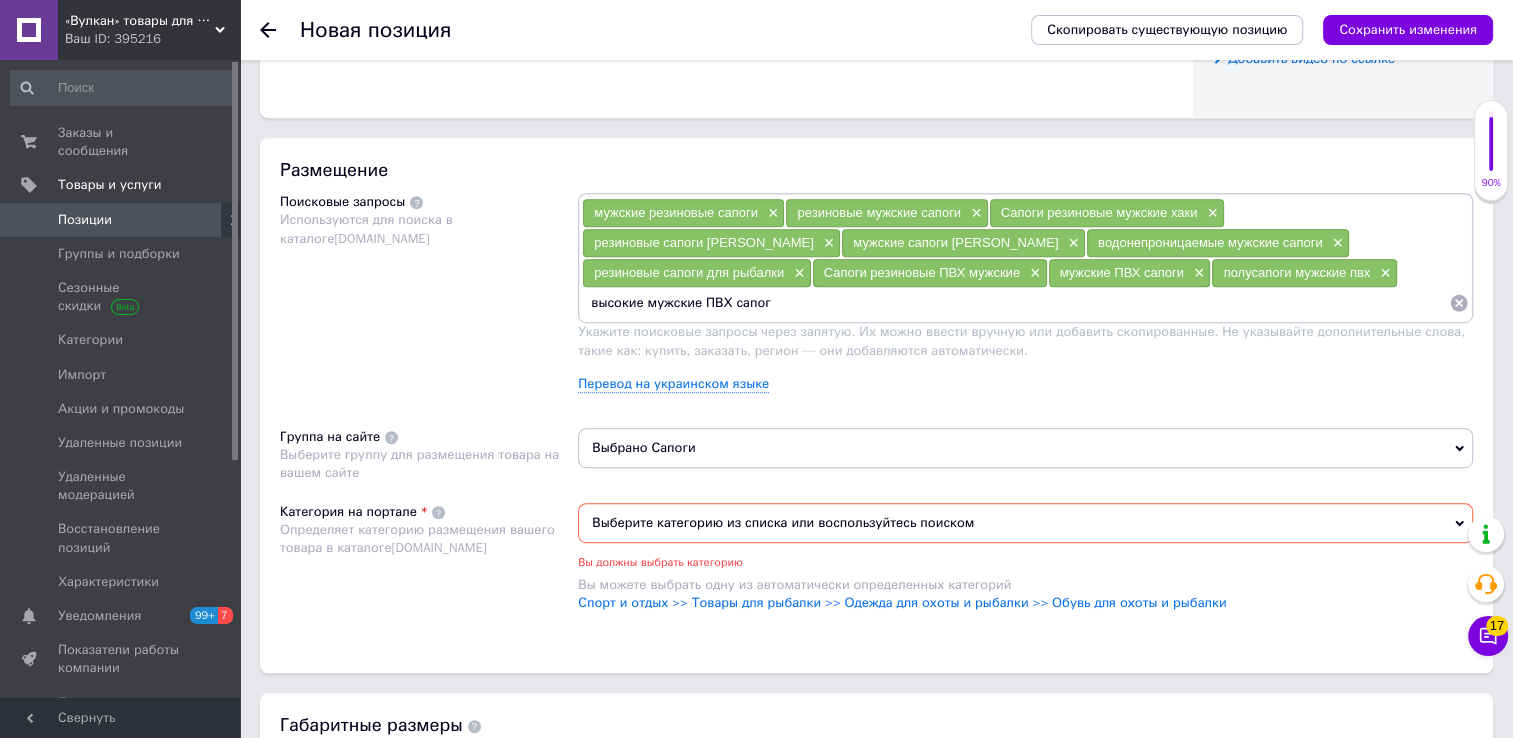 type on "высокие мужские ПВХ сапоги" 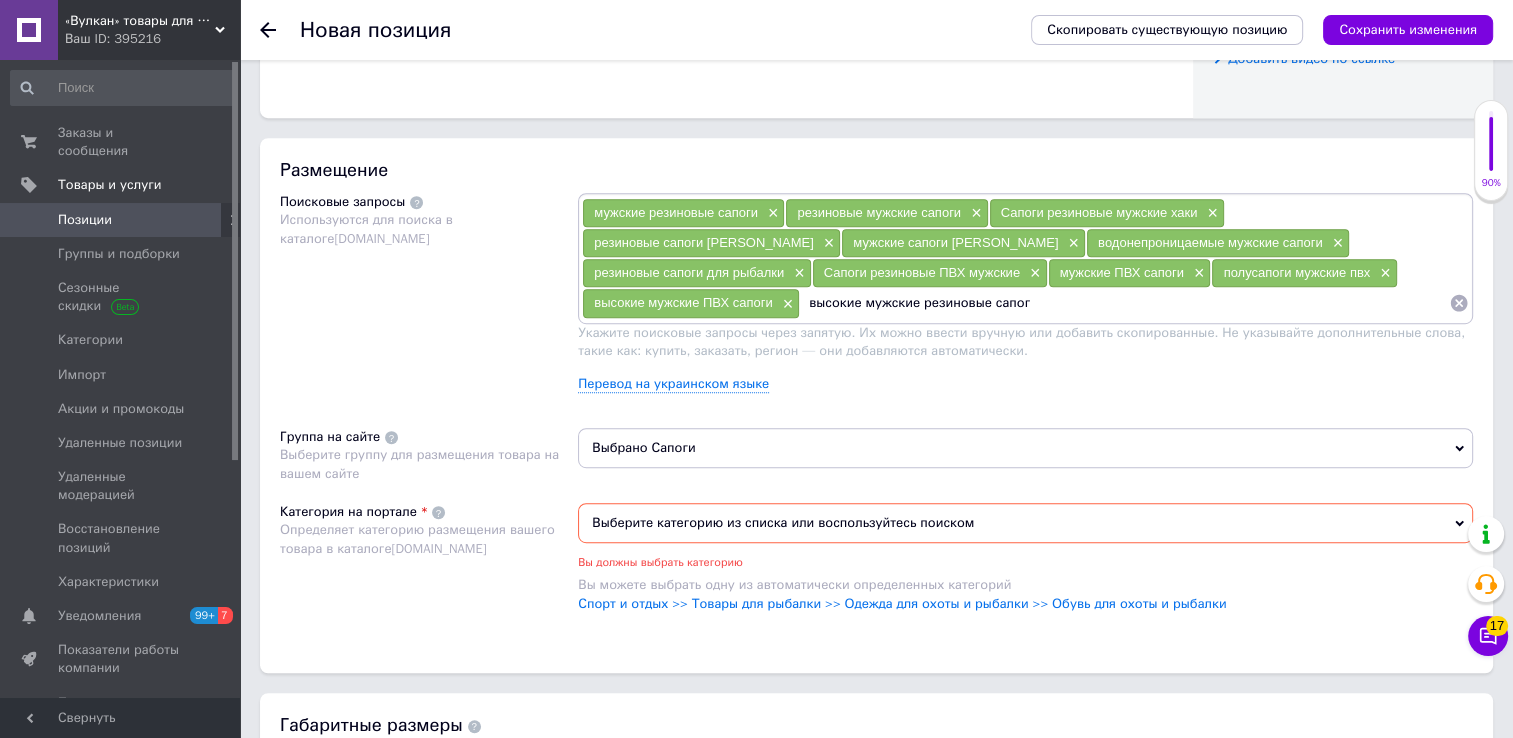 type on "высокие мужские резиновые сапоги" 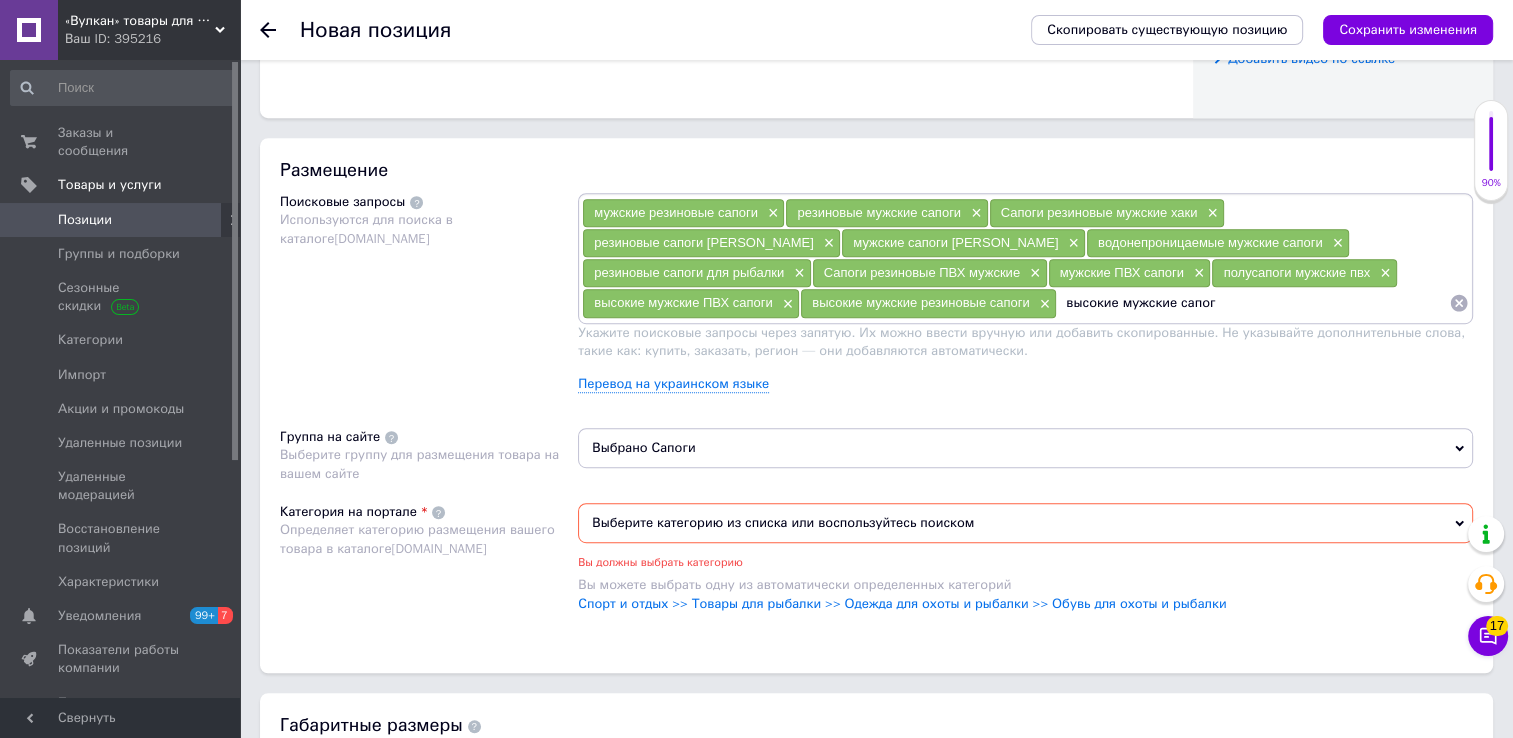 type on "высокие мужские сапоги" 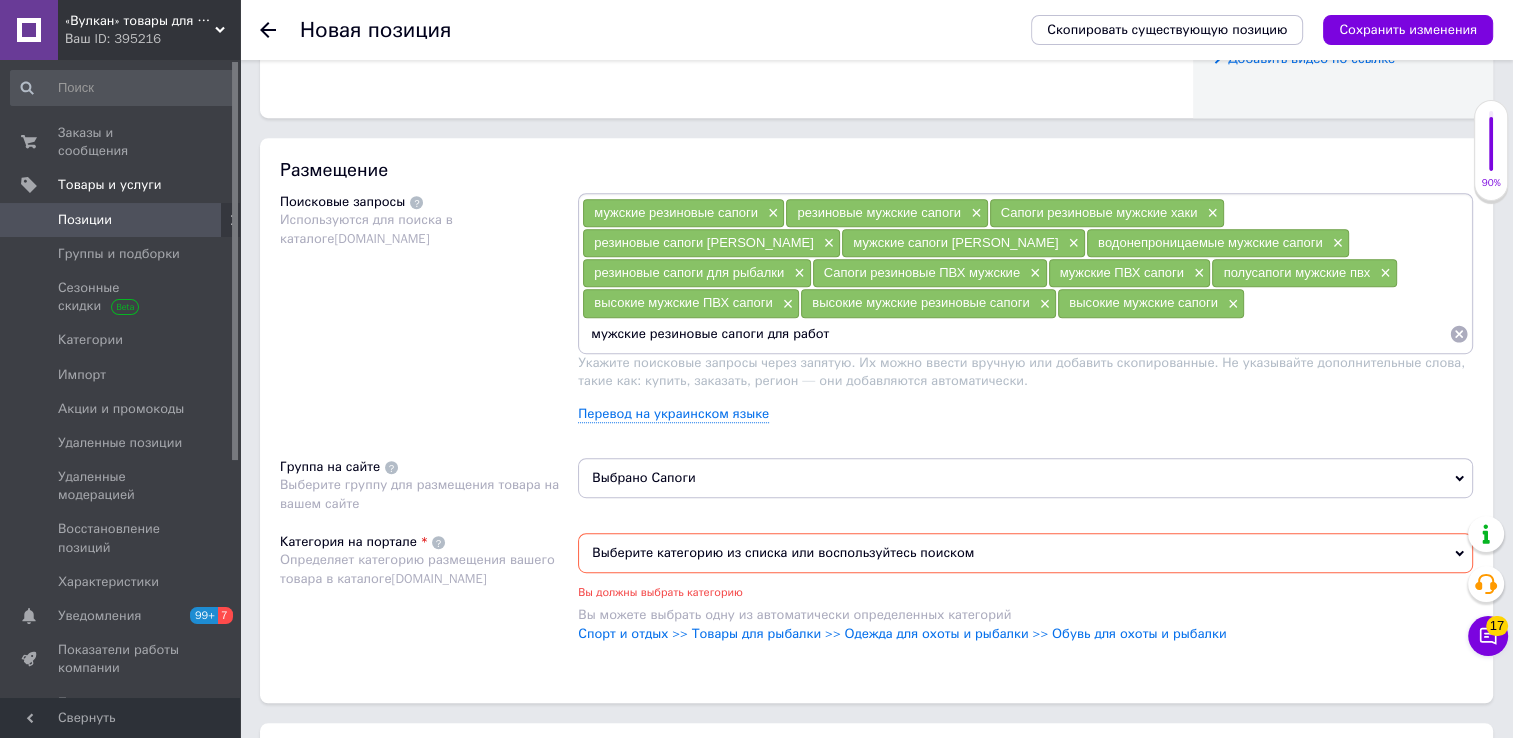 type on "мужские резиновые сапоги для работы" 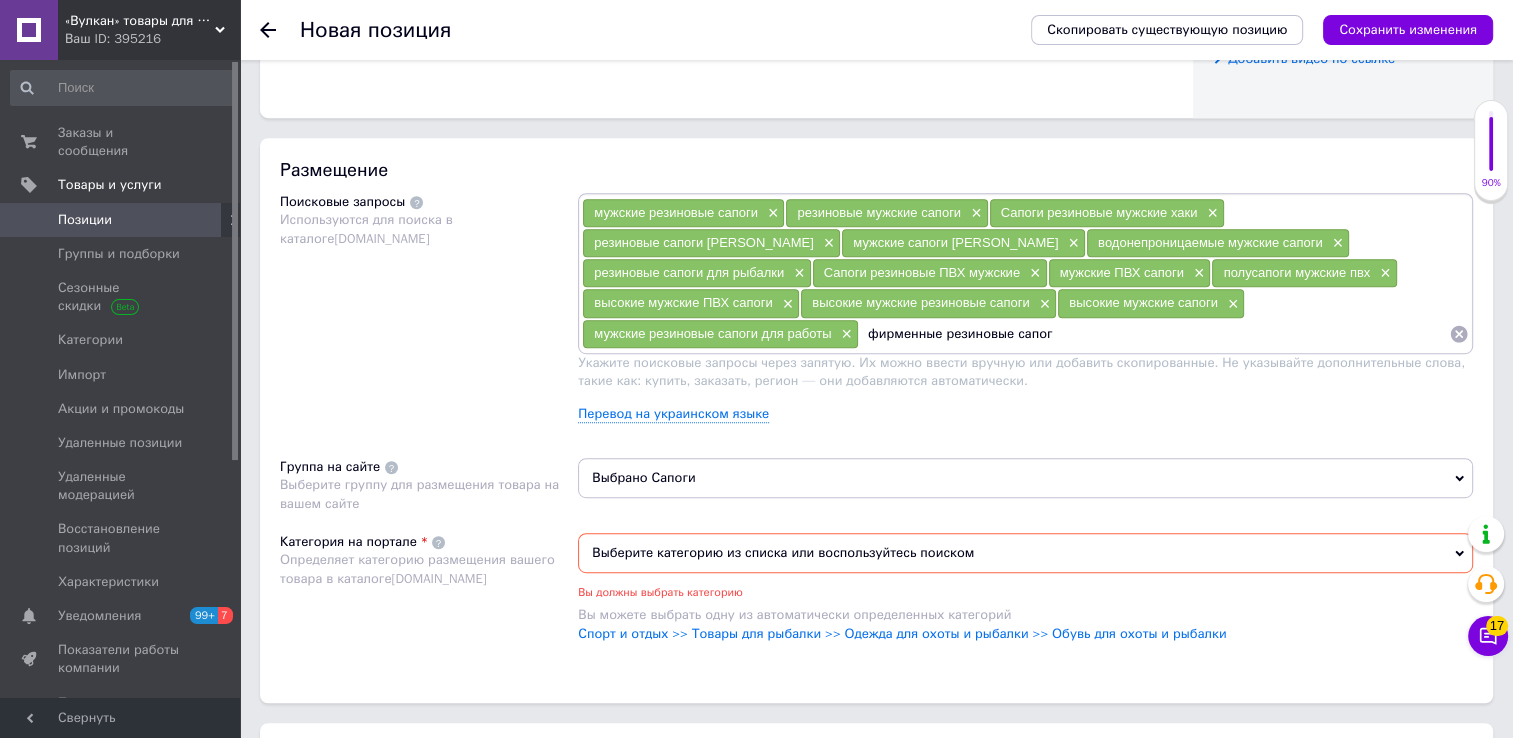 type on "фирменные резиновые сапоги" 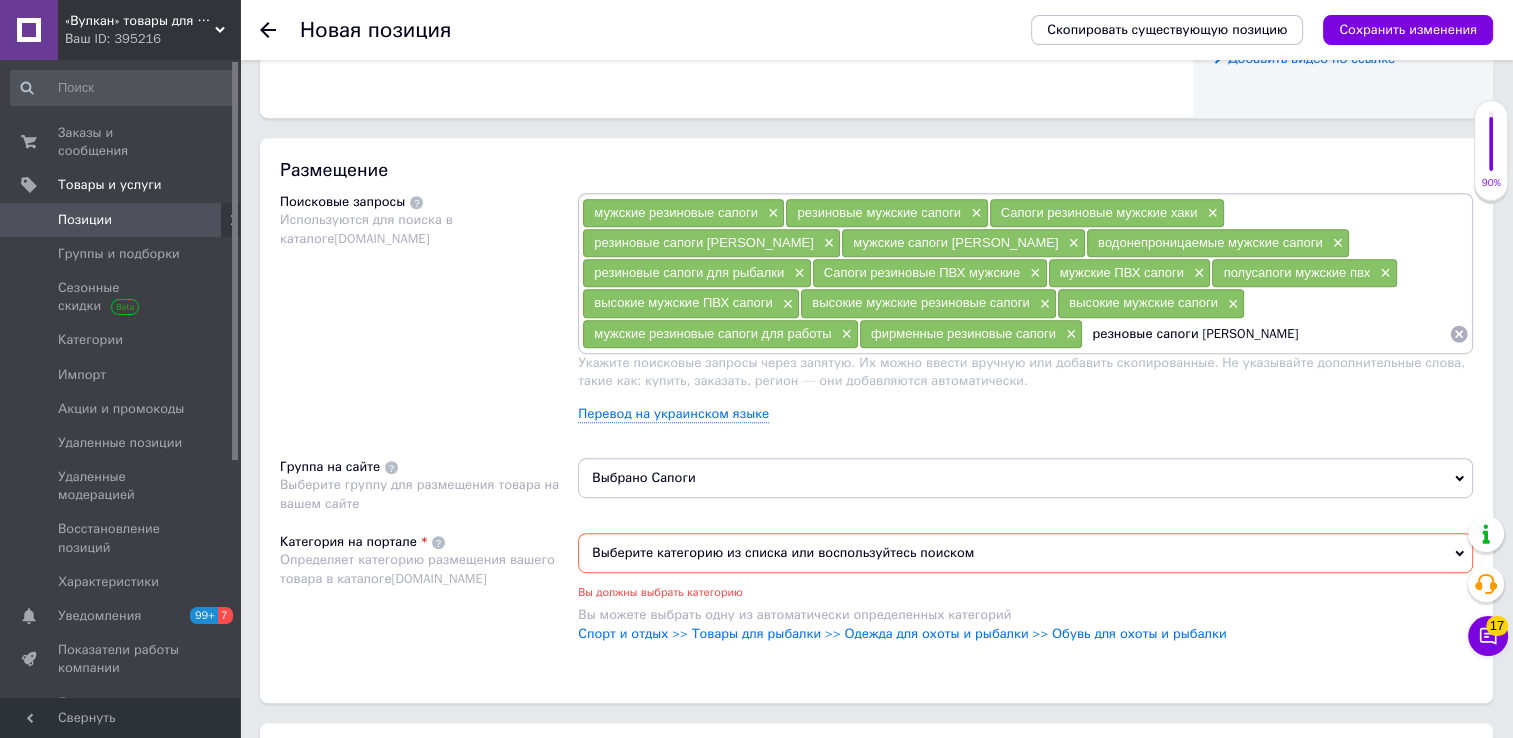 type on "резновые сапоги Dago" 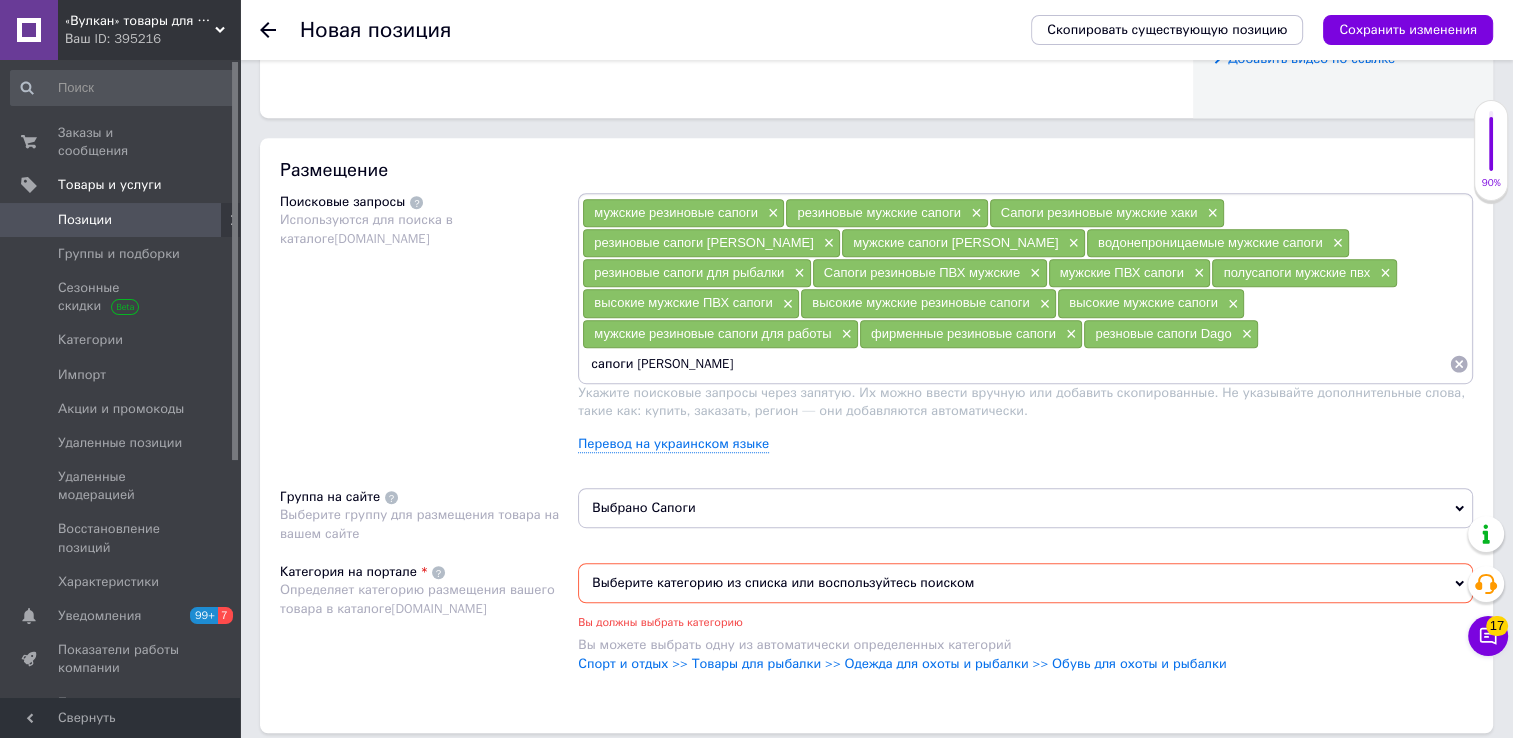 type on "сапоги Dago" 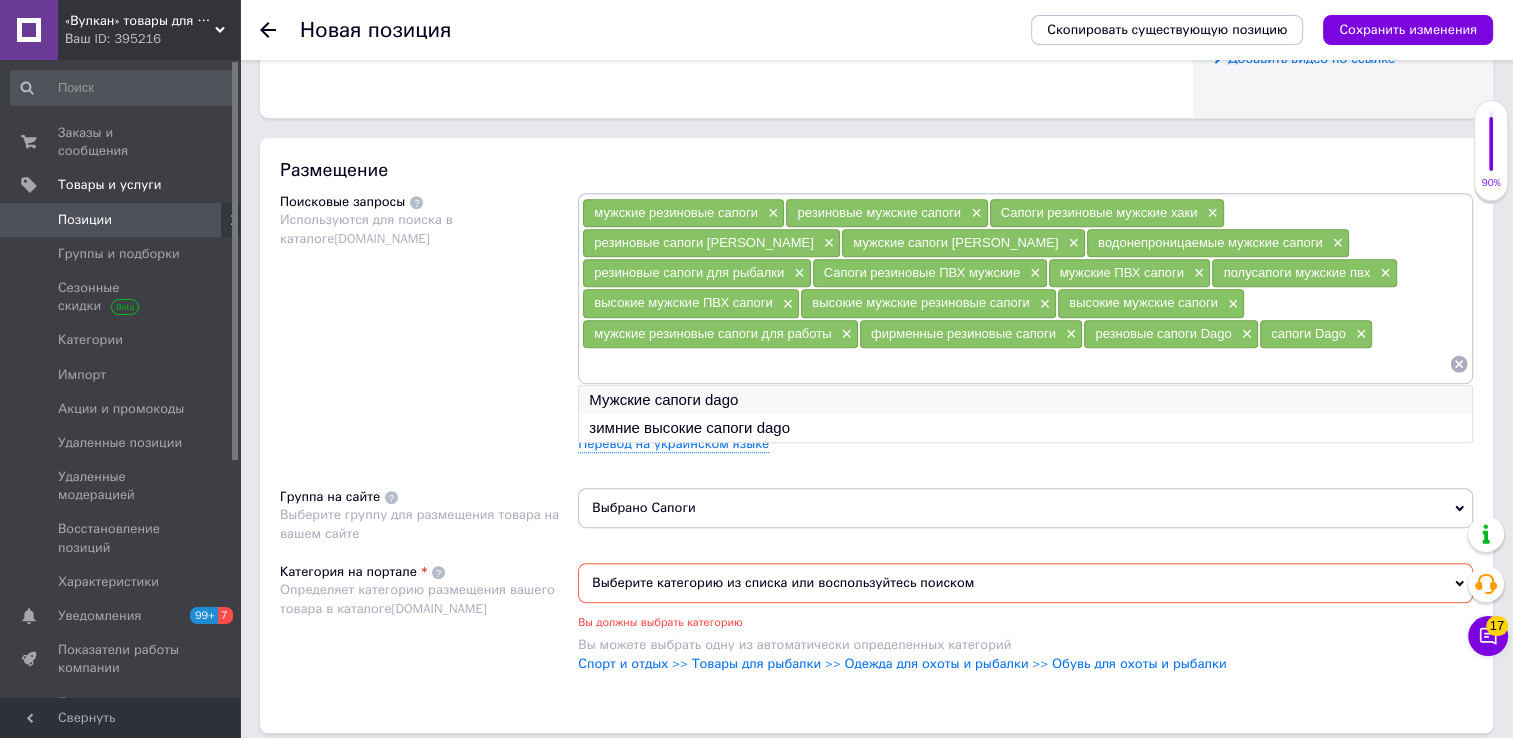 click on "Мужские сапоги dago" at bounding box center [1025, 400] 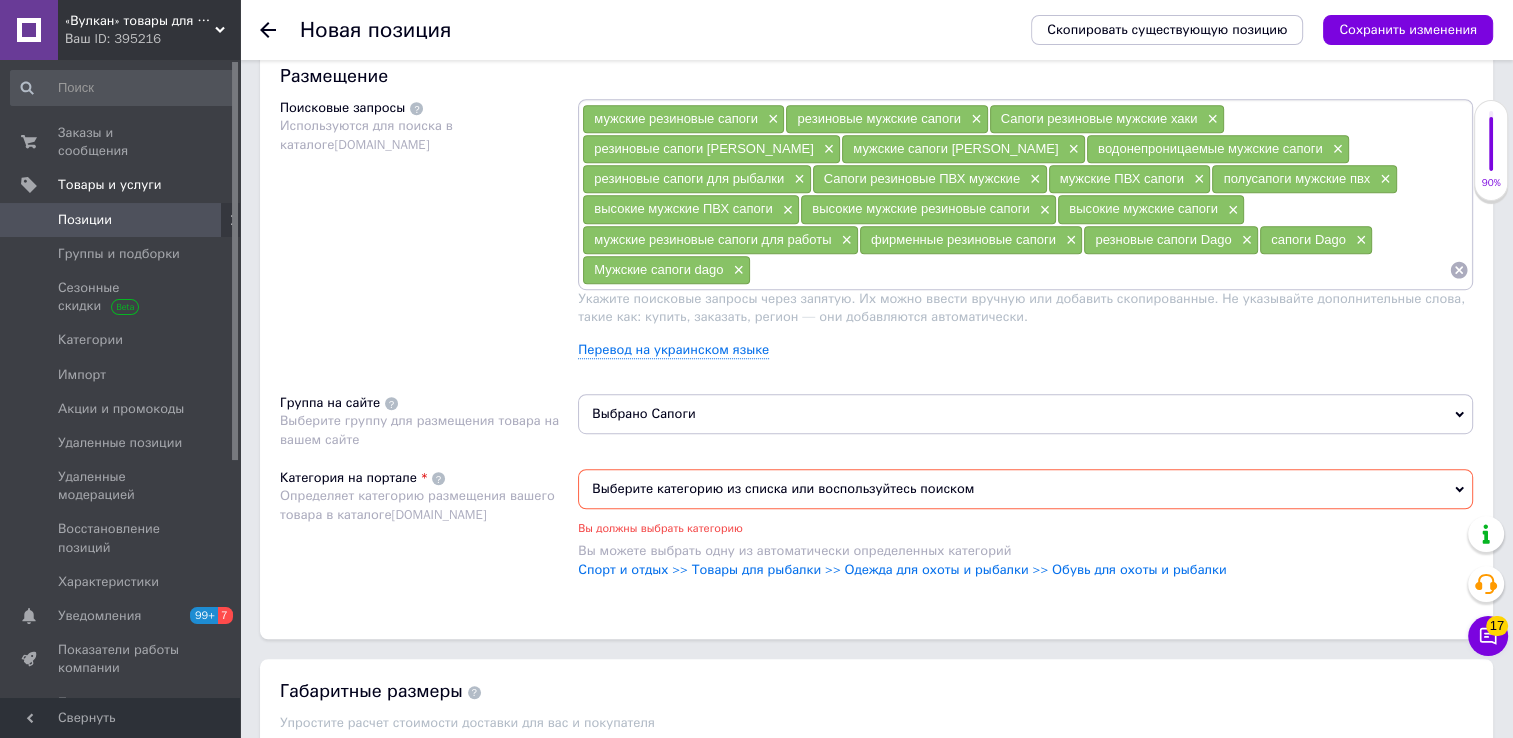 scroll, scrollTop: 1178, scrollLeft: 0, axis: vertical 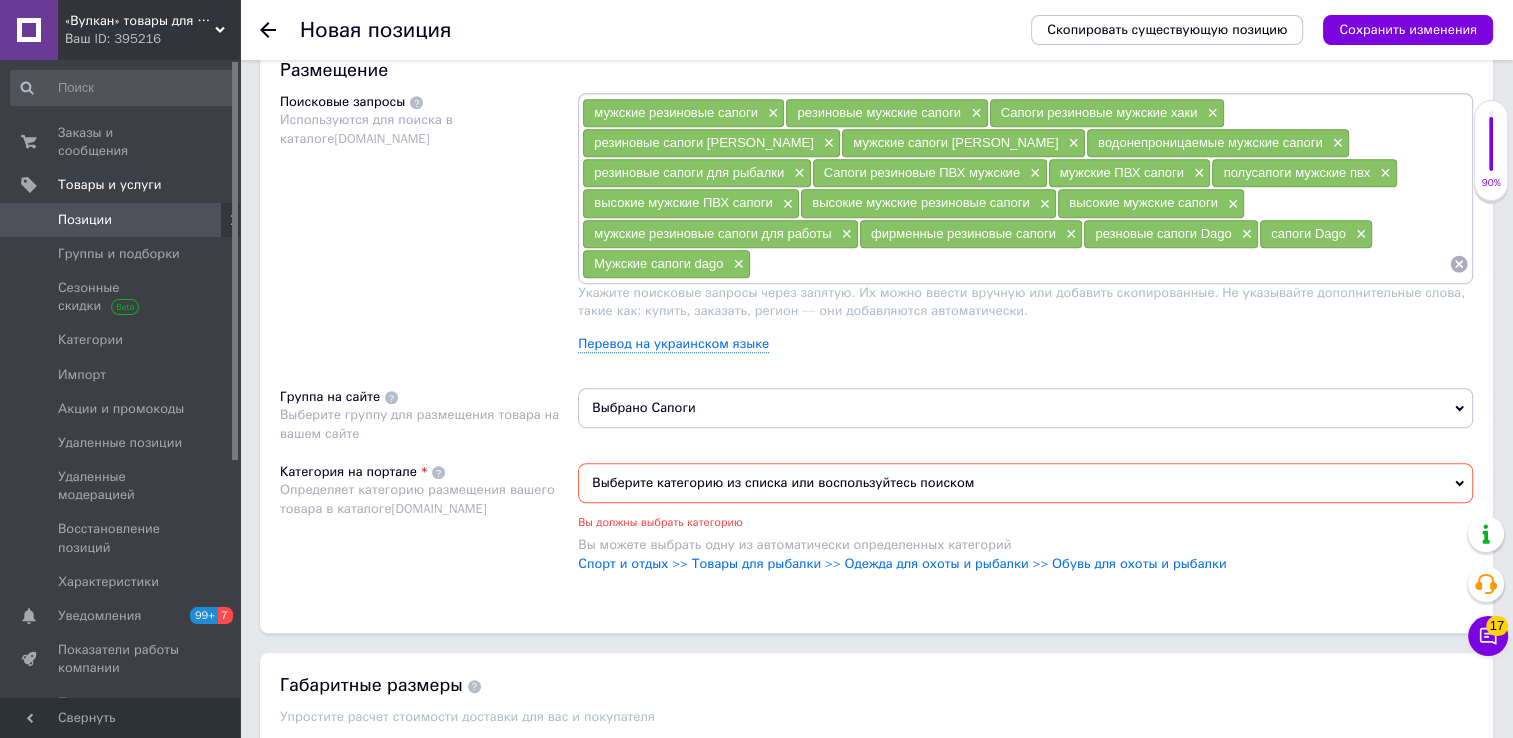 click on "Выберите категорию из списка или воспользуйтесь поиском" at bounding box center (1025, 483) 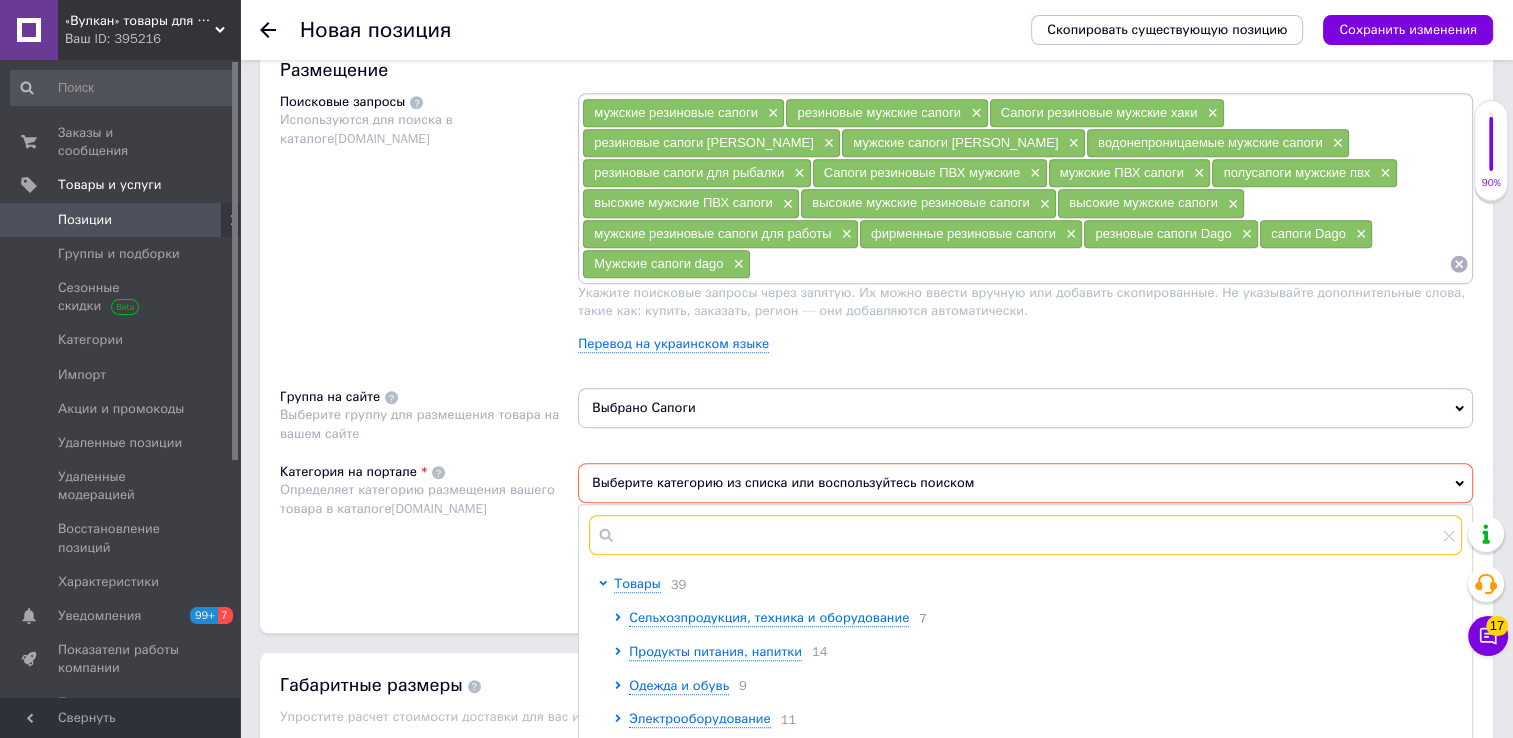 click at bounding box center [1025, 535] 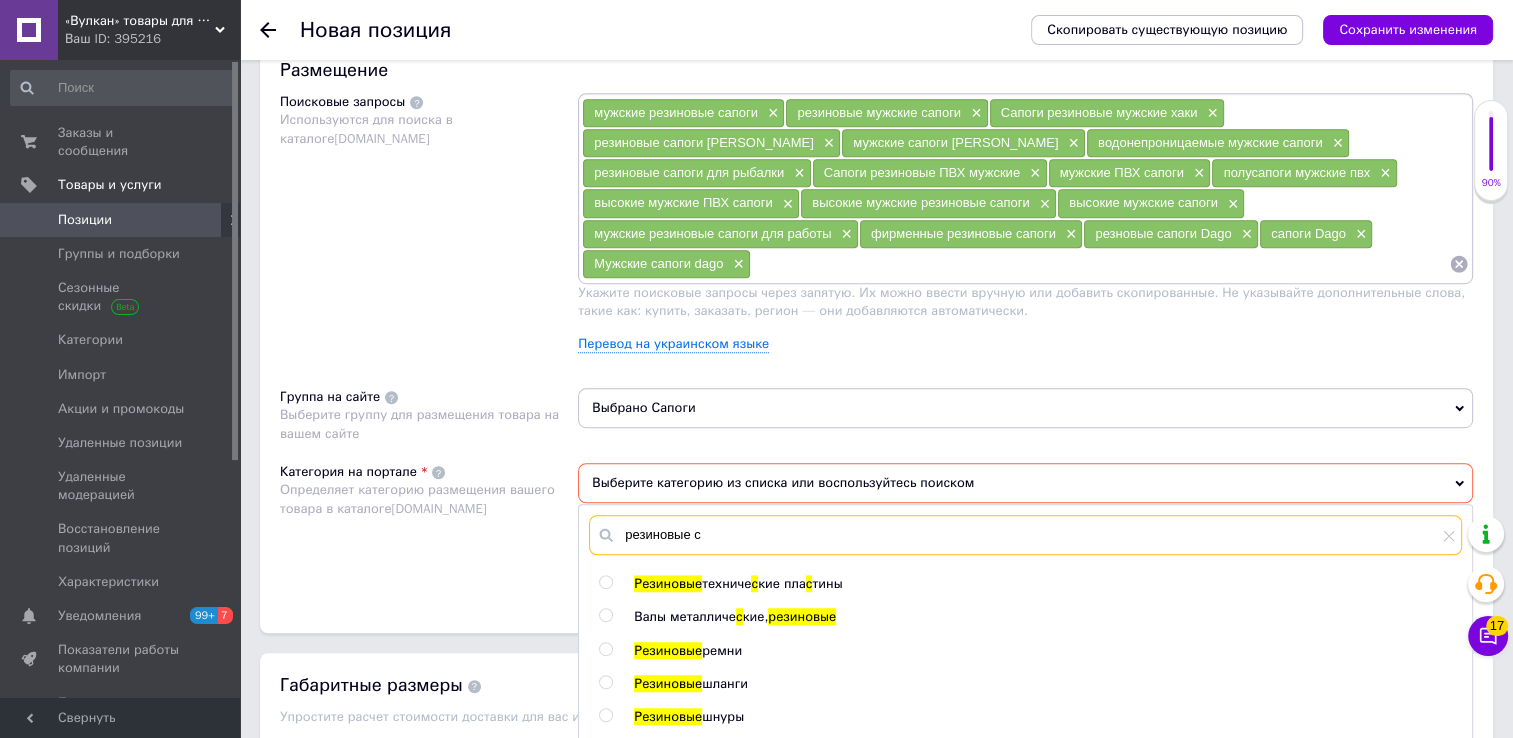 type on "резиновые са" 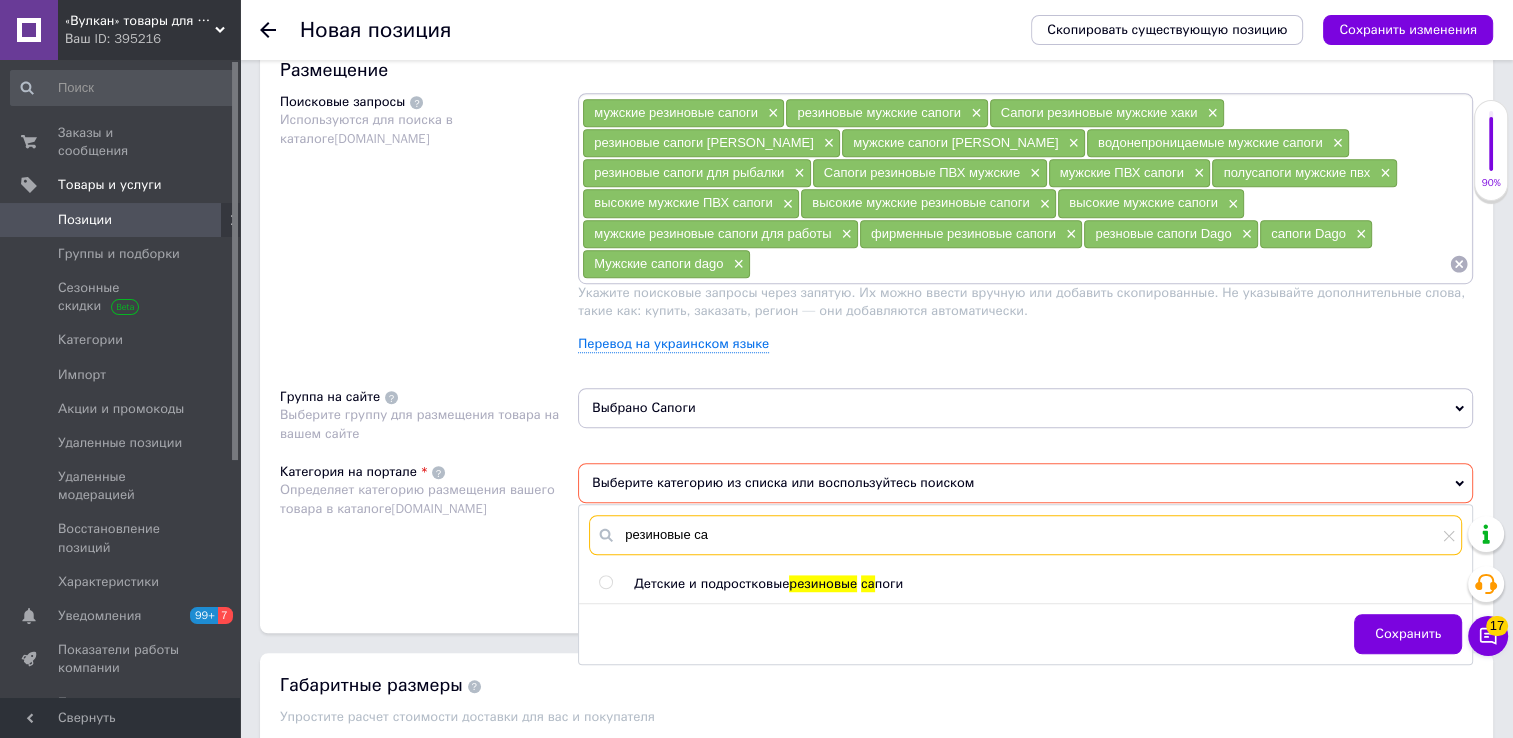 drag, startPoint x: 694, startPoint y: 531, endPoint x: 480, endPoint y: 516, distance: 214.52505 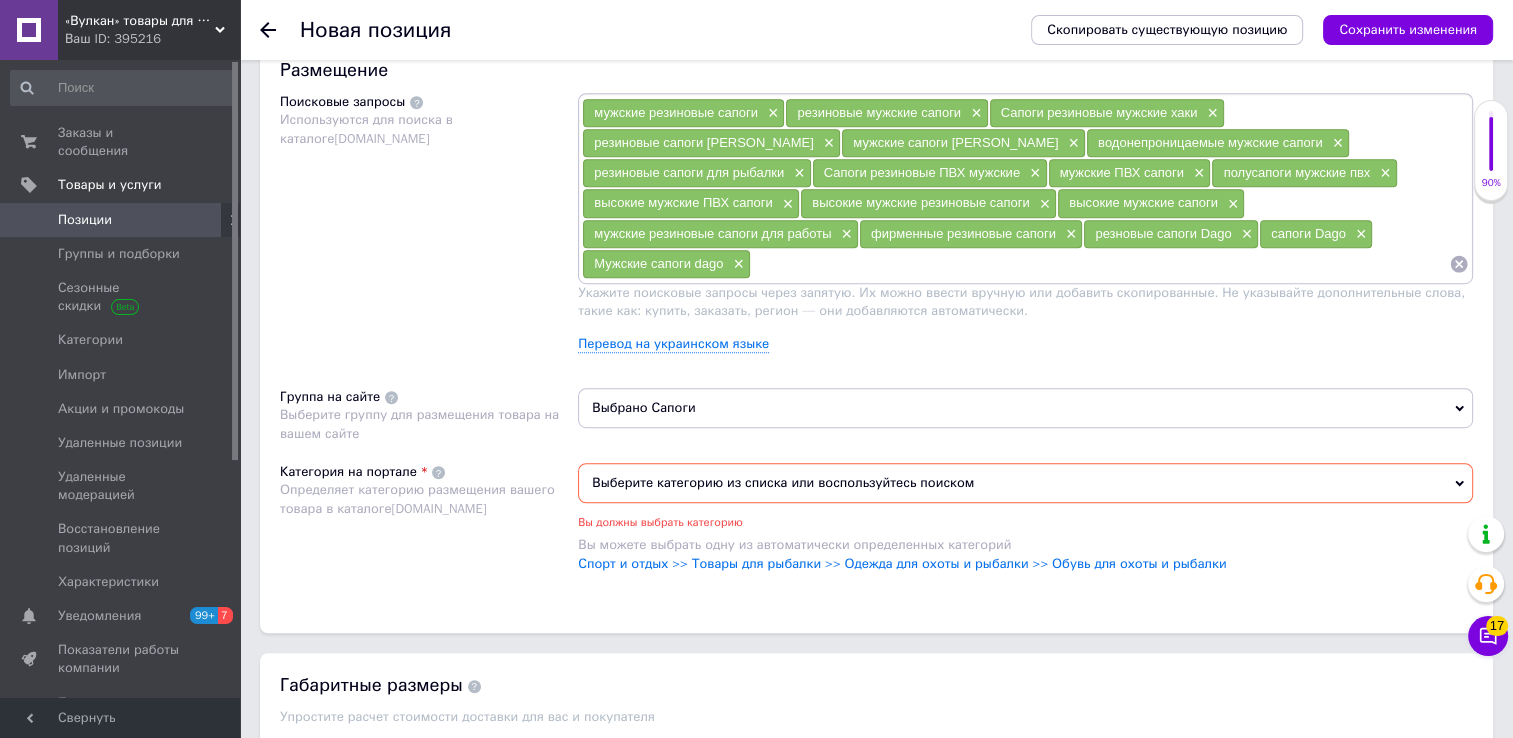 click on "Выберите категорию из списка или воспользуйтесь поиском" at bounding box center [1025, 483] 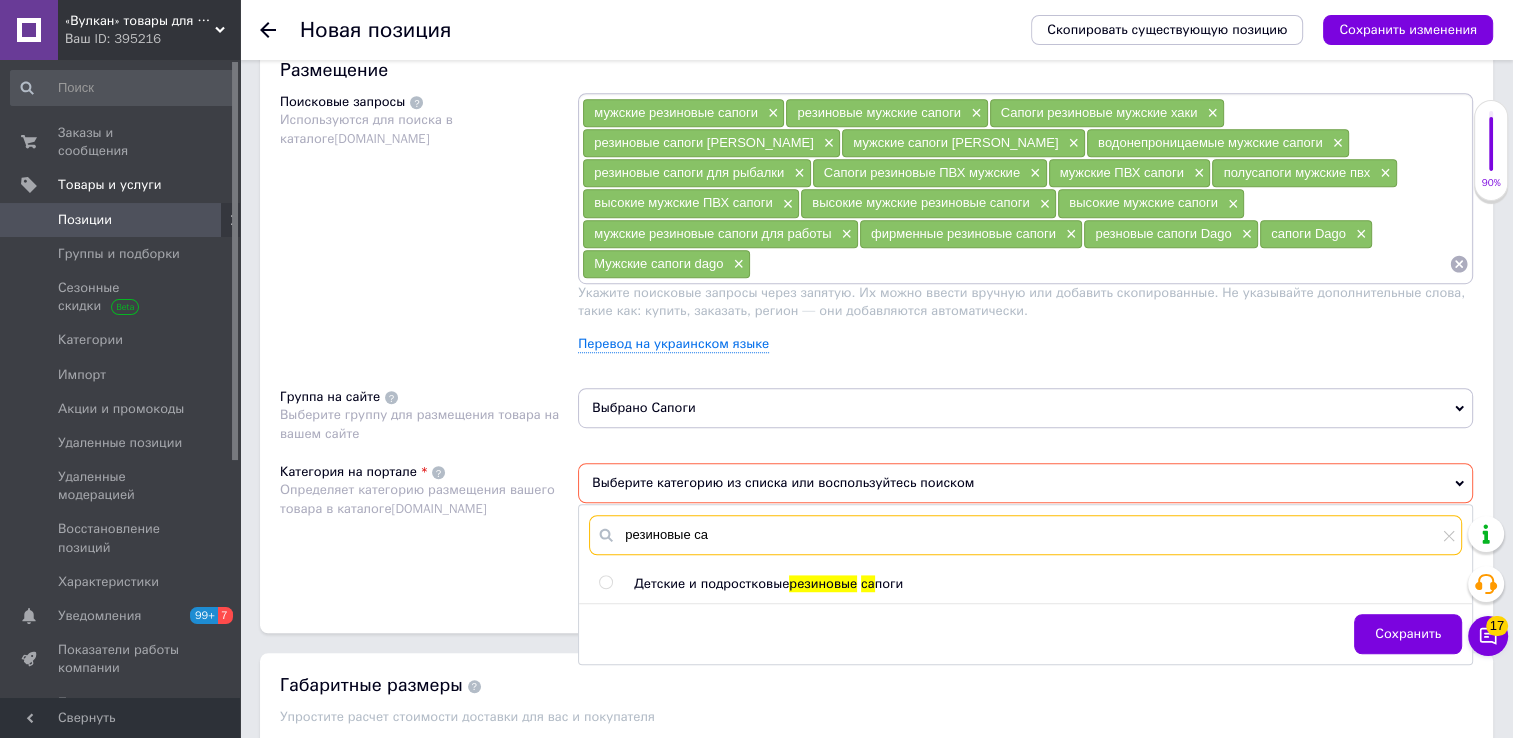 drag, startPoint x: 662, startPoint y: 525, endPoint x: 540, endPoint y: 512, distance: 122.69067 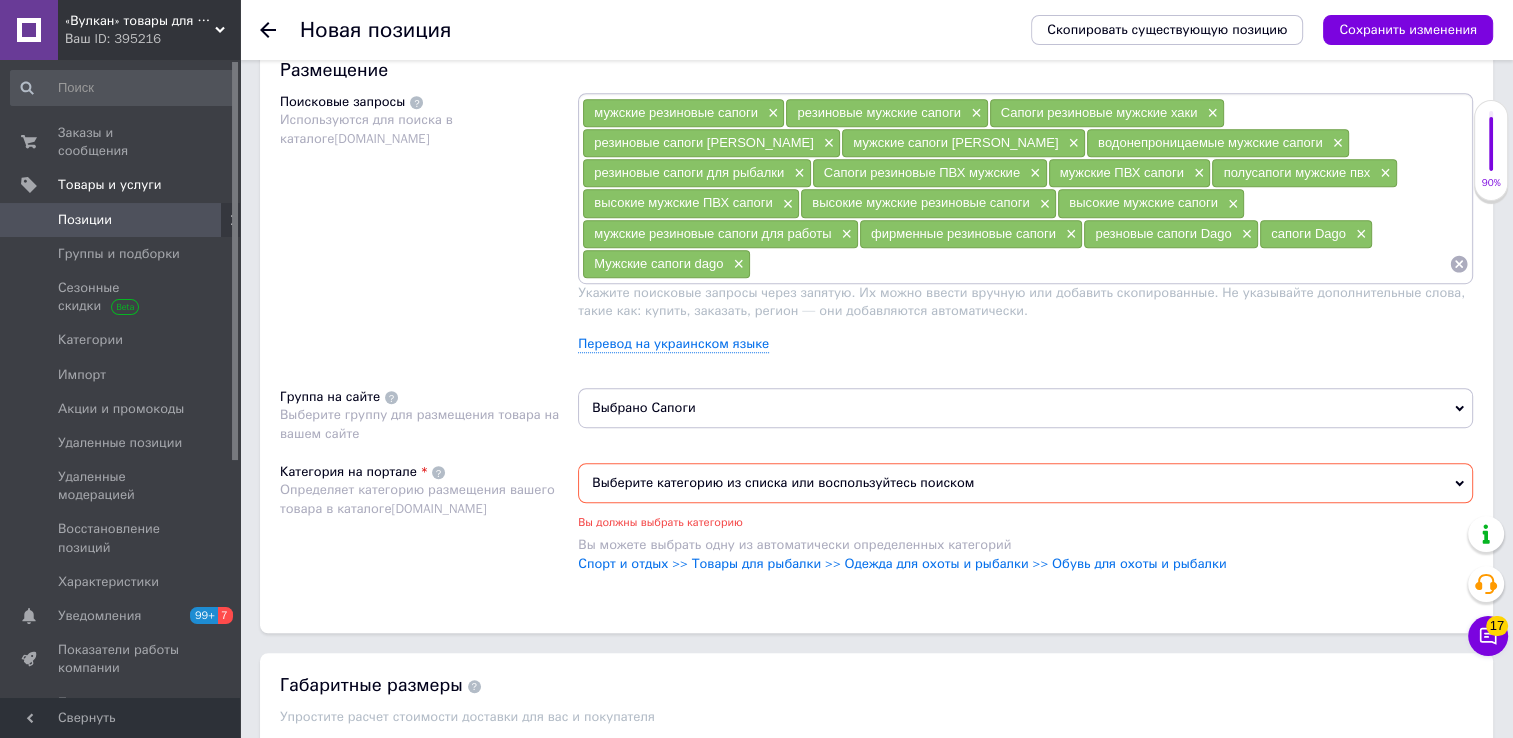 click on "Выберите категорию из списка или воспользуйтесь поиском" at bounding box center [1025, 483] 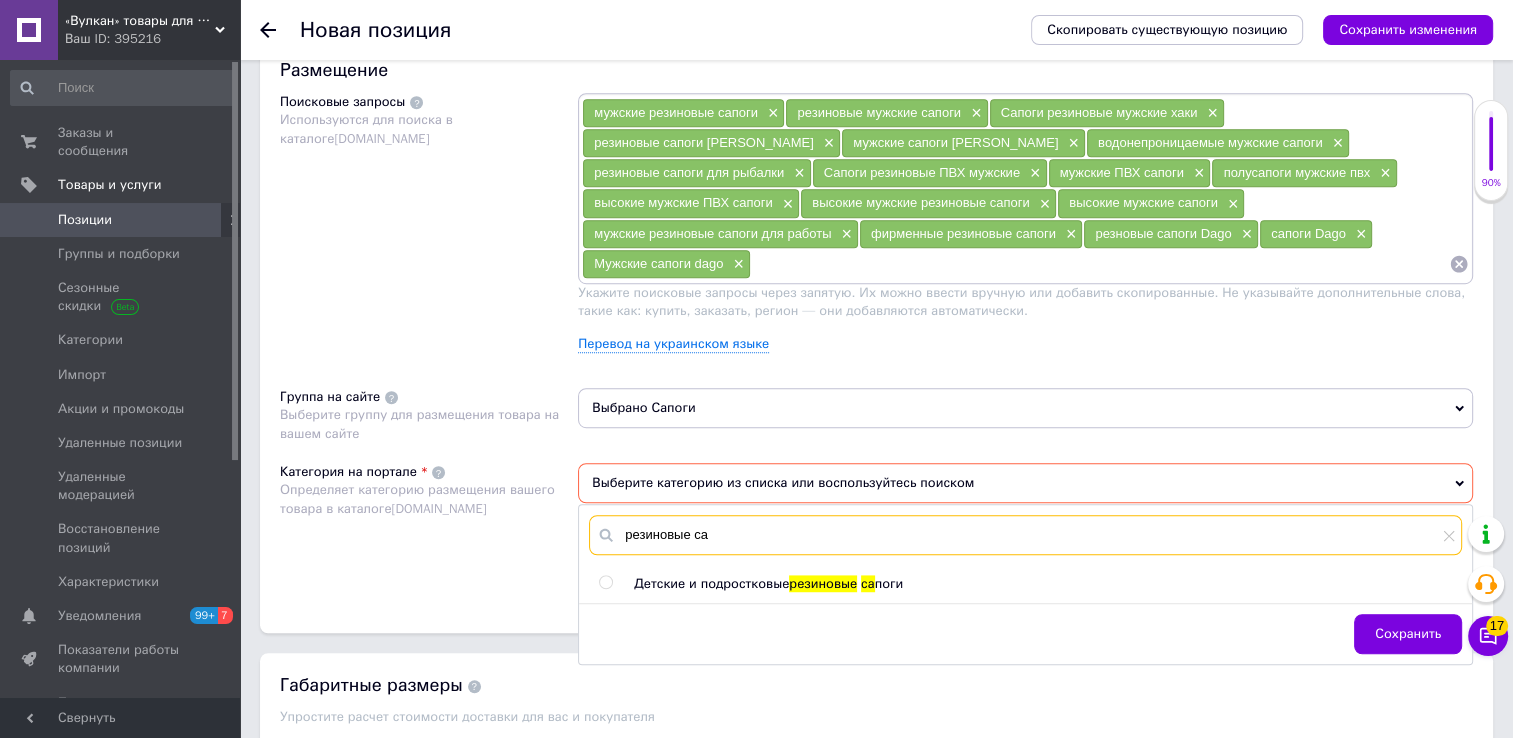 drag, startPoint x: 627, startPoint y: 506, endPoint x: 577, endPoint y: 491, distance: 52.201534 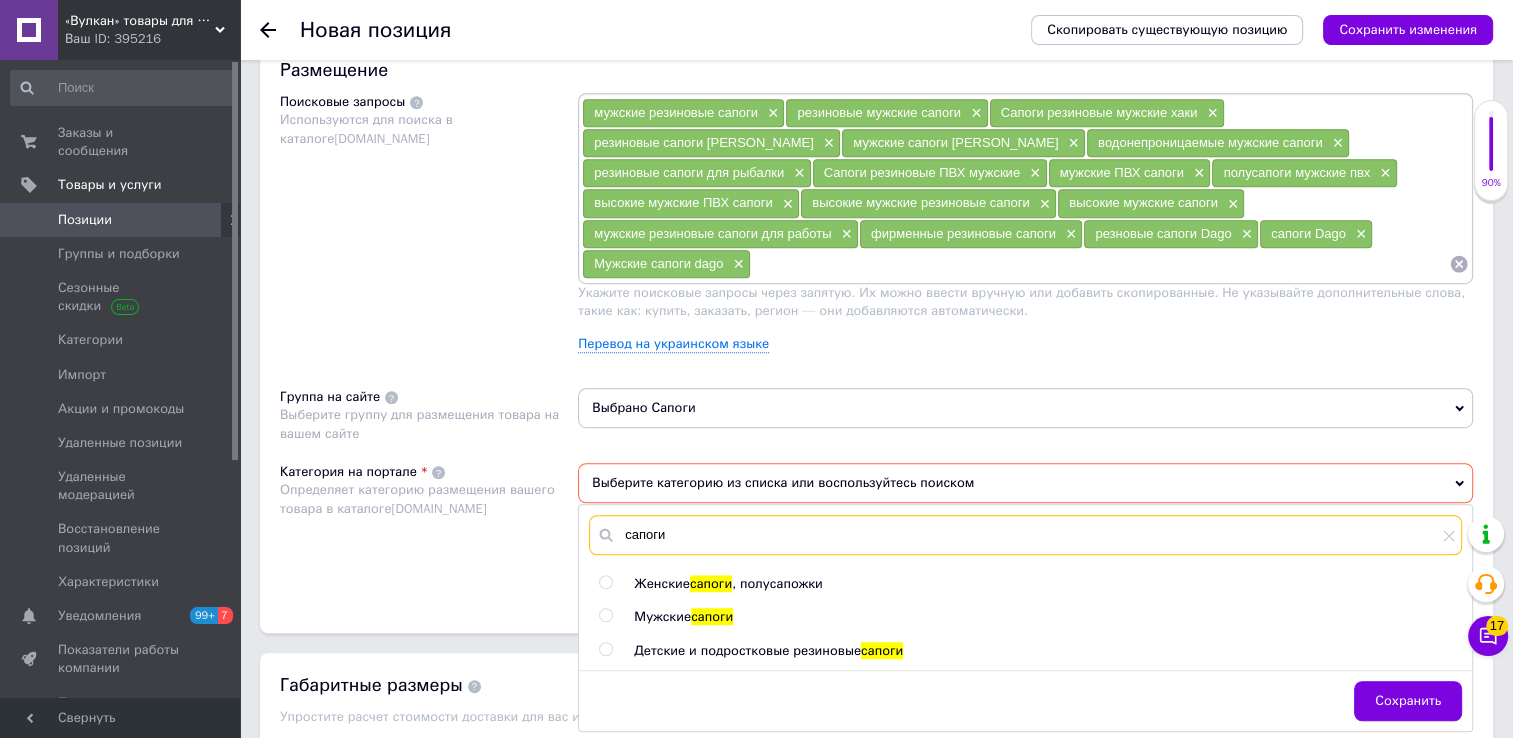 type on "сапоги" 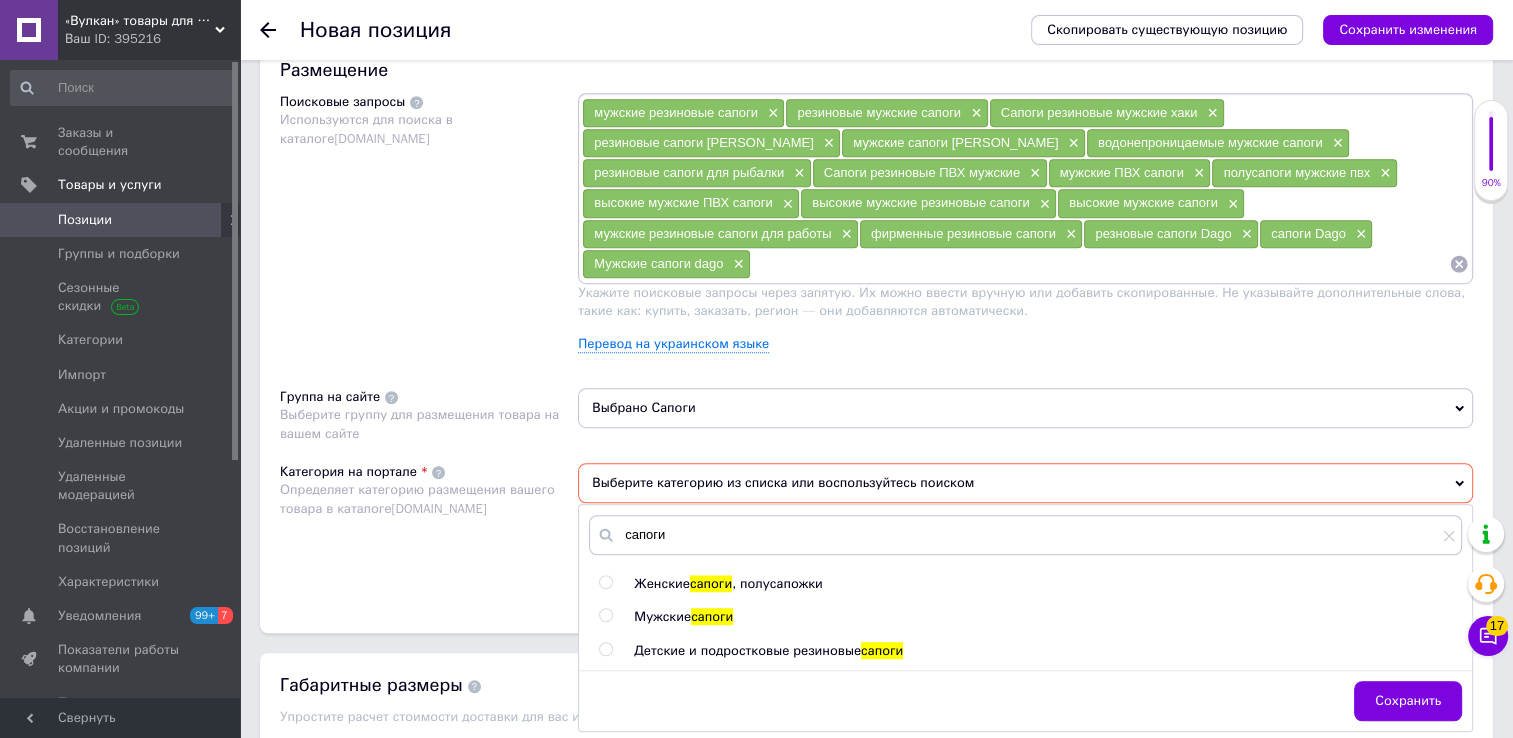 click on "Категория на портале Определяет категорию размещения вашего товара в каталоге  [DOMAIN_NAME]" at bounding box center (429, 528) 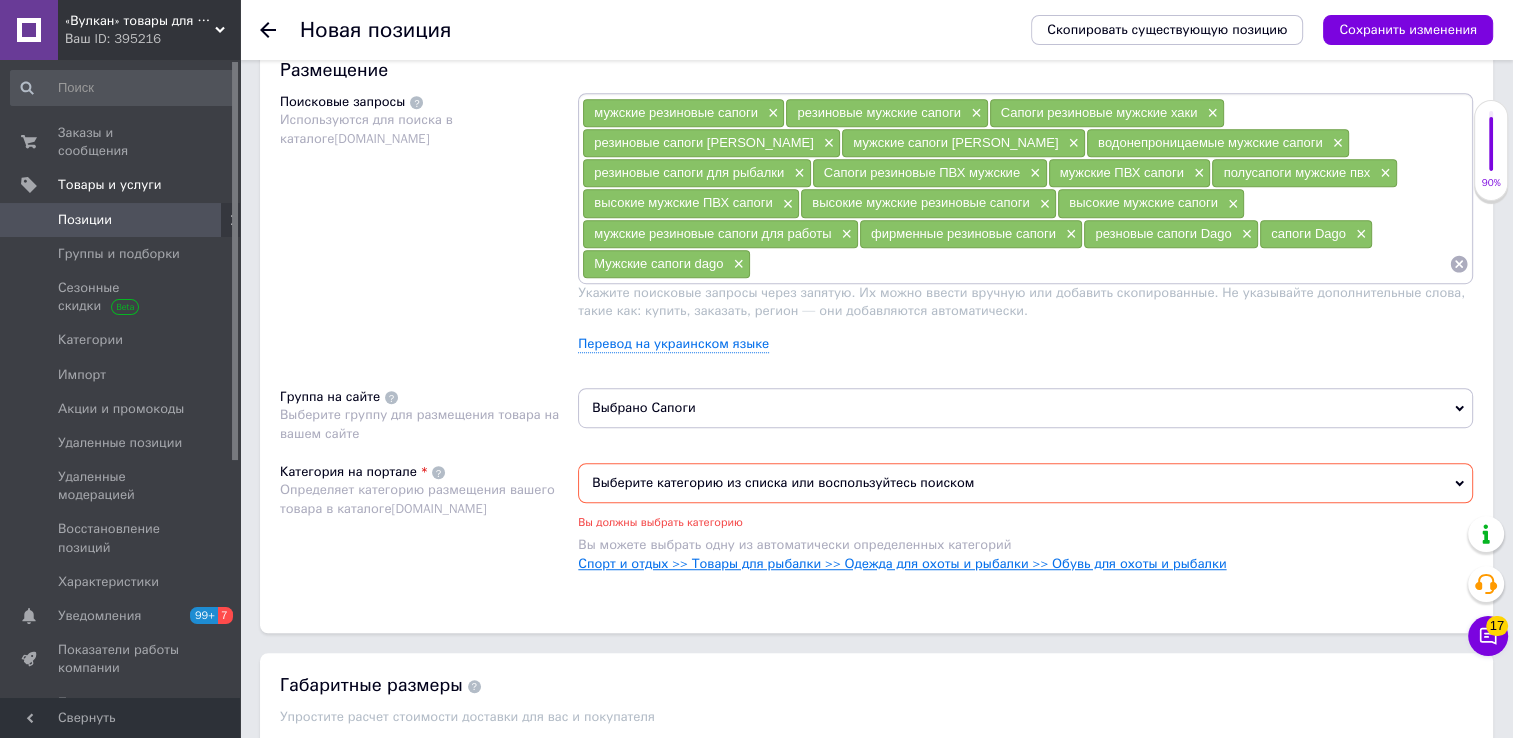 click on "Спорт и отдых >> Товары для рыбалки >> Одежда для охоты и рыбалки >> Обувь для охоты и рыбалки" at bounding box center (902, 563) 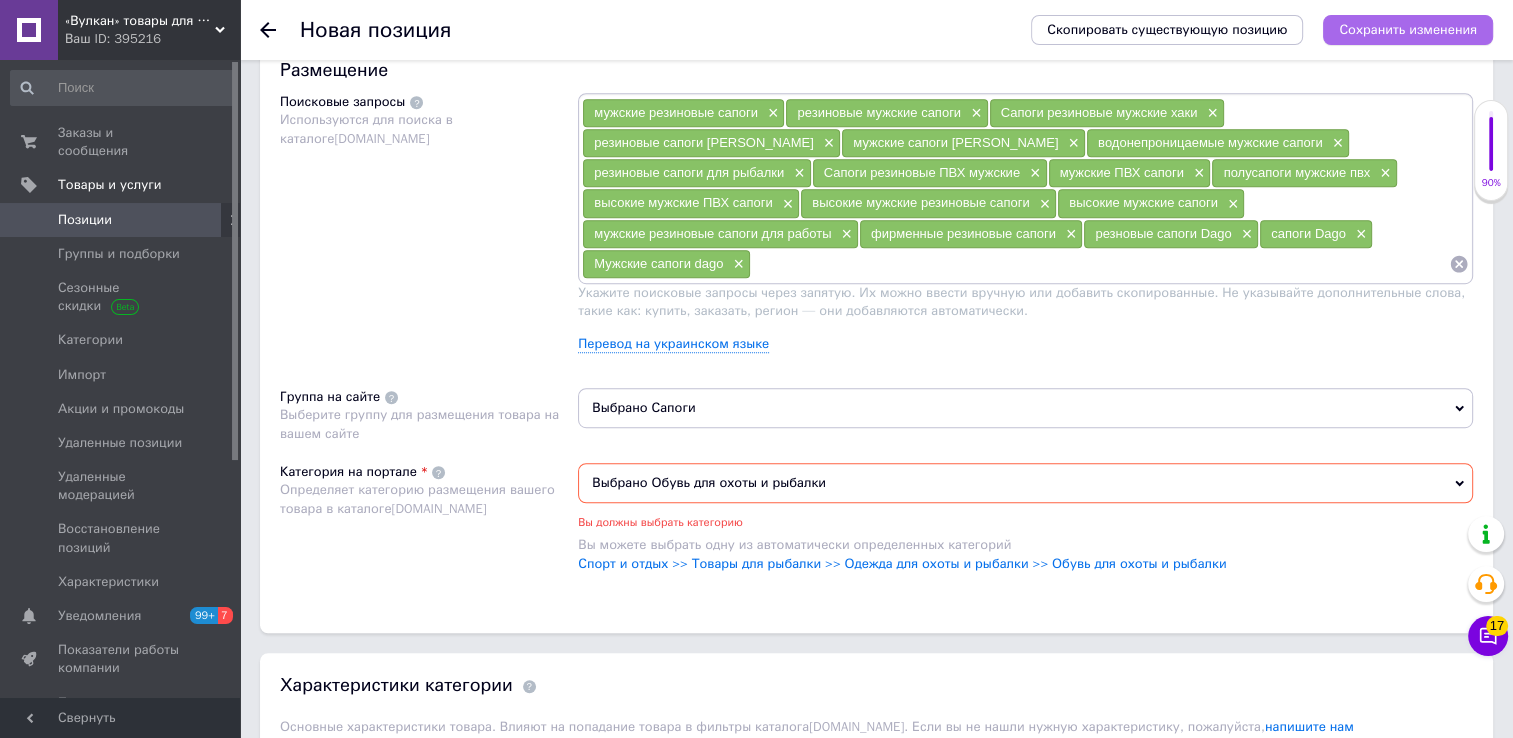 click on "Сохранить изменения" at bounding box center (1408, 29) 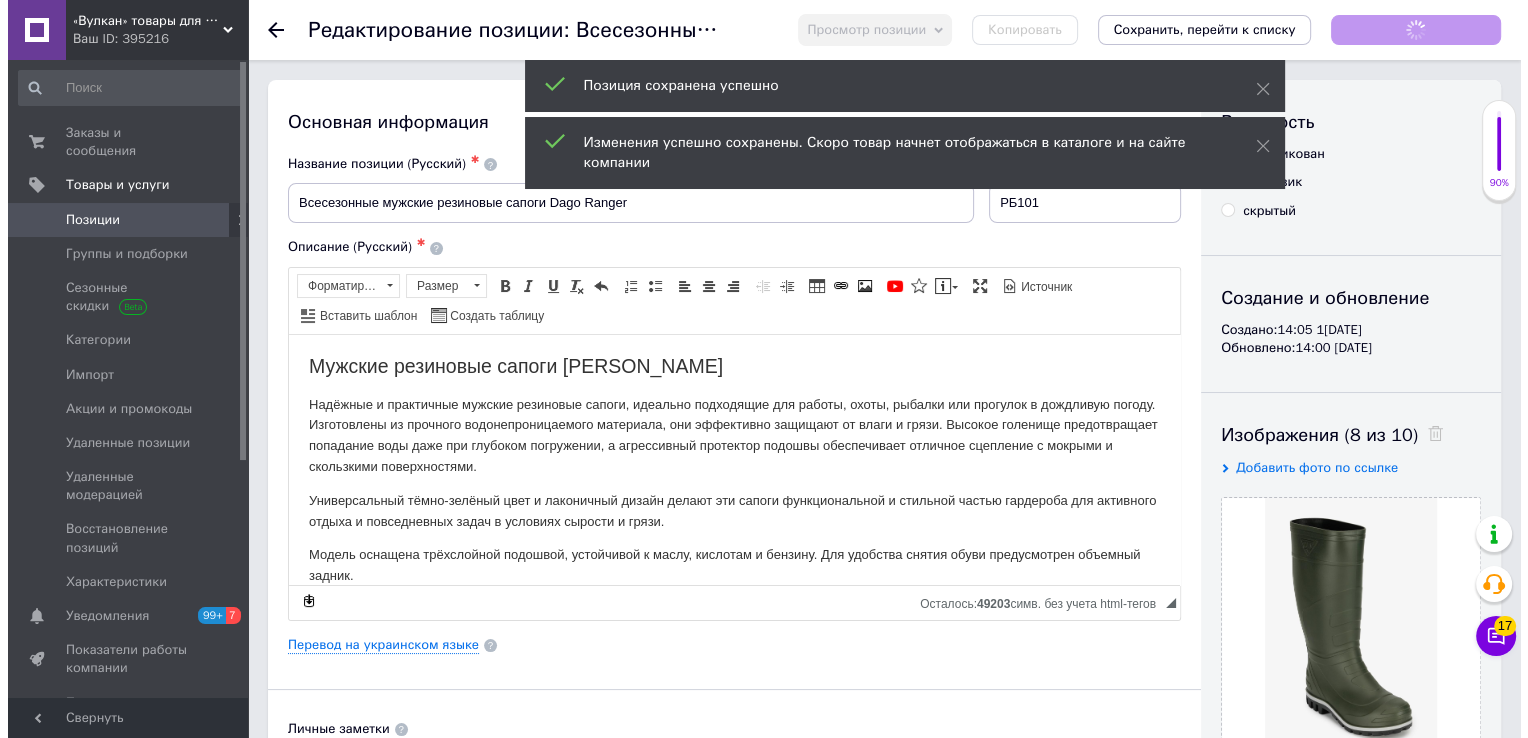 scroll, scrollTop: 0, scrollLeft: 0, axis: both 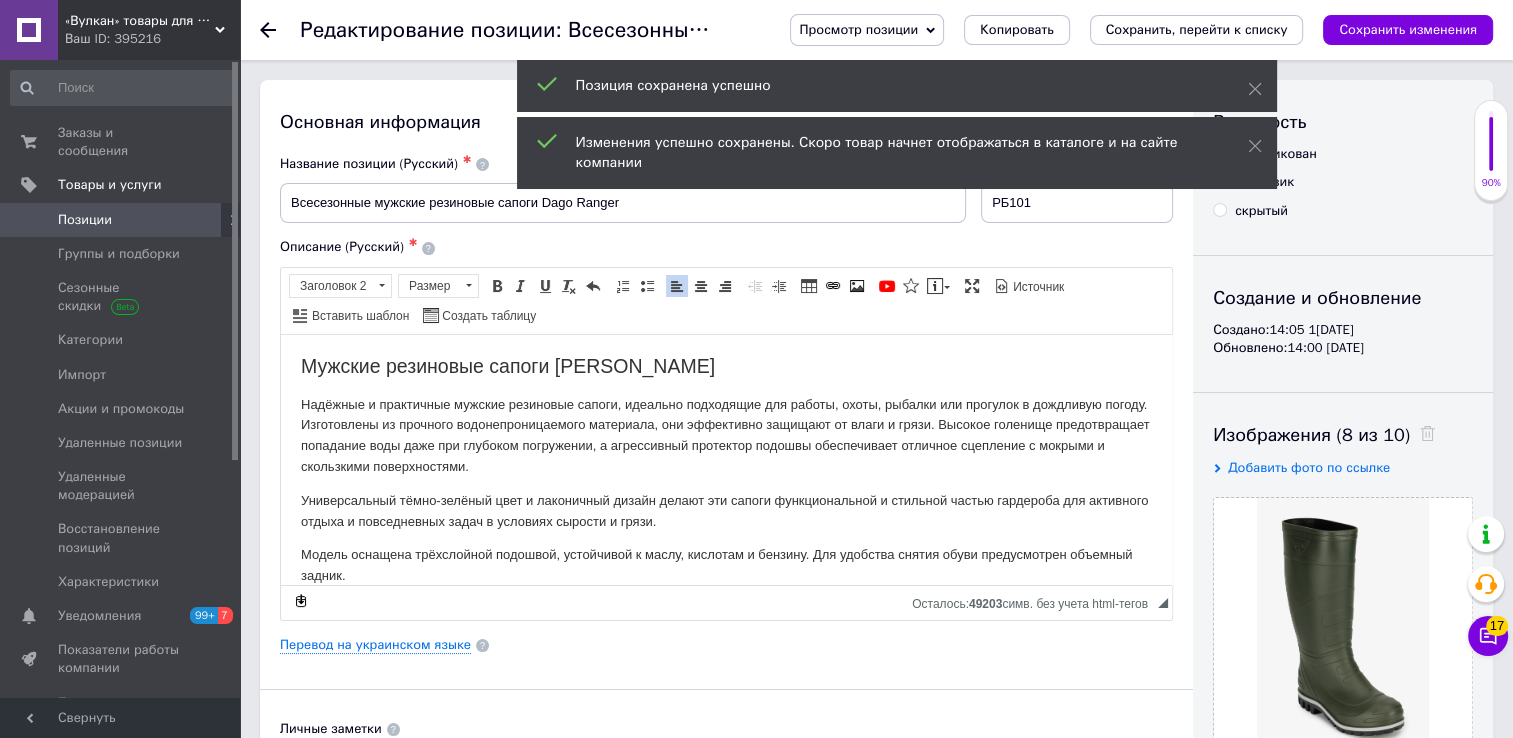 click on "Мужские резиновые сапоги [PERSON_NAME]" at bounding box center (726, 365) 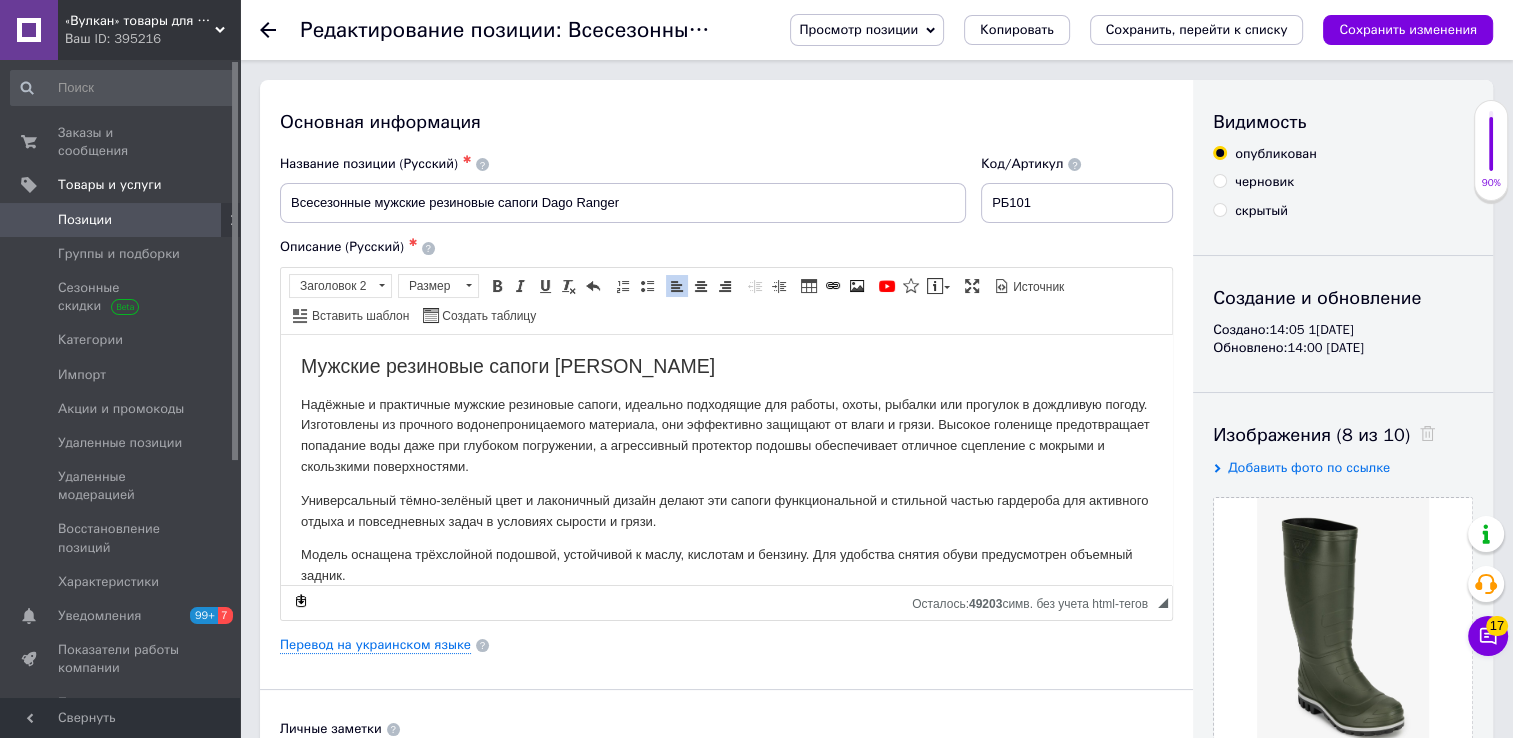 drag, startPoint x: 698, startPoint y: 290, endPoint x: 689, endPoint y: 325, distance: 36.138622 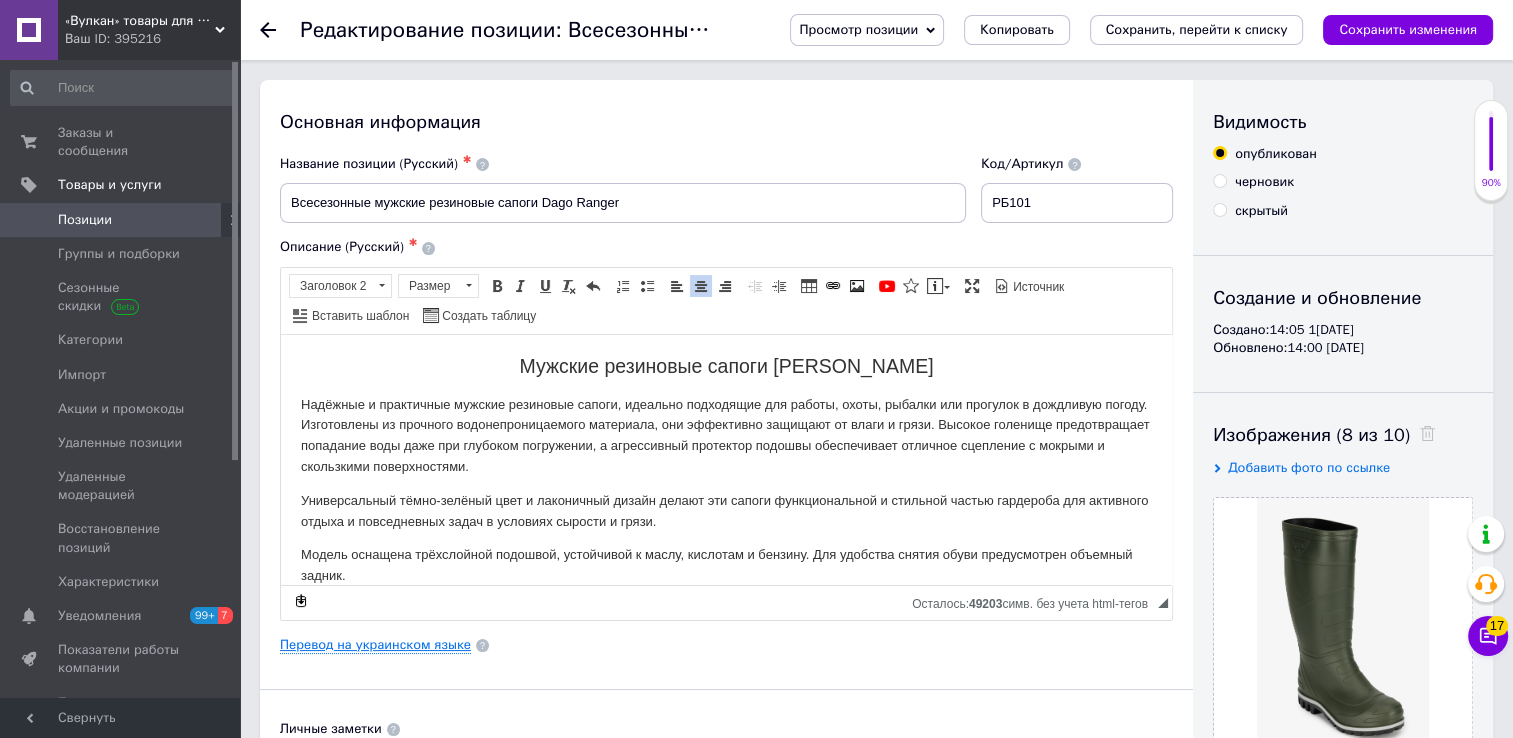 click on "Перевод на украинском языке" at bounding box center (375, 645) 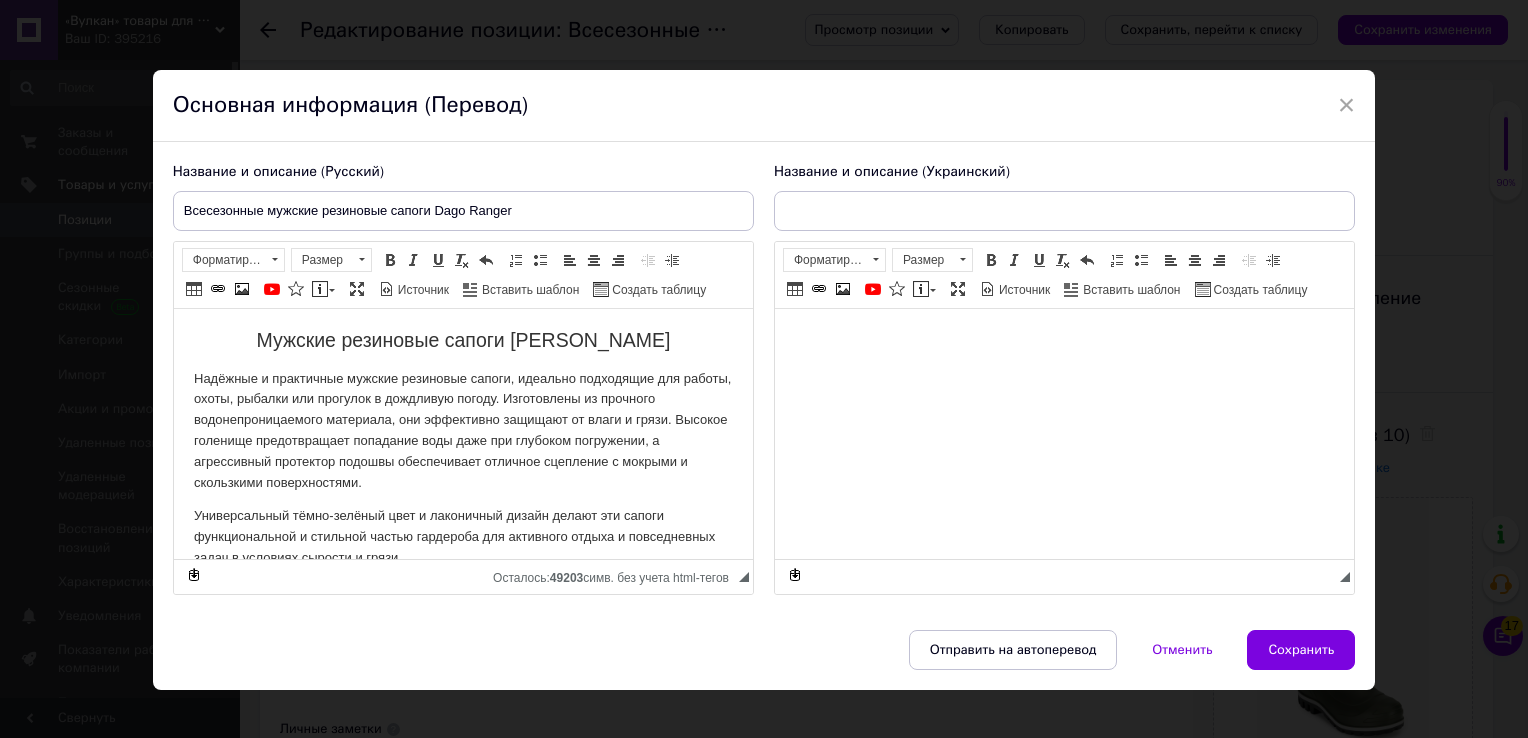 scroll, scrollTop: 0, scrollLeft: 0, axis: both 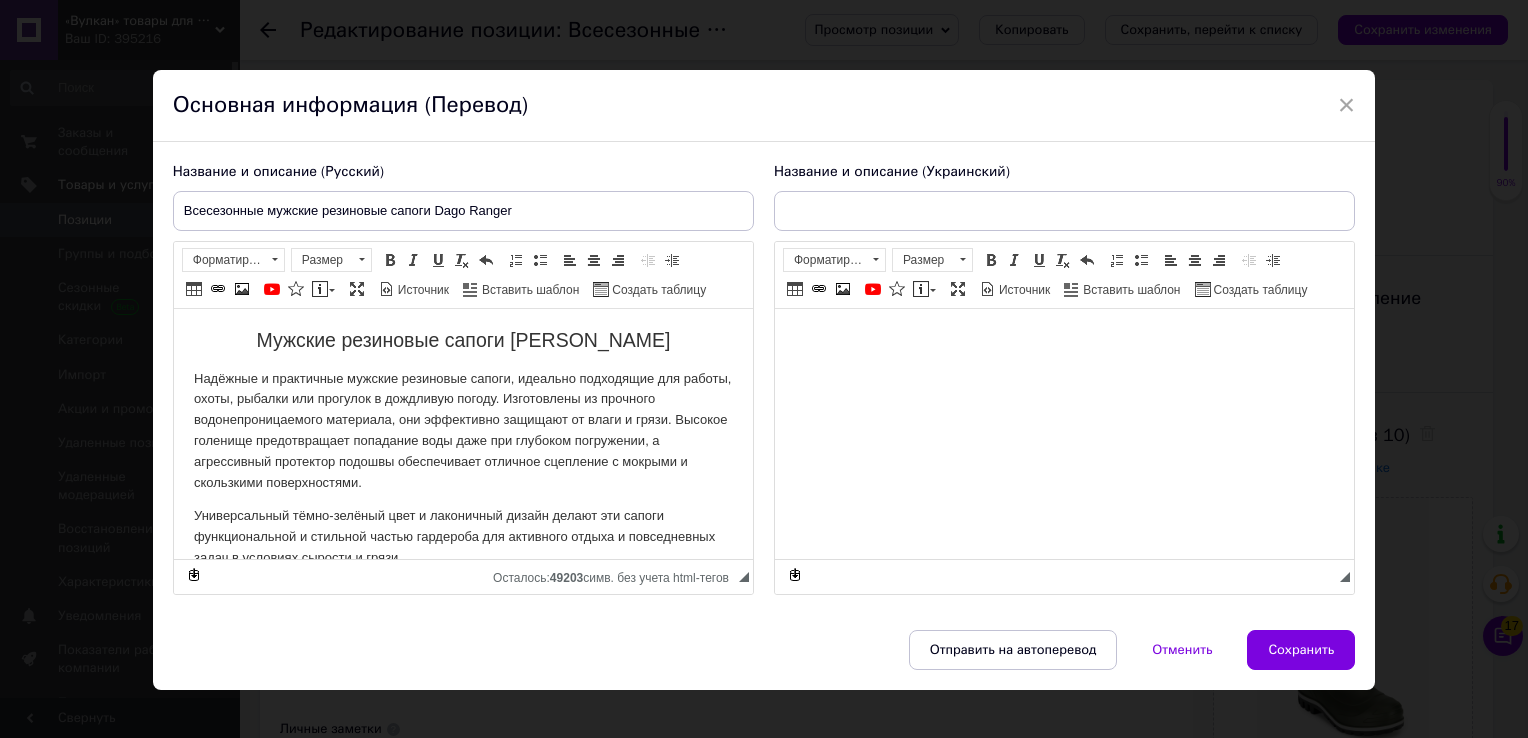 type on "Всесезонні чоловічі гумові чоботи Dago Ranger" 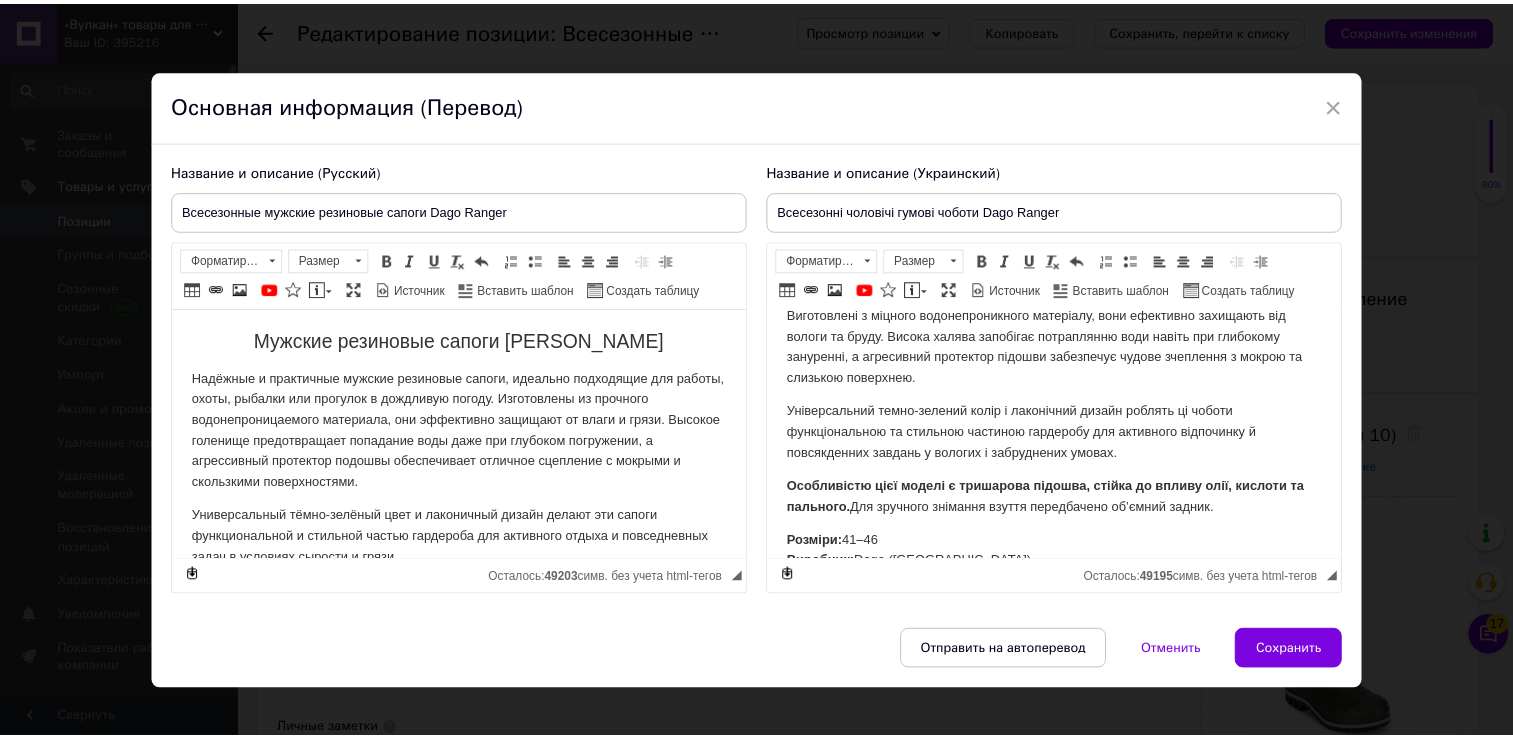 scroll, scrollTop: 138, scrollLeft: 0, axis: vertical 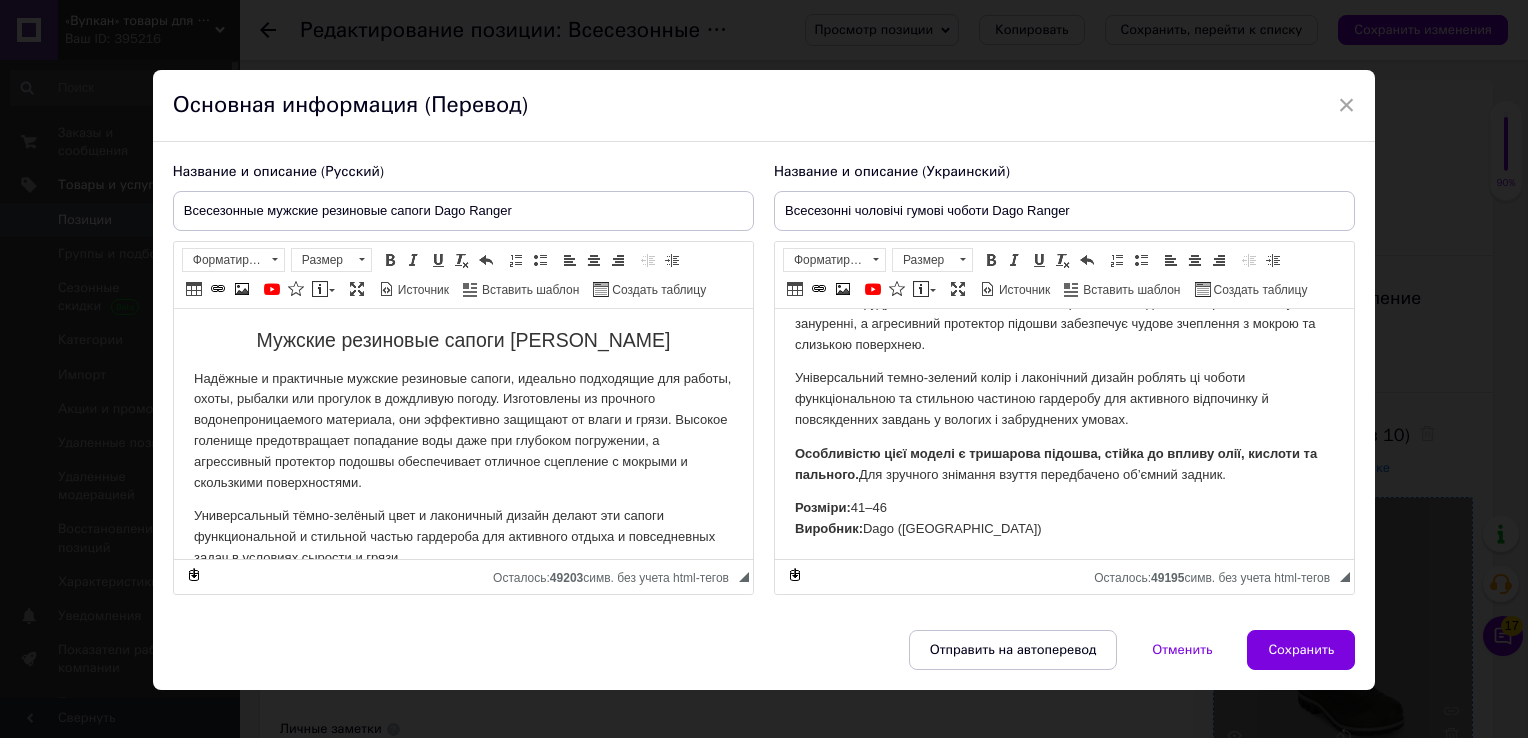 click on "Сохранить" at bounding box center (1301, 650) 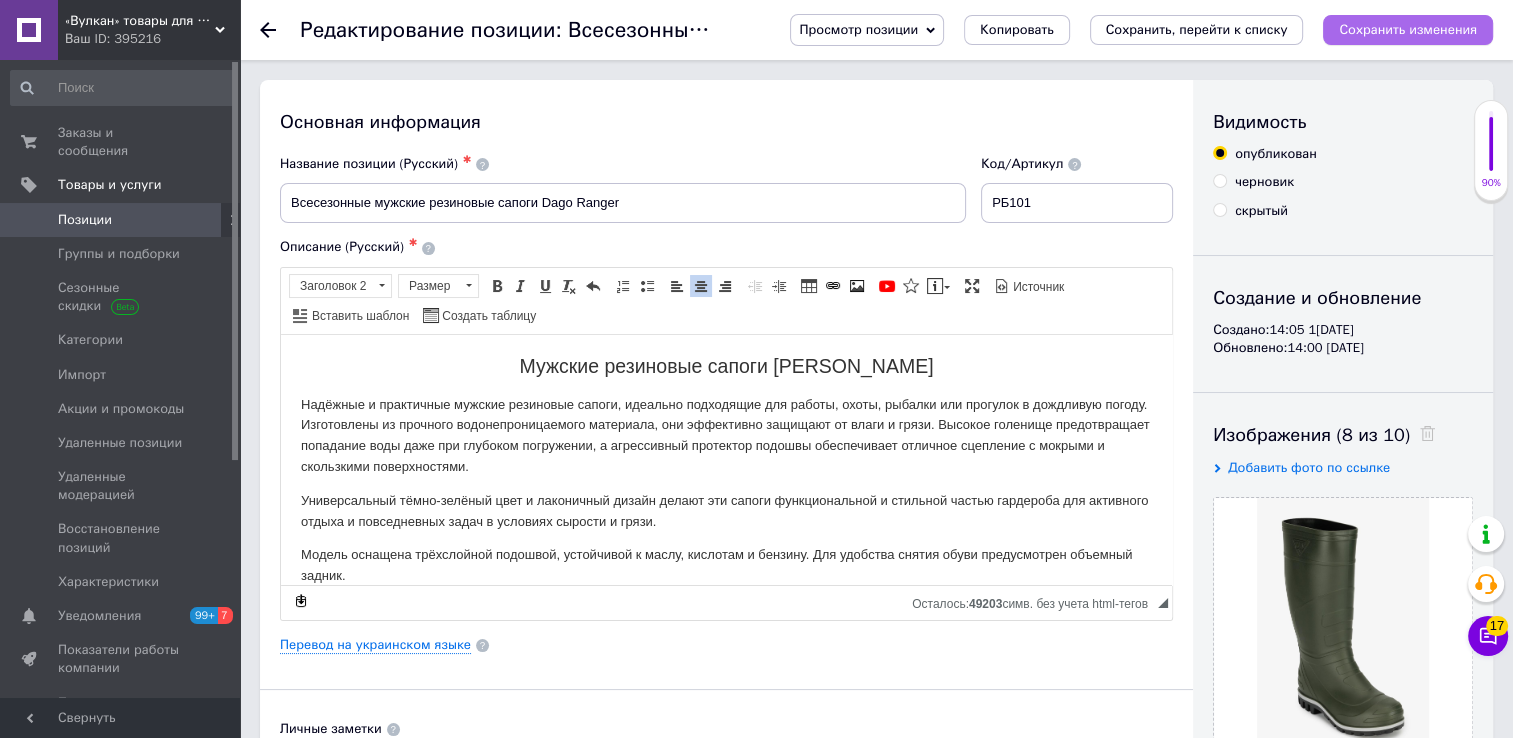 click on "Сохранить изменения" at bounding box center (1408, 29) 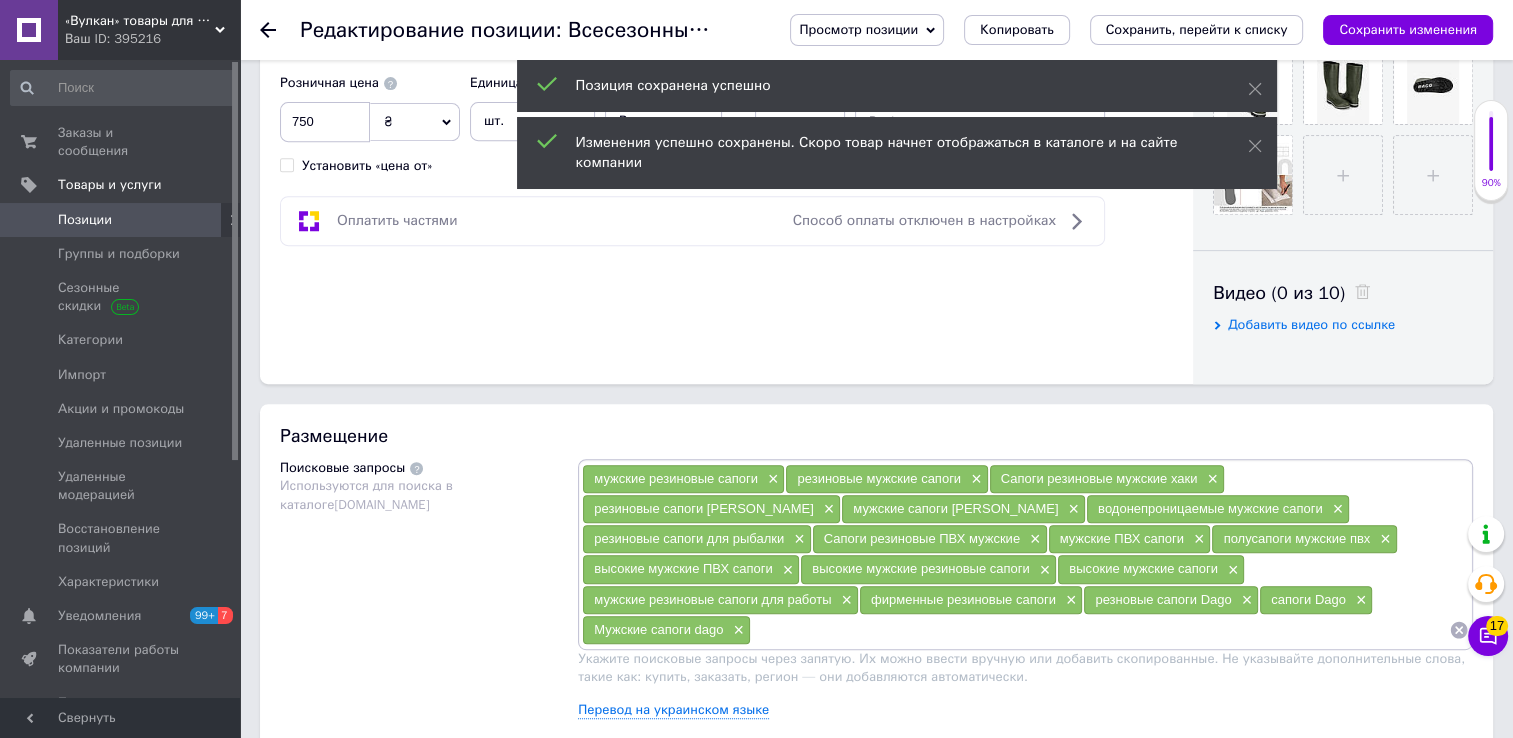 scroll, scrollTop: 900, scrollLeft: 0, axis: vertical 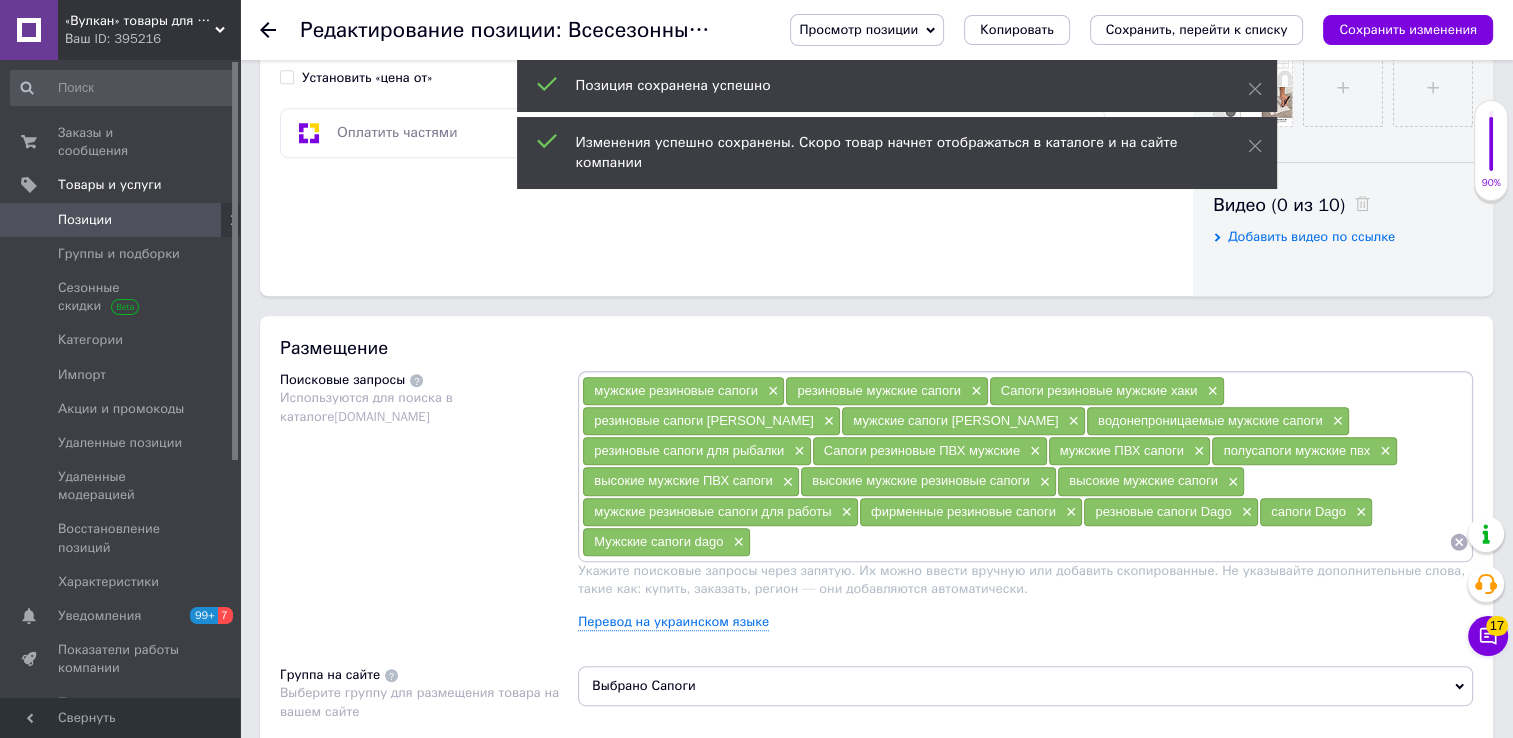 click at bounding box center [1100, 542] 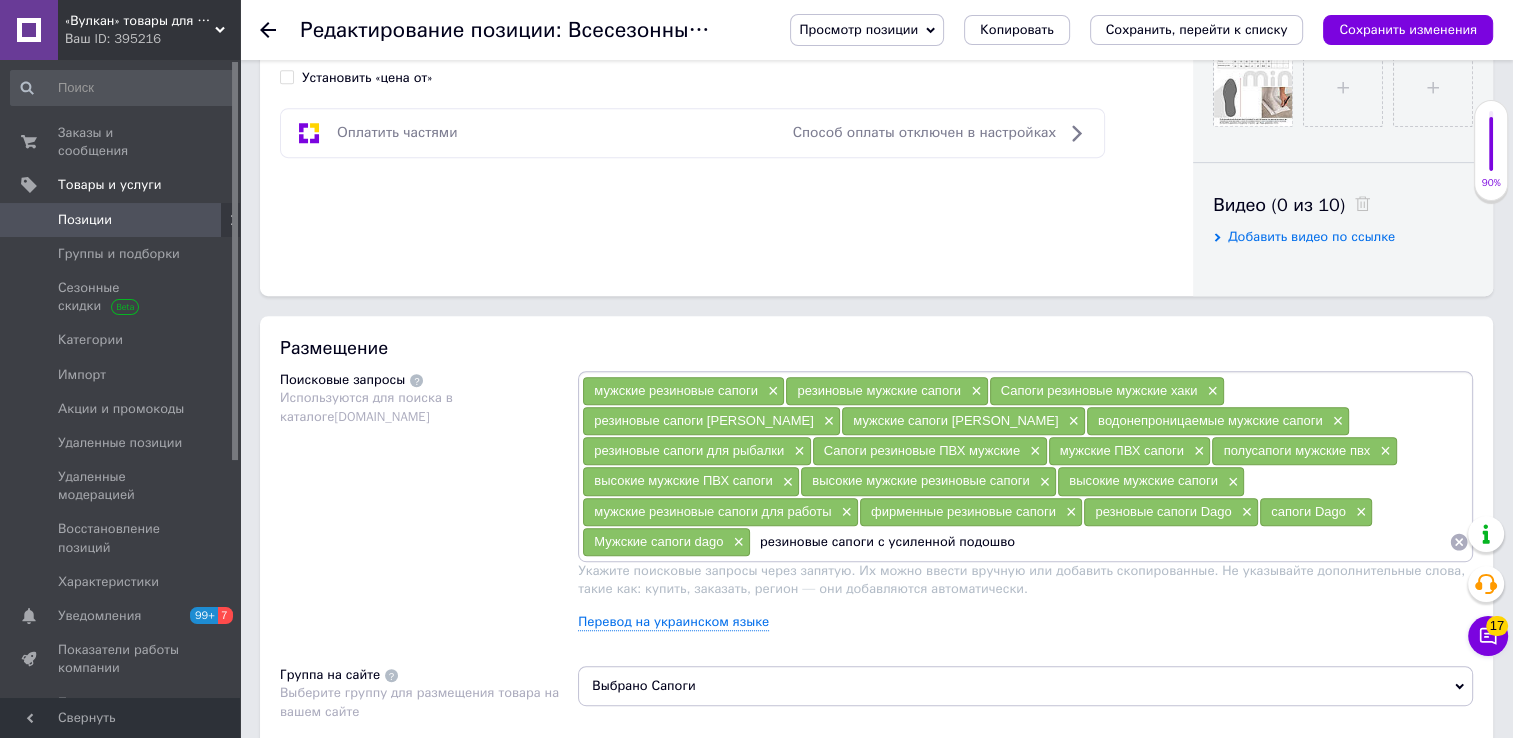 type on "резиновые сапоги с усиленной подошвой" 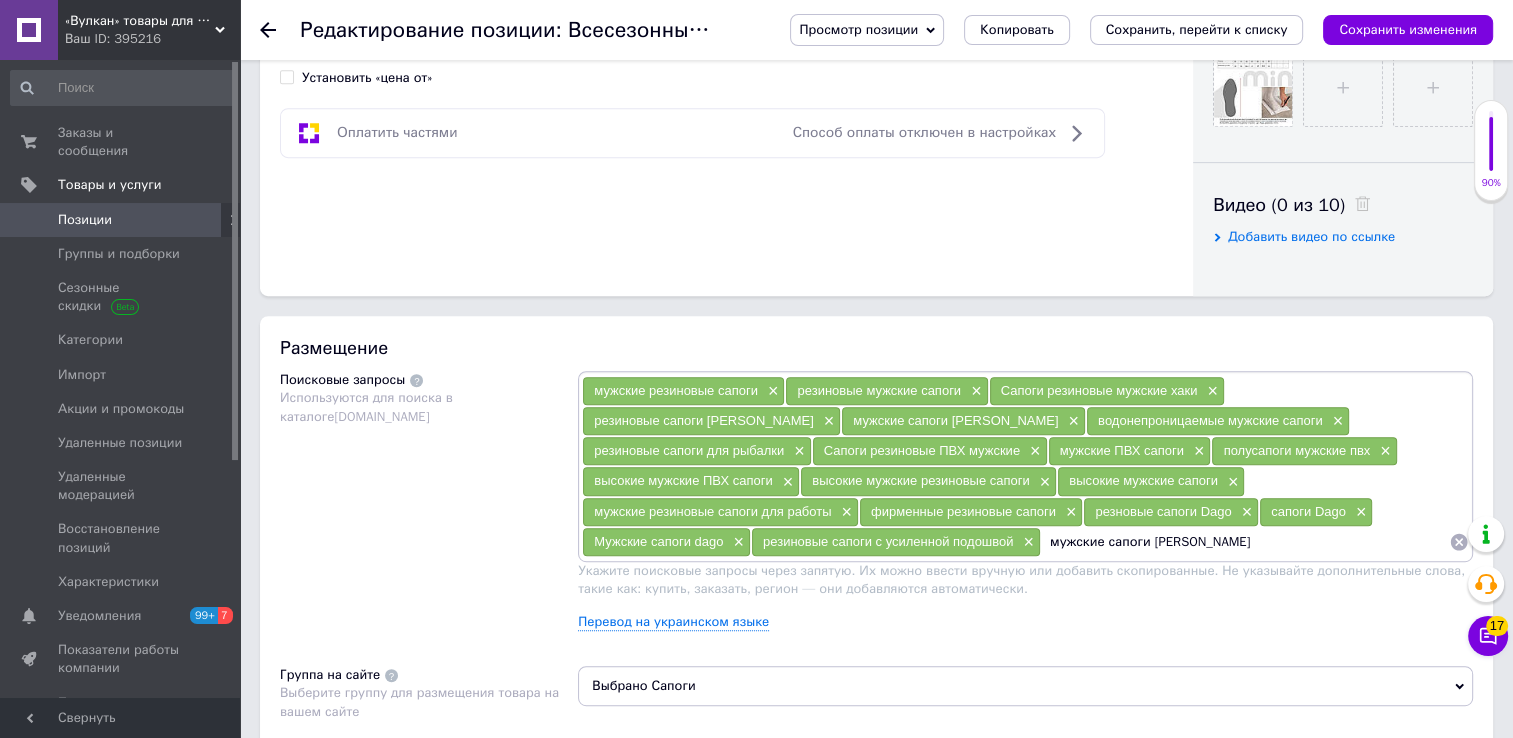 type on "мужские сапоги [PERSON_NAME]" 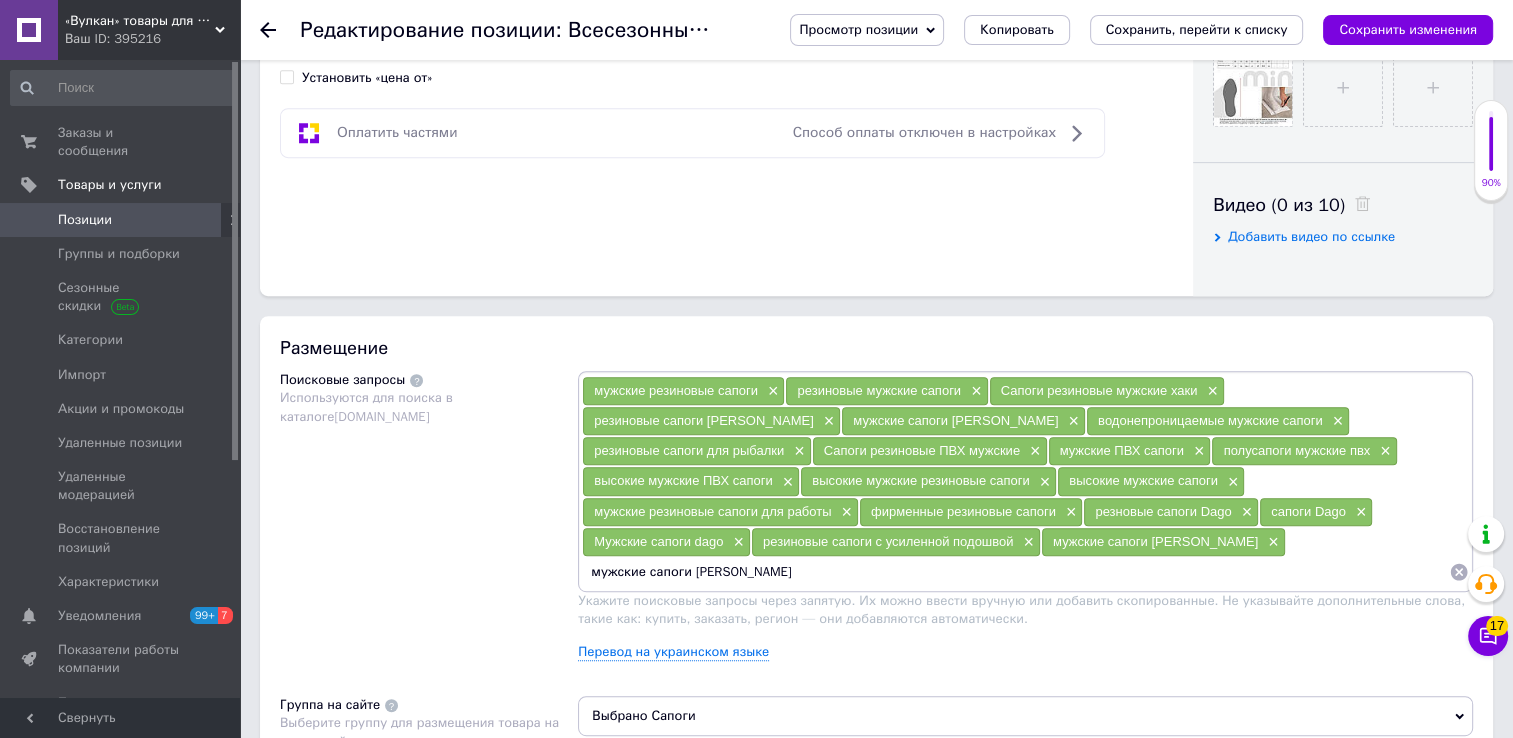 type on "мужские сапоги [PERSON_NAME]" 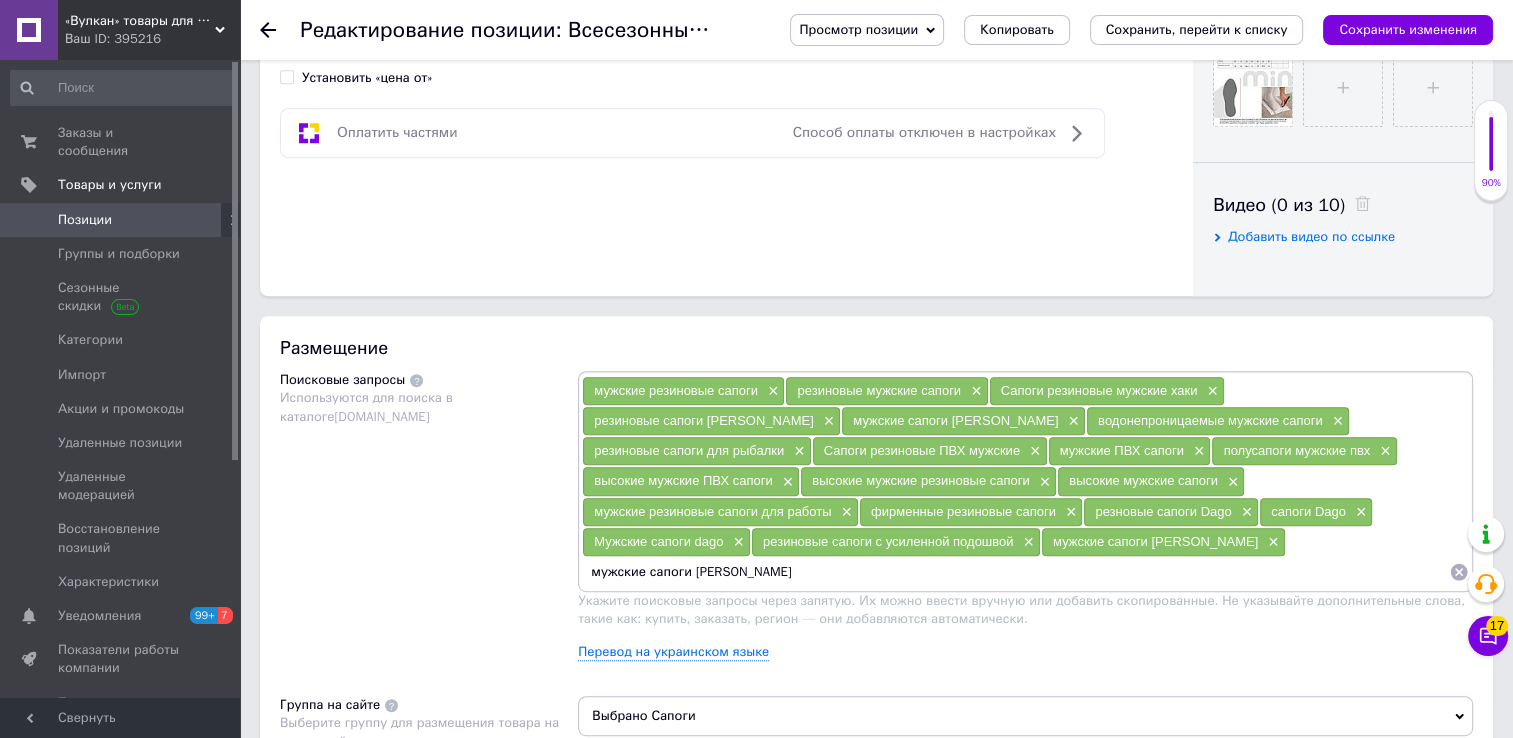type 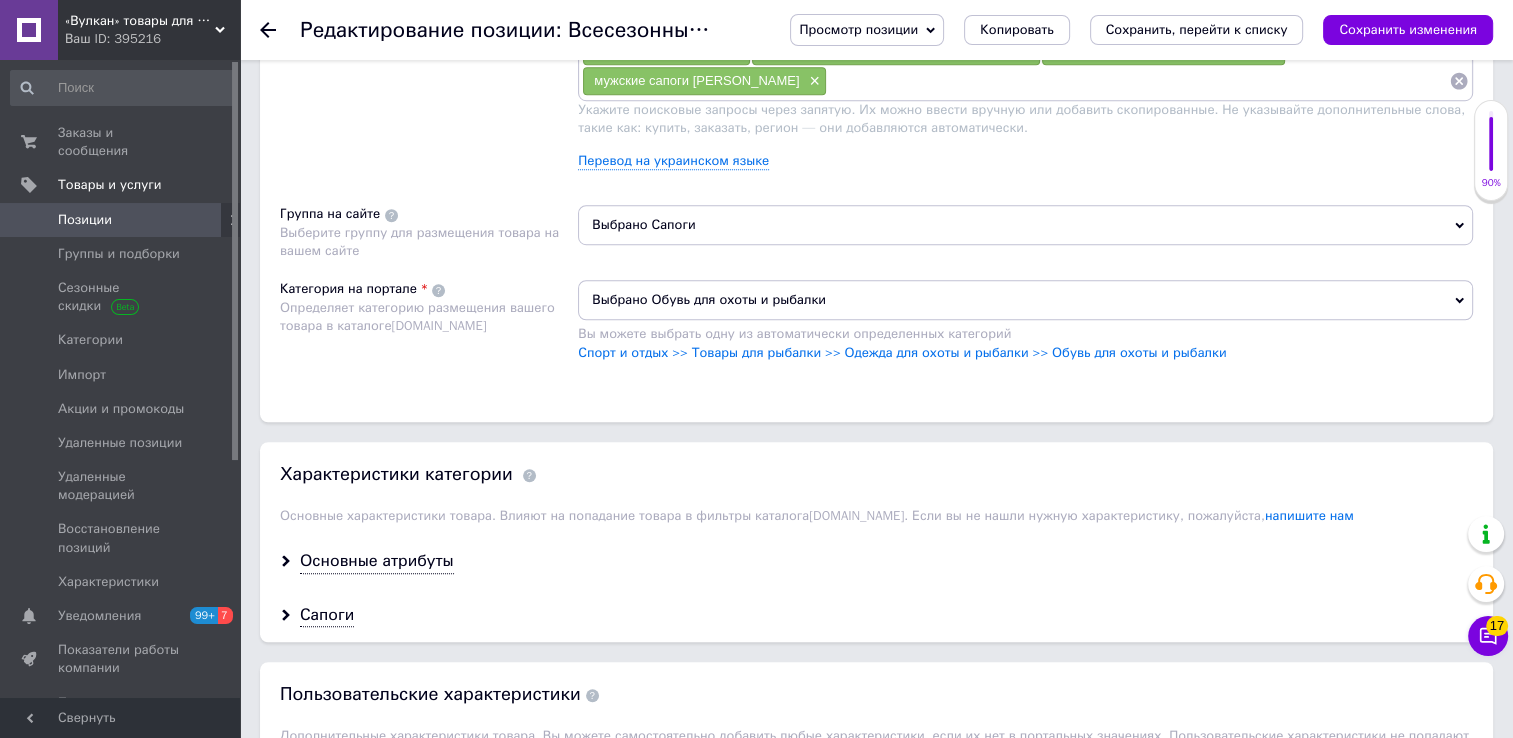 scroll, scrollTop: 1400, scrollLeft: 0, axis: vertical 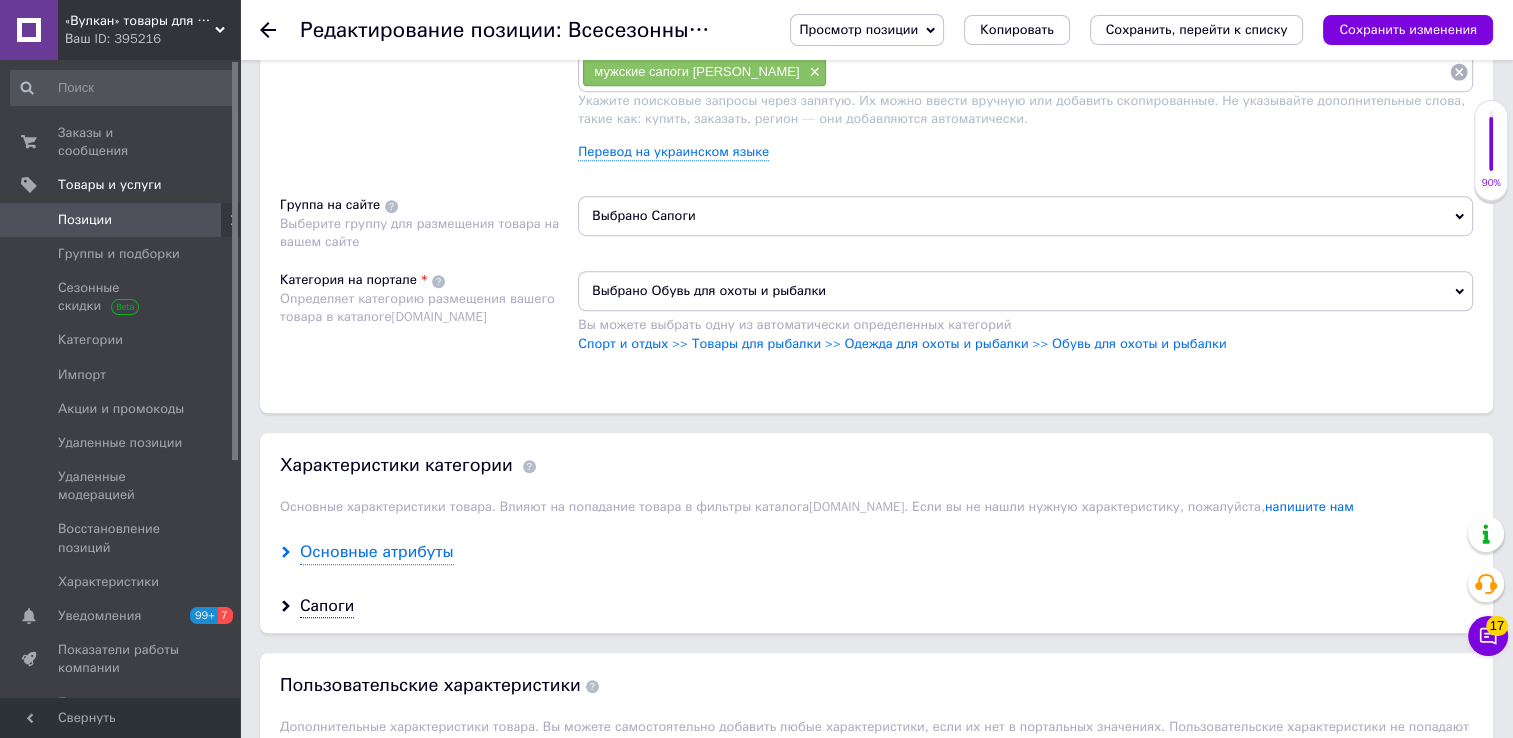 click on "Основные атрибуты" at bounding box center [377, 552] 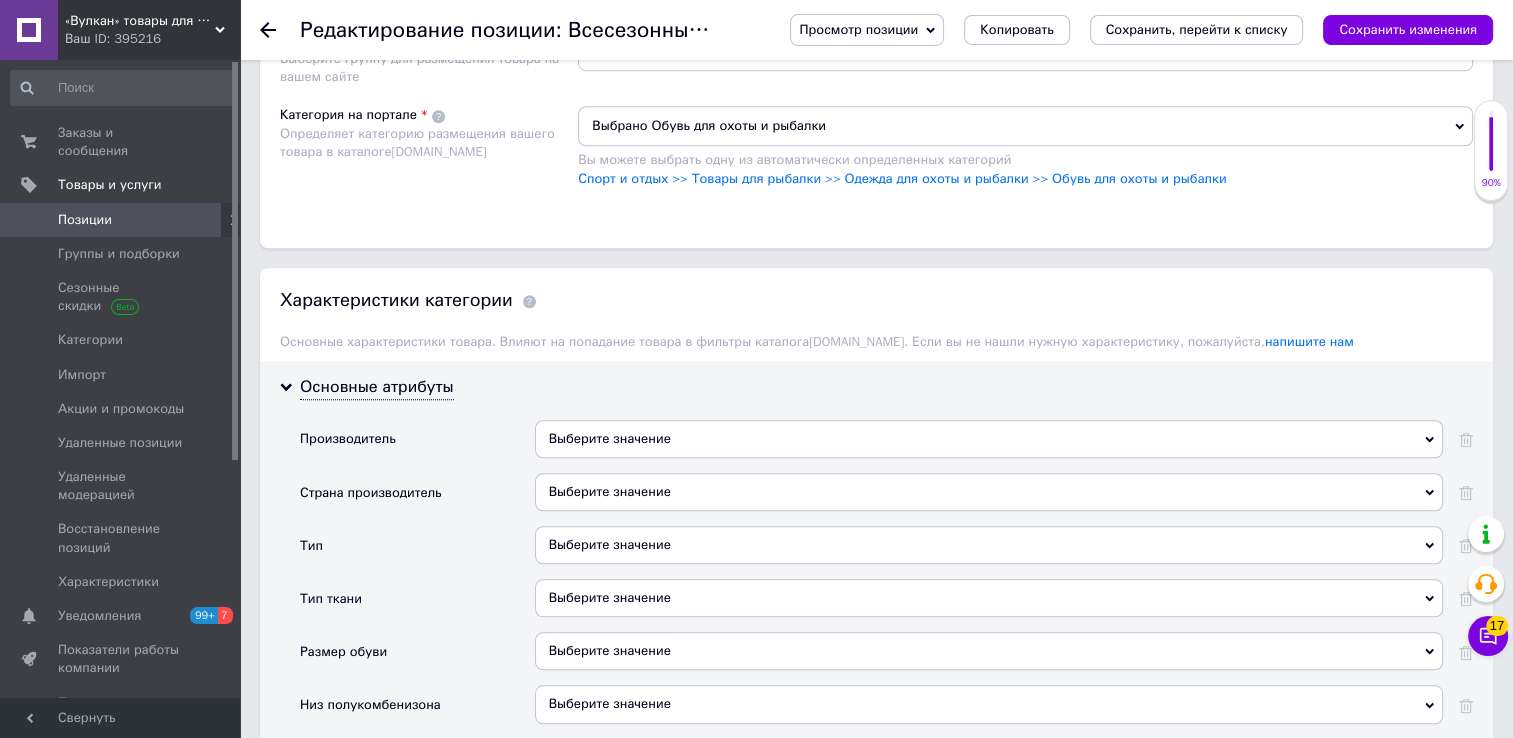 scroll, scrollTop: 1600, scrollLeft: 0, axis: vertical 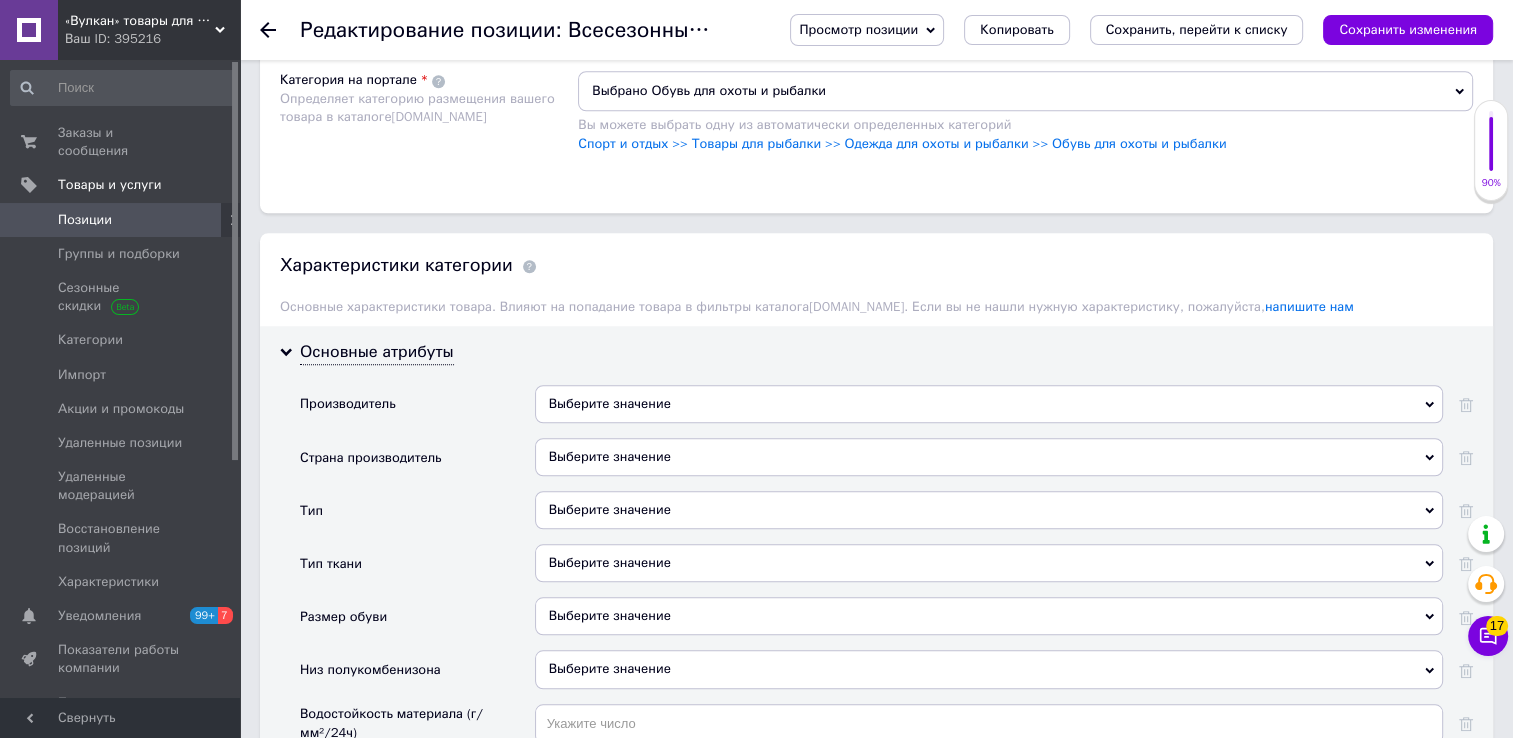 click on "Выберите значение" at bounding box center (989, 404) 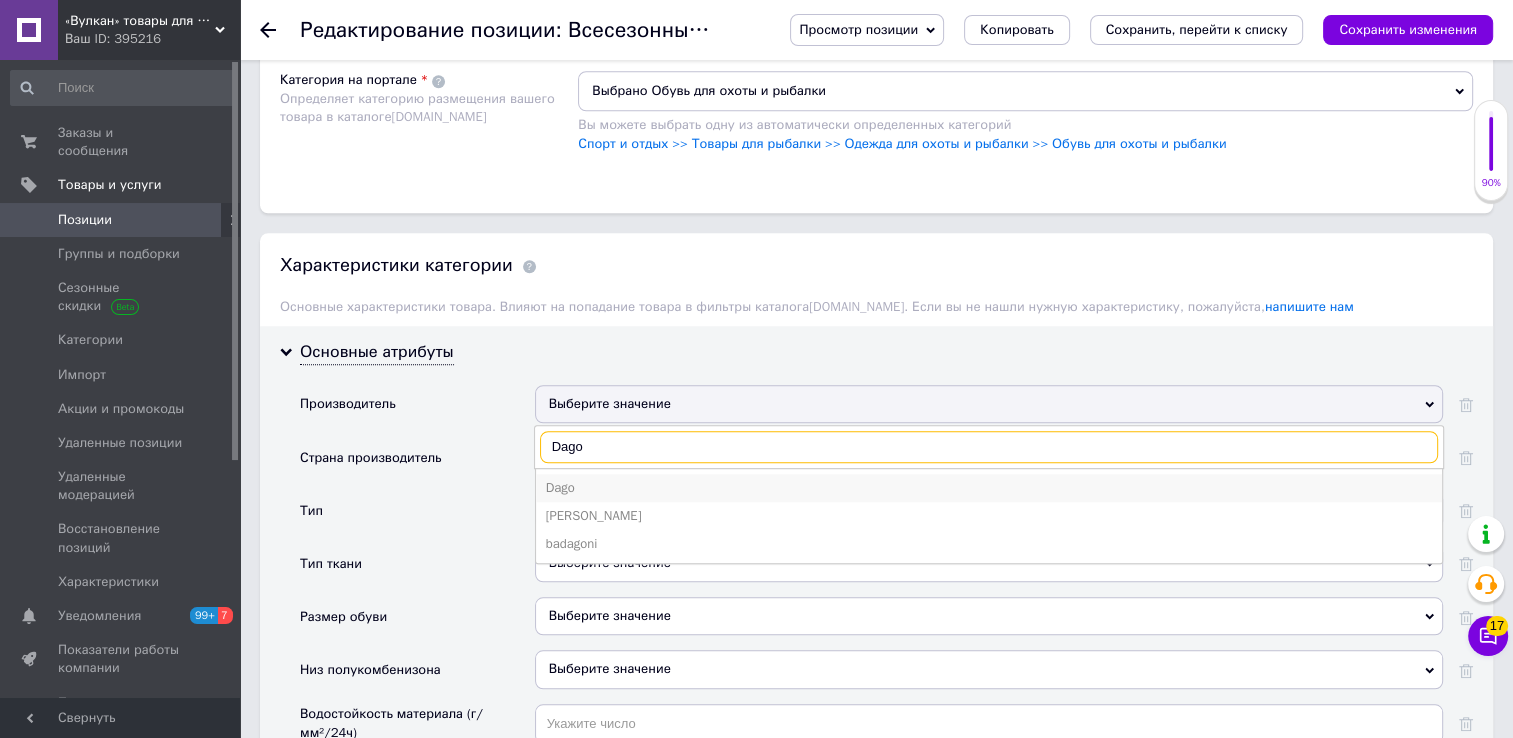 type on "Dago" 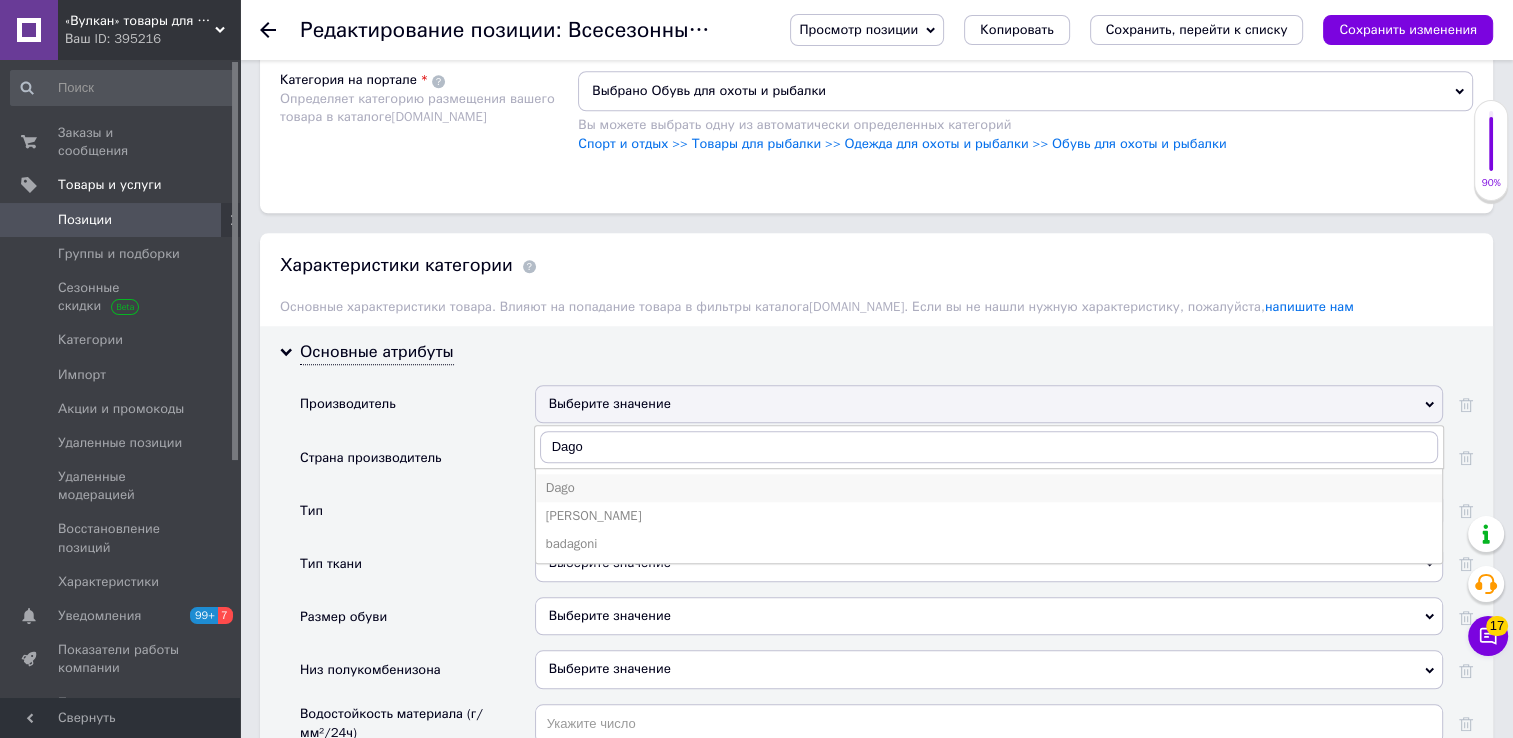 click on "Dago" at bounding box center (989, 488) 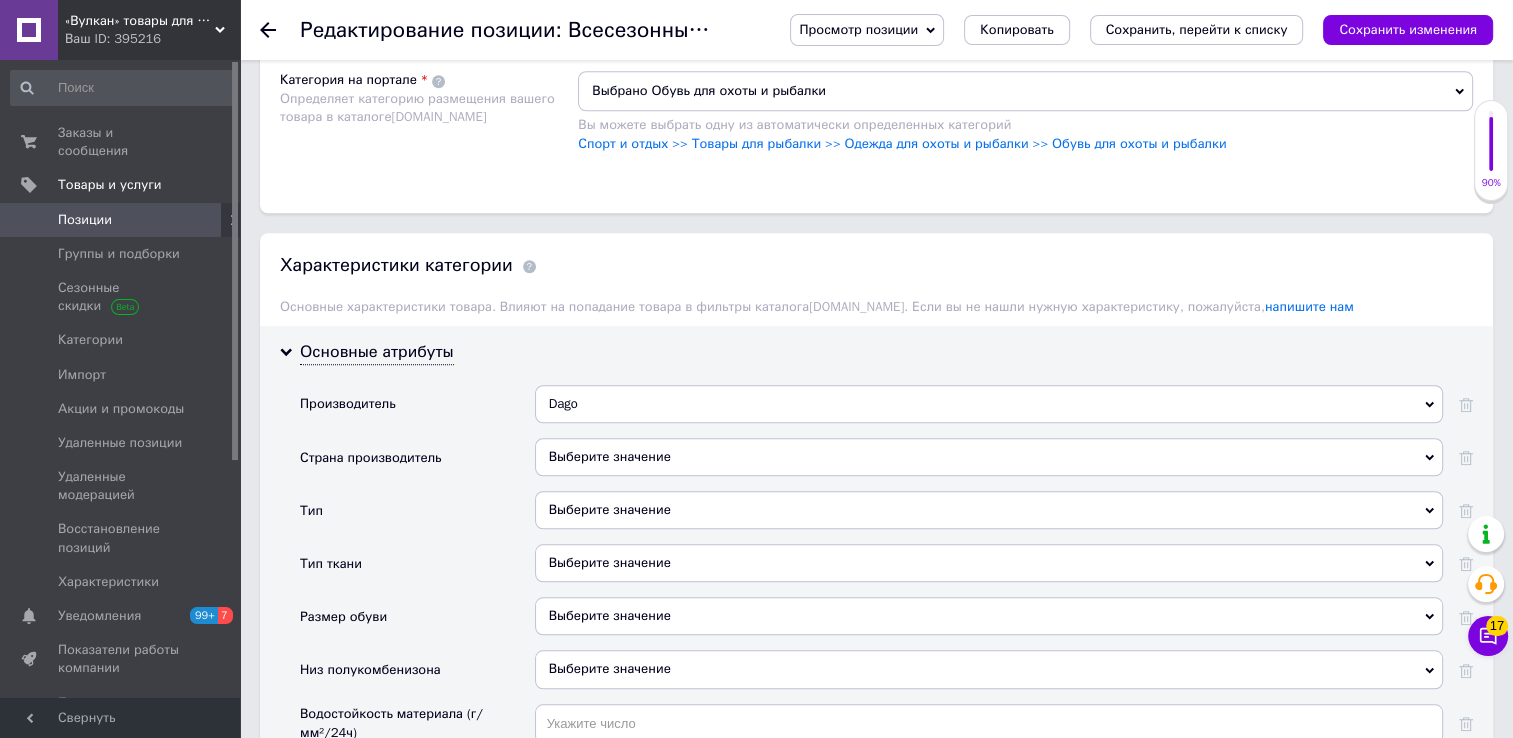 click on "Выберите значение" at bounding box center (989, 457) 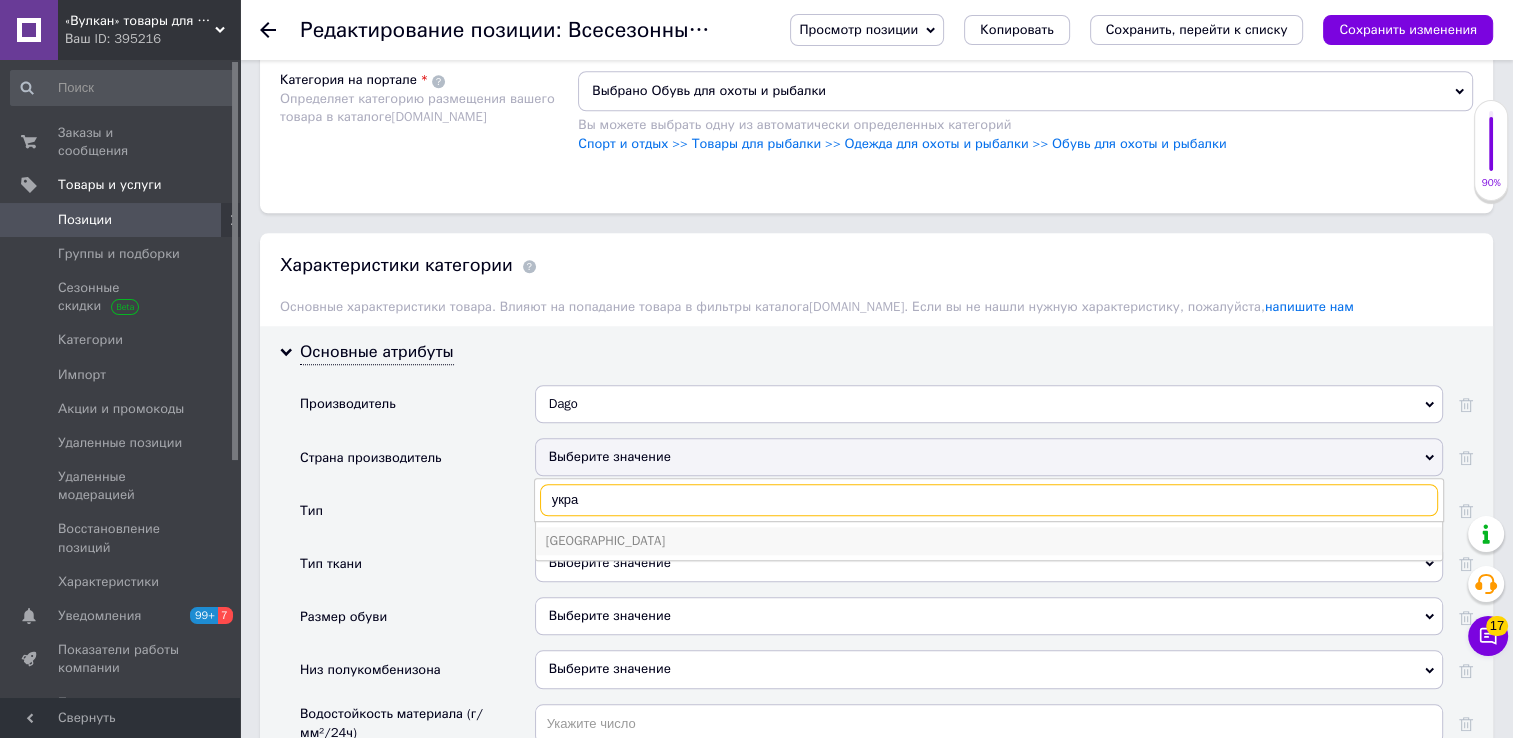 type on "укра" 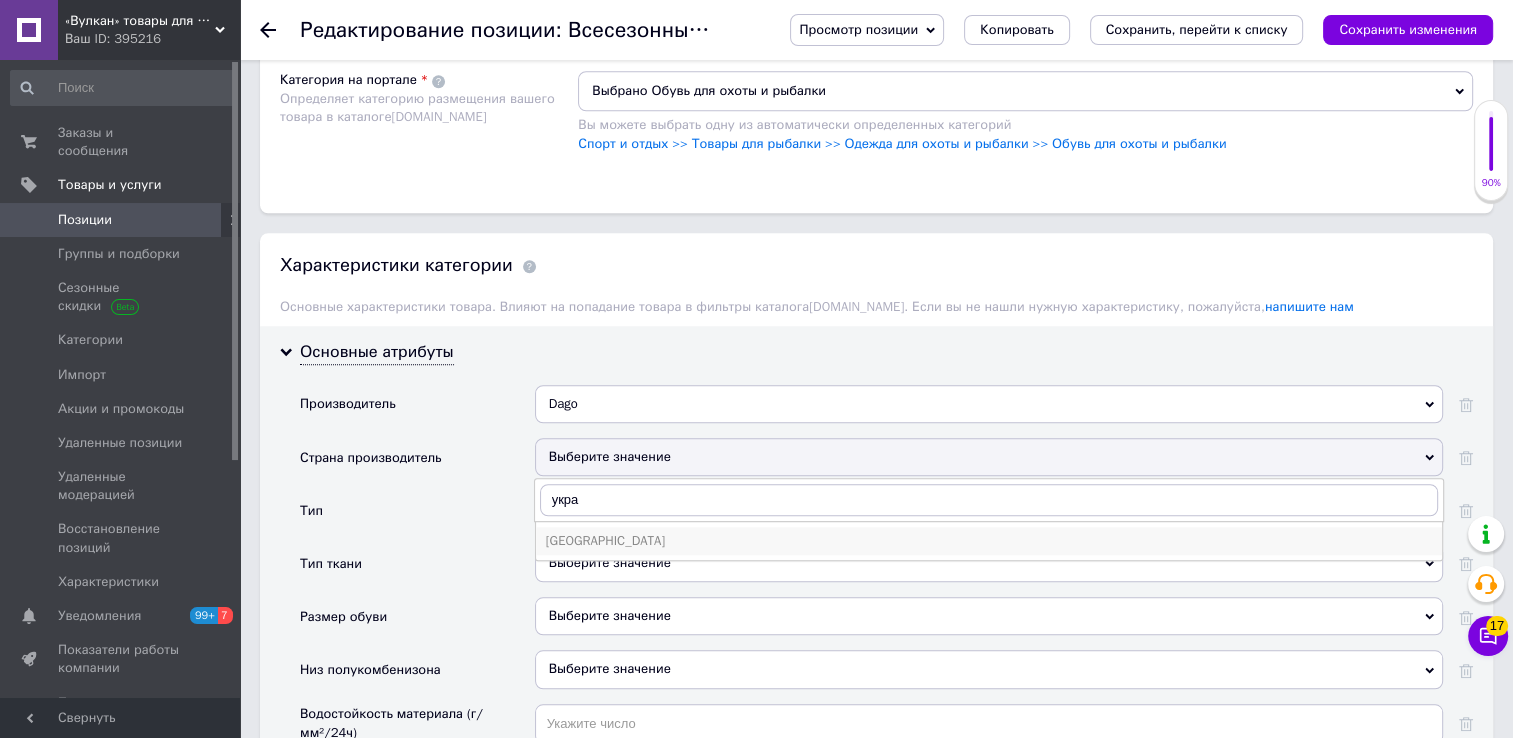 click on "[GEOGRAPHIC_DATA]" at bounding box center [989, 541] 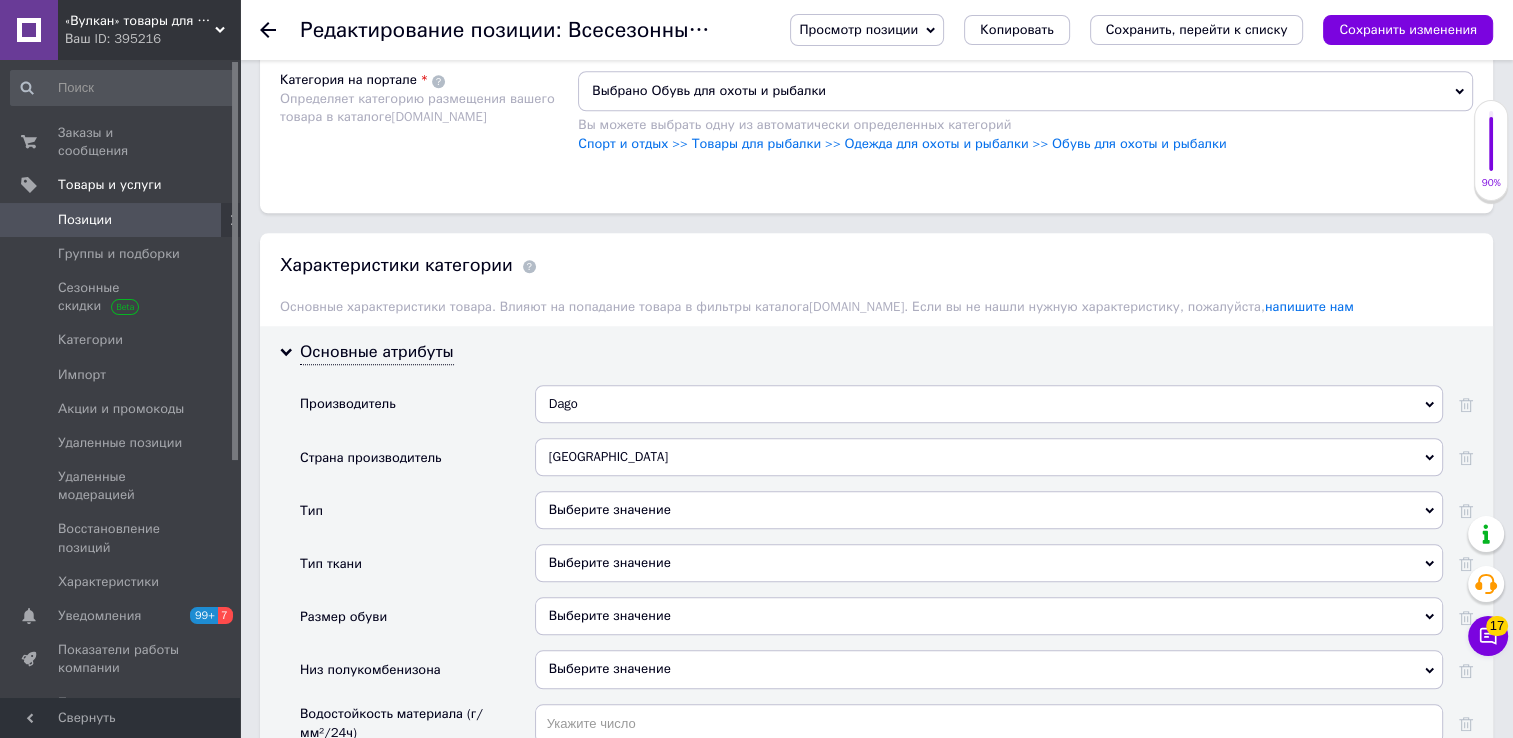 click on "Выберите значение" at bounding box center [989, 510] 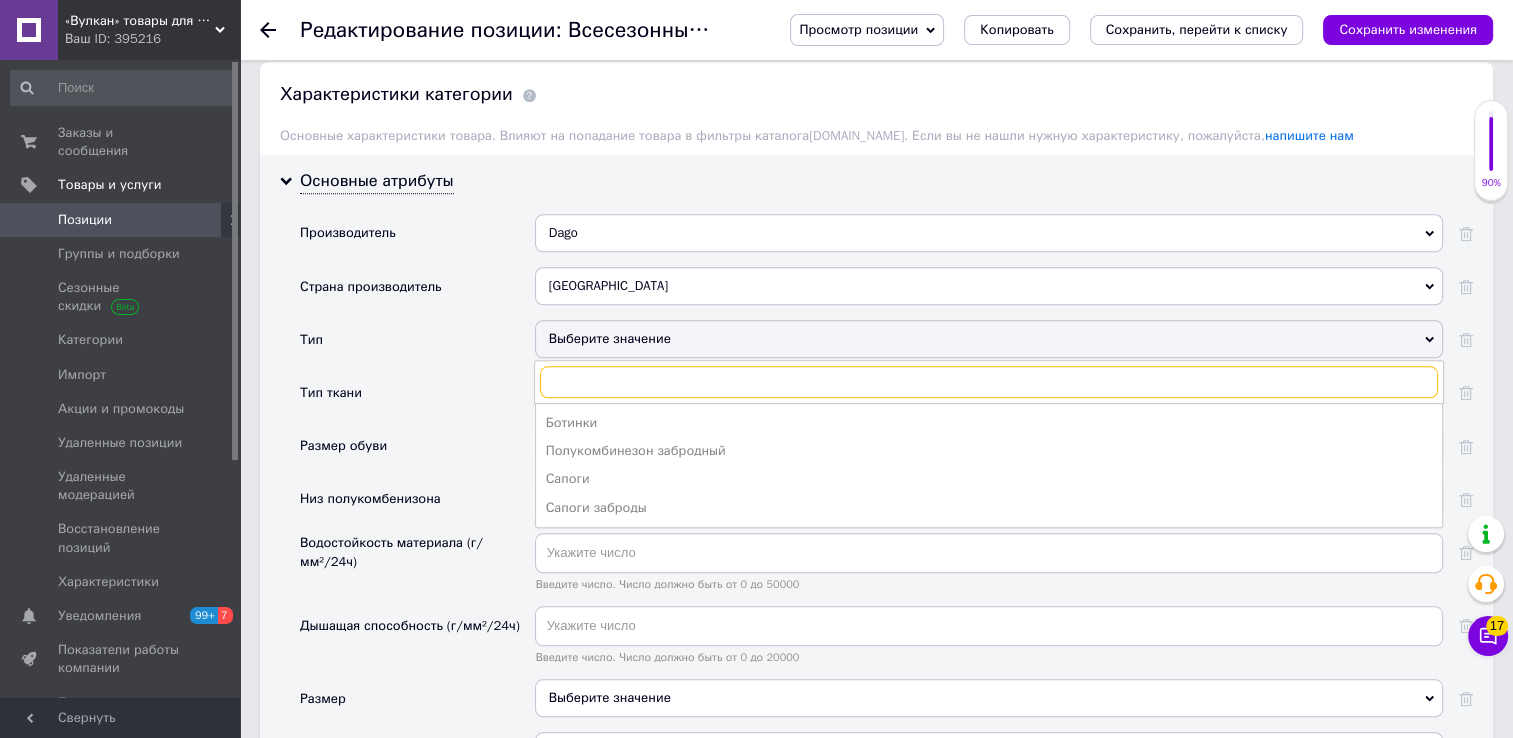 scroll, scrollTop: 1800, scrollLeft: 0, axis: vertical 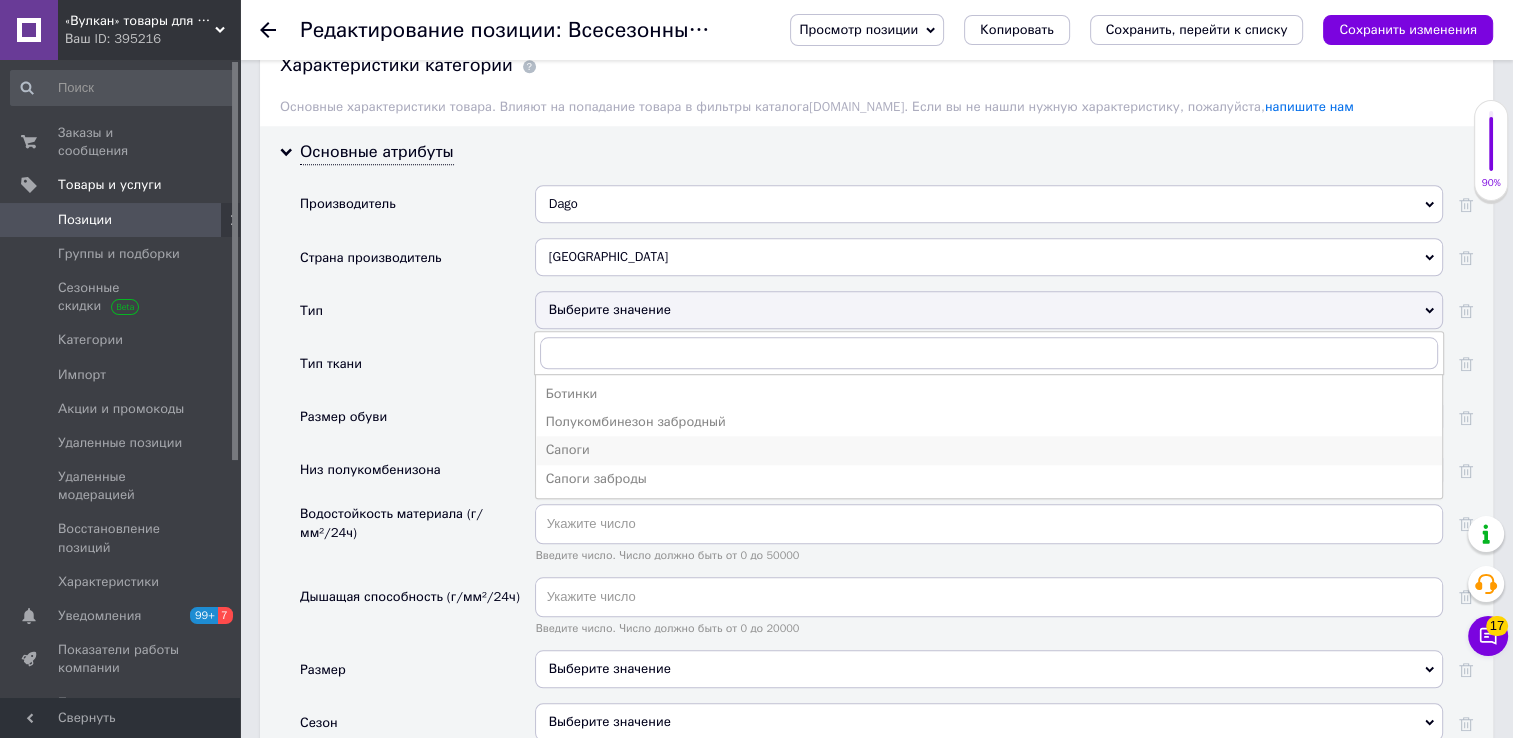 click on "Сапоги" at bounding box center [989, 450] 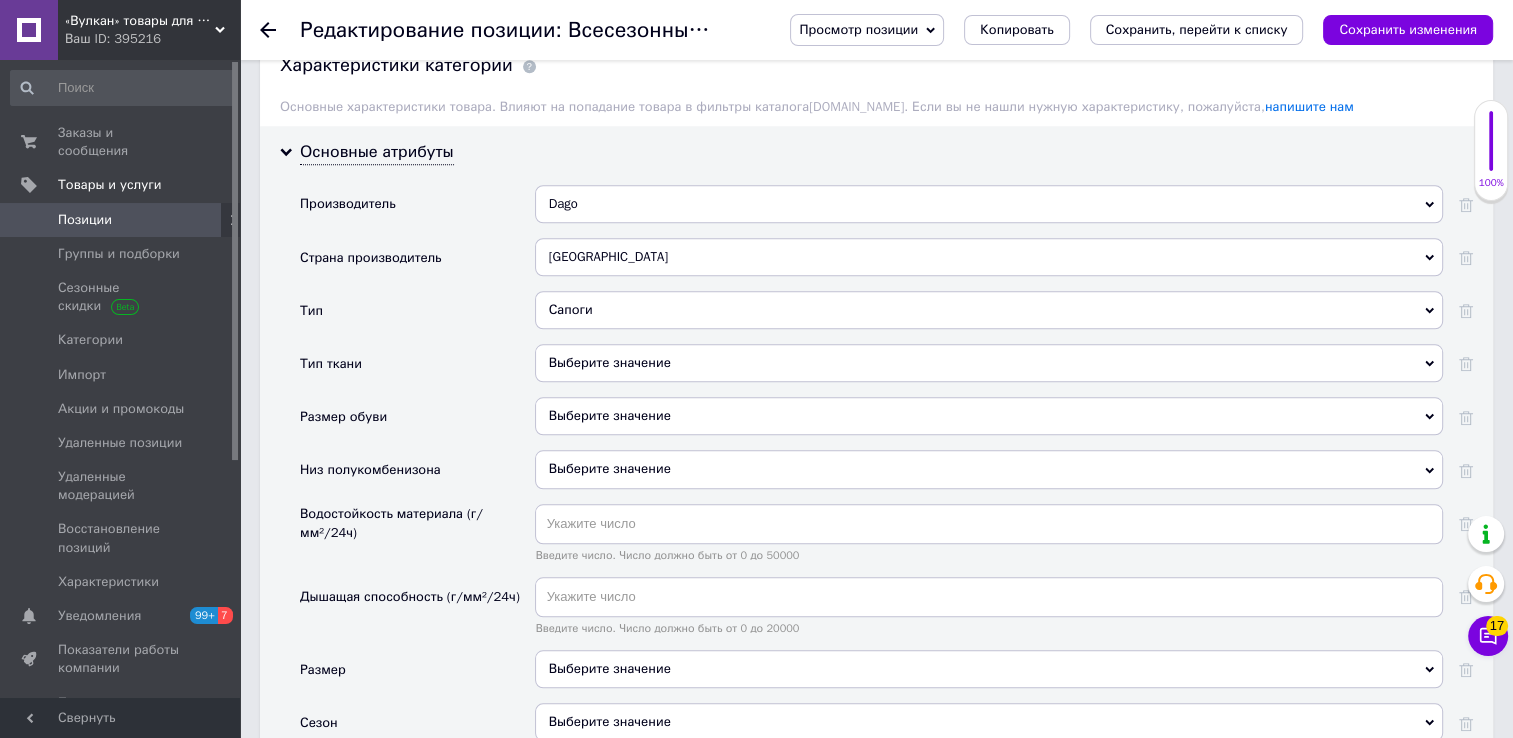 click on "Выберите значение" at bounding box center [989, 363] 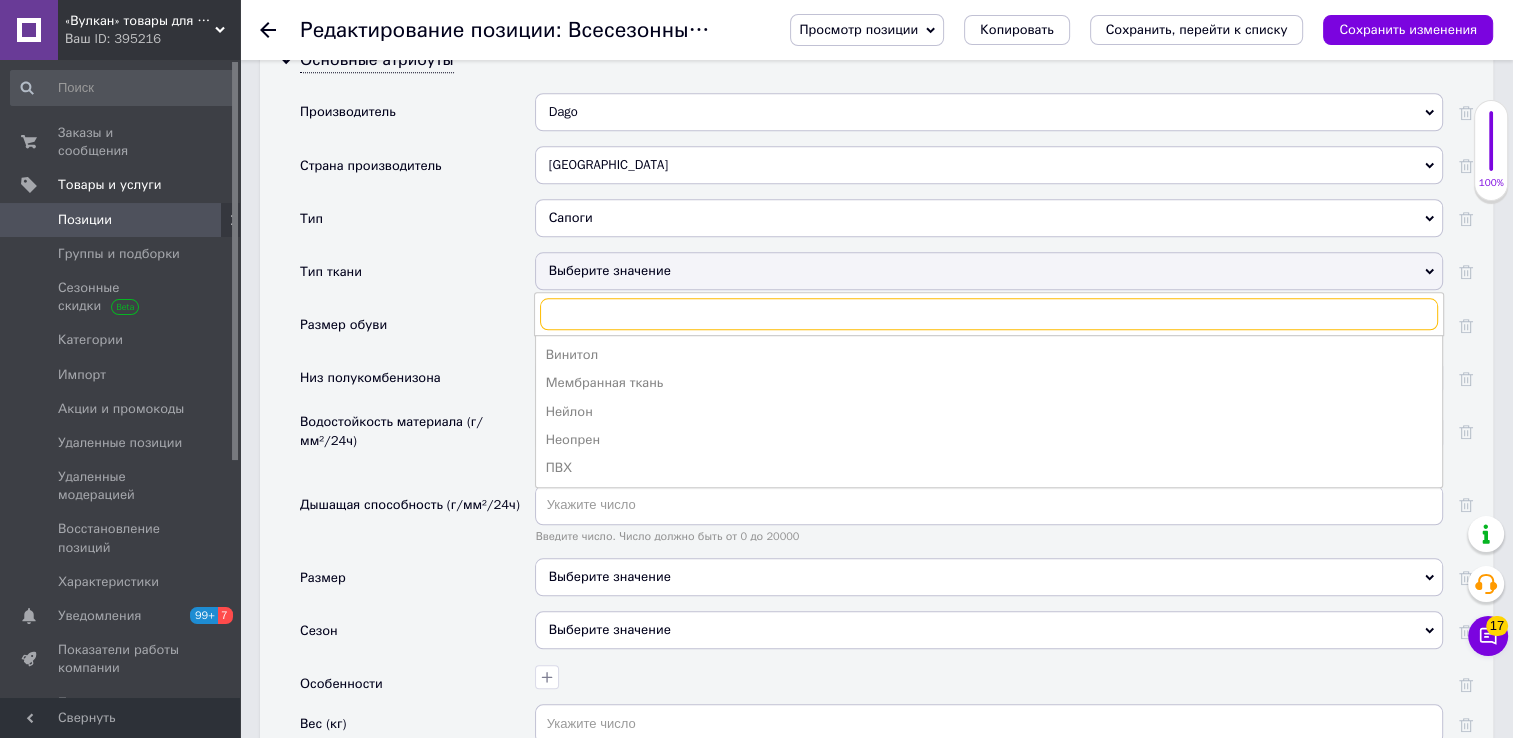 scroll, scrollTop: 1900, scrollLeft: 0, axis: vertical 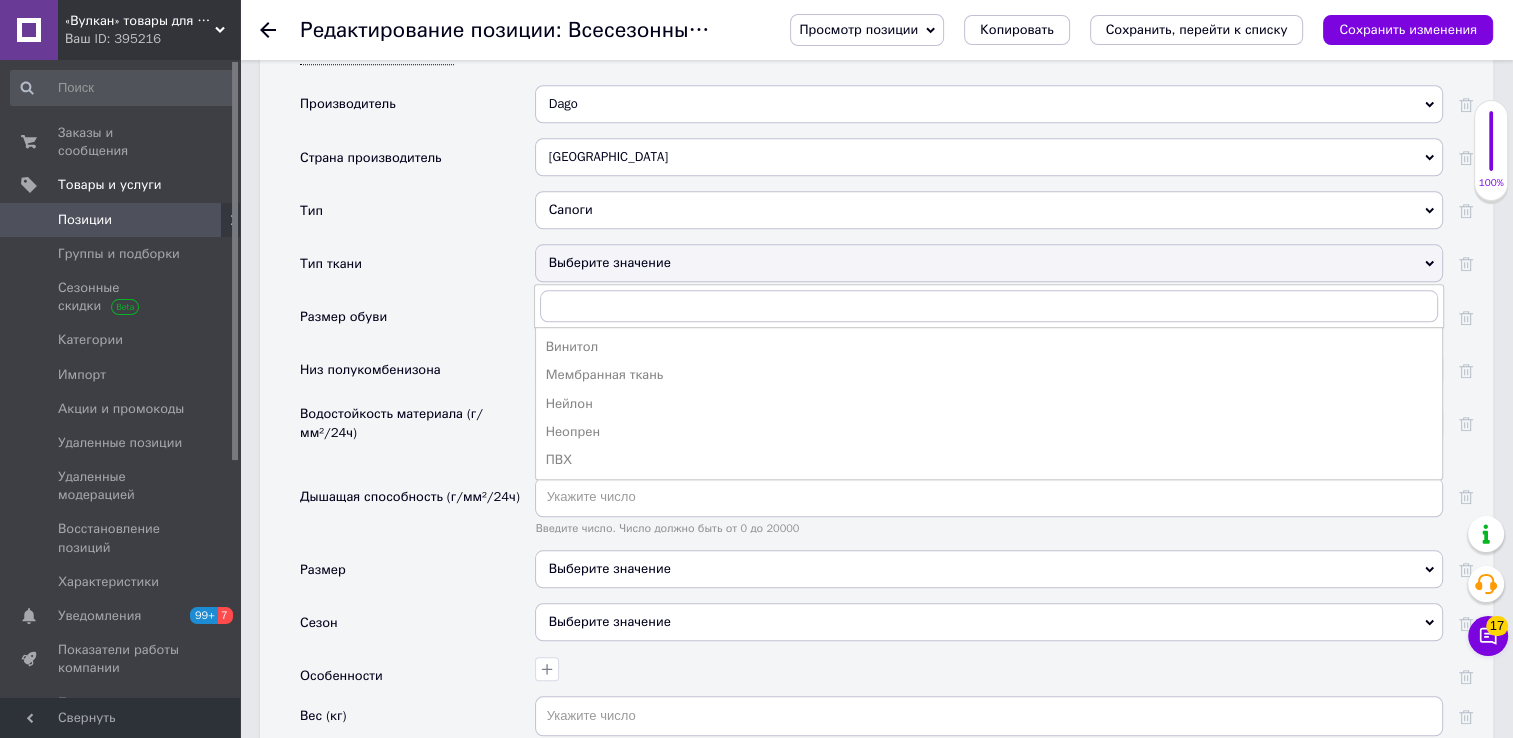 click on "Низ полукомбенизона" at bounding box center [417, 376] 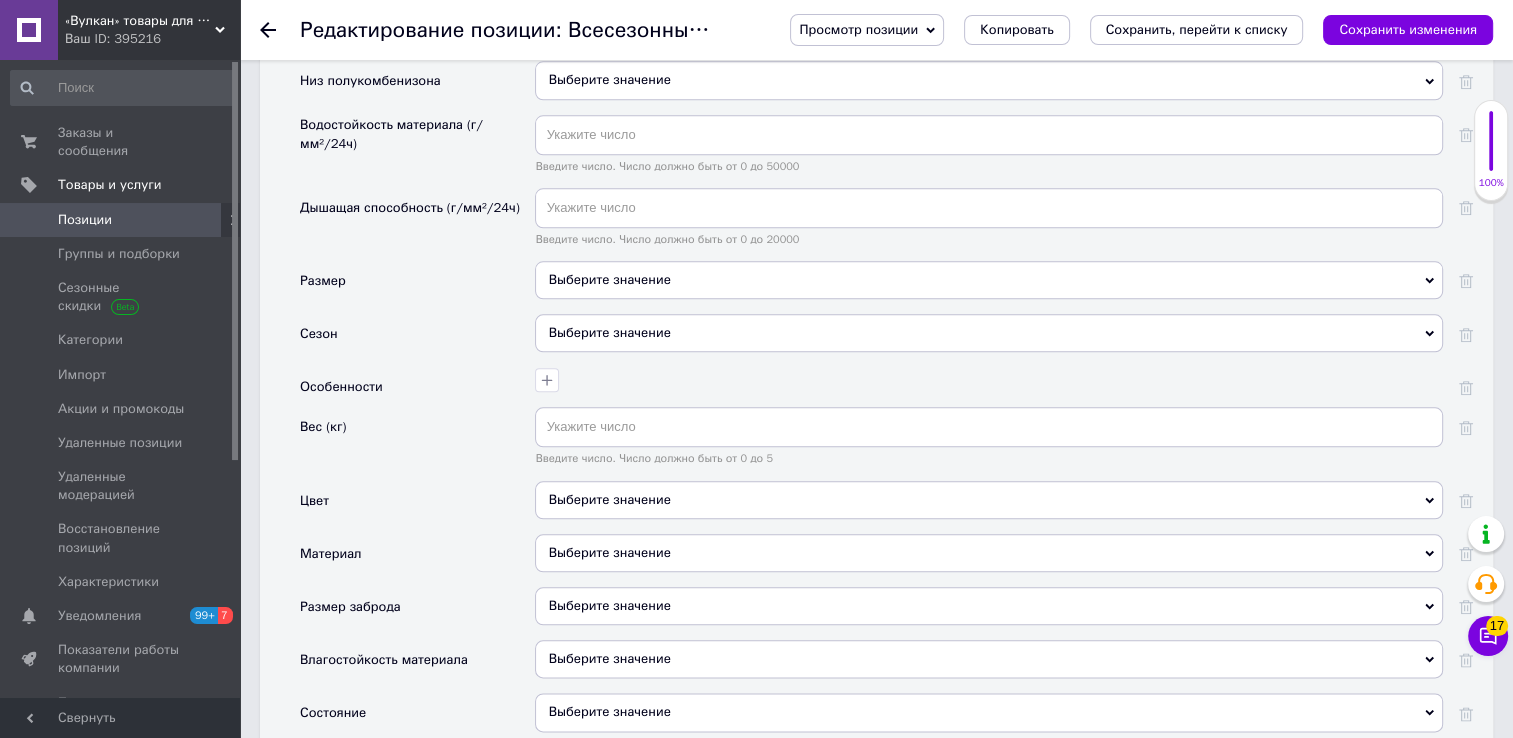 scroll, scrollTop: 2200, scrollLeft: 0, axis: vertical 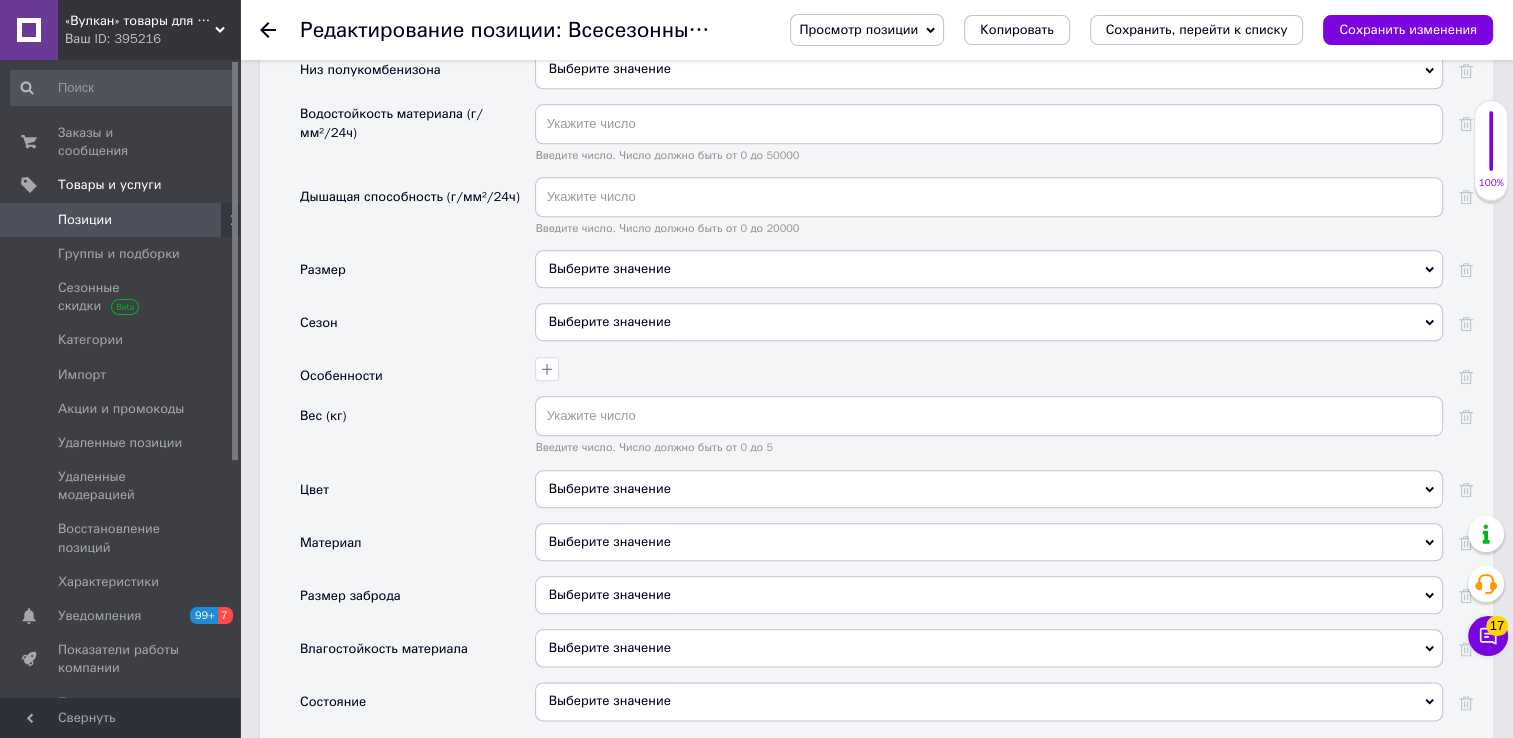 click on "Выберите значение" at bounding box center (989, 322) 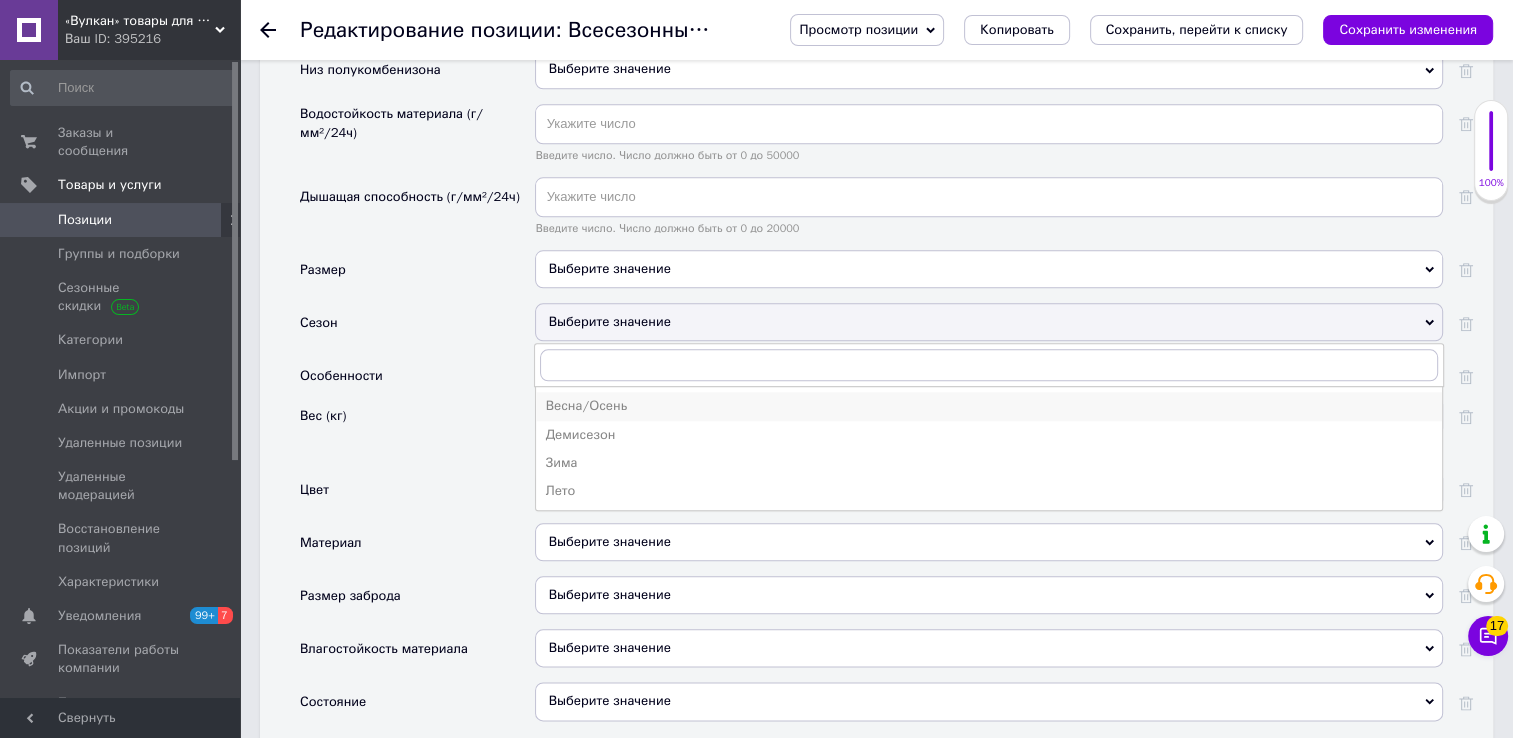 click on "Весна/Осень" at bounding box center [989, 406] 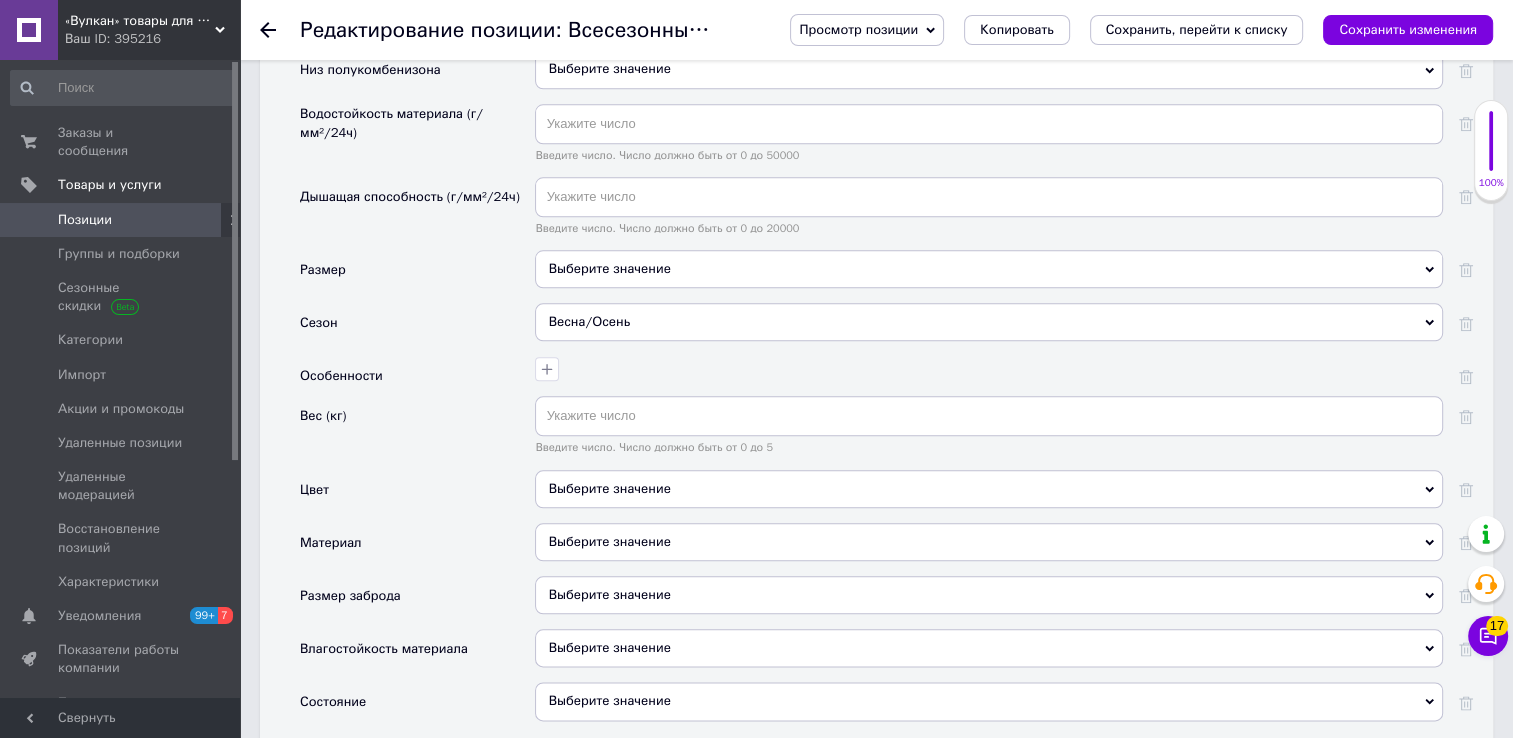 click on "Выберите значение" at bounding box center [989, 489] 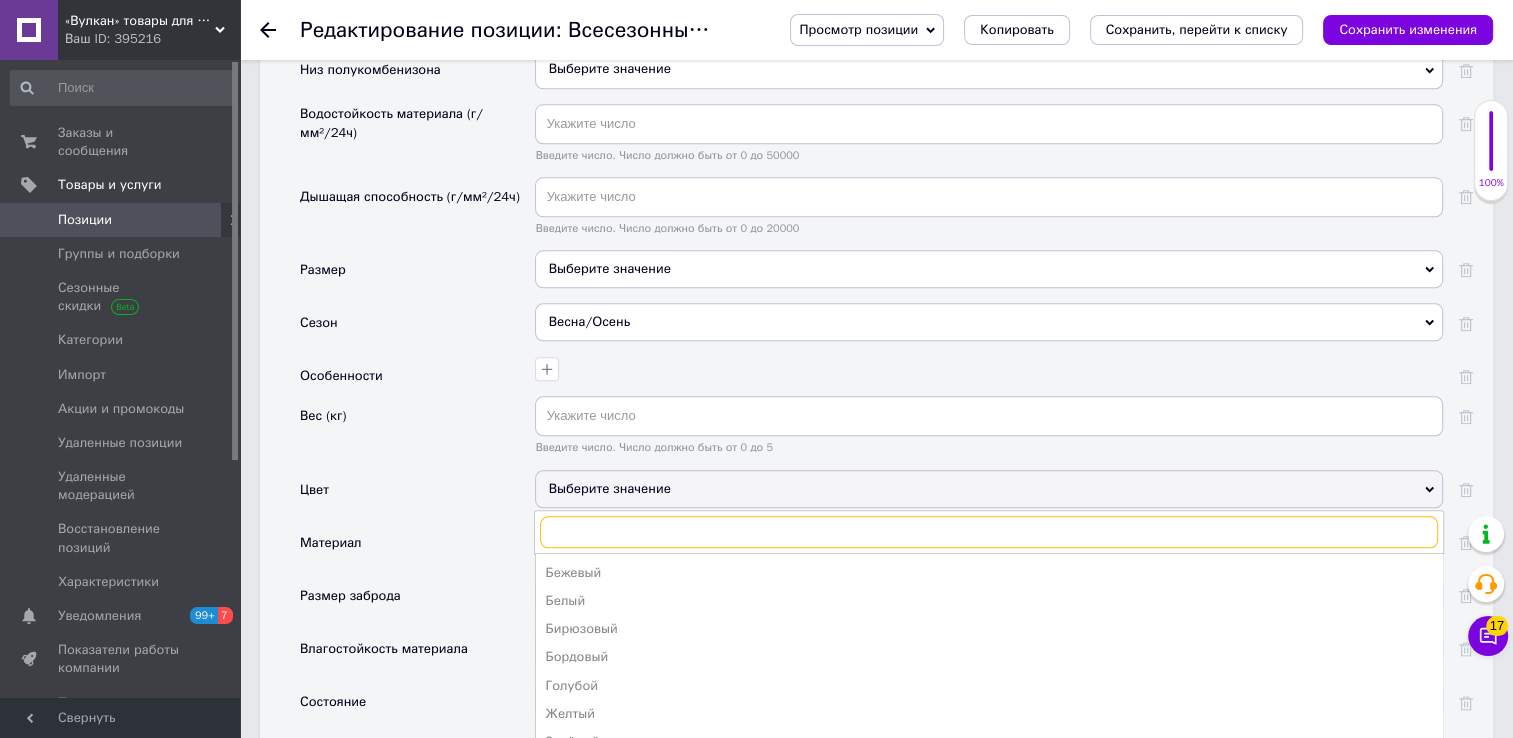 type on "з" 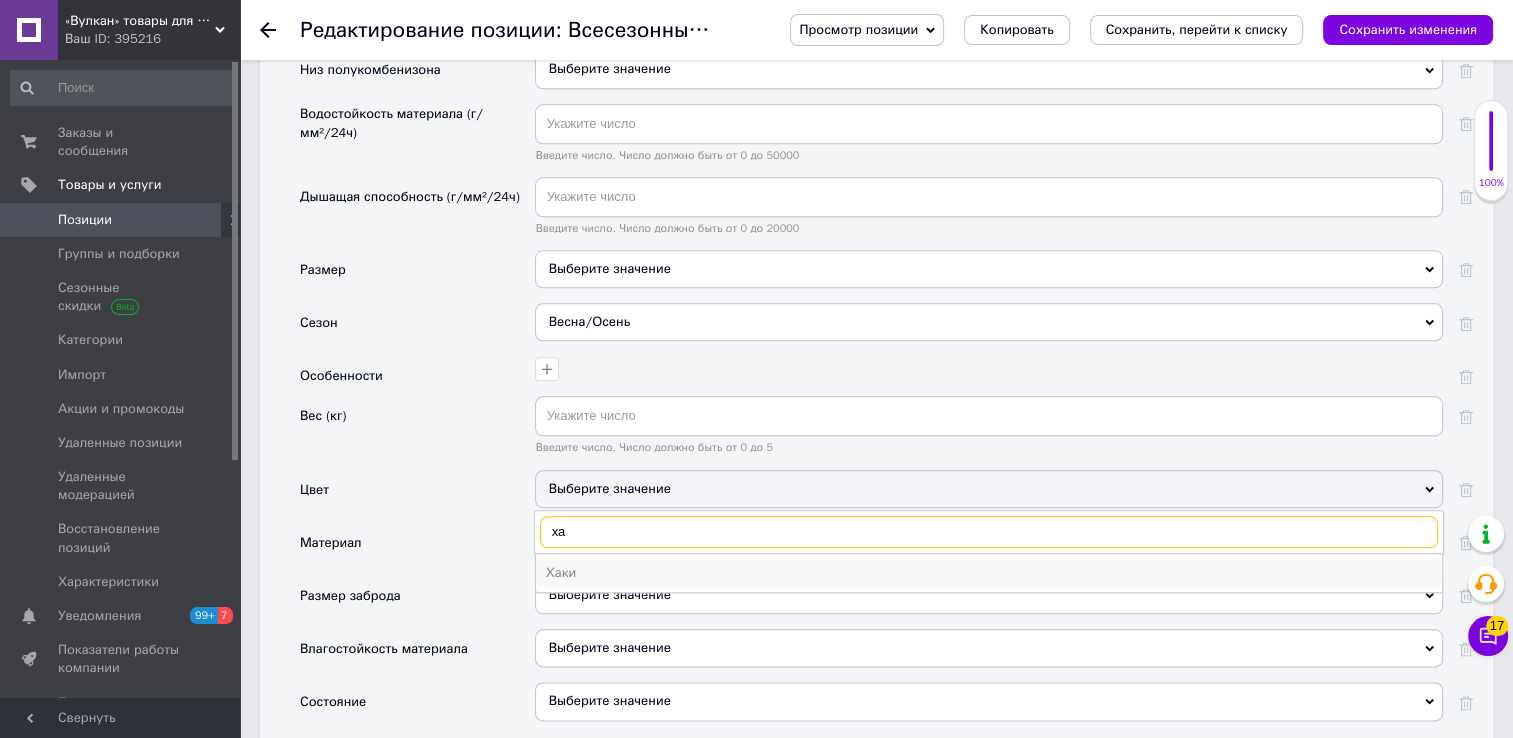 type on "ха" 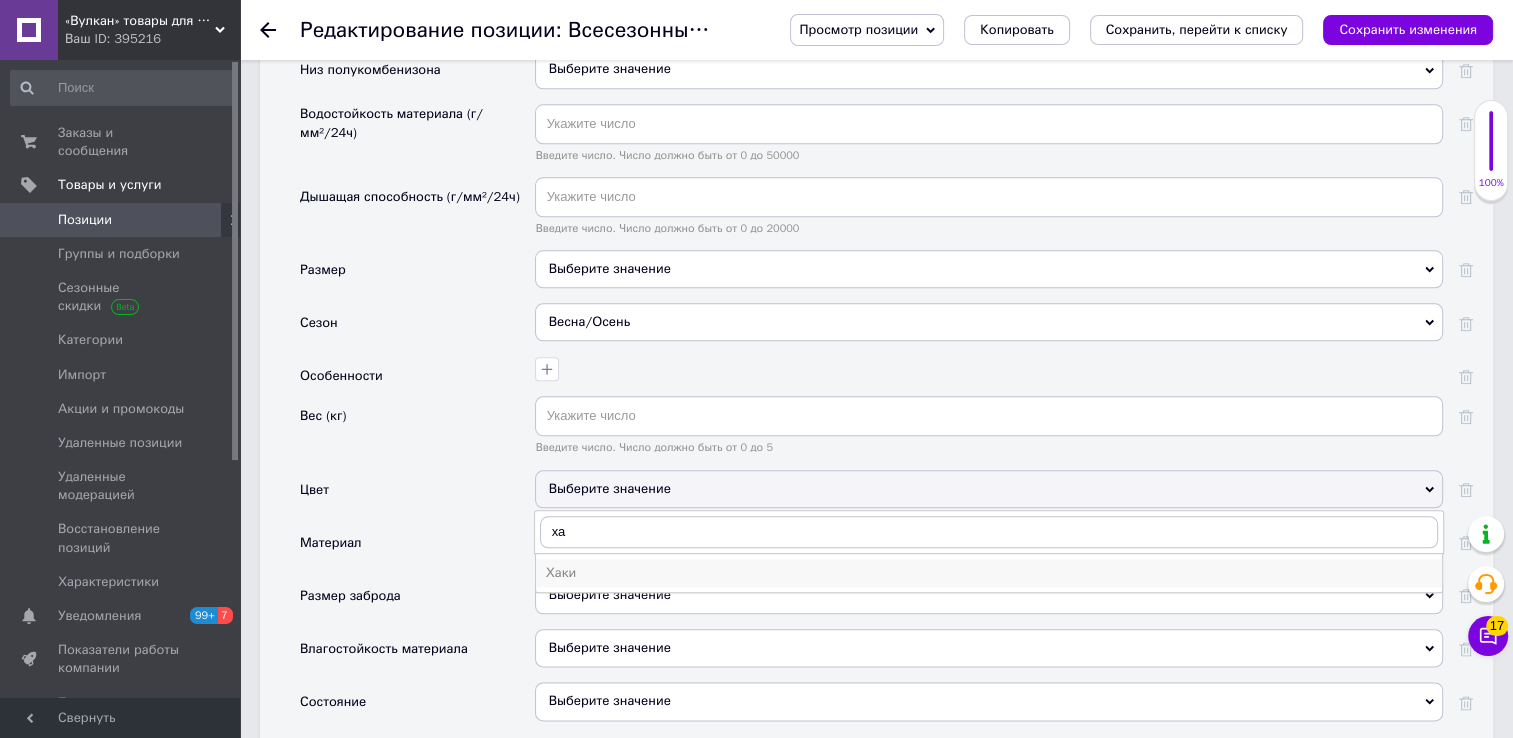 click on "Хаки" at bounding box center (989, 573) 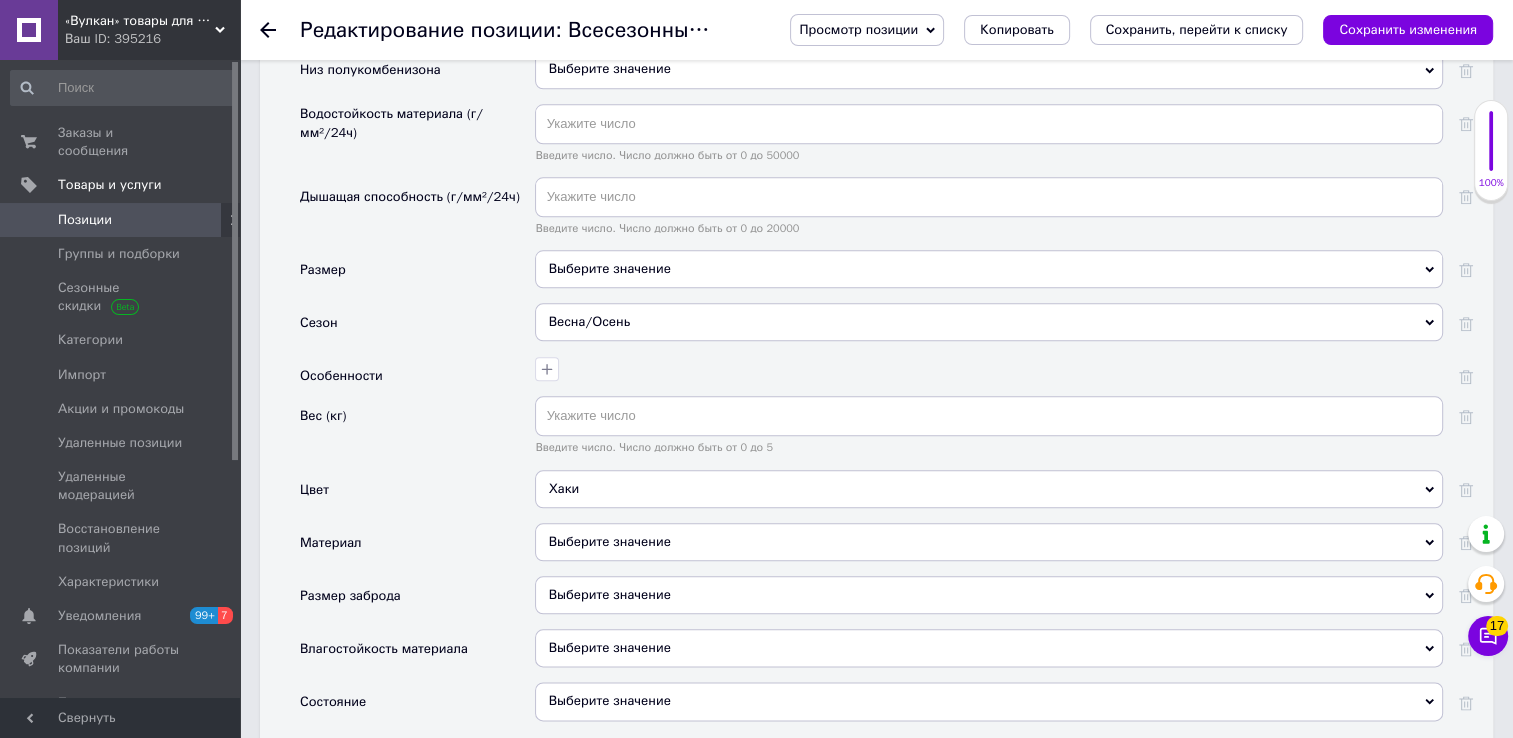 click on "Весна/Осень" at bounding box center [989, 322] 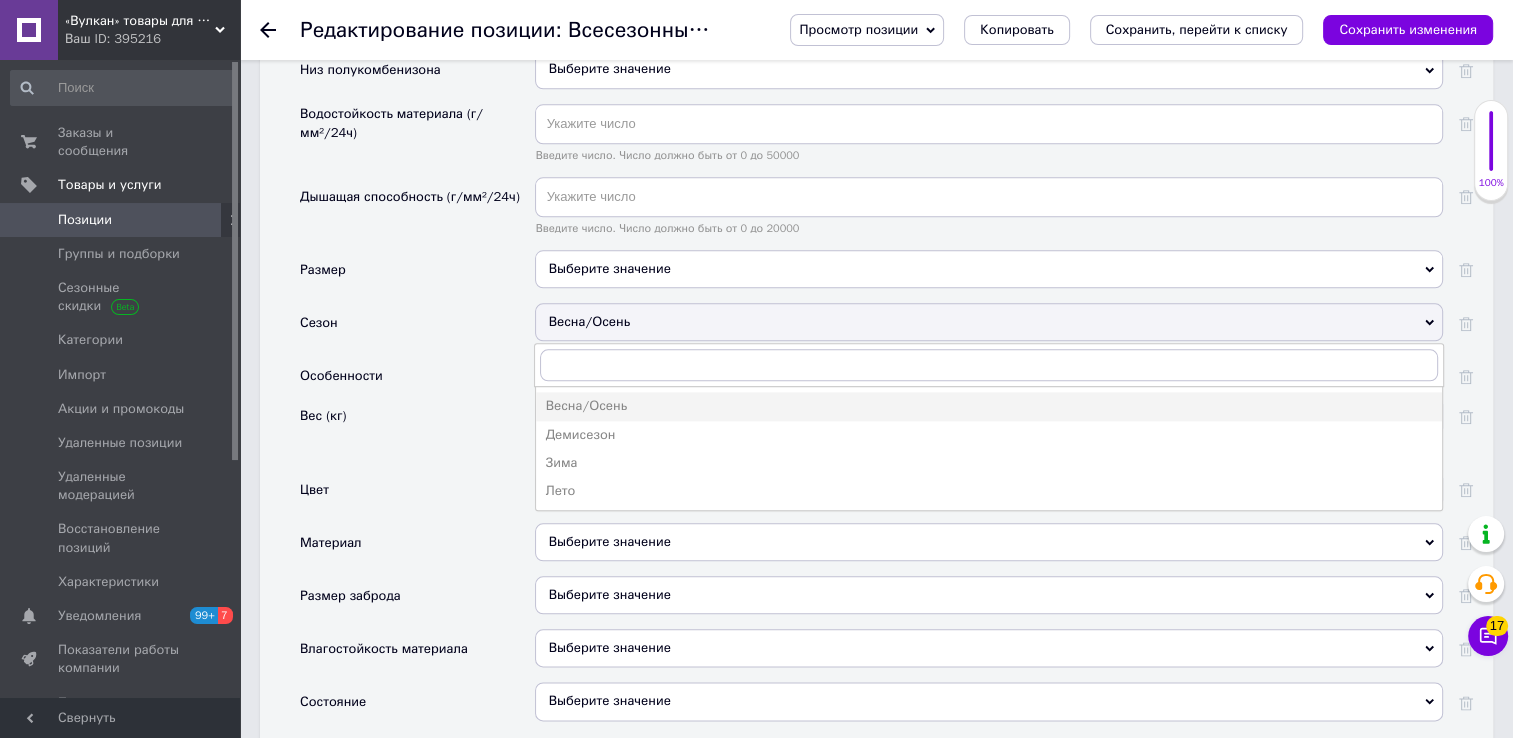 click on "Сезон" at bounding box center (417, 329) 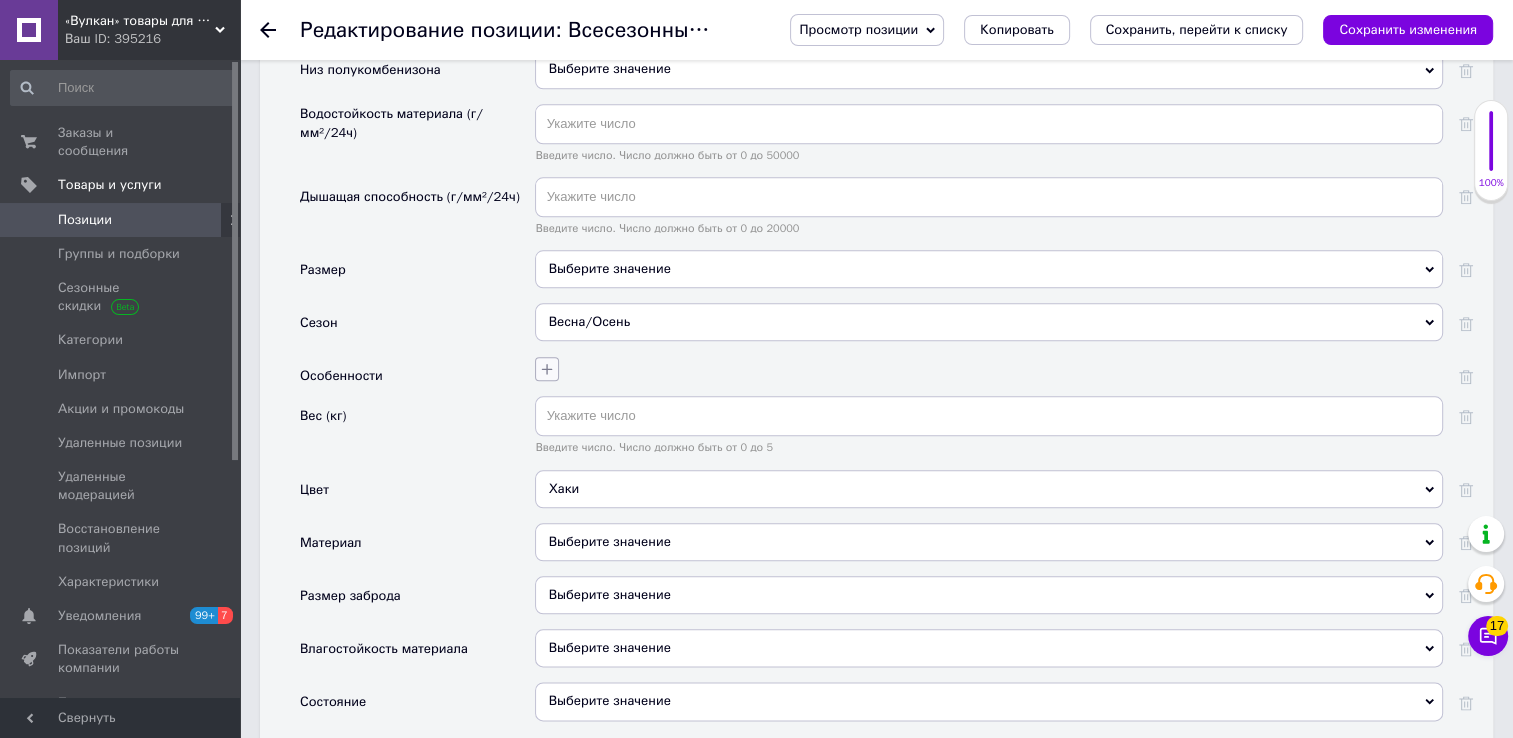 click 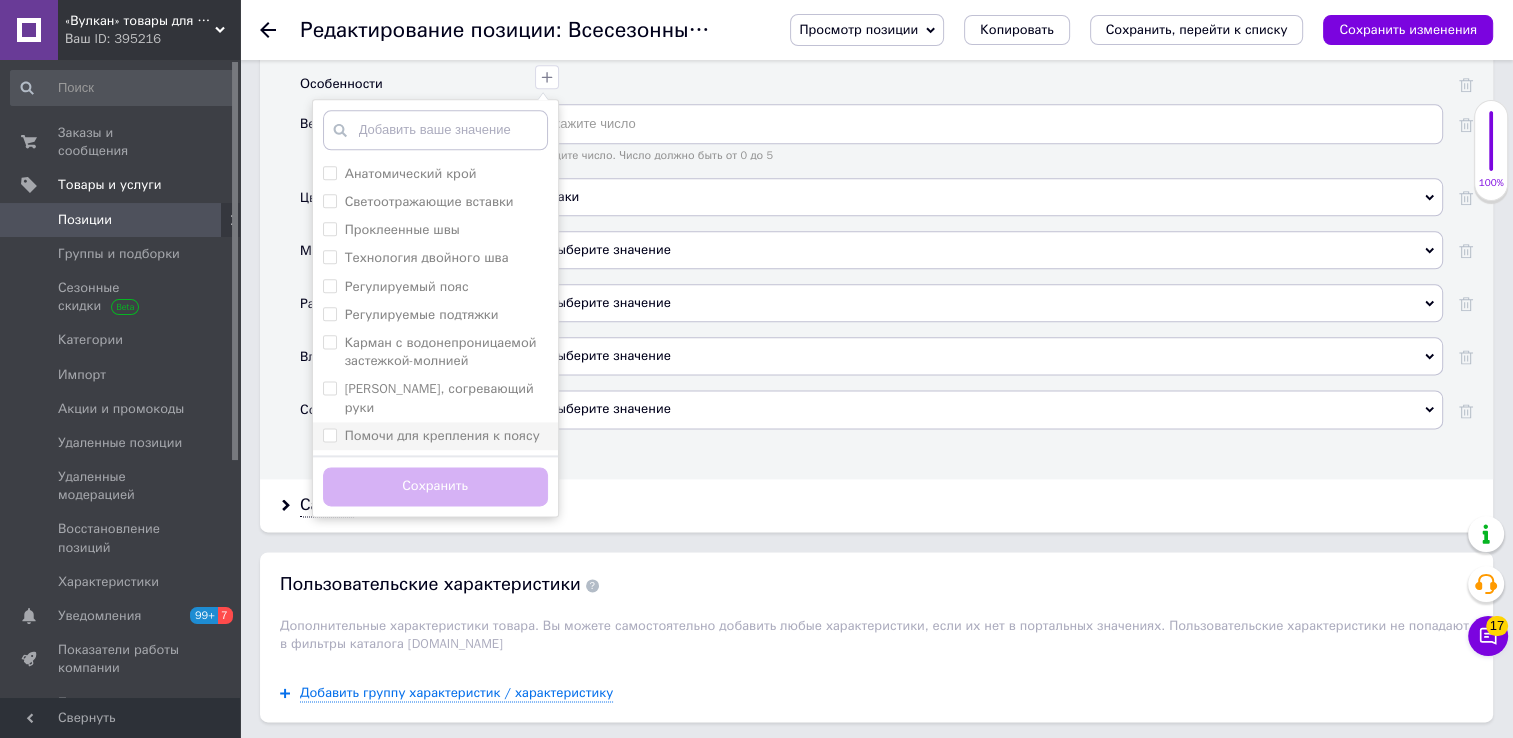 scroll, scrollTop: 2500, scrollLeft: 0, axis: vertical 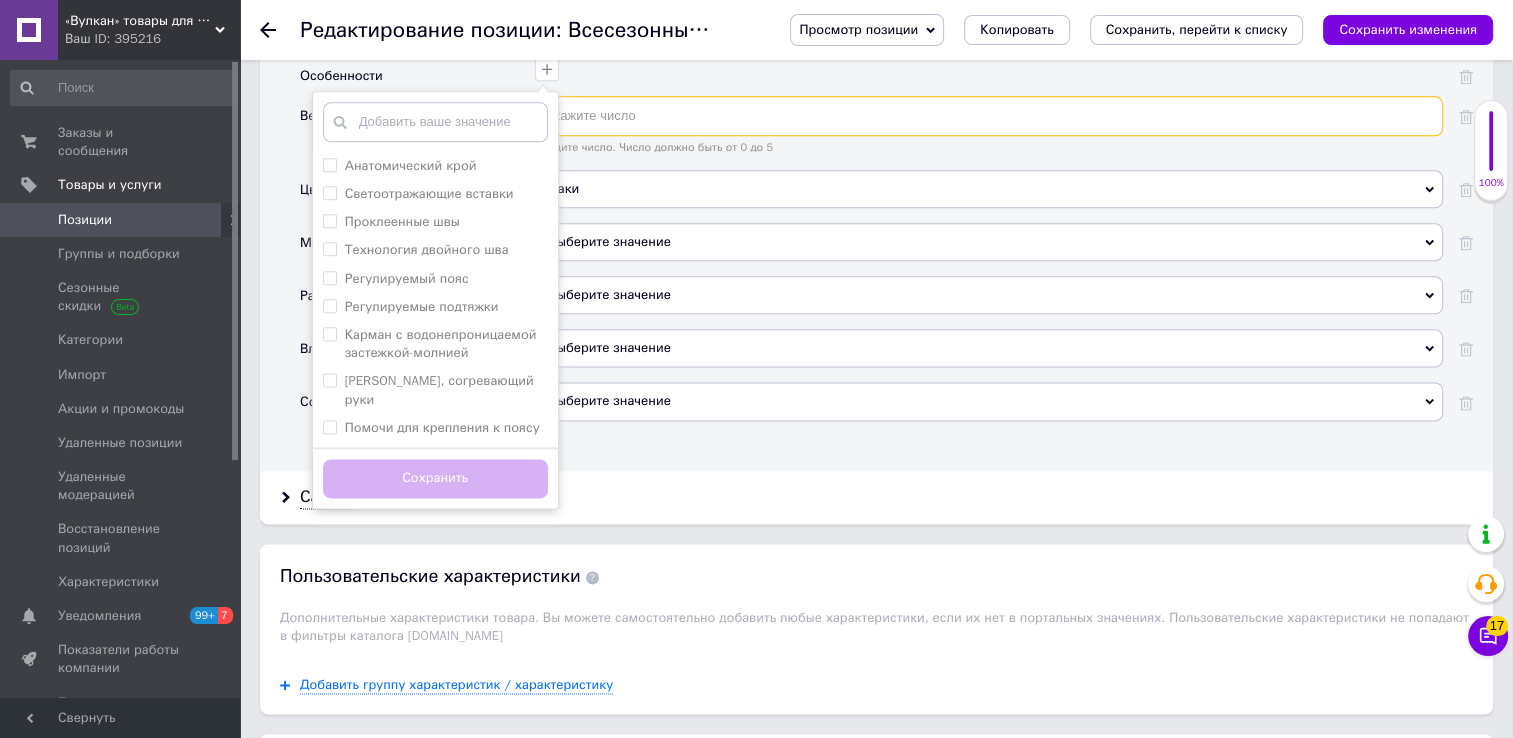click at bounding box center [989, 116] 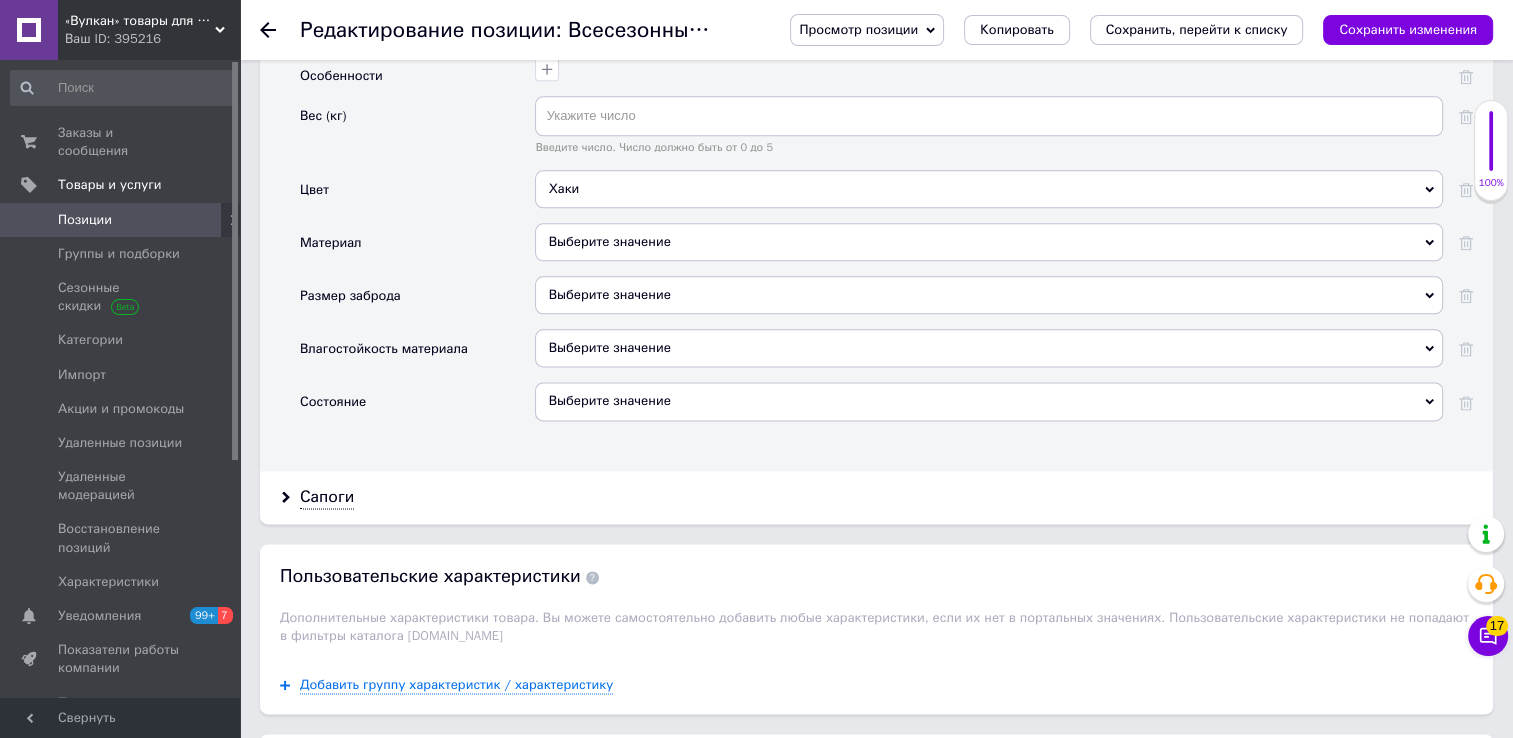 click on "Выберите значение" at bounding box center [989, 242] 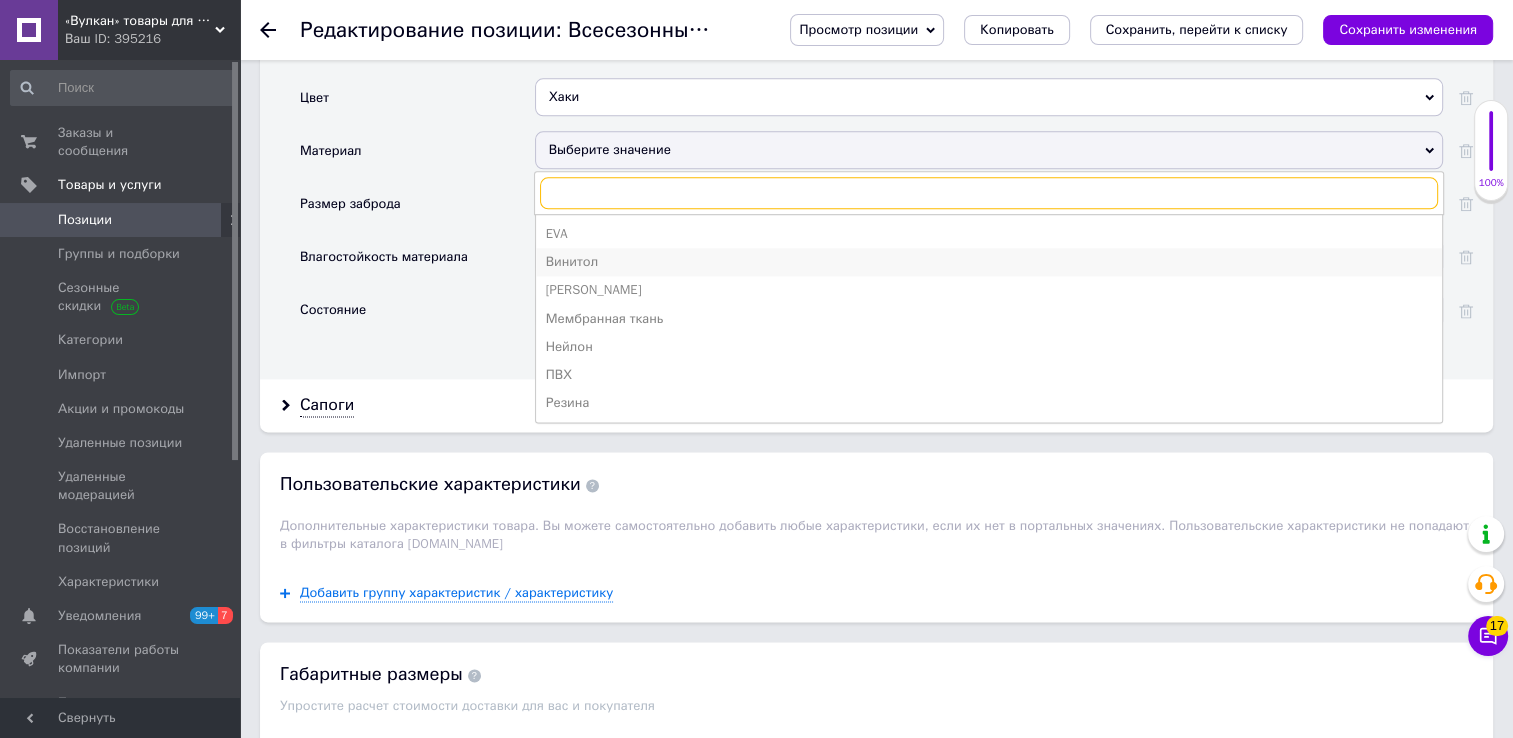 scroll, scrollTop: 2600, scrollLeft: 0, axis: vertical 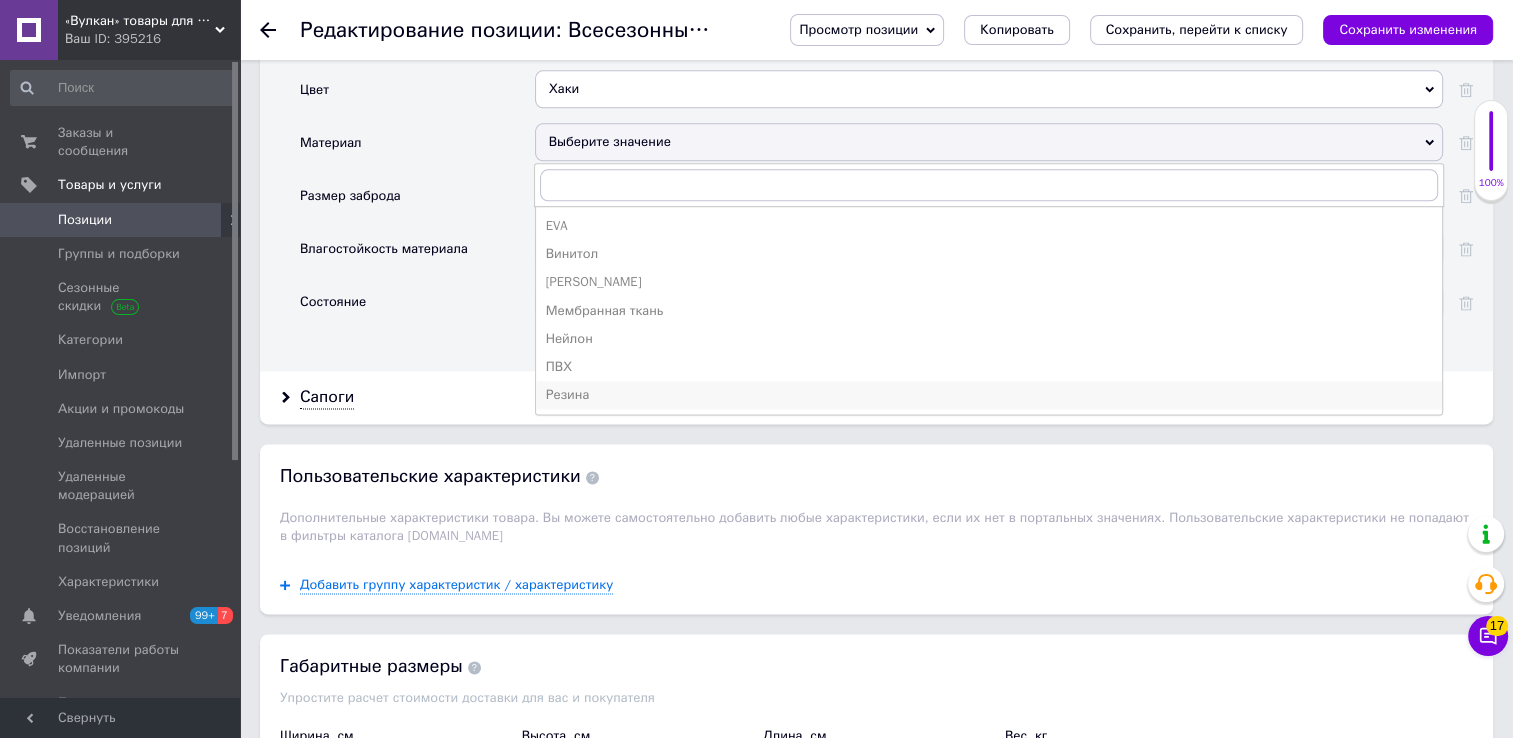 click on "Резина" at bounding box center [989, 395] 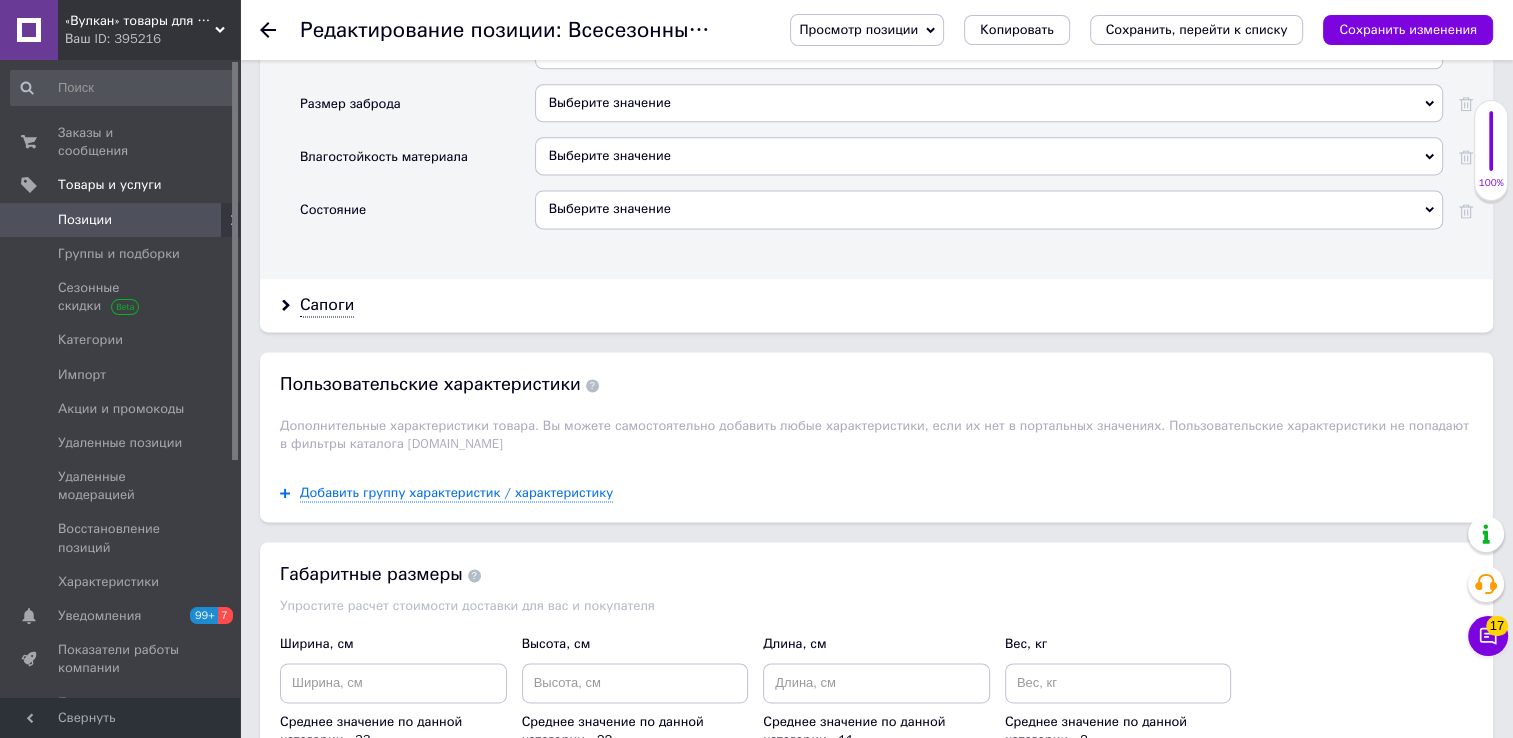 scroll, scrollTop: 2700, scrollLeft: 0, axis: vertical 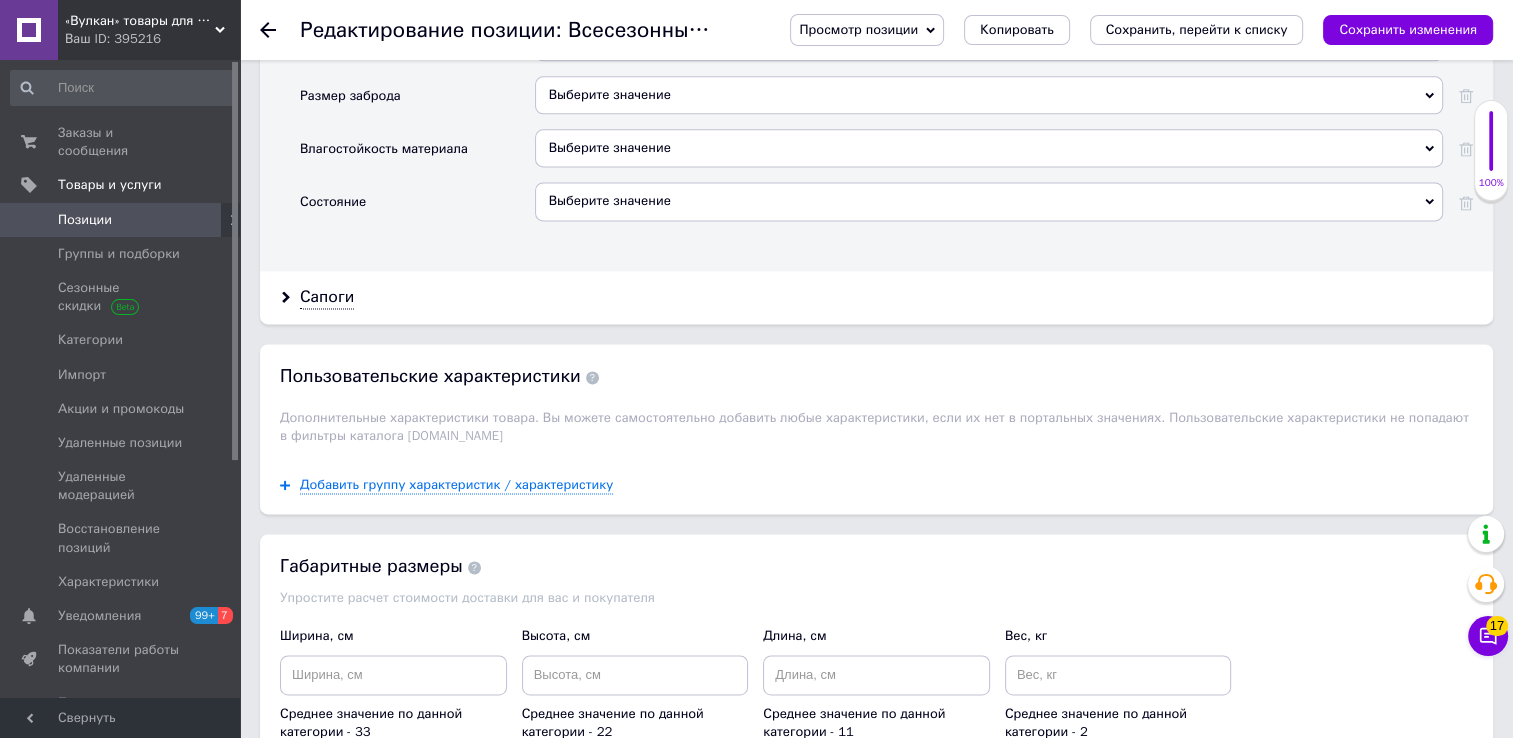 click on "Сапоги" at bounding box center (876, 297) 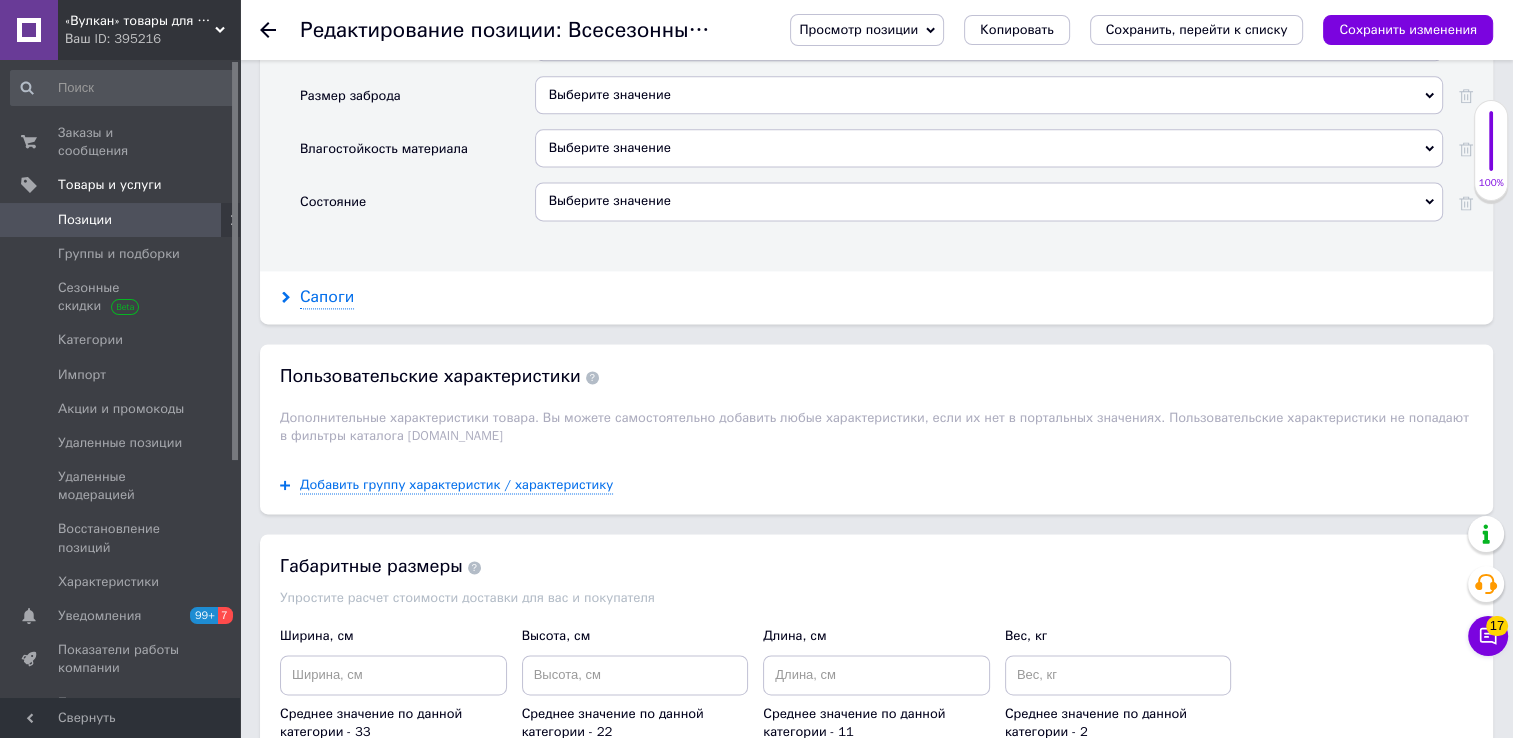 click on "Сапоги" at bounding box center [327, 297] 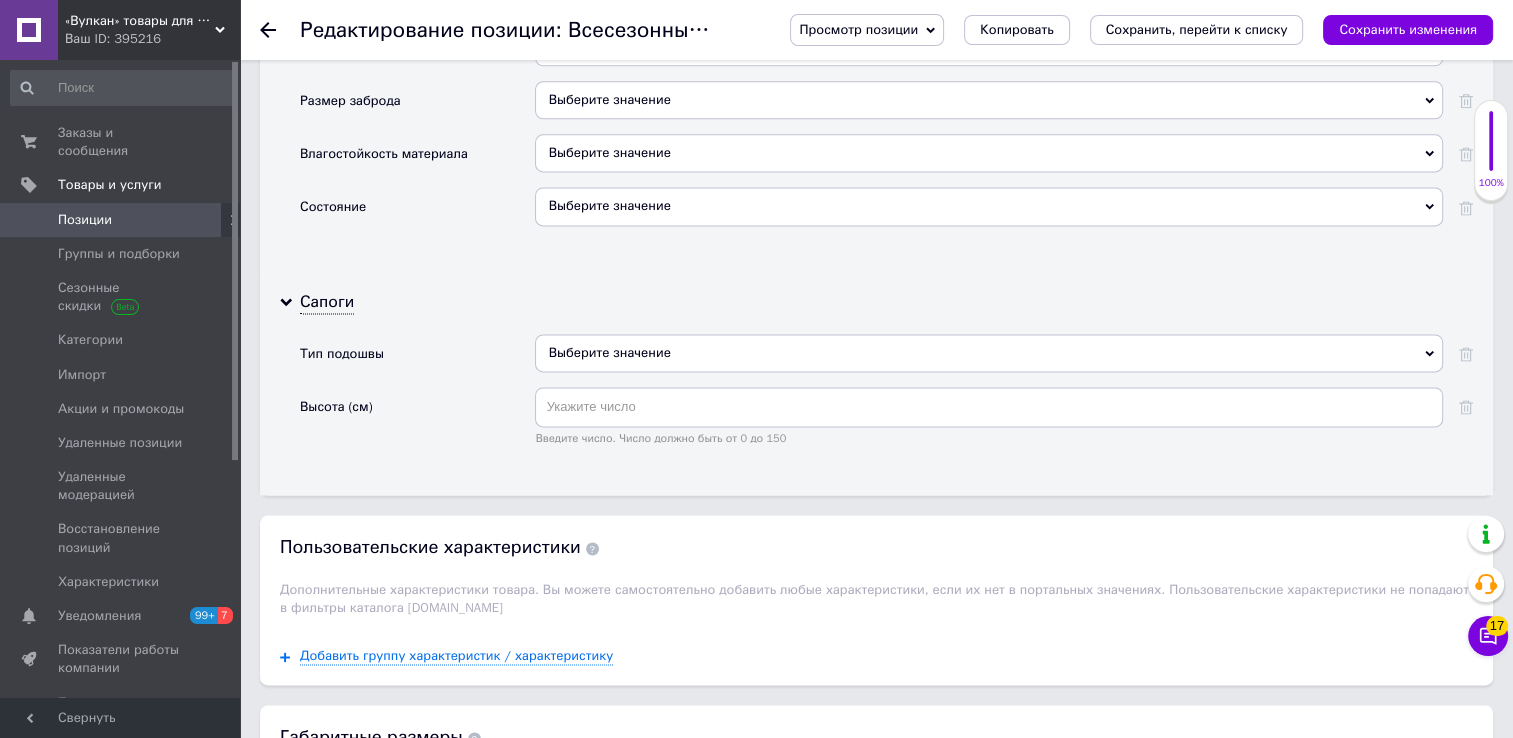 scroll, scrollTop: 2700, scrollLeft: 0, axis: vertical 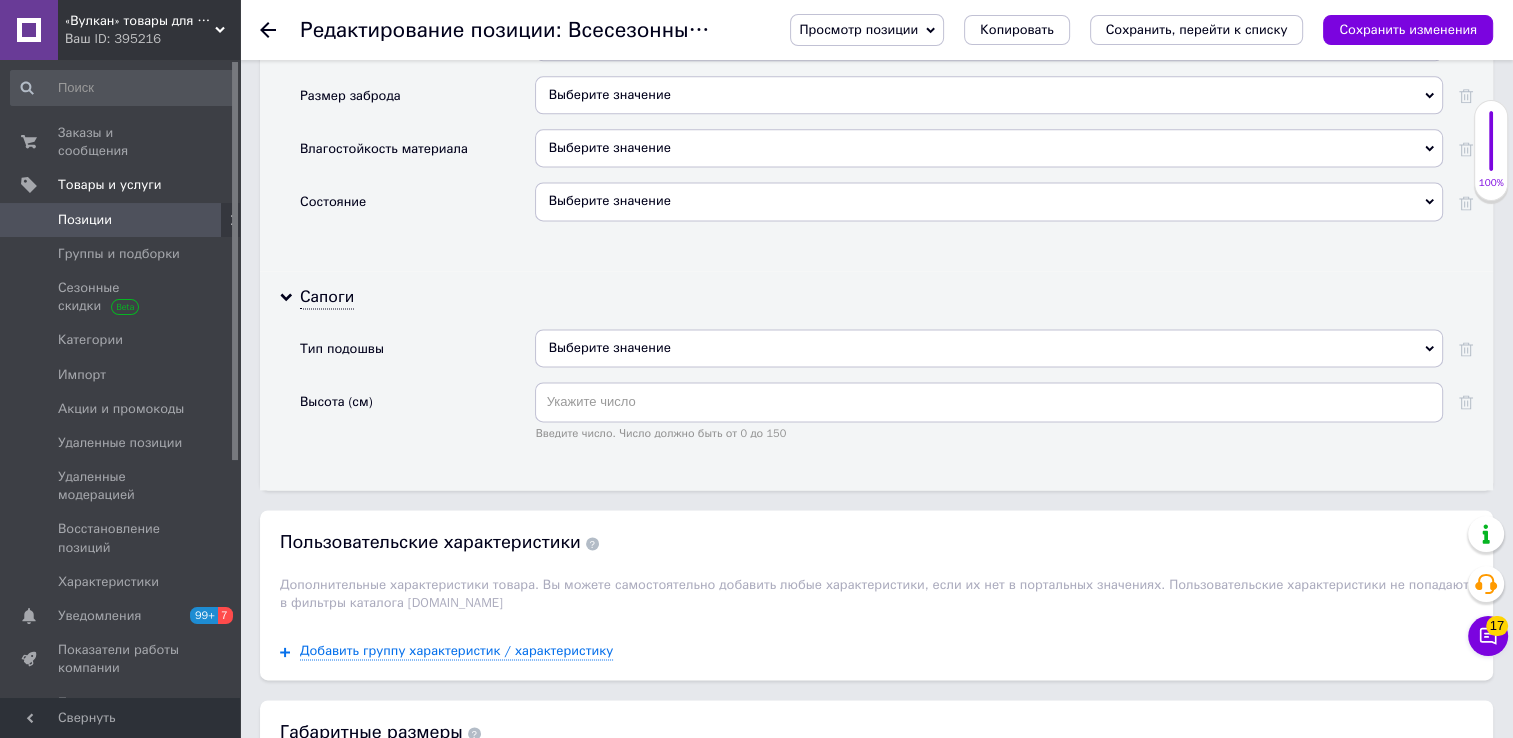 click on "Выберите значение" at bounding box center [989, 355] 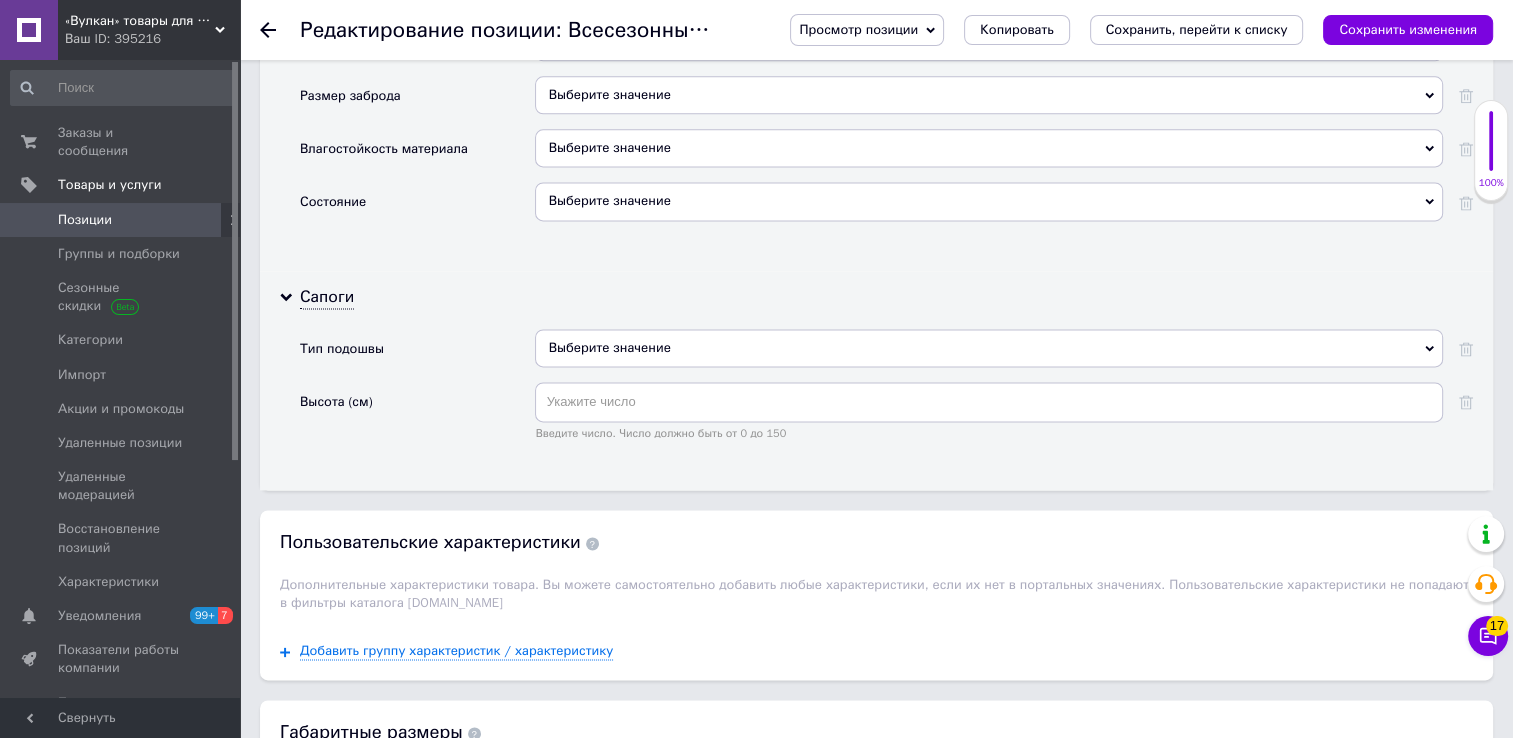 click on "Выберите значение" at bounding box center (989, 348) 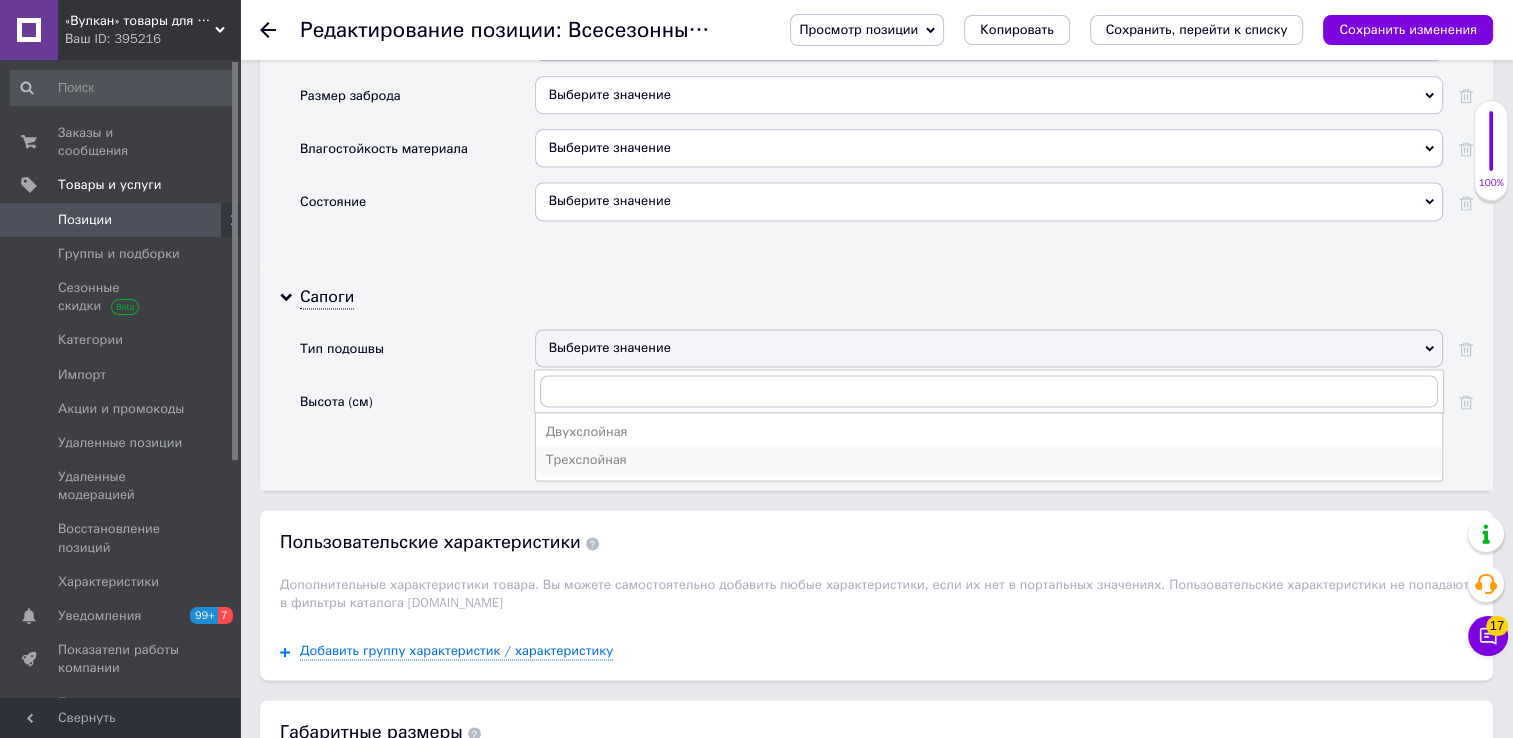 click on "Трехслойная" at bounding box center (989, 460) 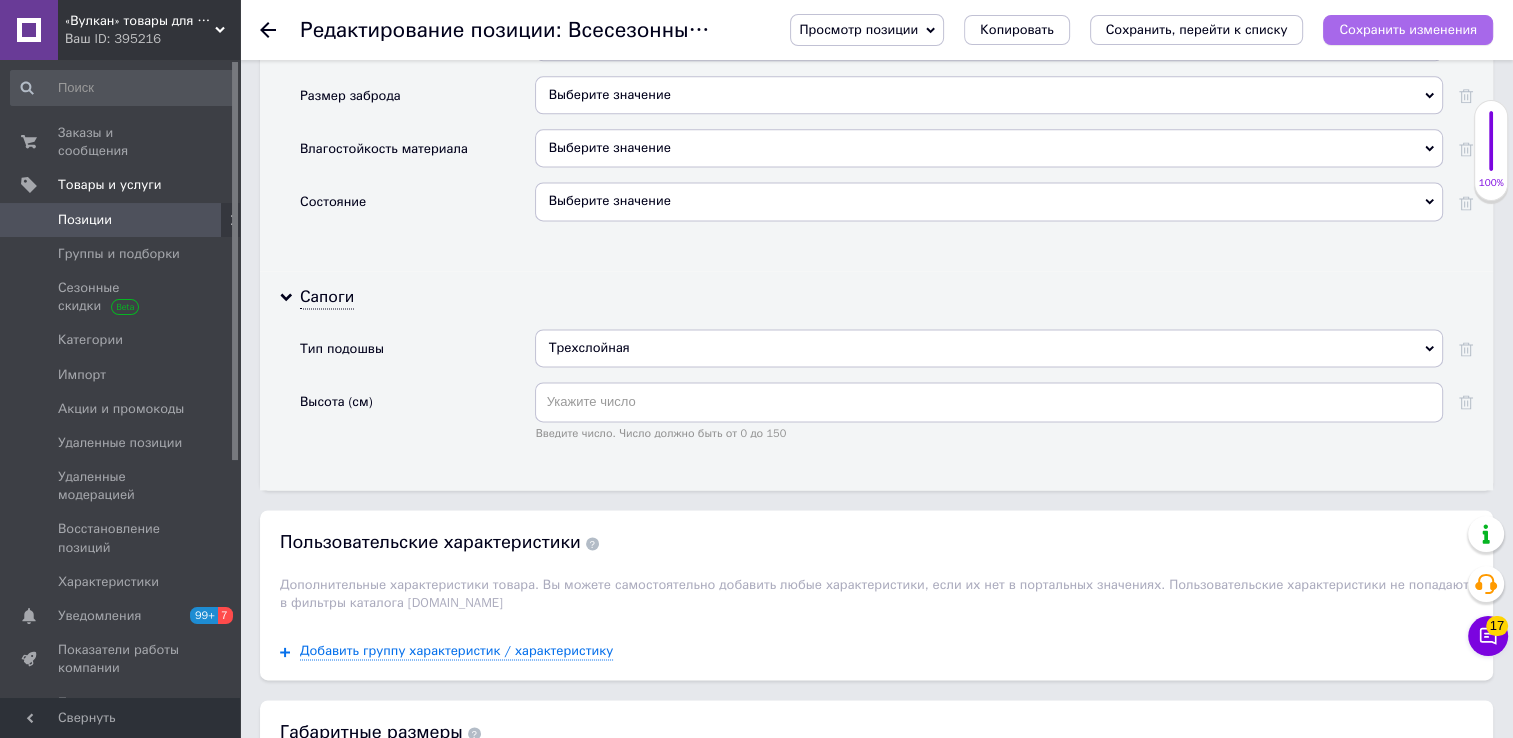 click on "Сохранить изменения" at bounding box center (1408, 29) 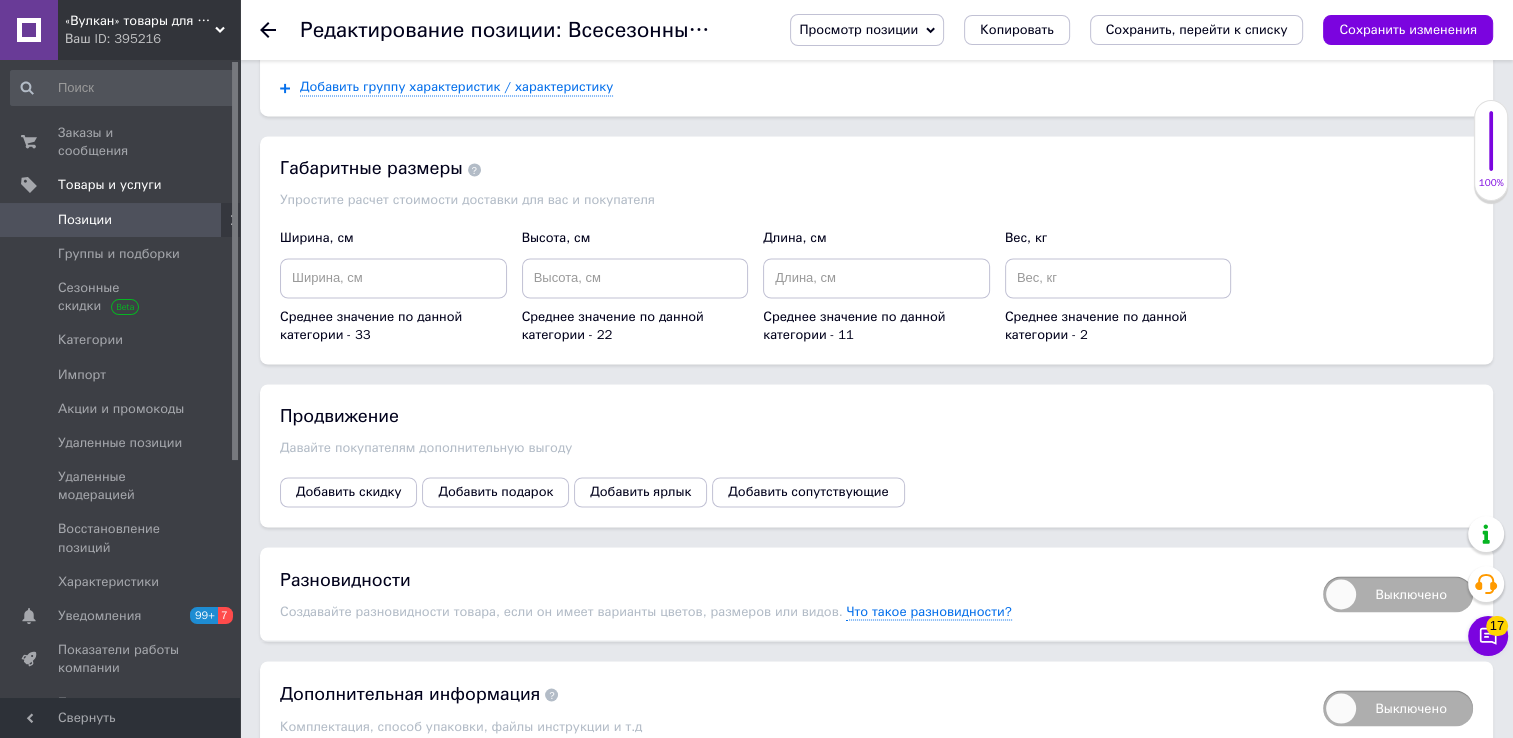 scroll, scrollTop: 3300, scrollLeft: 0, axis: vertical 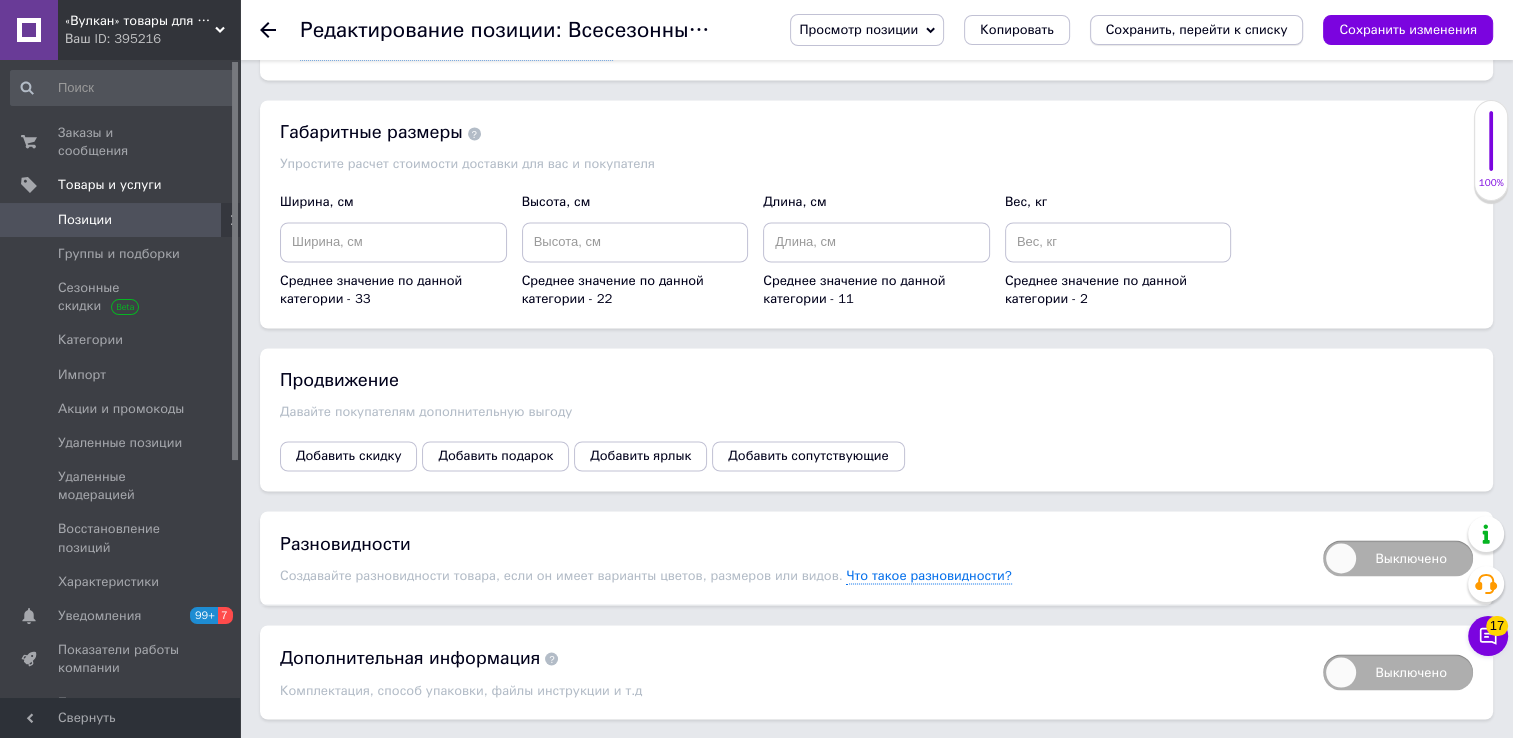 click on "Сохранить, перейти к списку" at bounding box center (1197, 29) 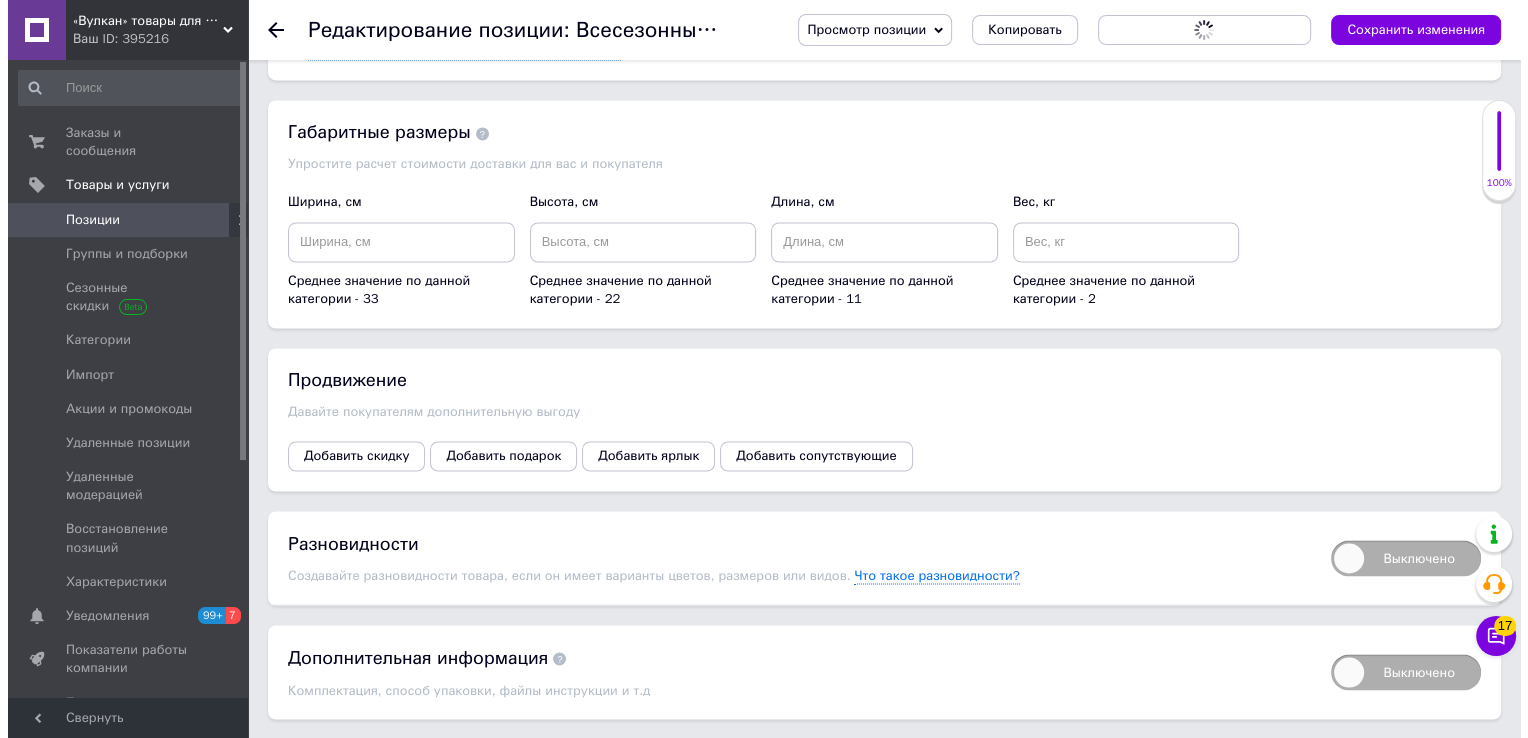scroll, scrollTop: 0, scrollLeft: 0, axis: both 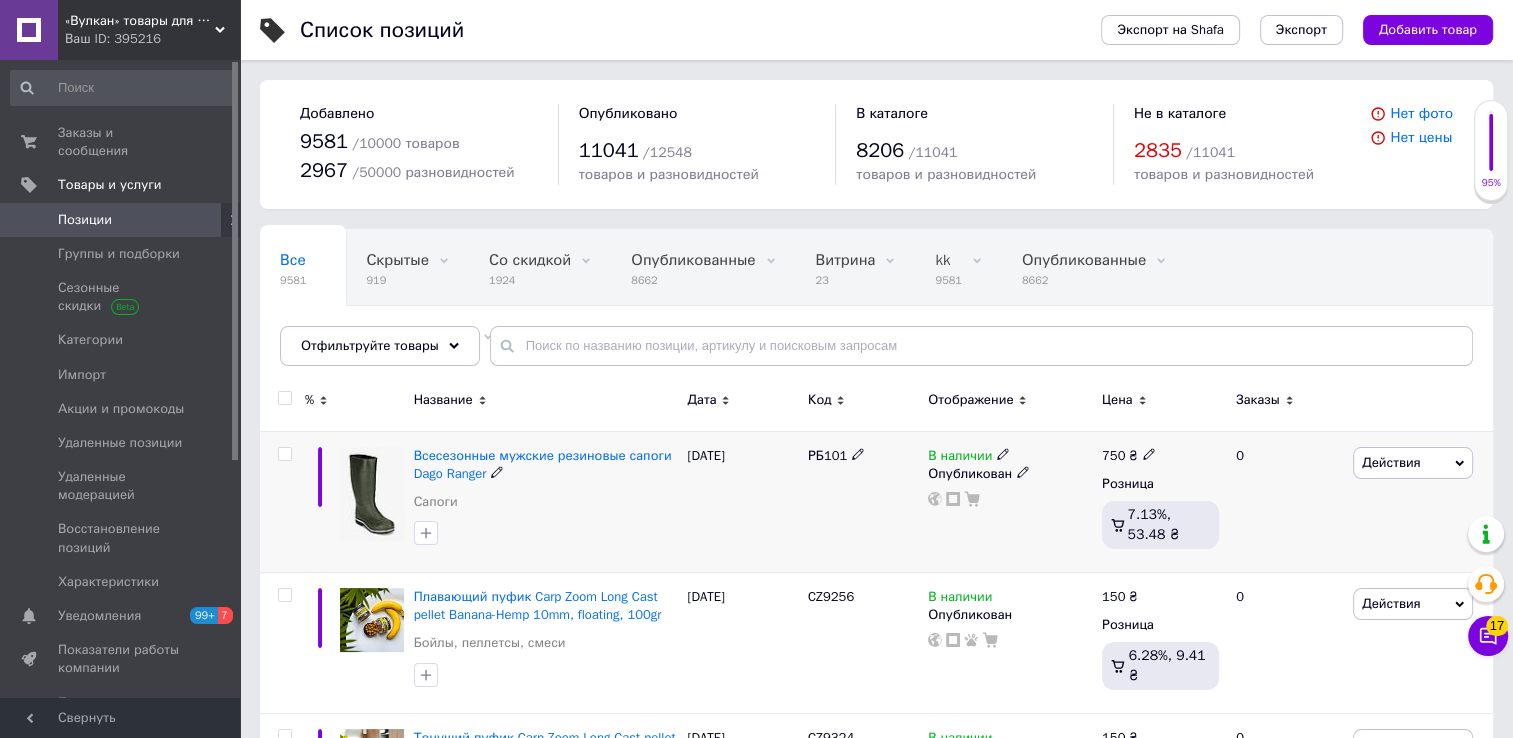 click on "Действия" at bounding box center (1391, 462) 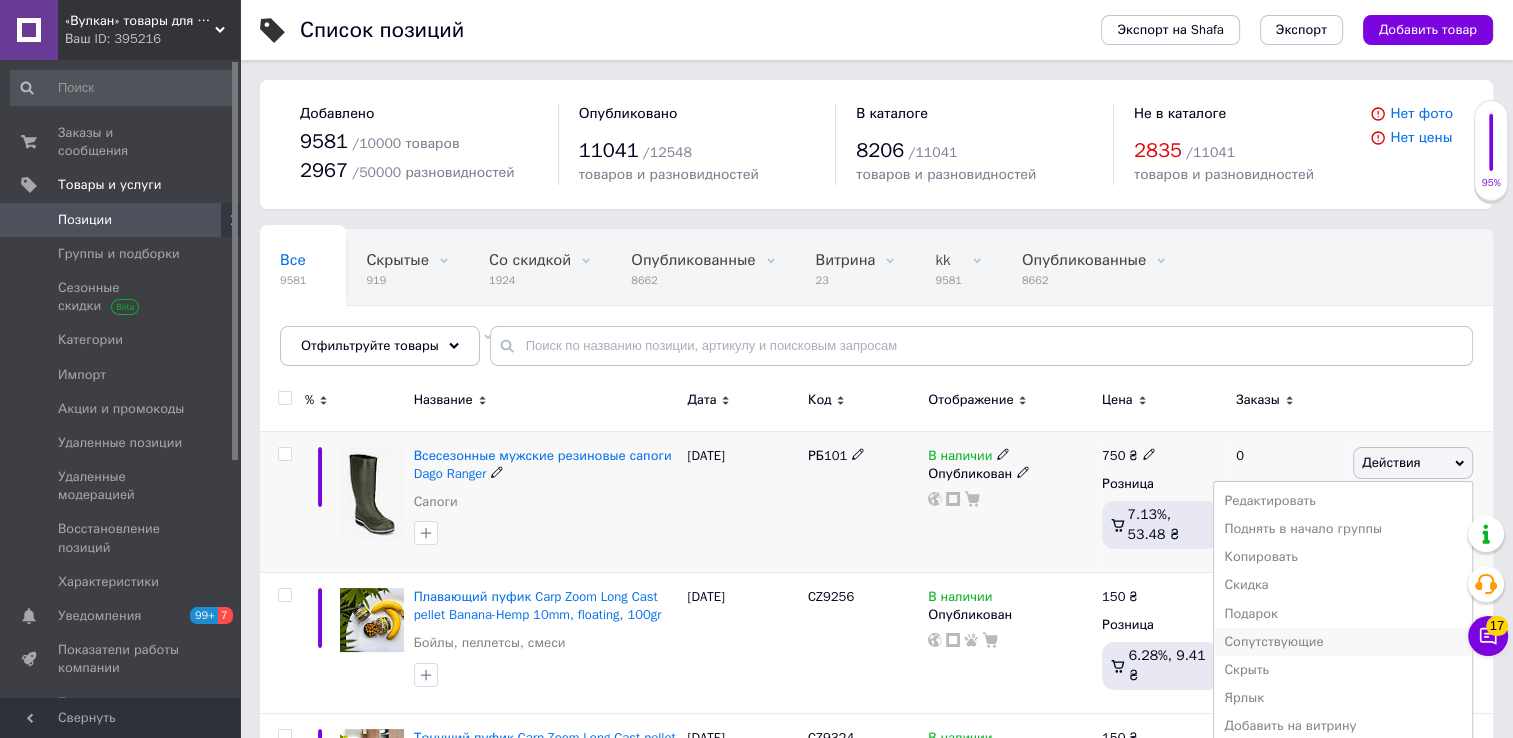 click on "Сопутствующие" at bounding box center (1343, 642) 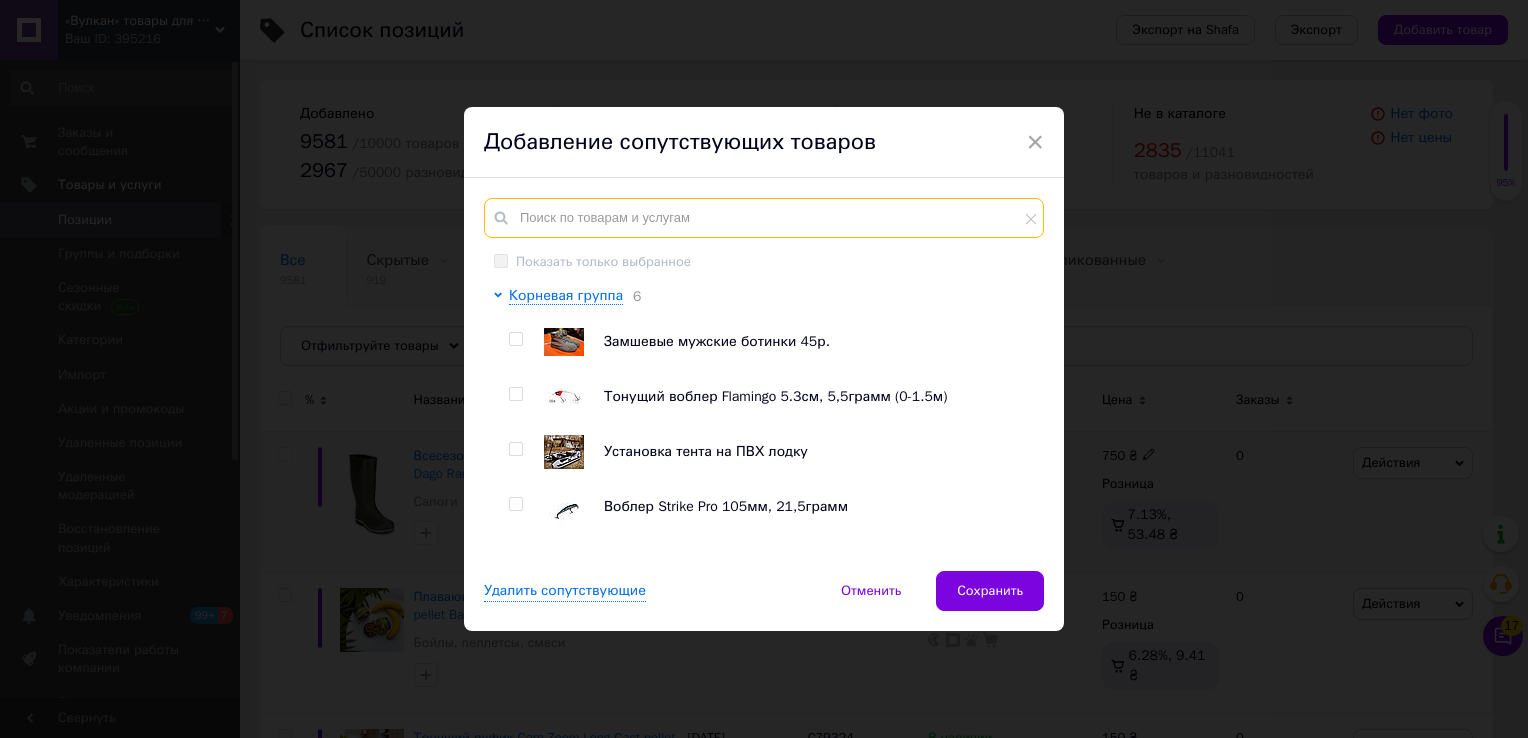 click at bounding box center [764, 218] 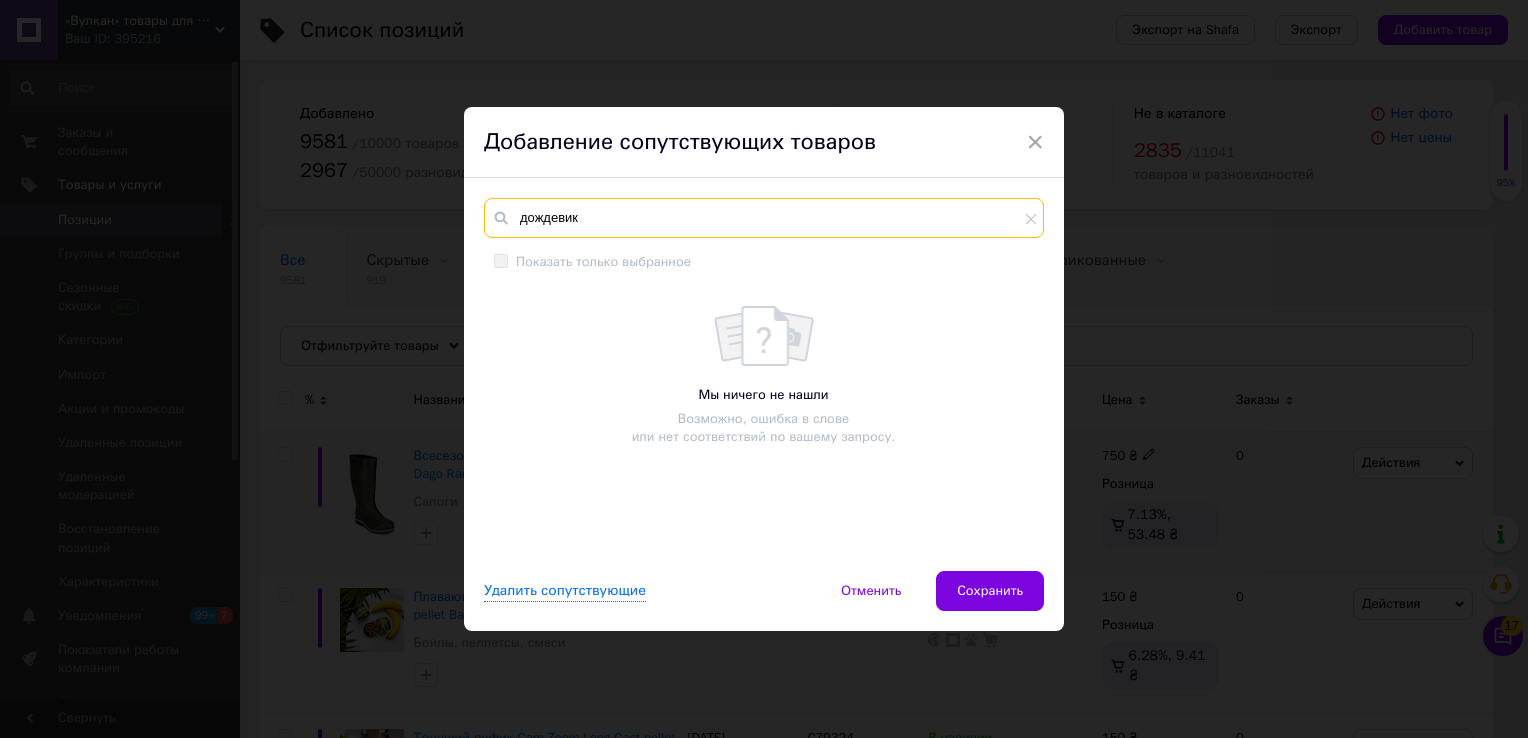 type on "дождевик" 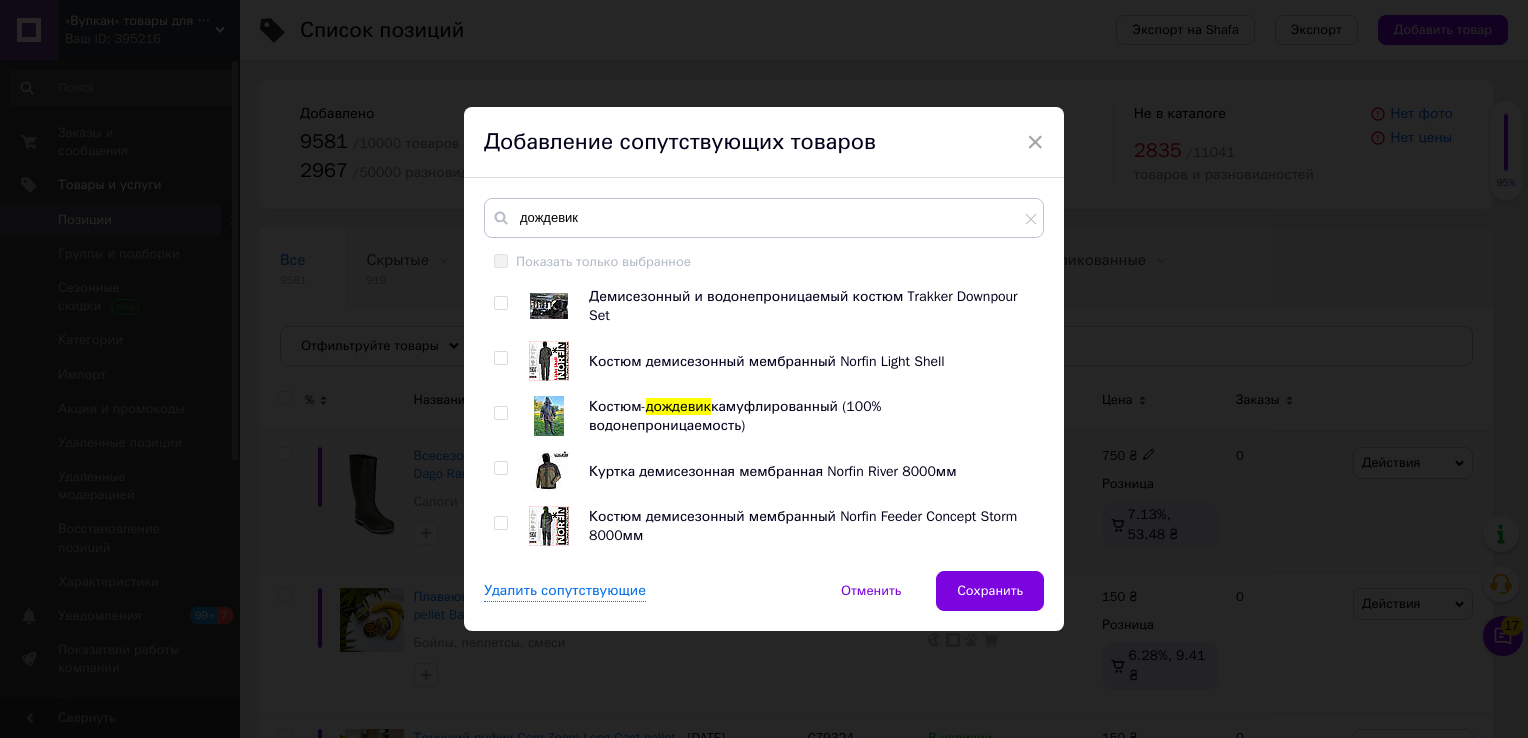 click at bounding box center (500, 413) 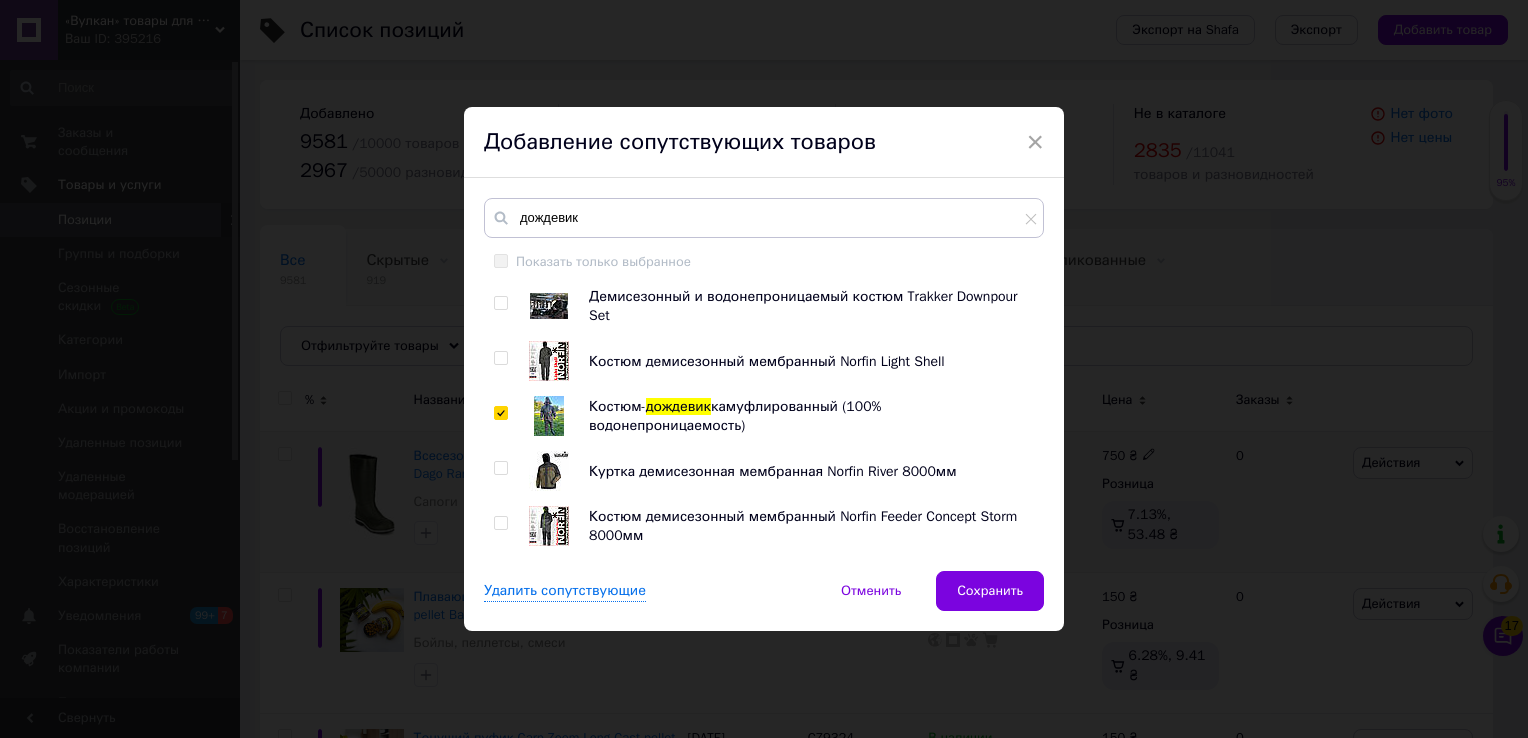 checkbox on "true" 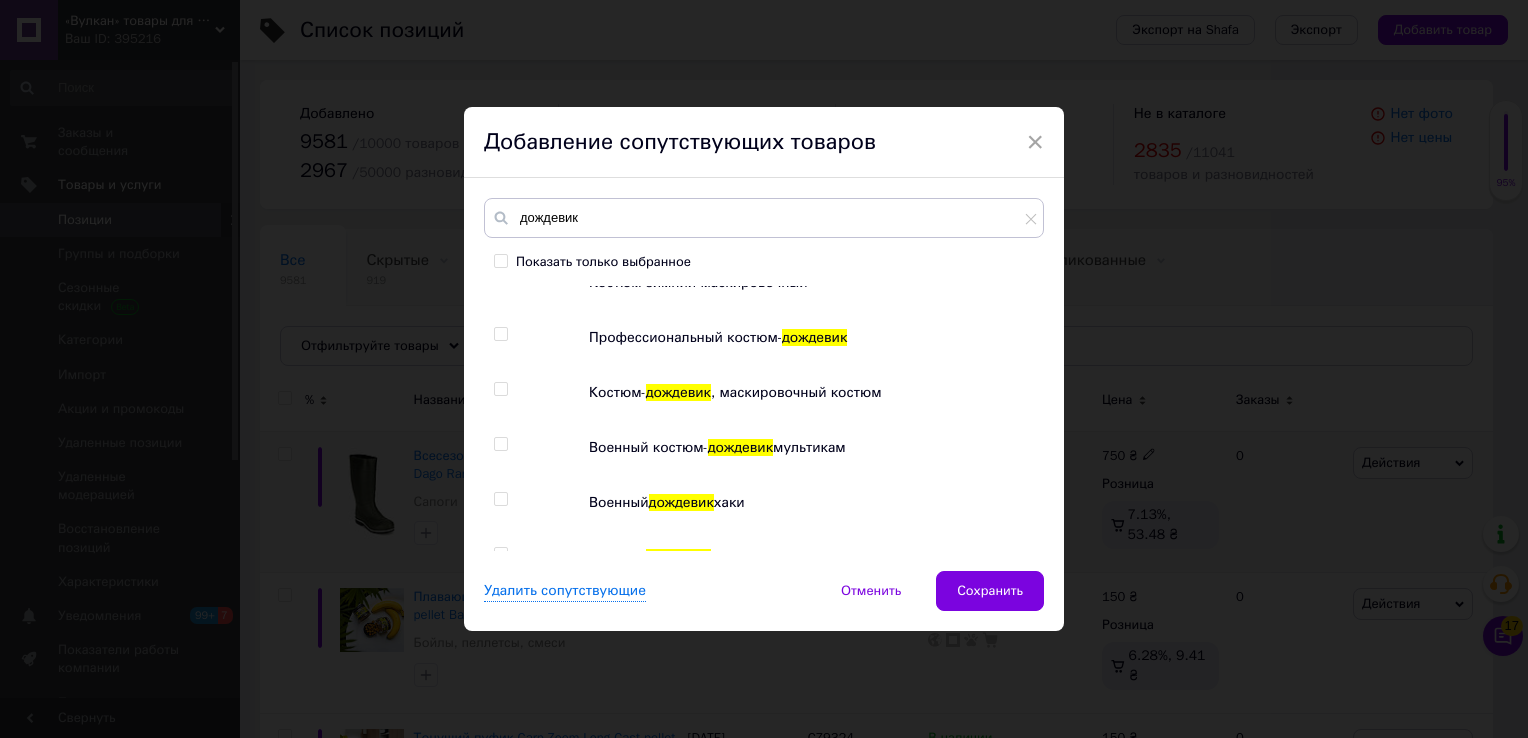 scroll, scrollTop: 600, scrollLeft: 0, axis: vertical 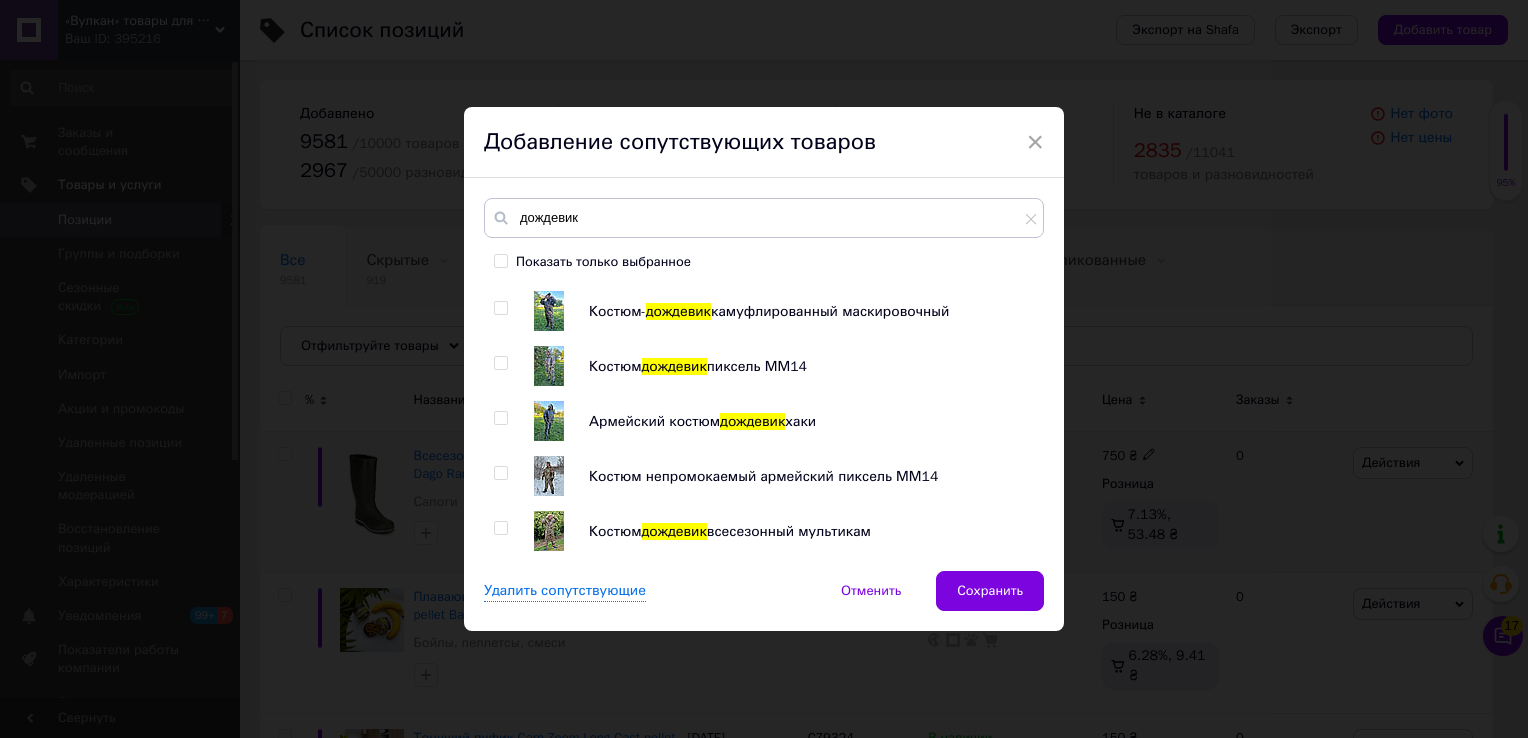 click at bounding box center (500, 418) 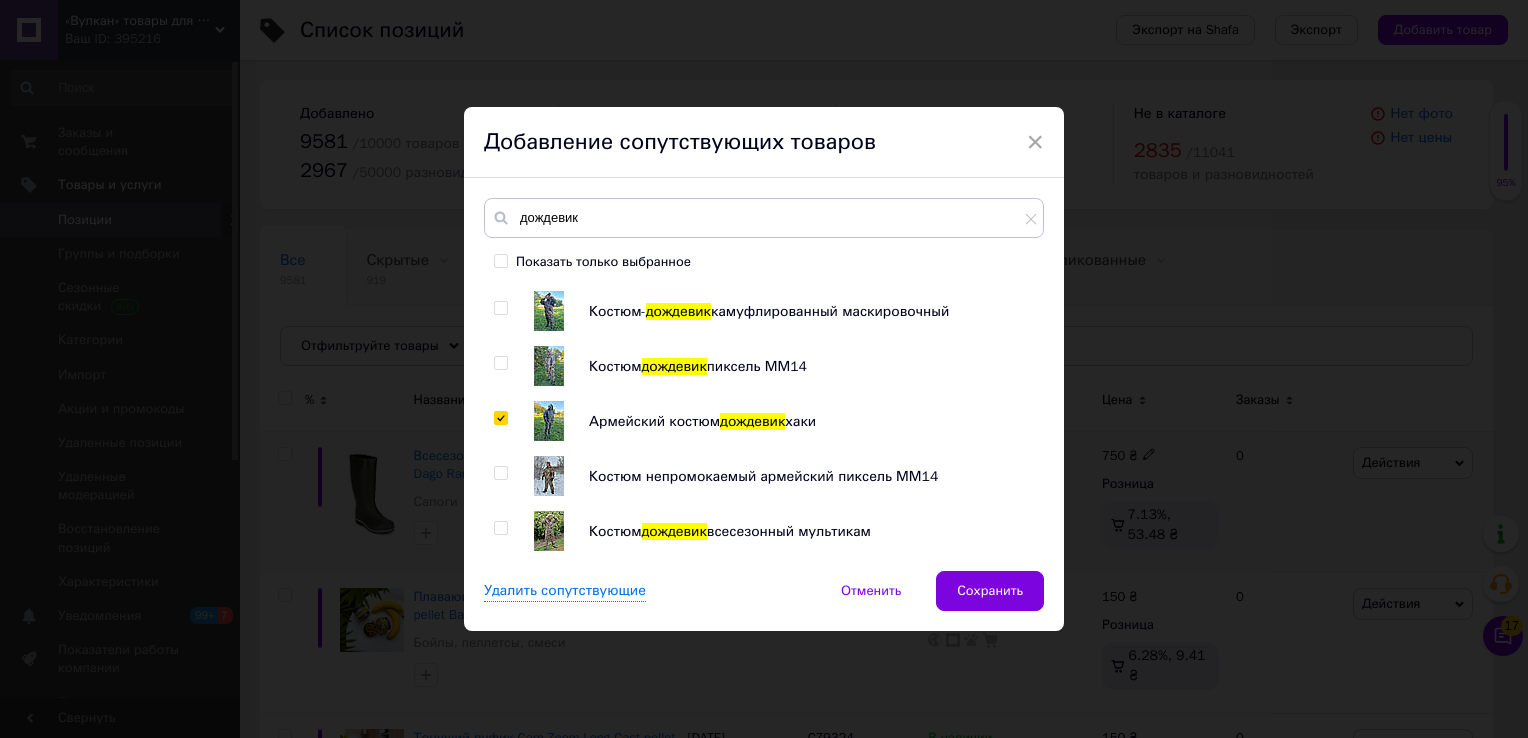 checkbox on "true" 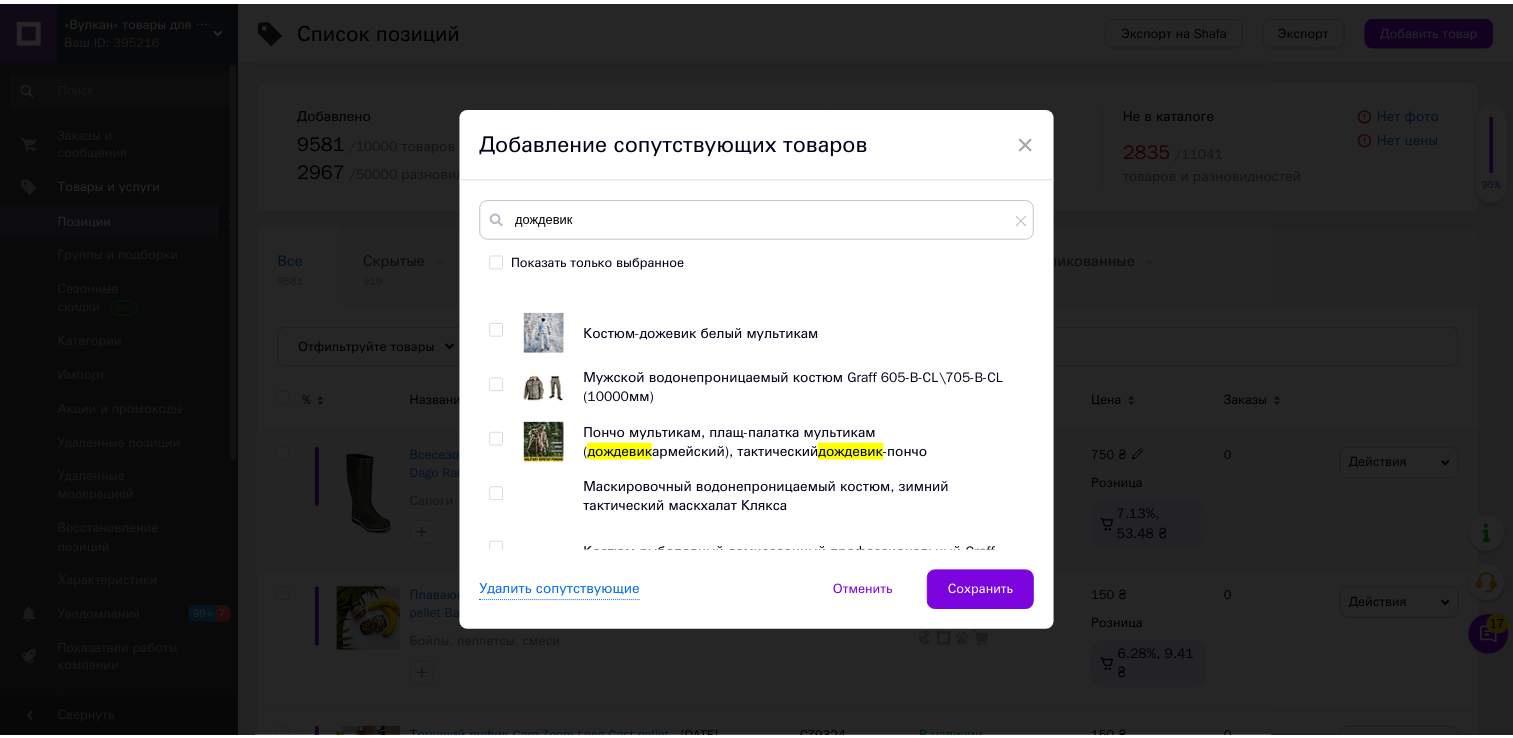 scroll, scrollTop: 1425, scrollLeft: 0, axis: vertical 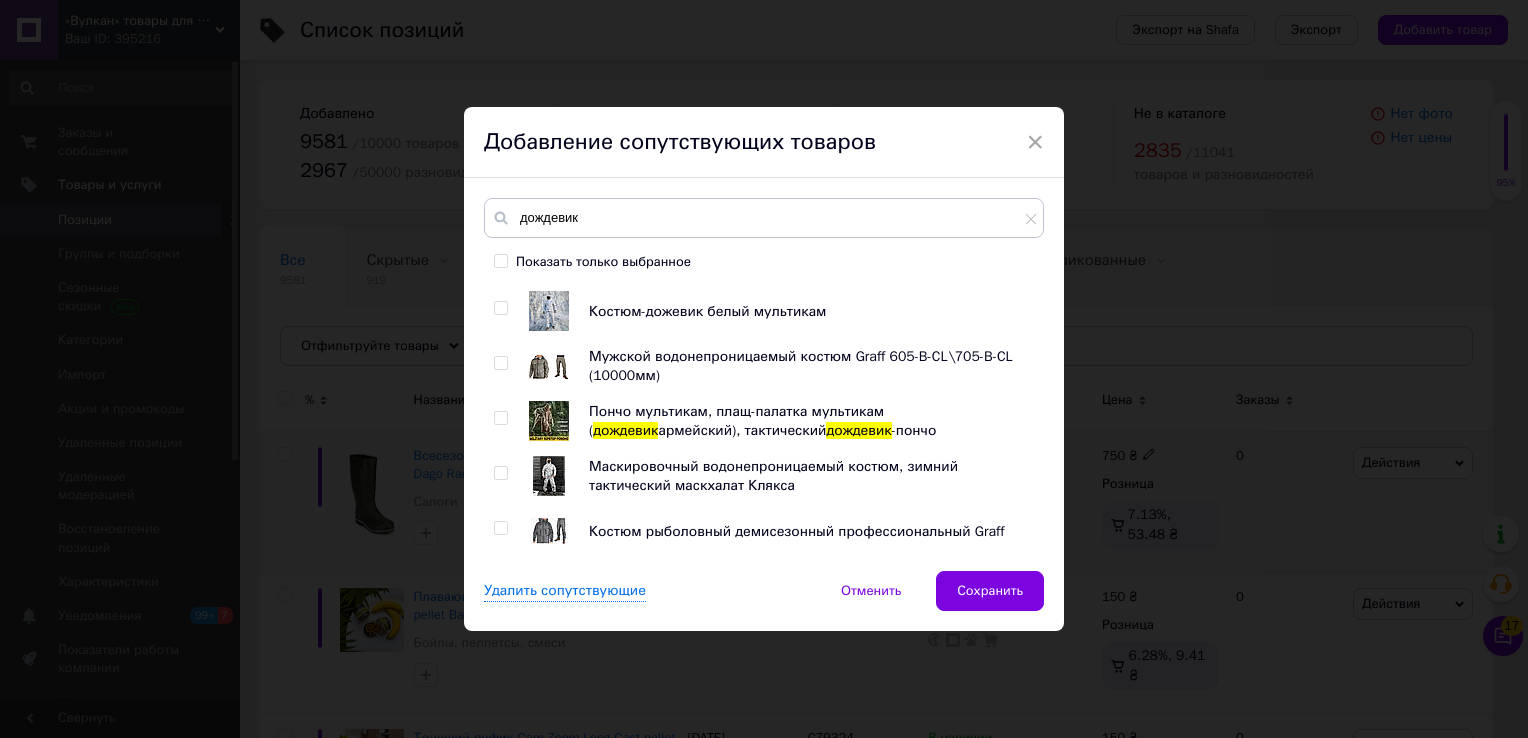 click at bounding box center (500, 418) 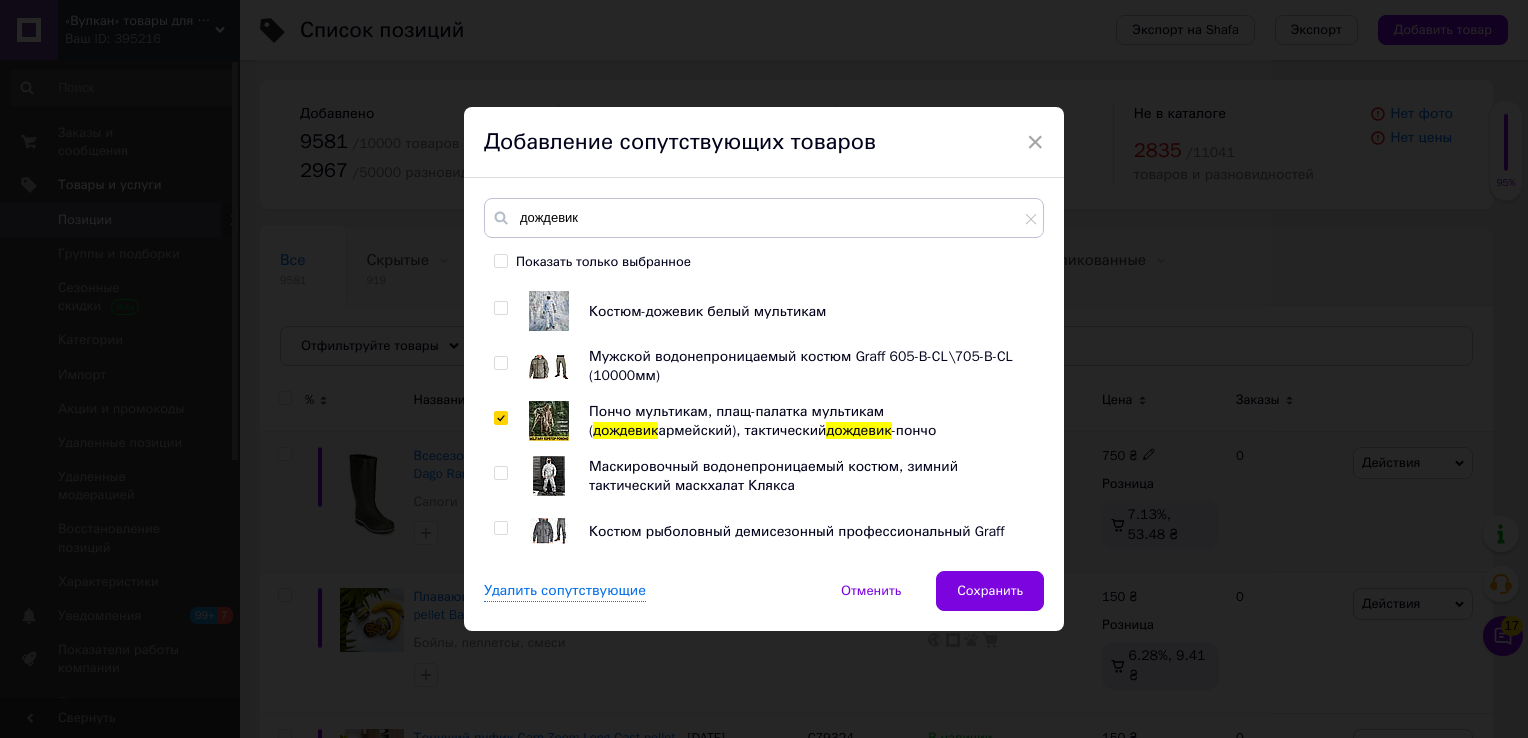 checkbox on "true" 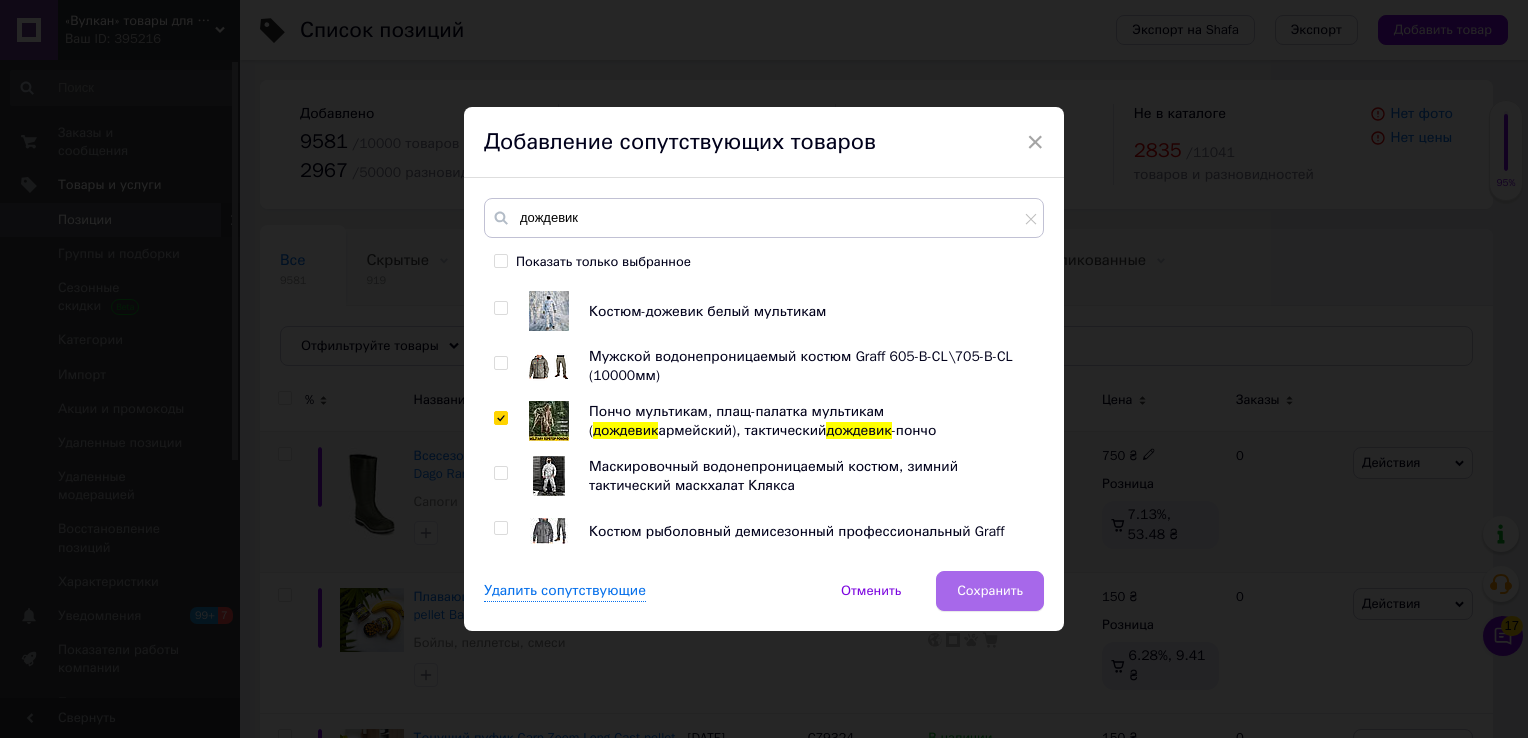 click on "Сохранить" at bounding box center [990, 591] 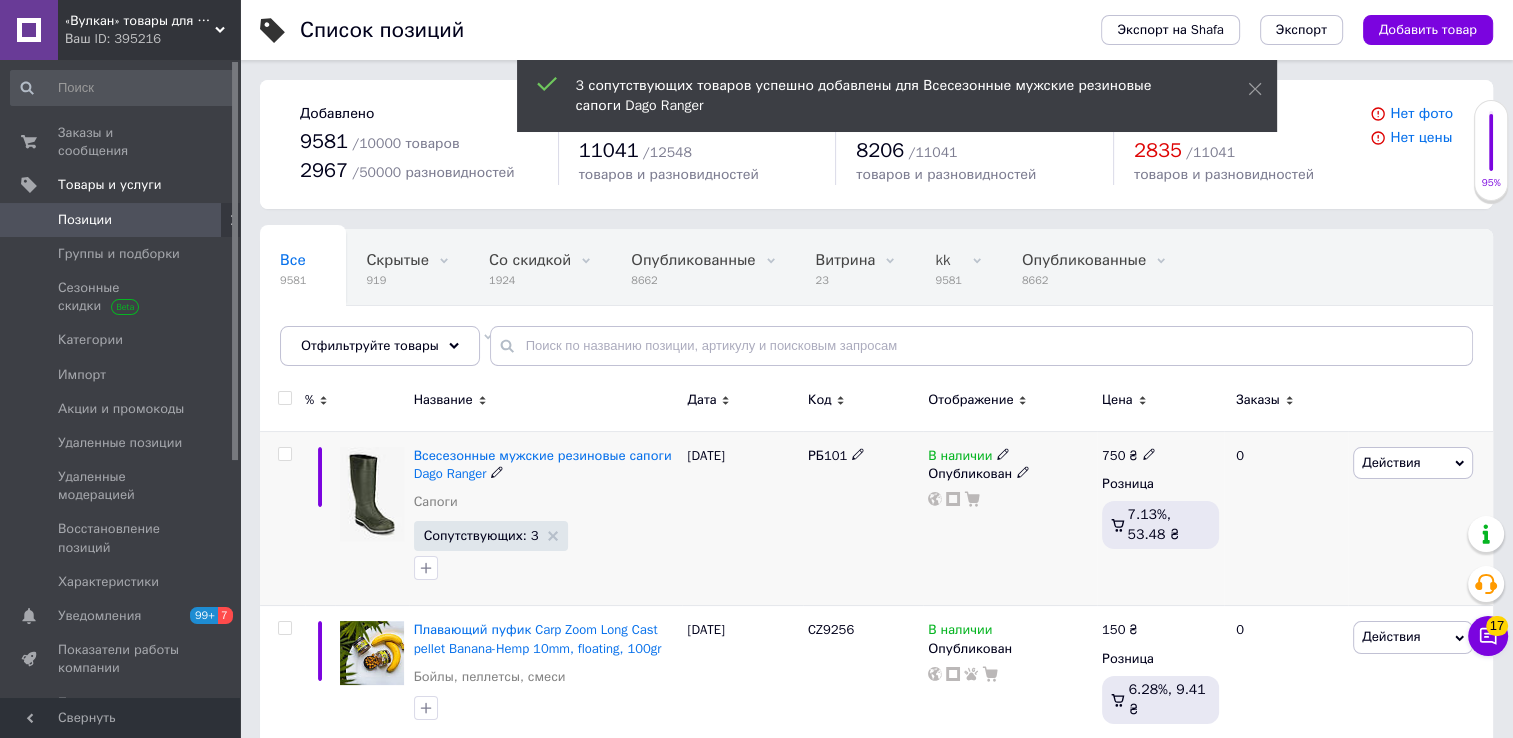 click on "Действия Редактировать Поднять в начало группы Копировать Скидка Подарок Сопутствующие Скрыть Ярлык Добавить на витрину Добавить в кампанию Каталог ProSale Удалить" at bounding box center [1420, 518] 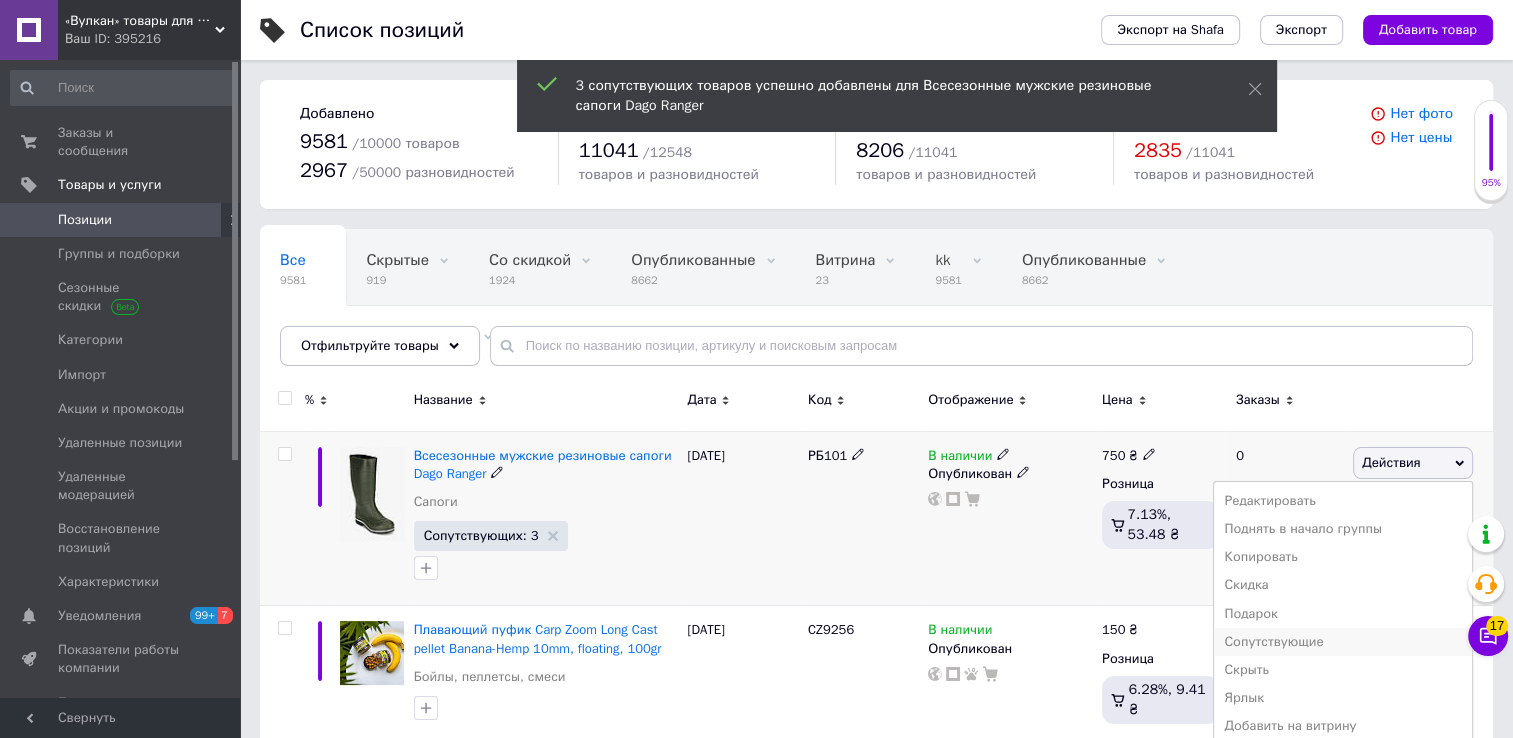 click on "Сопутствующие" at bounding box center [1343, 642] 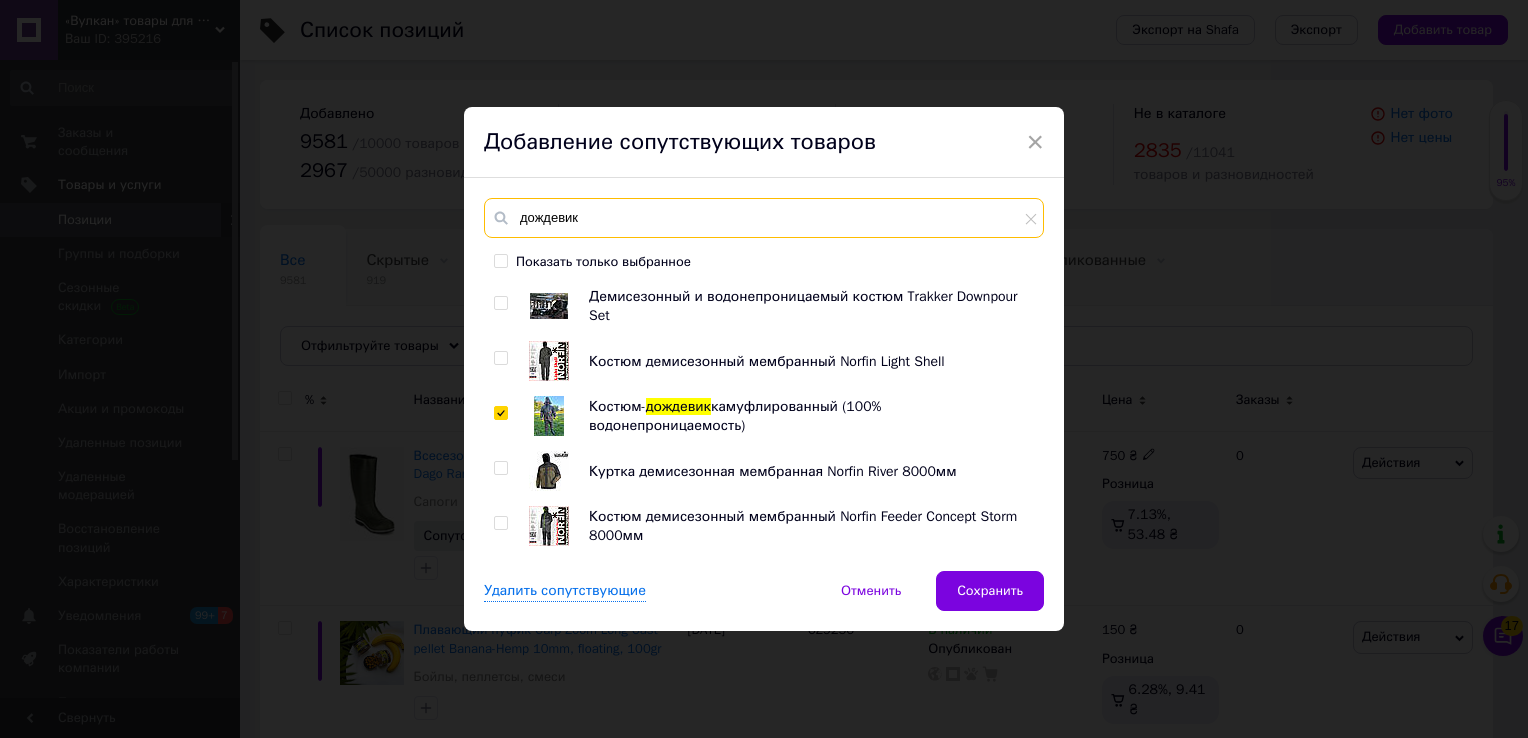 drag, startPoint x: 592, startPoint y: 217, endPoint x: 416, endPoint y: 186, distance: 178.70926 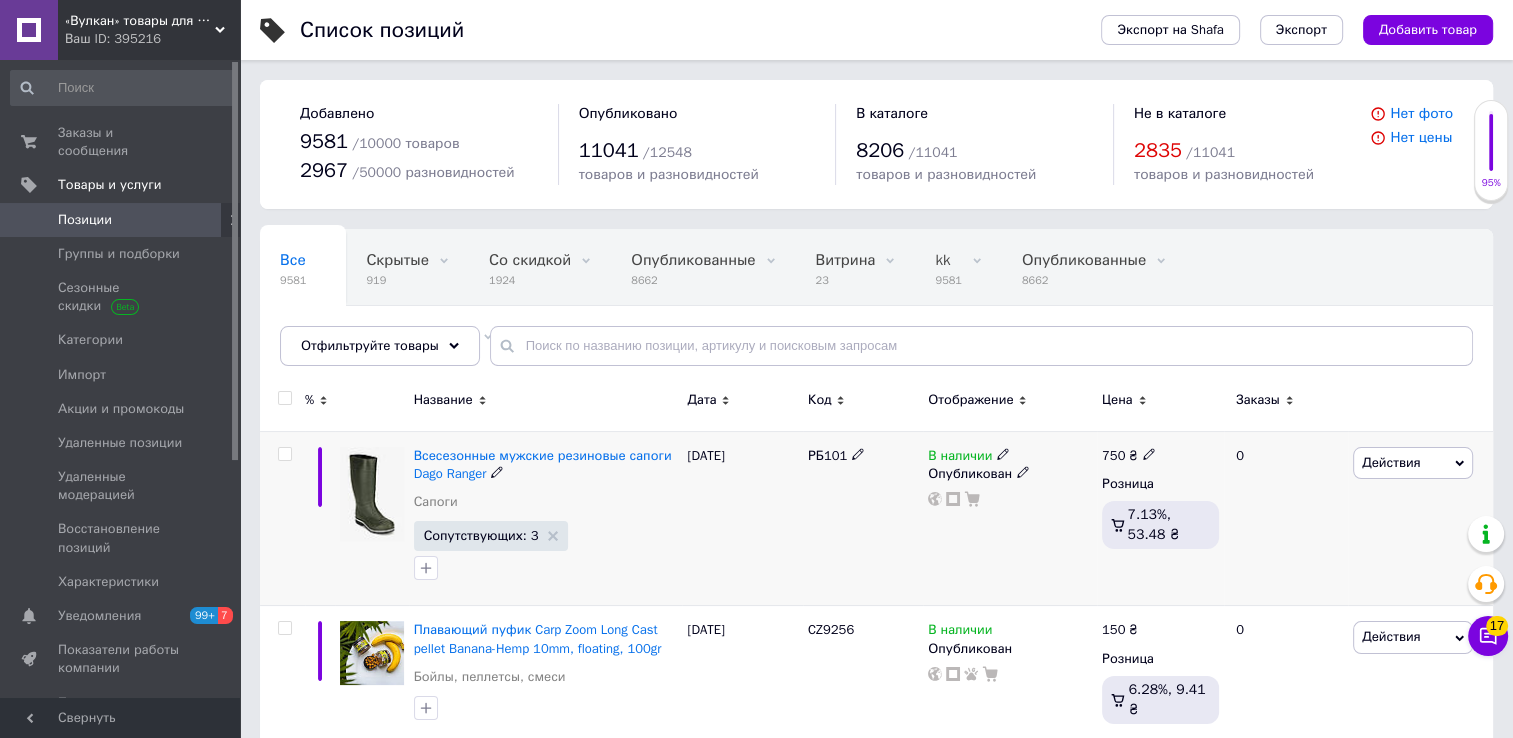 scroll, scrollTop: 0, scrollLeft: 91, axis: horizontal 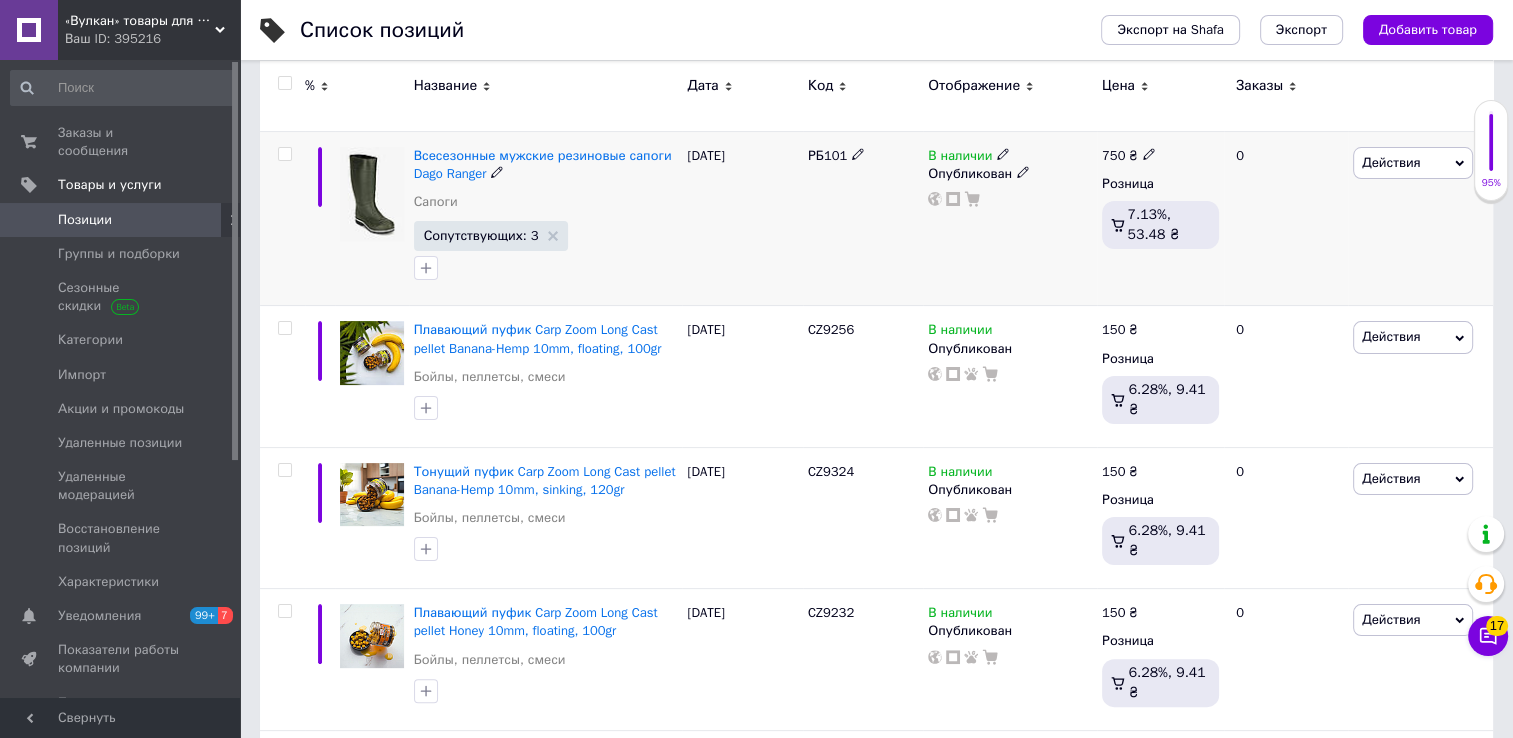 click on "Действия" at bounding box center [1413, 163] 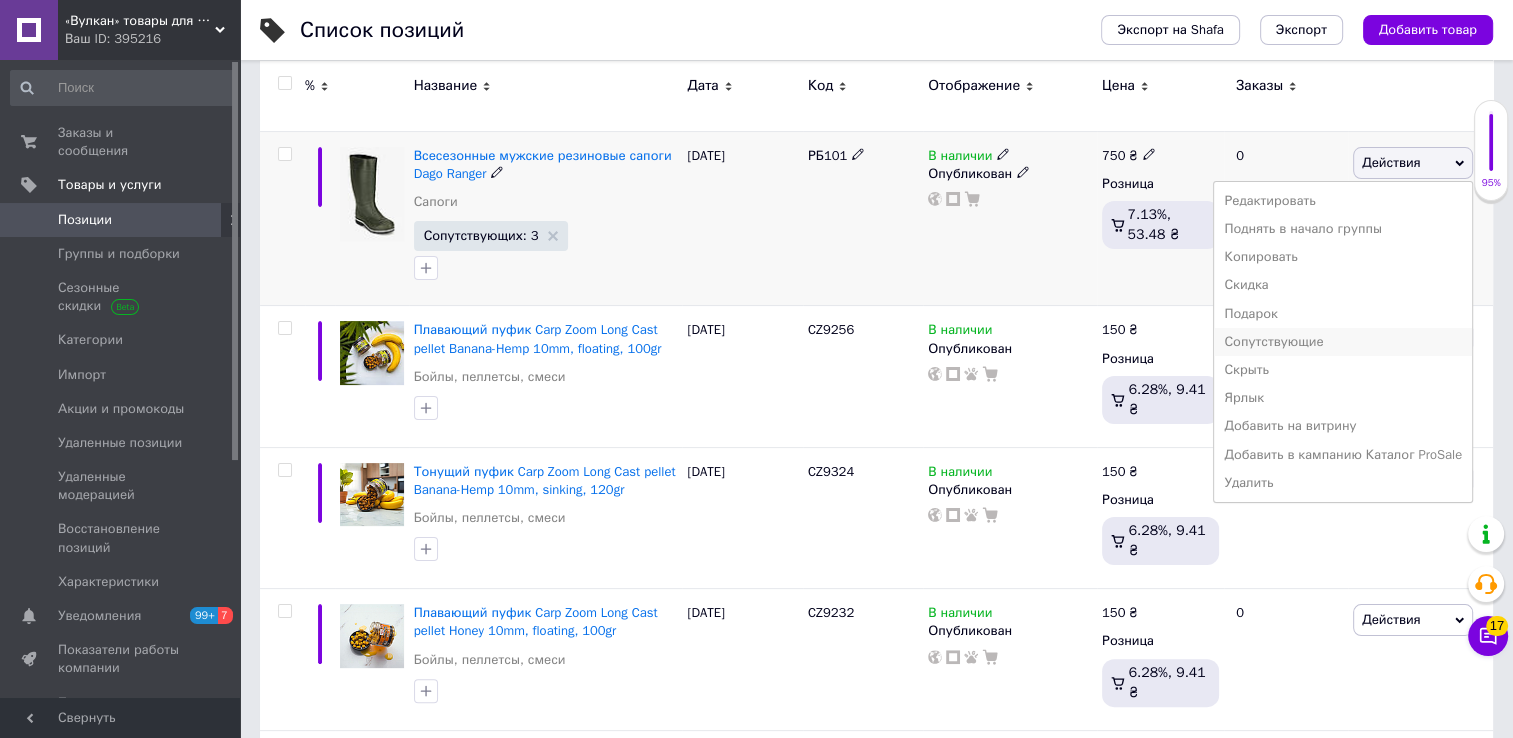 click on "Сопутствующие" at bounding box center (1343, 342) 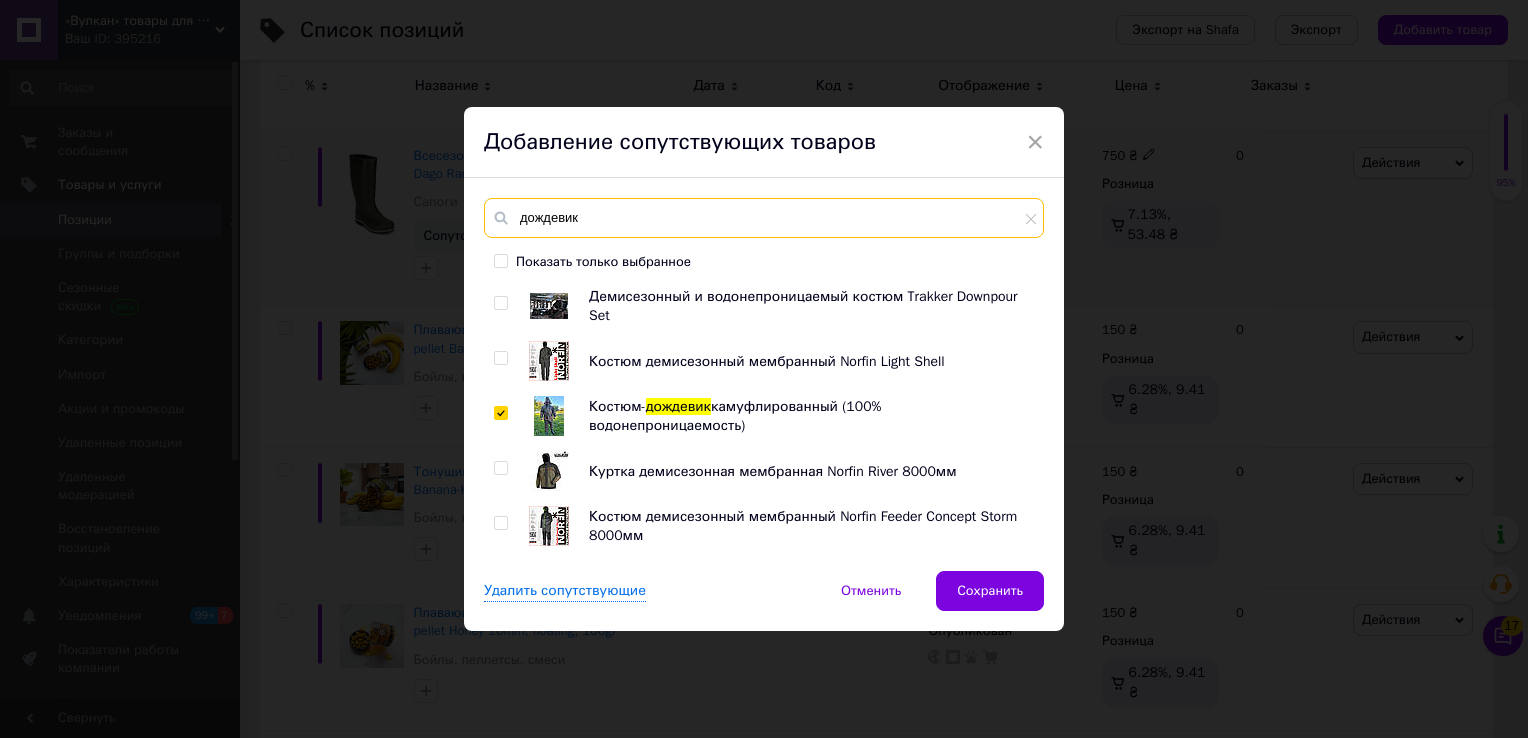 click on "дождевик" at bounding box center [764, 218] 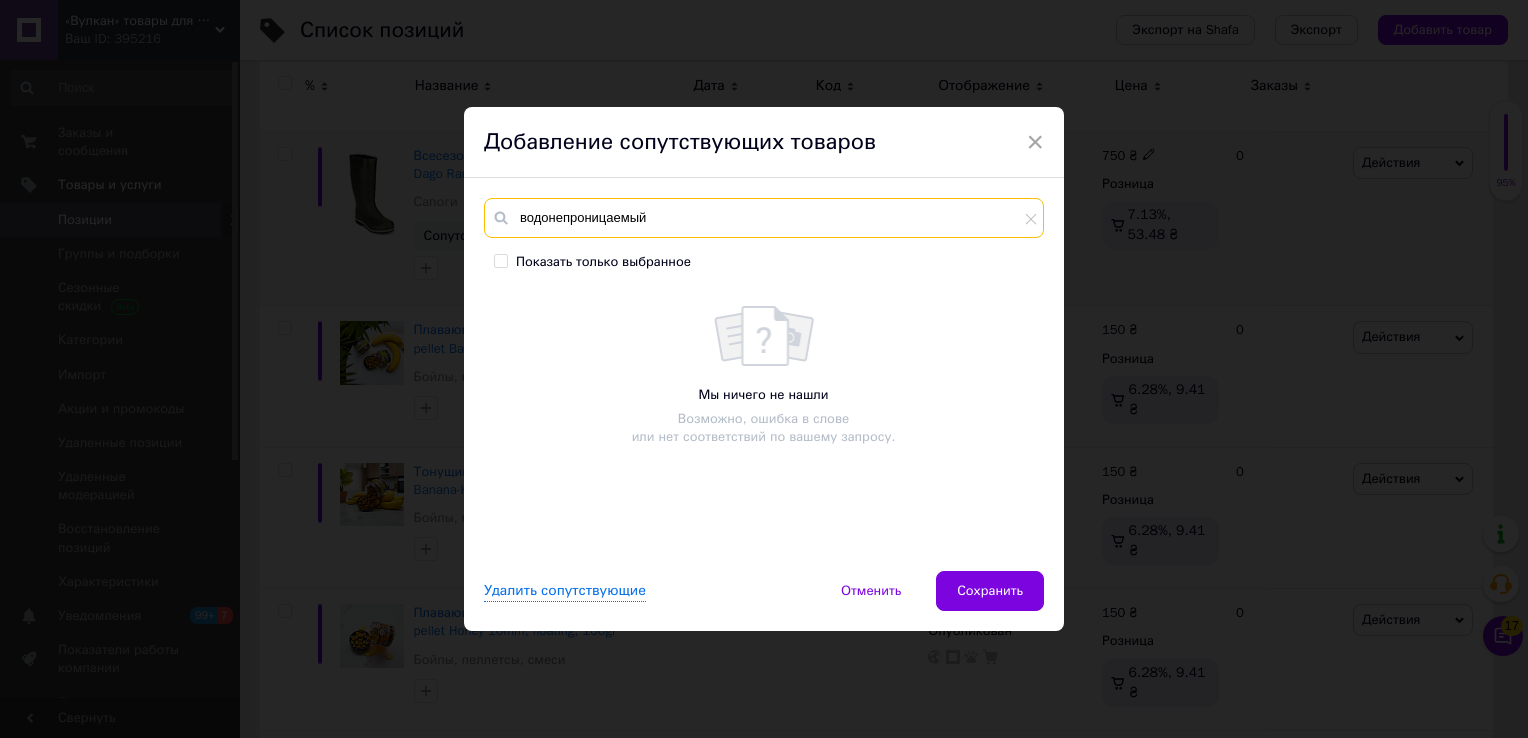 type on "водонепроницаемый" 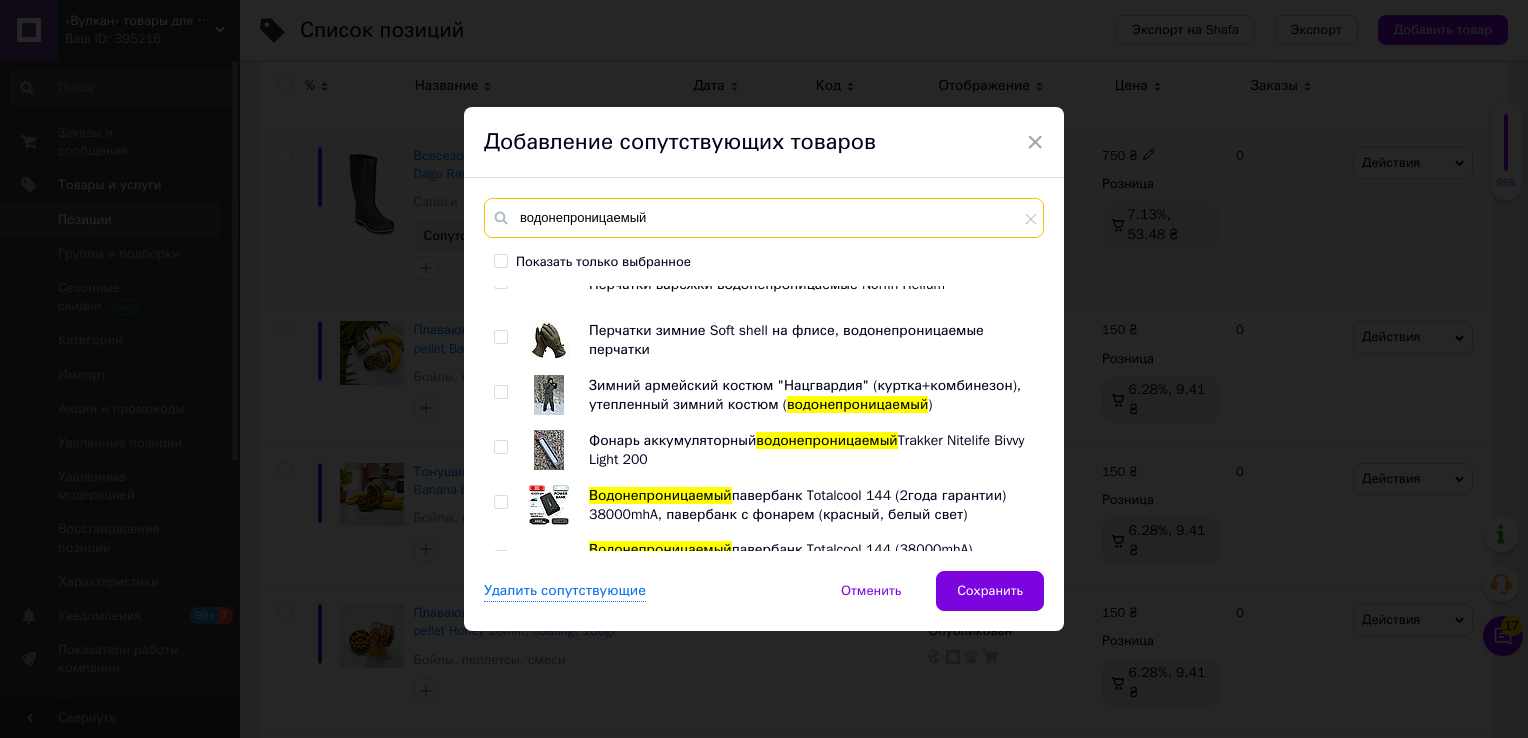 scroll, scrollTop: 1600, scrollLeft: 0, axis: vertical 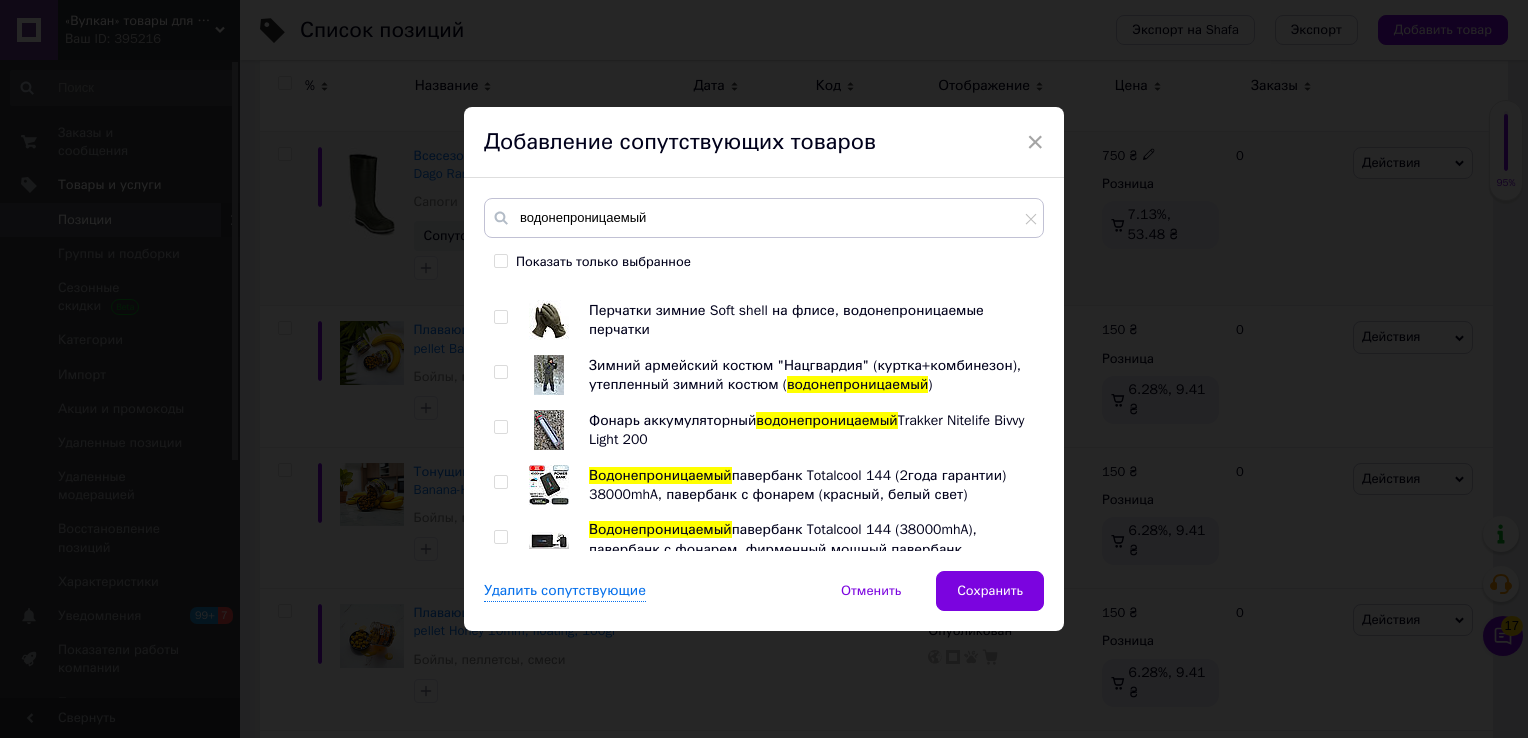 click at bounding box center [500, 427] 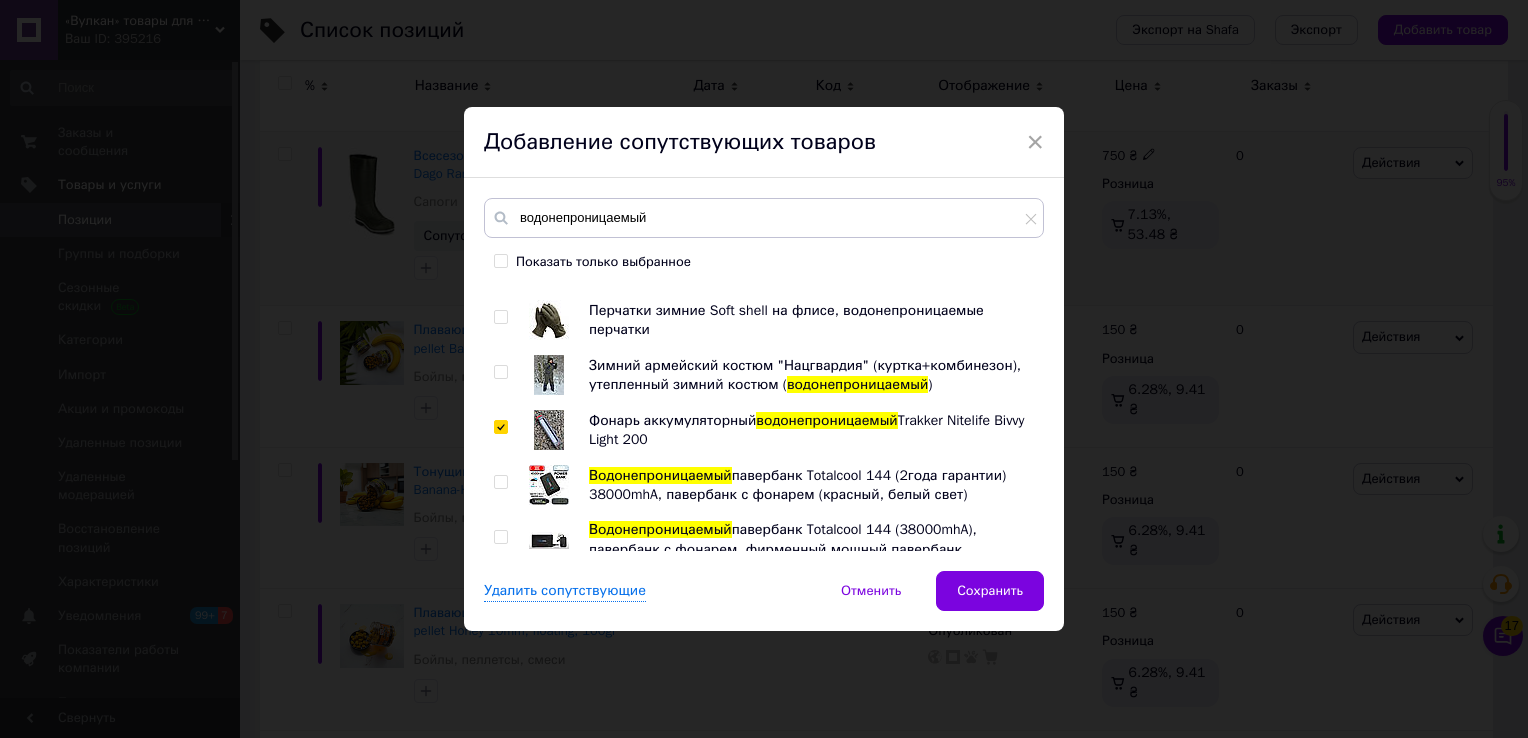 checkbox on "true" 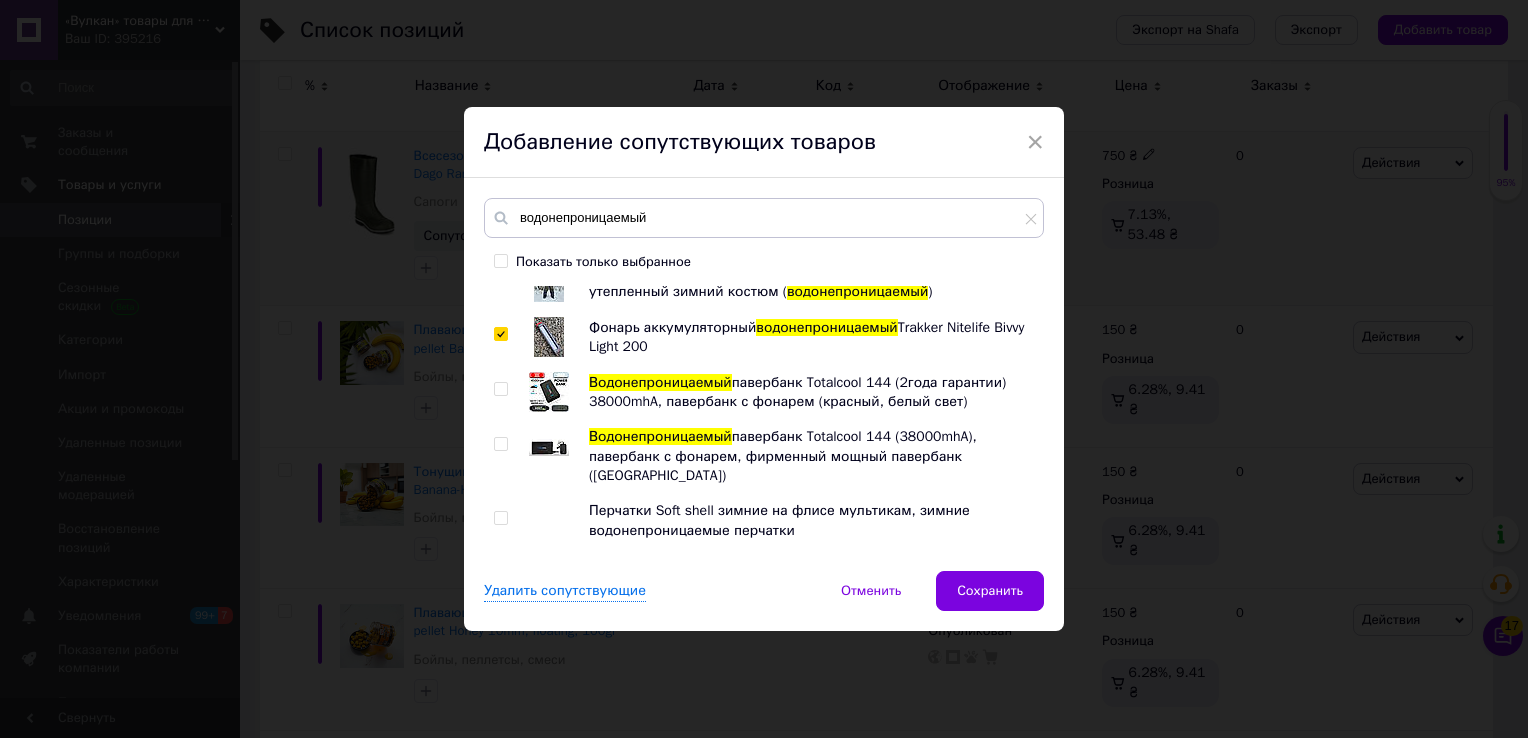 scroll, scrollTop: 1700, scrollLeft: 0, axis: vertical 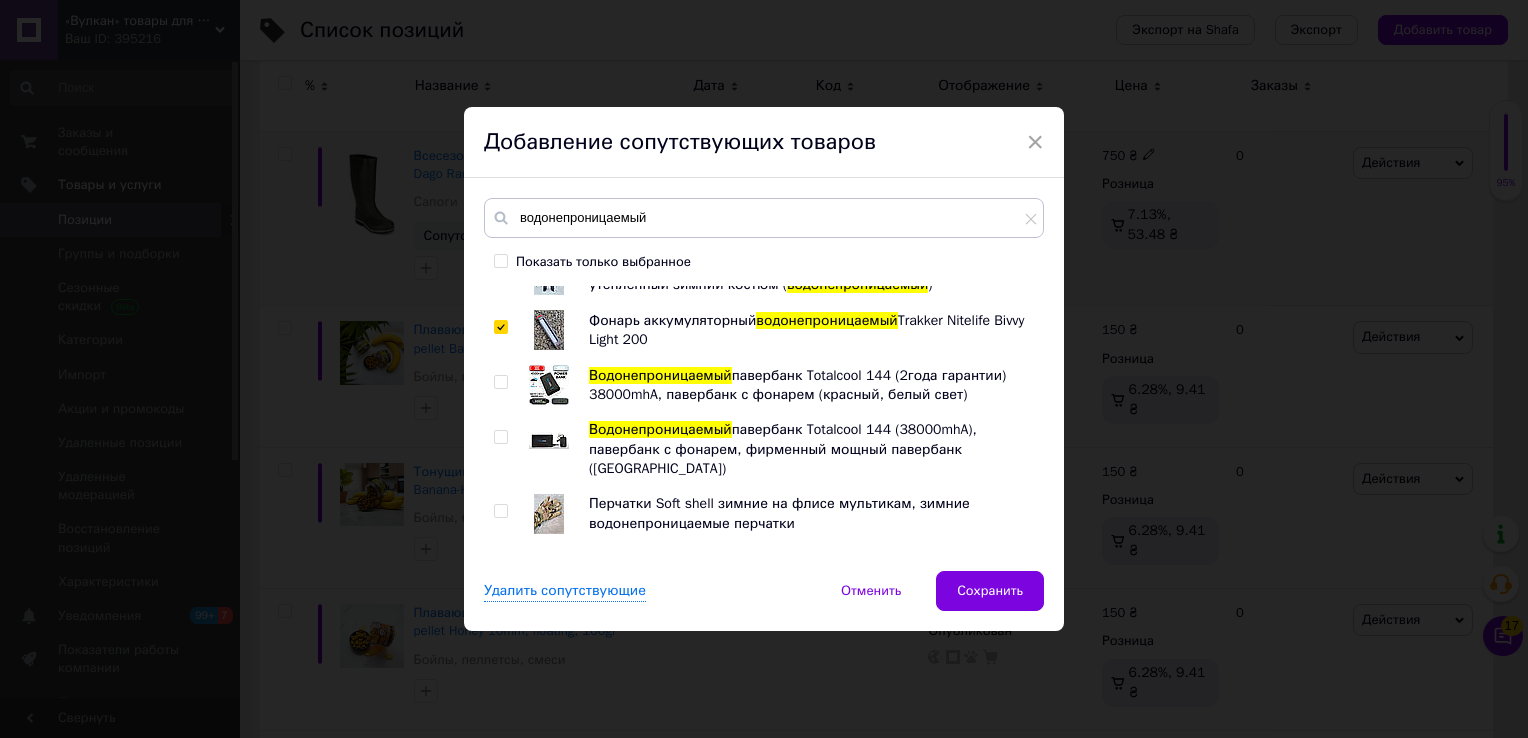 click at bounding box center (500, 382) 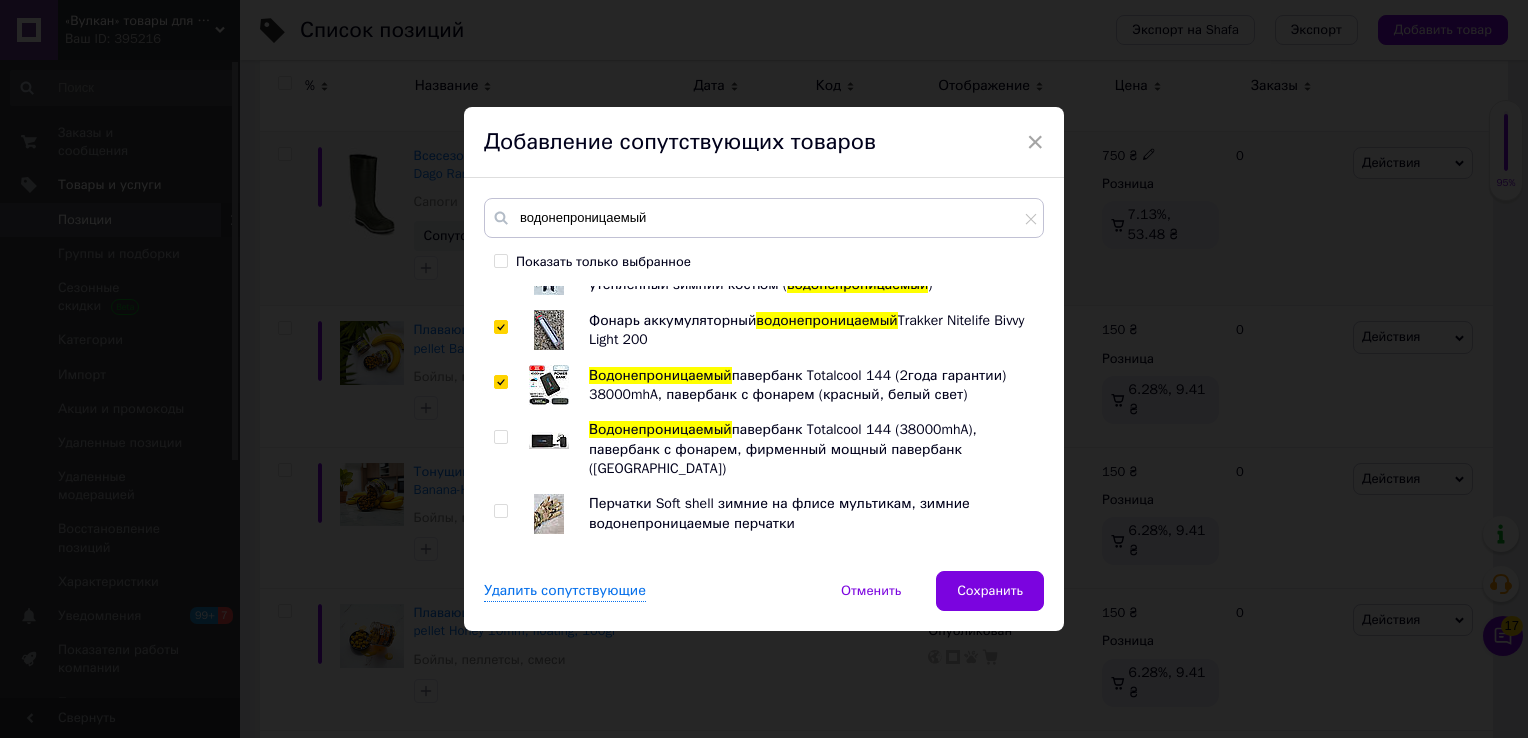 checkbox on "true" 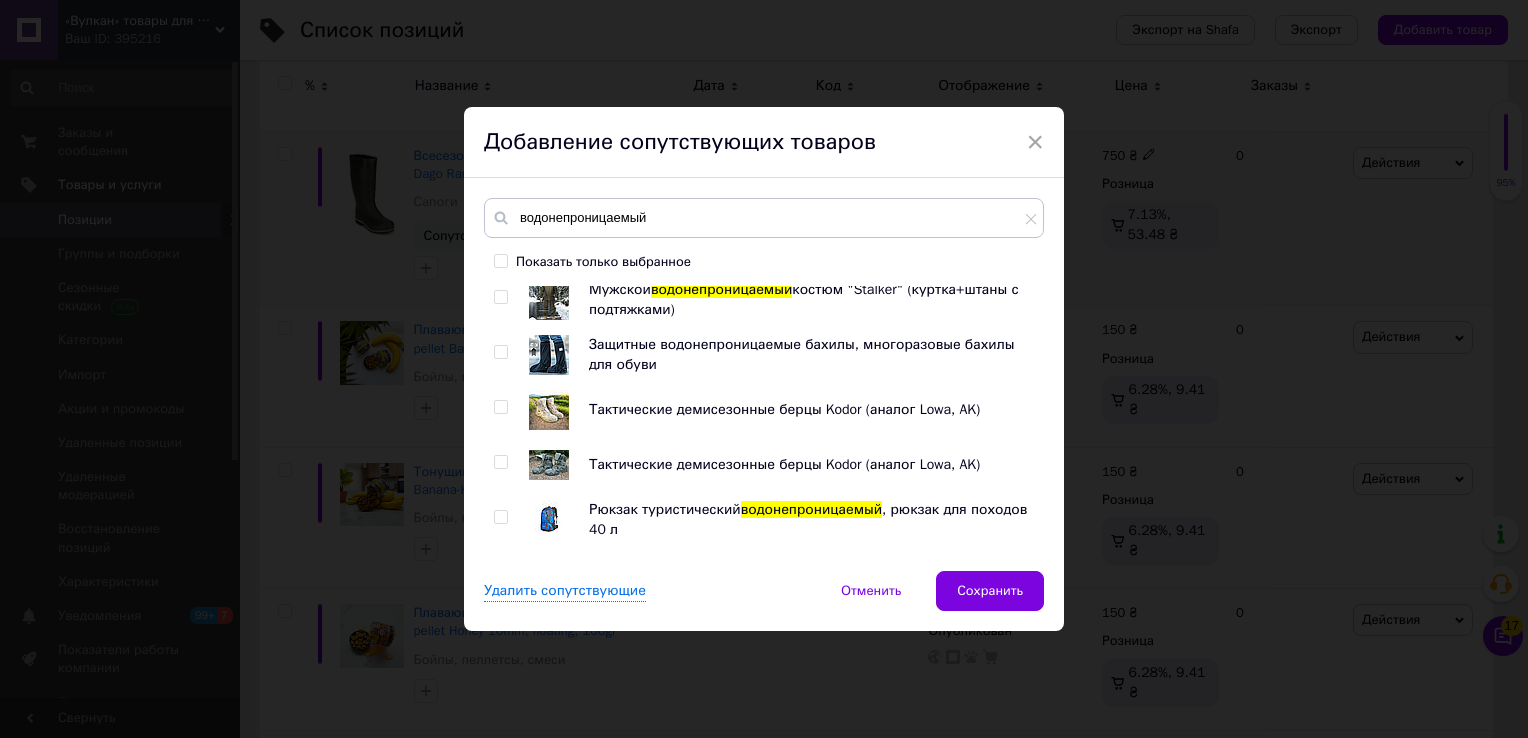 scroll, scrollTop: 5257, scrollLeft: 0, axis: vertical 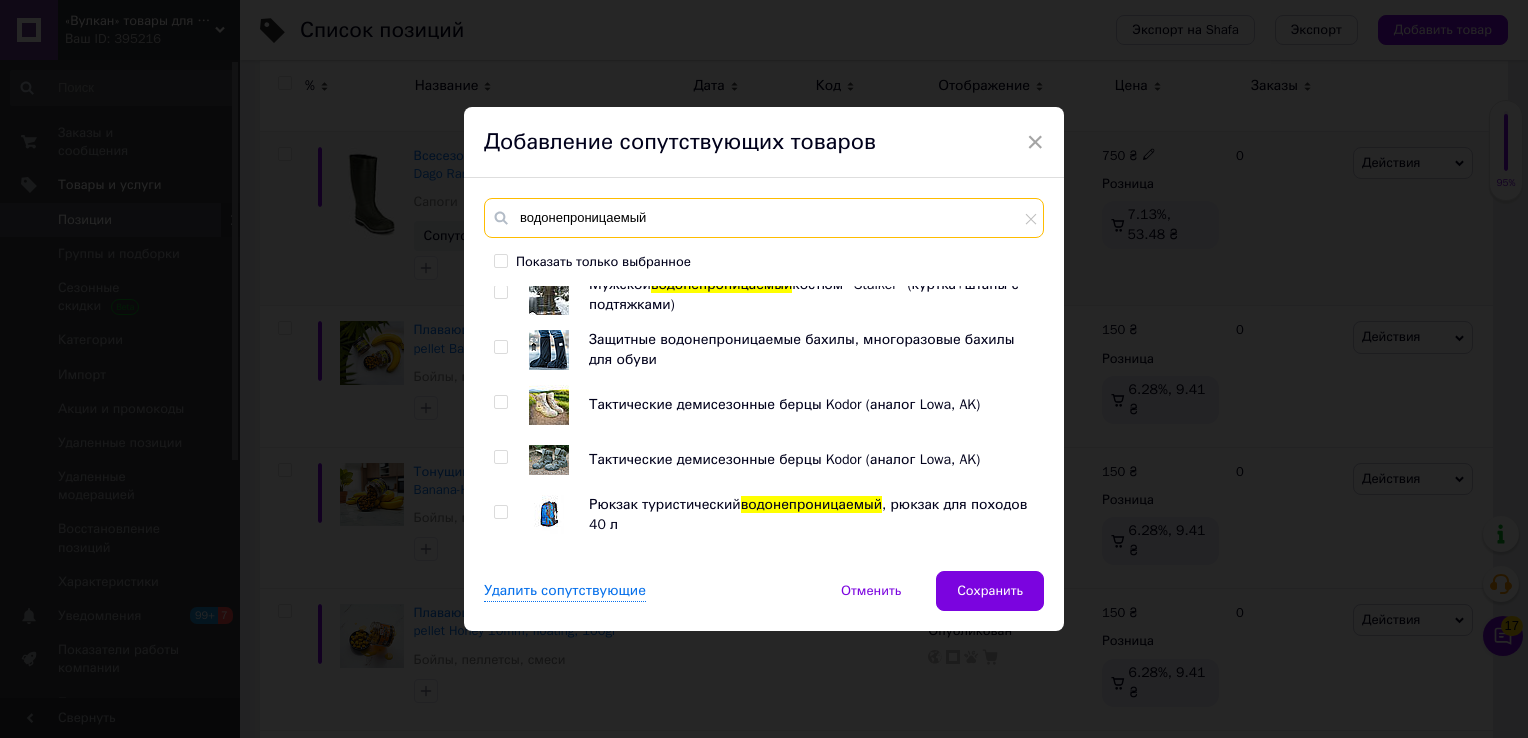 click on "водонепроницаемый" at bounding box center [764, 218] 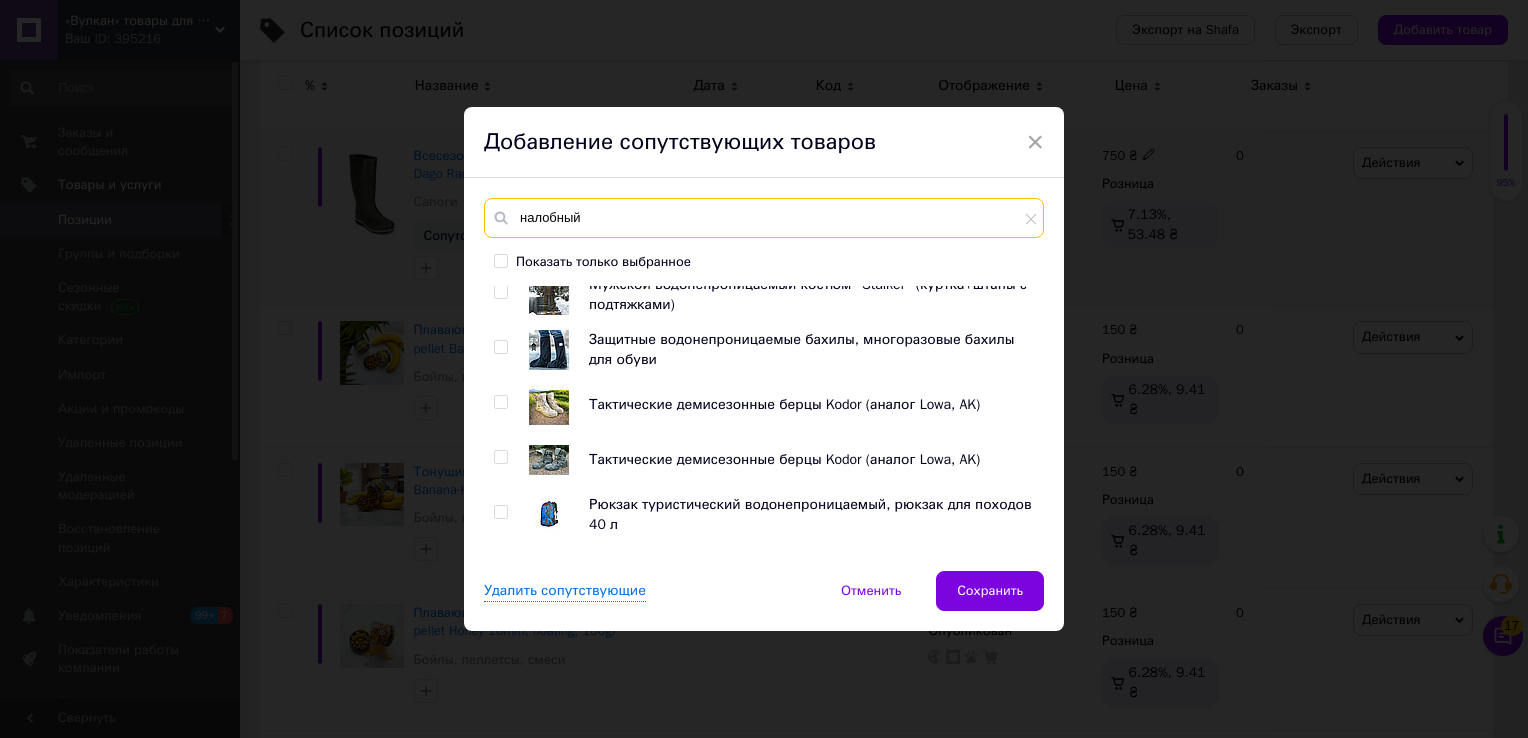 type on "налобный" 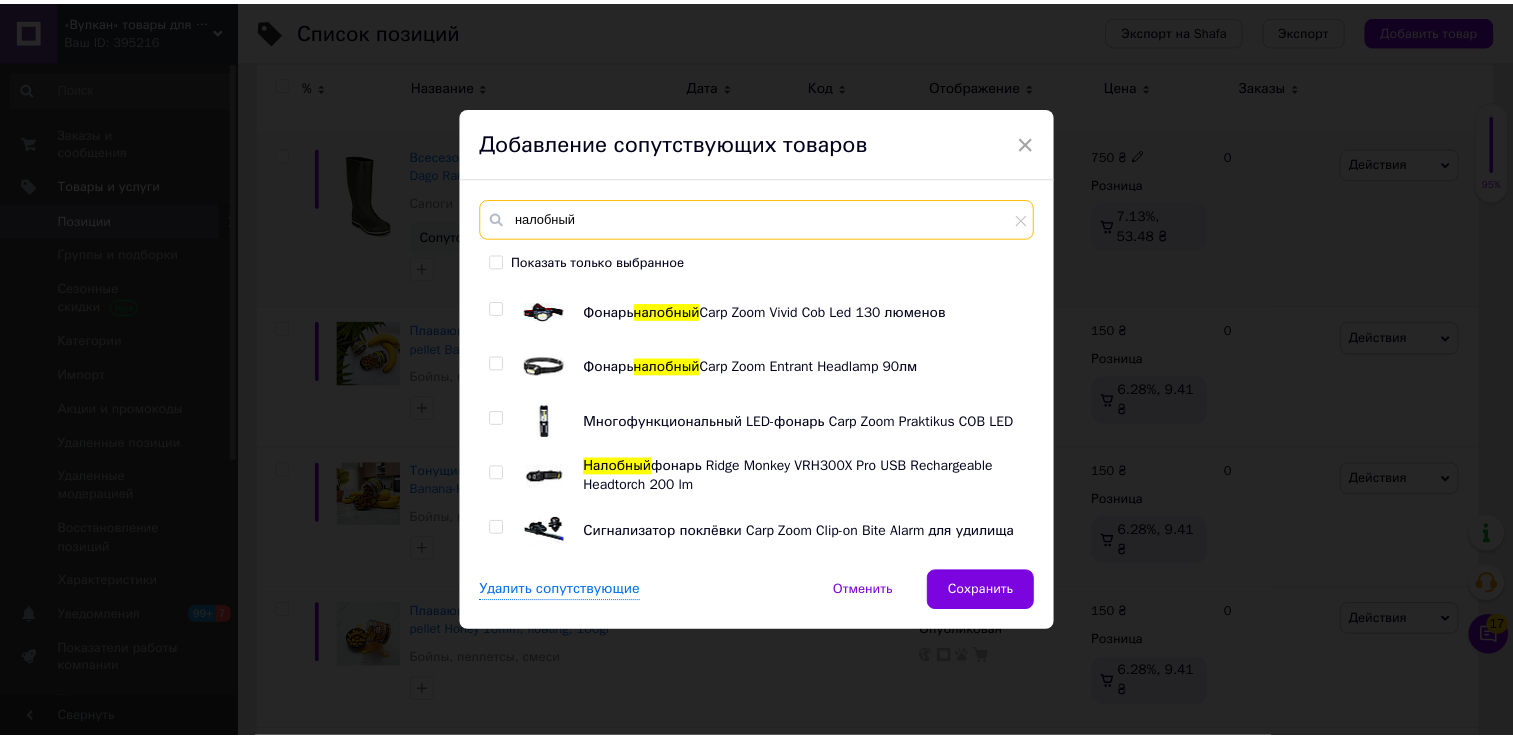 scroll, scrollTop: 490, scrollLeft: 0, axis: vertical 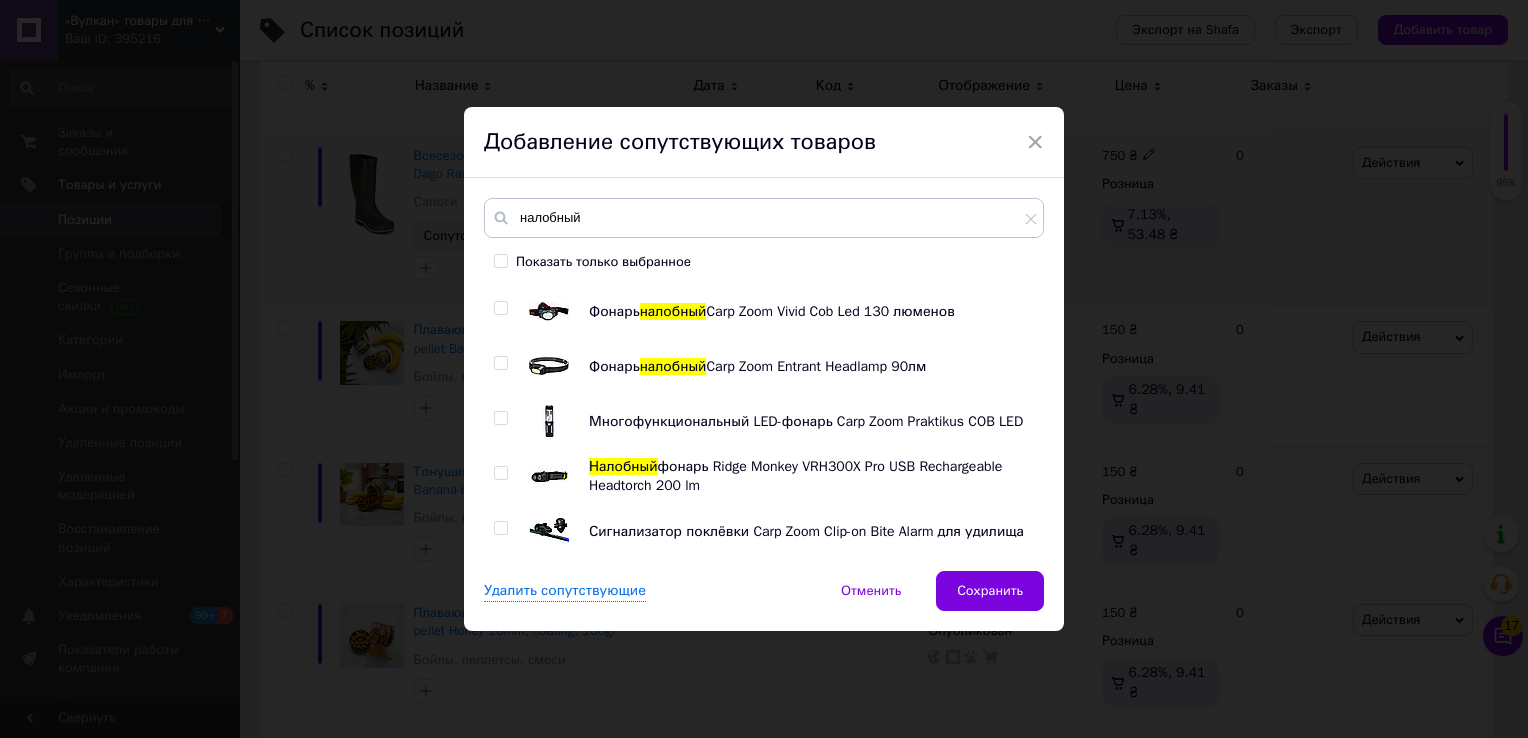 click at bounding box center (500, 308) 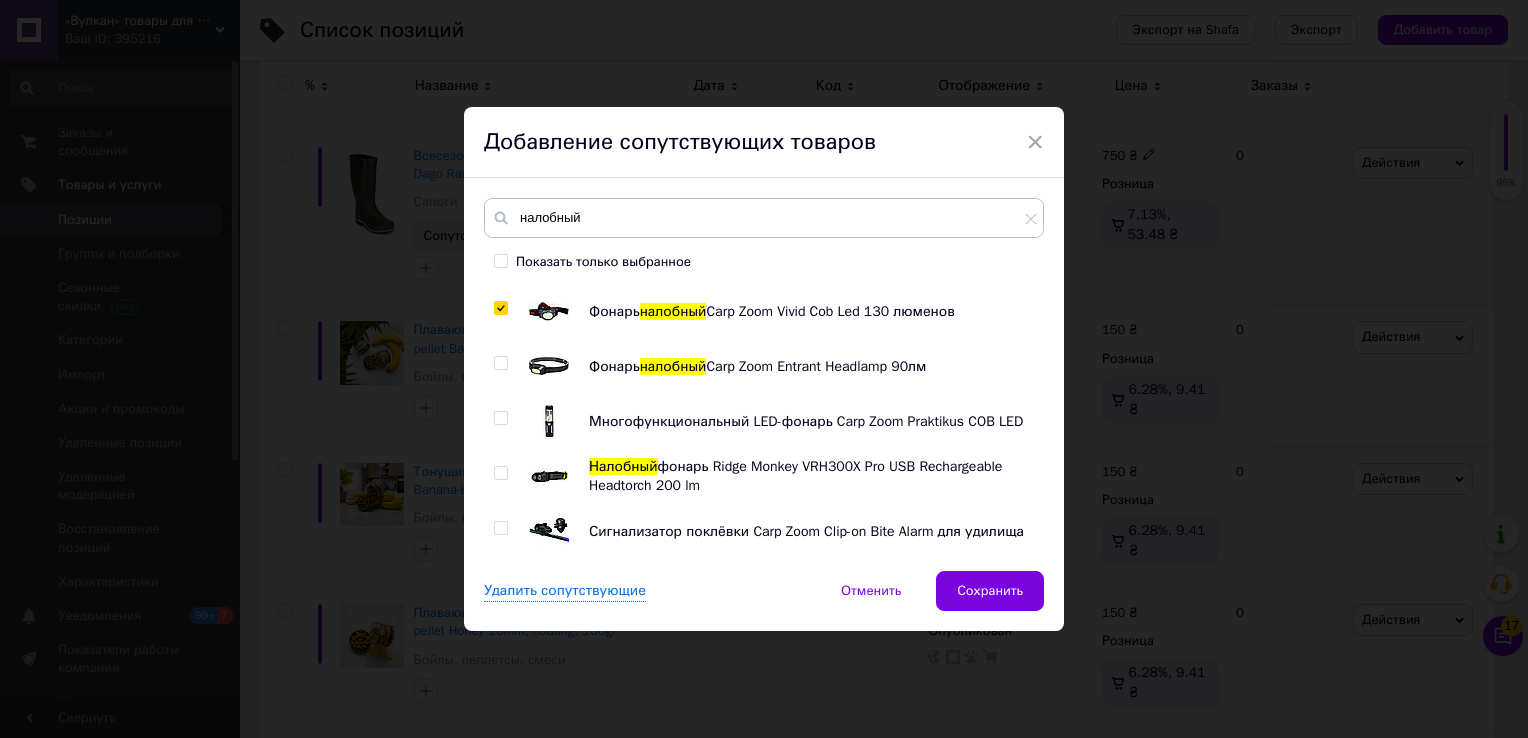 checkbox on "true" 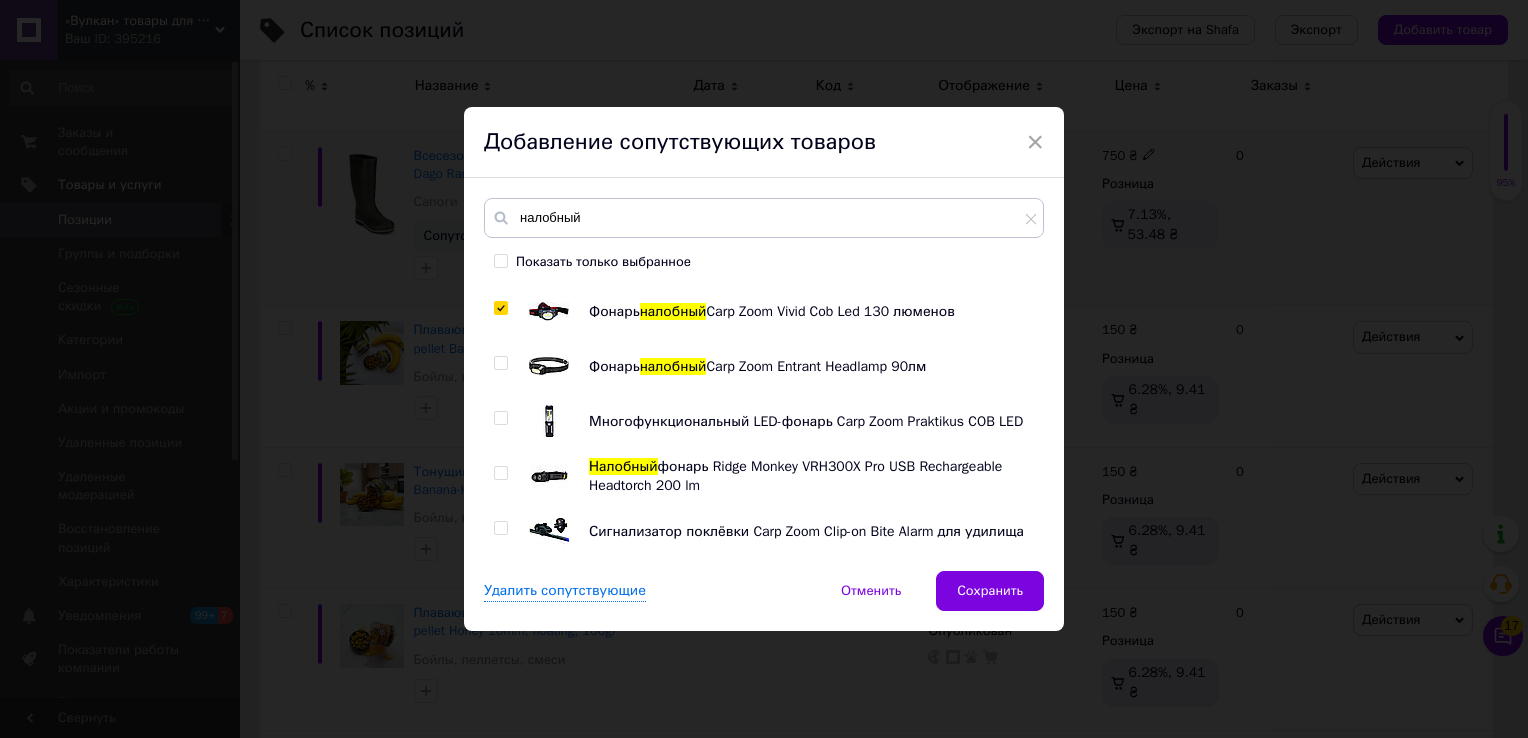 click at bounding box center (500, 473) 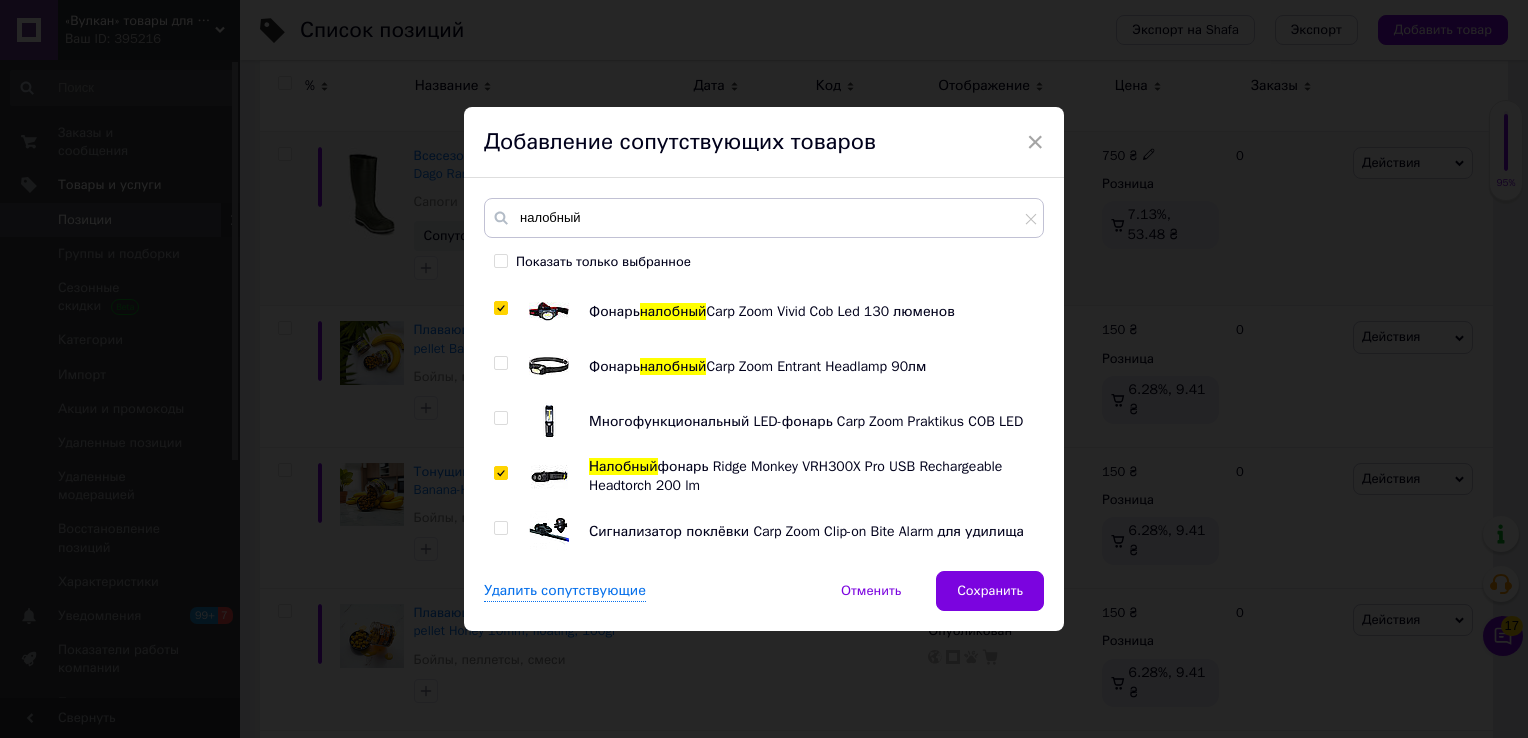 checkbox on "true" 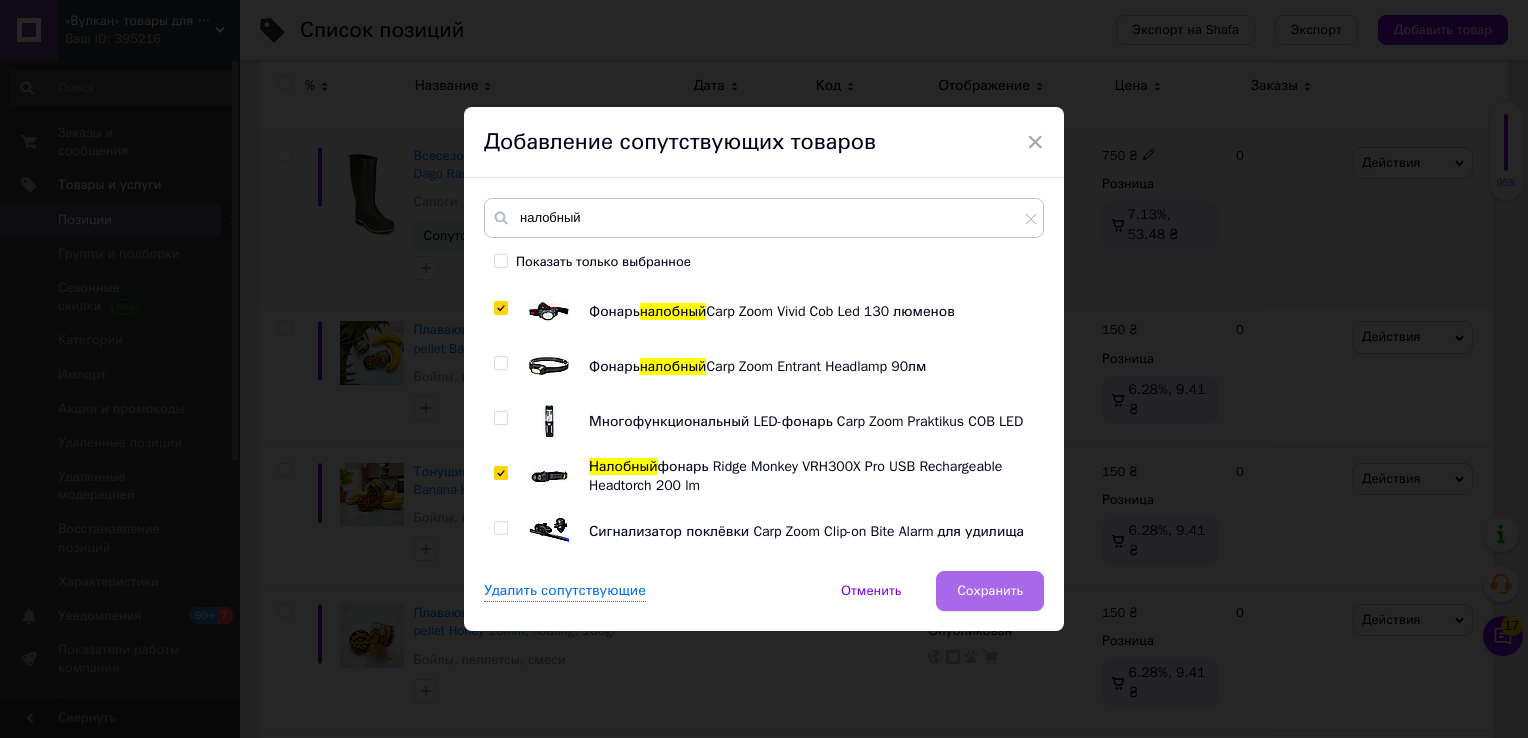 click on "Сохранить" at bounding box center (990, 591) 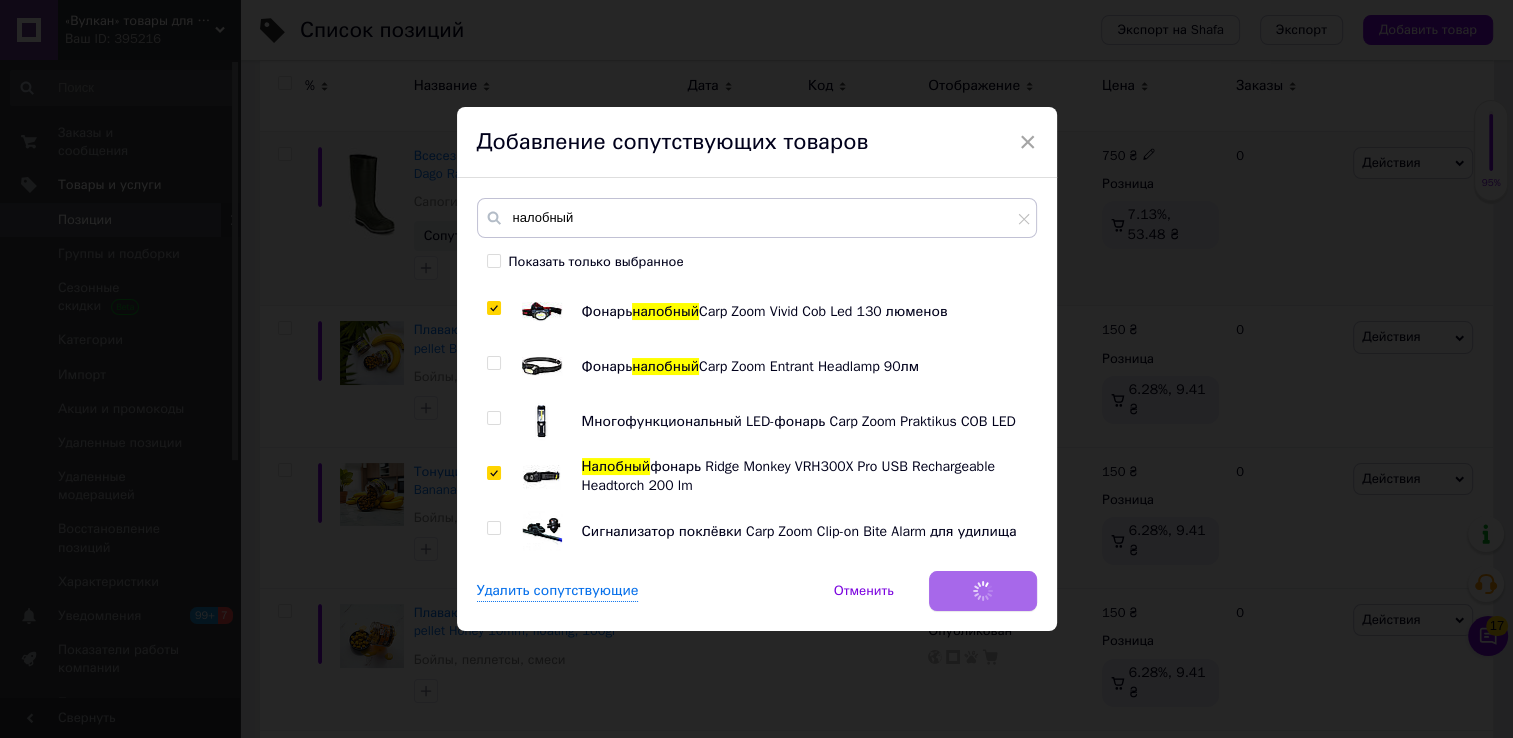 scroll, scrollTop: 0, scrollLeft: 76, axis: horizontal 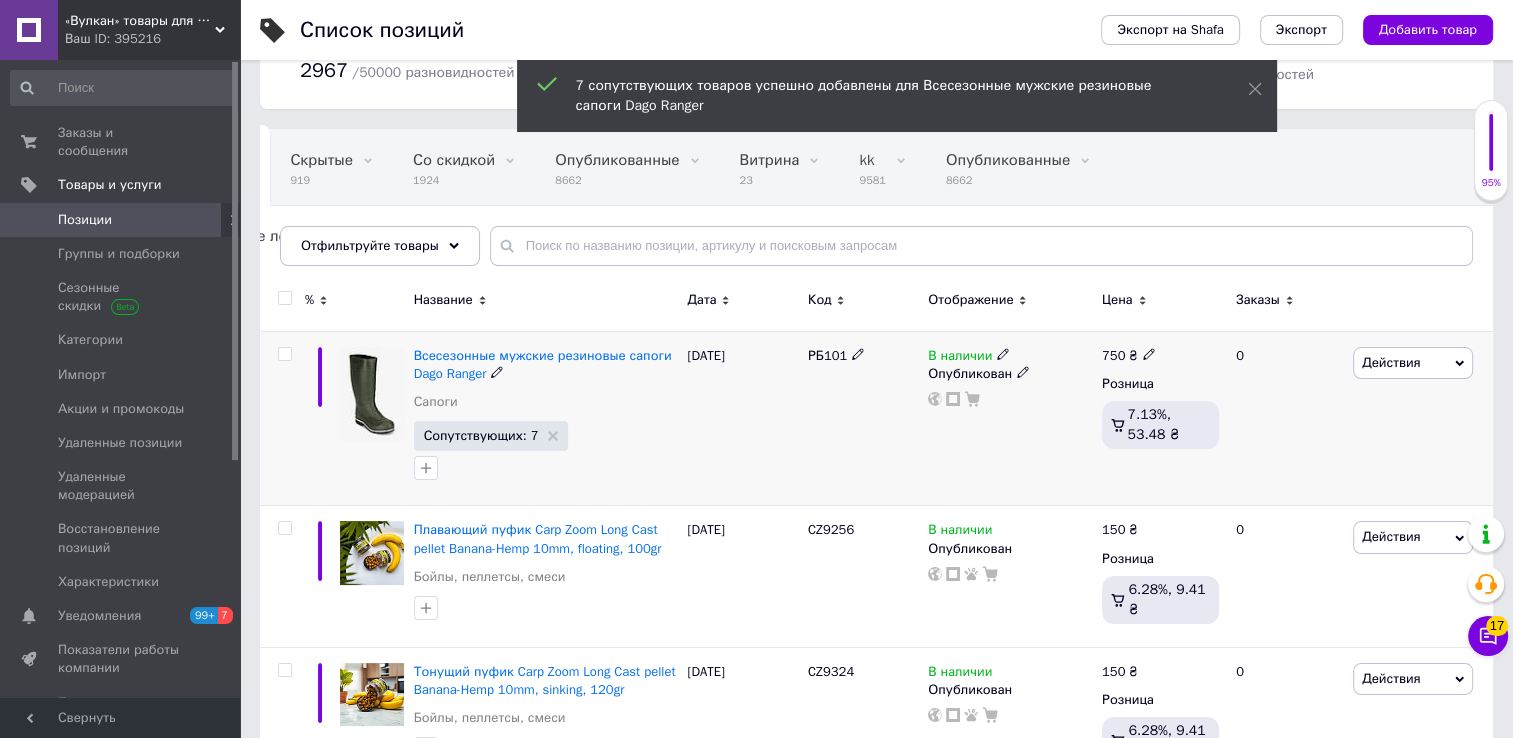 click on "Действия" at bounding box center [1391, 362] 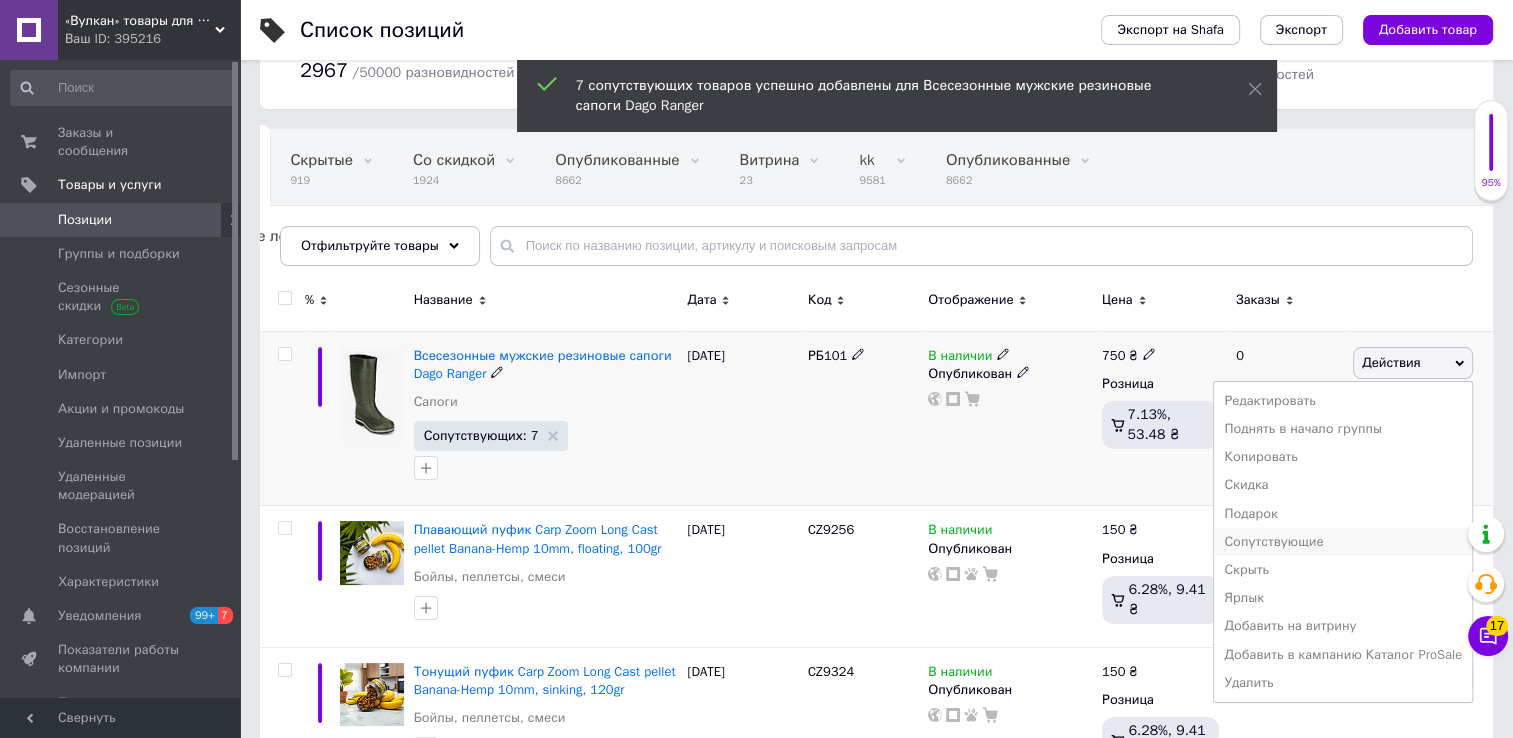click on "Сопутствующие" at bounding box center (1343, 542) 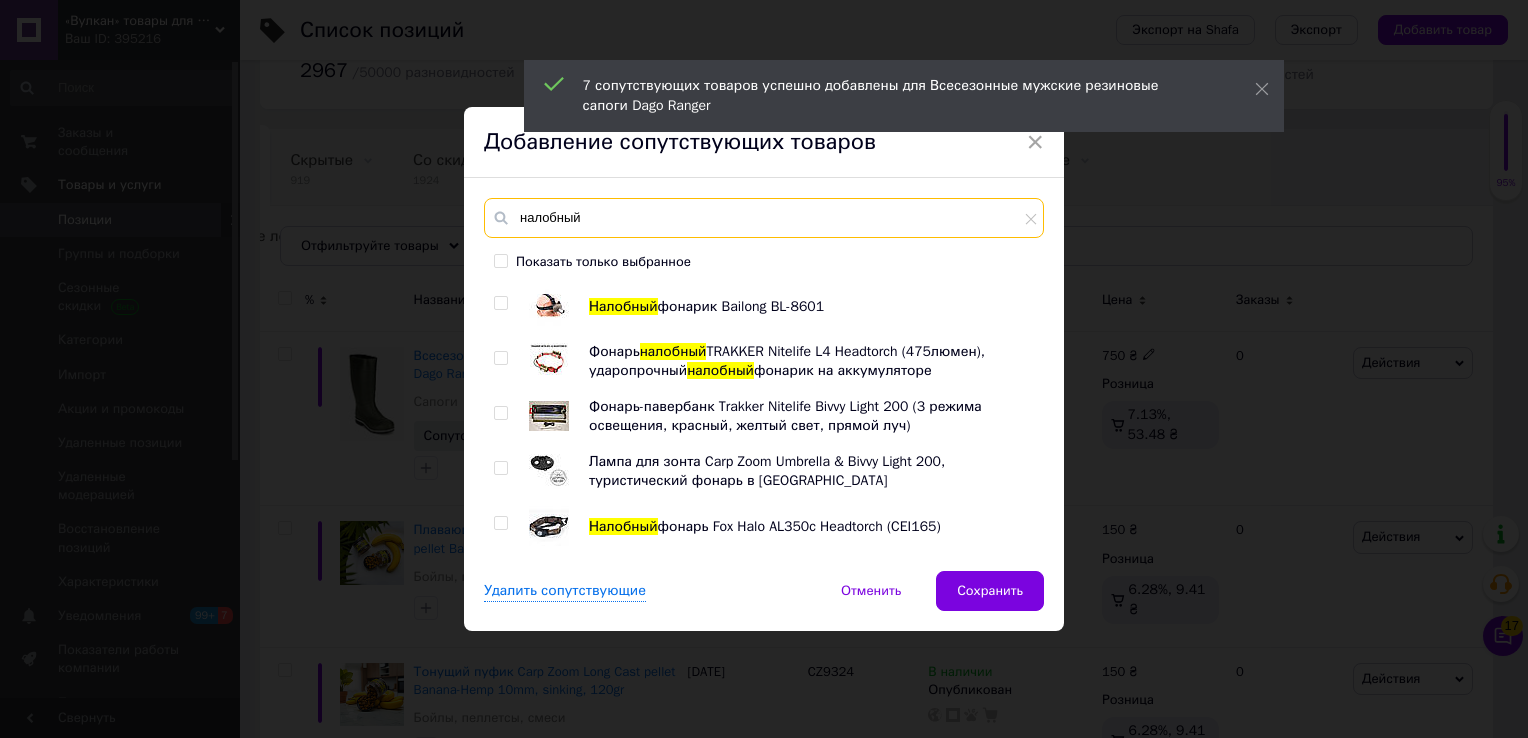 click on "налобный" at bounding box center [764, 218] 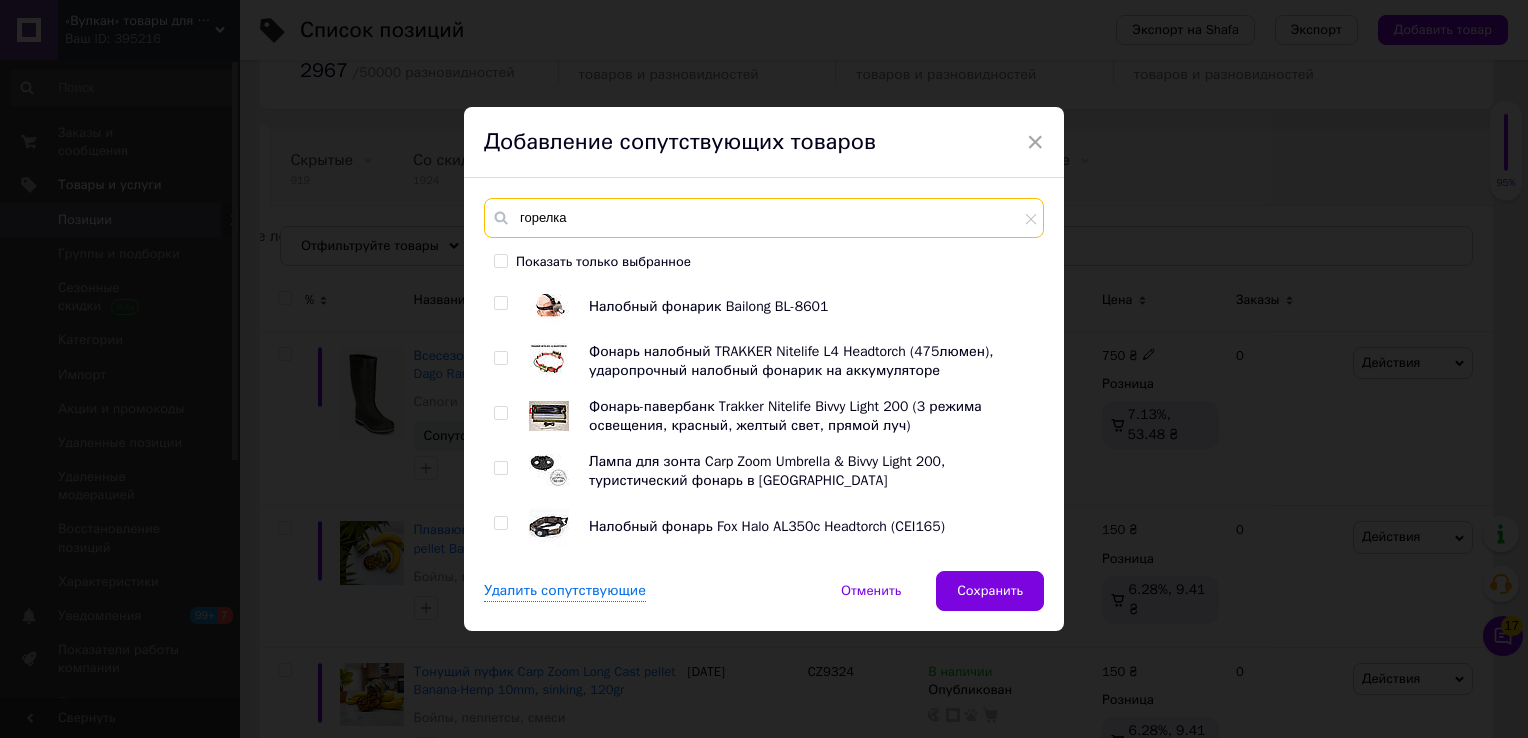 type on "горелка" 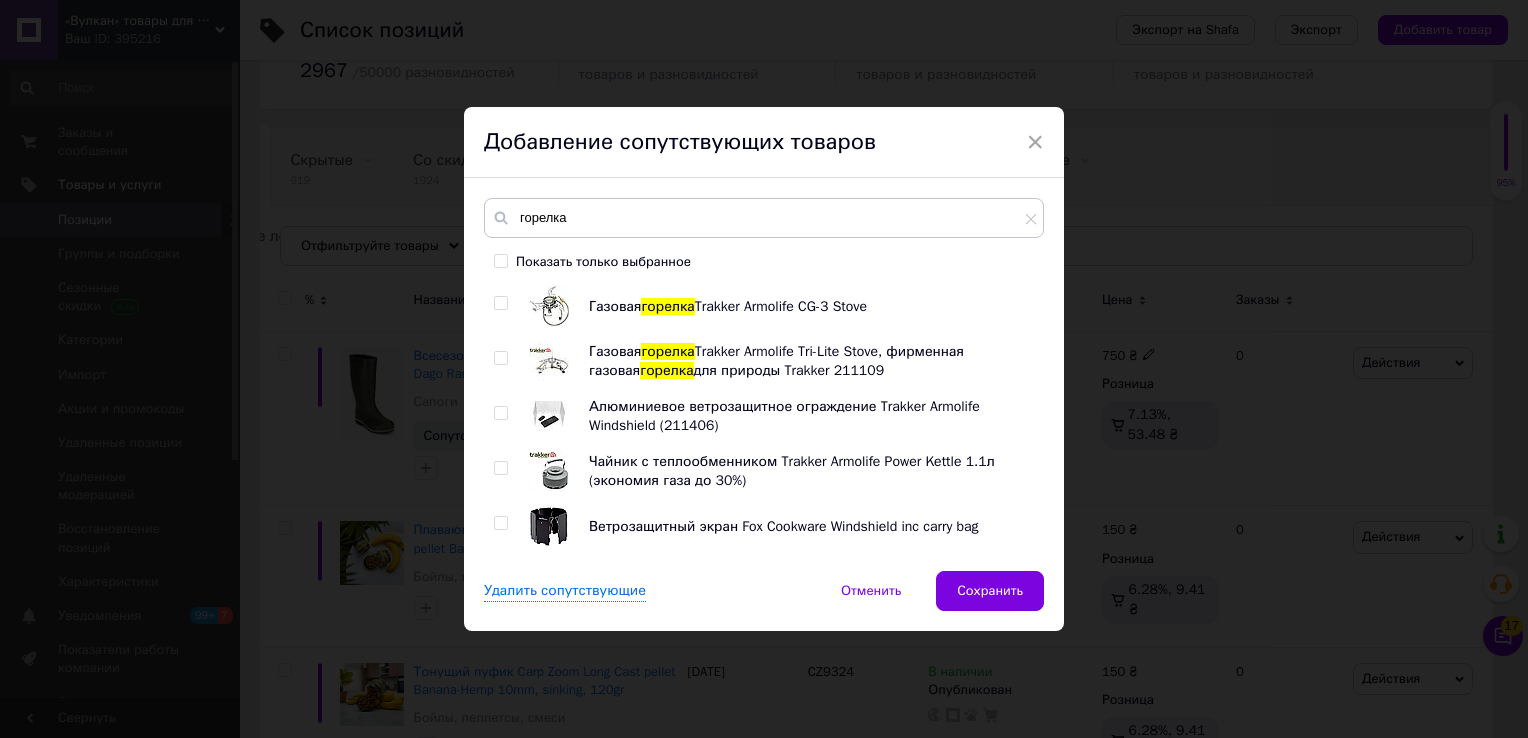 click at bounding box center (500, 303) 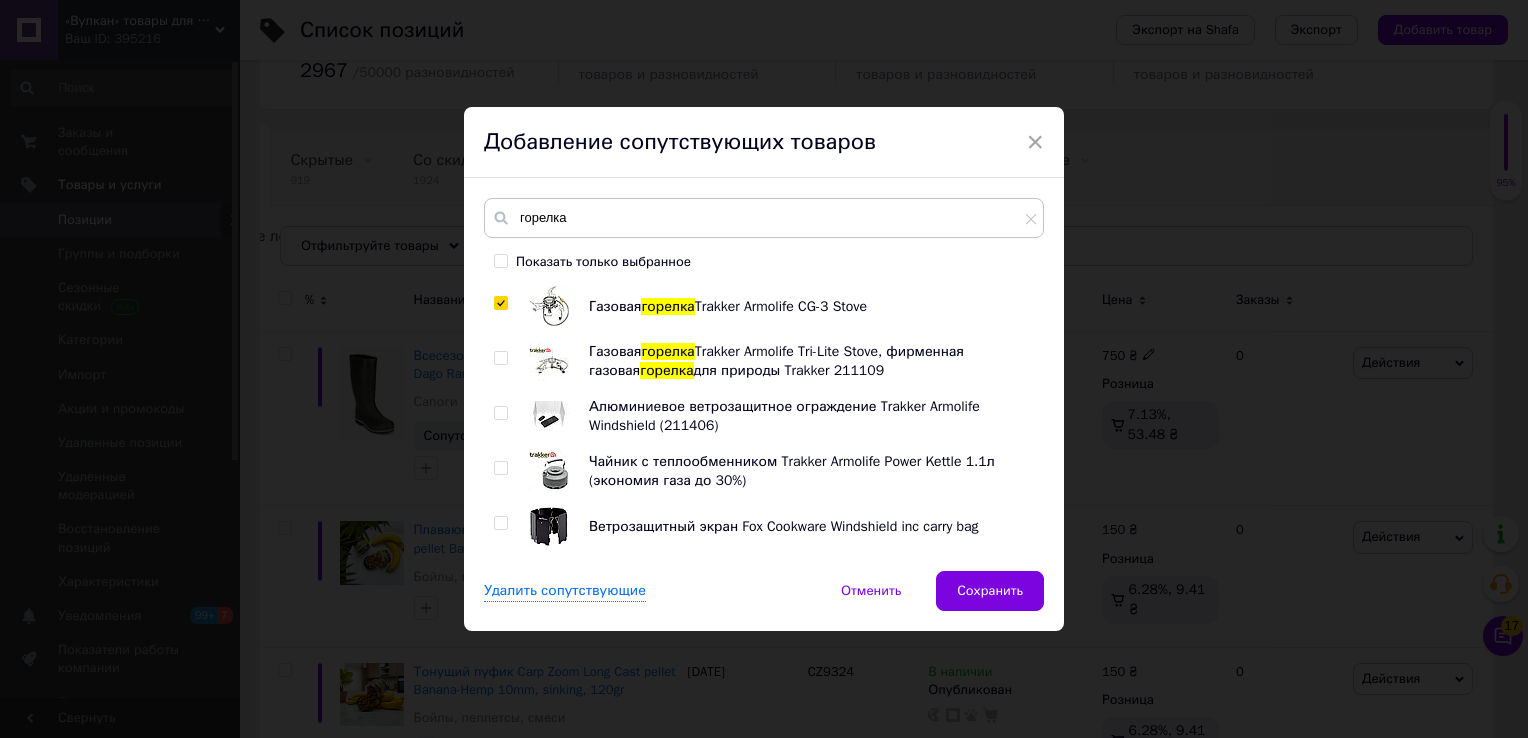 checkbox on "true" 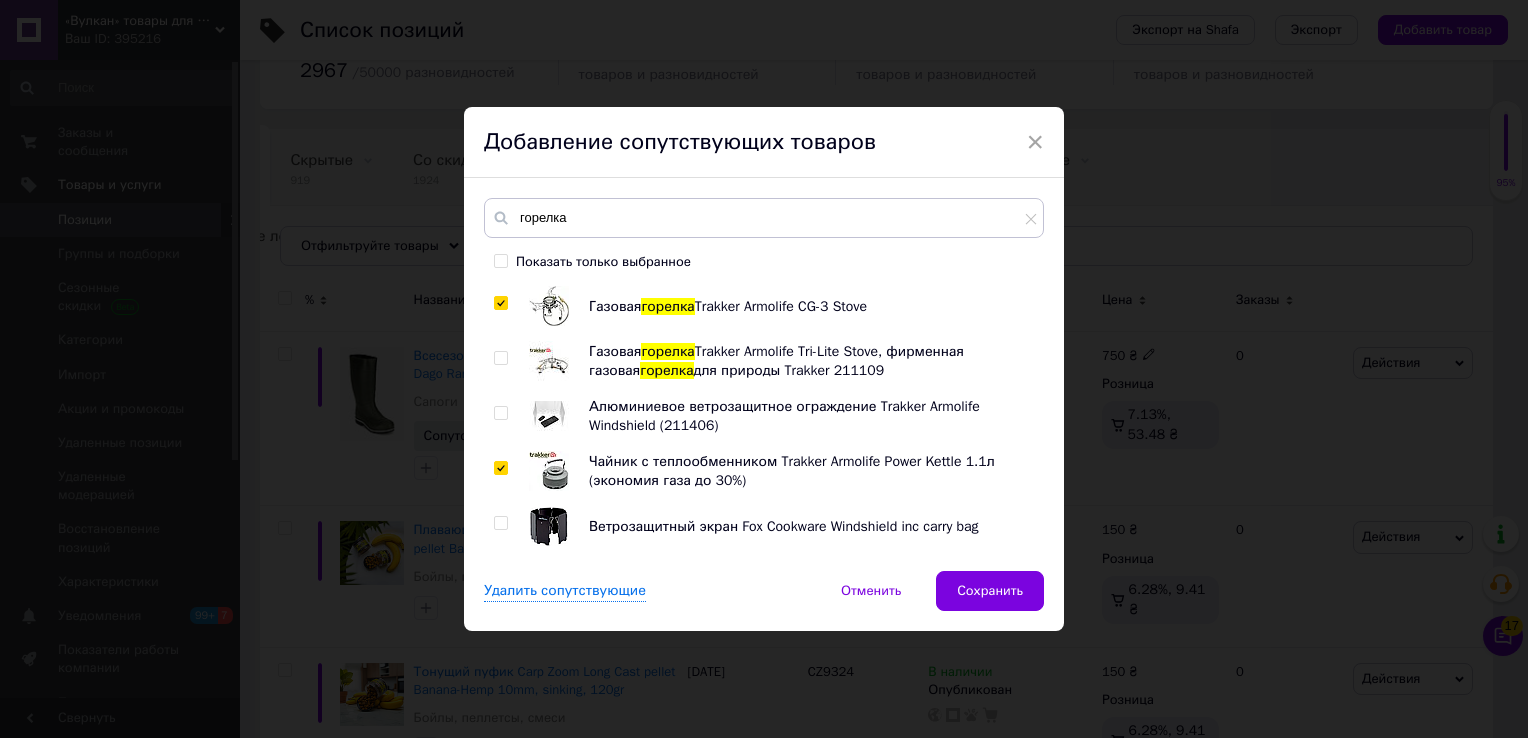 checkbox on "true" 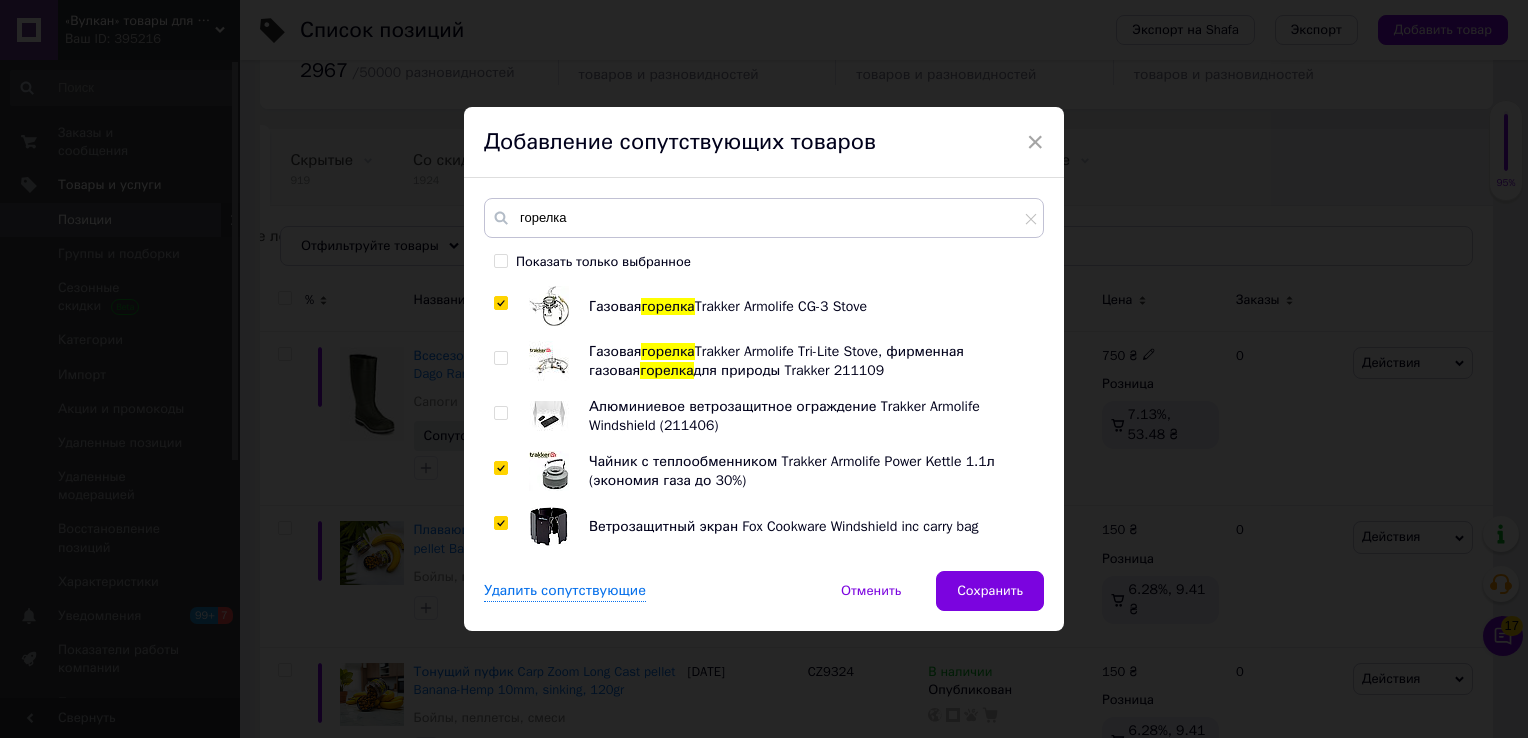 checkbox on "true" 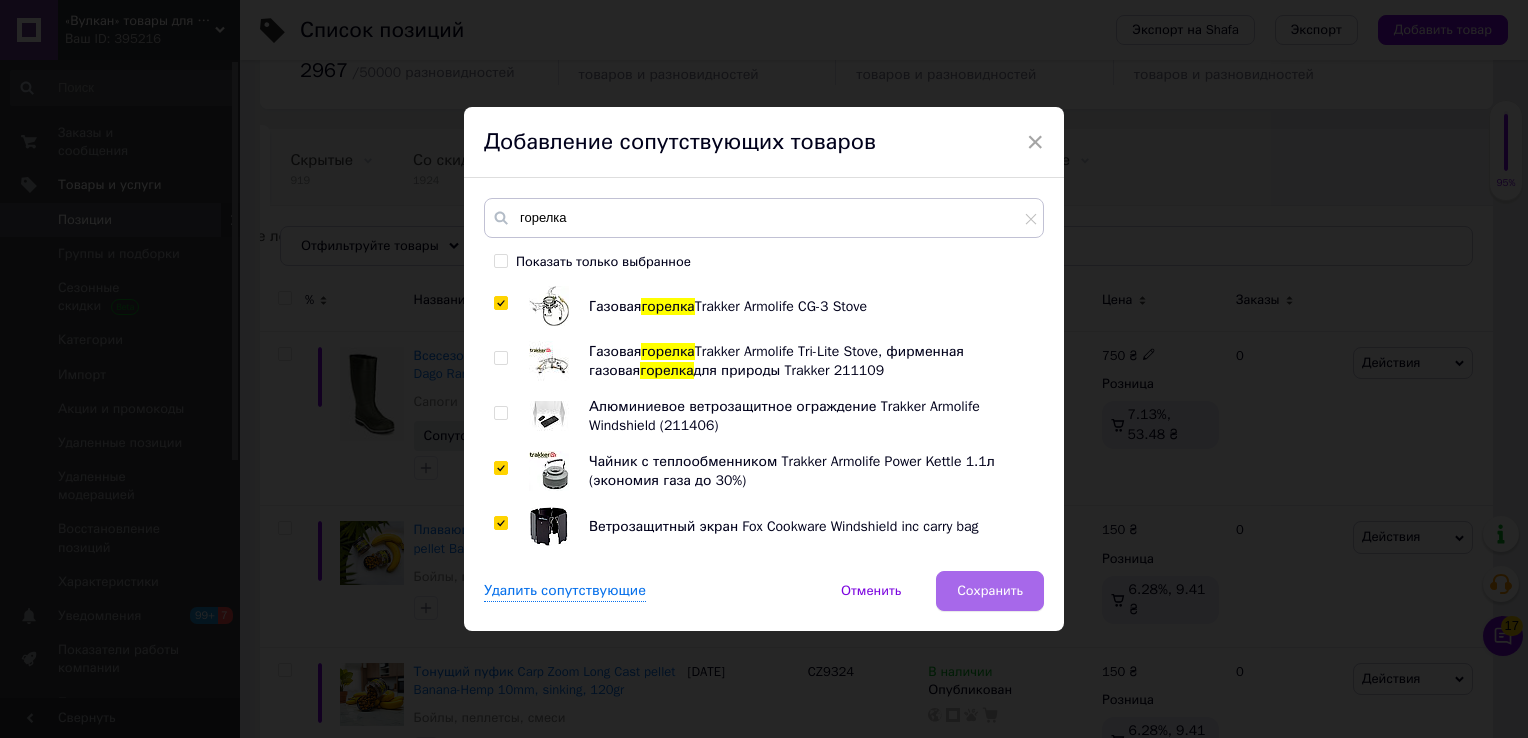 click on "Сохранить" at bounding box center (990, 591) 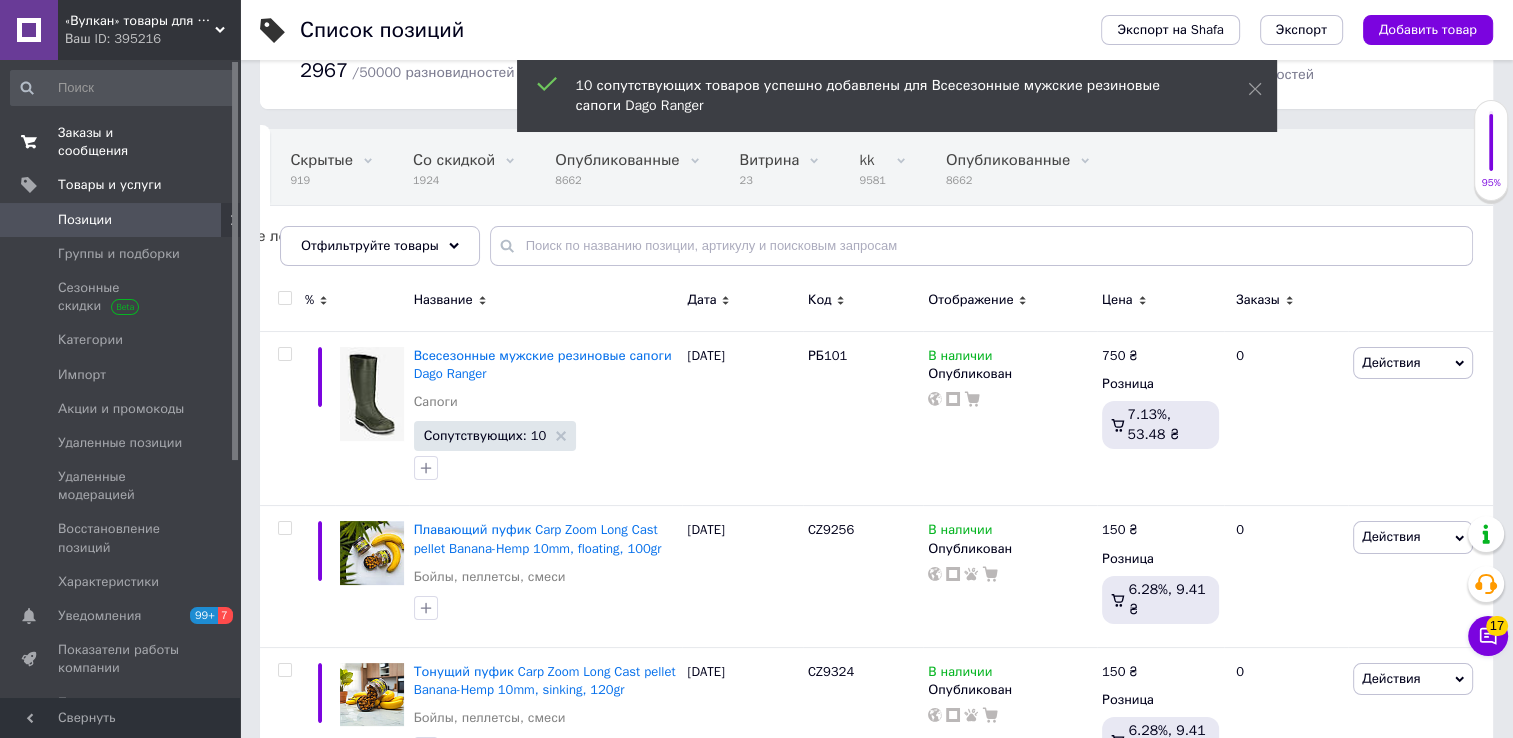 click on "Заказы и сообщения" at bounding box center [121, 142] 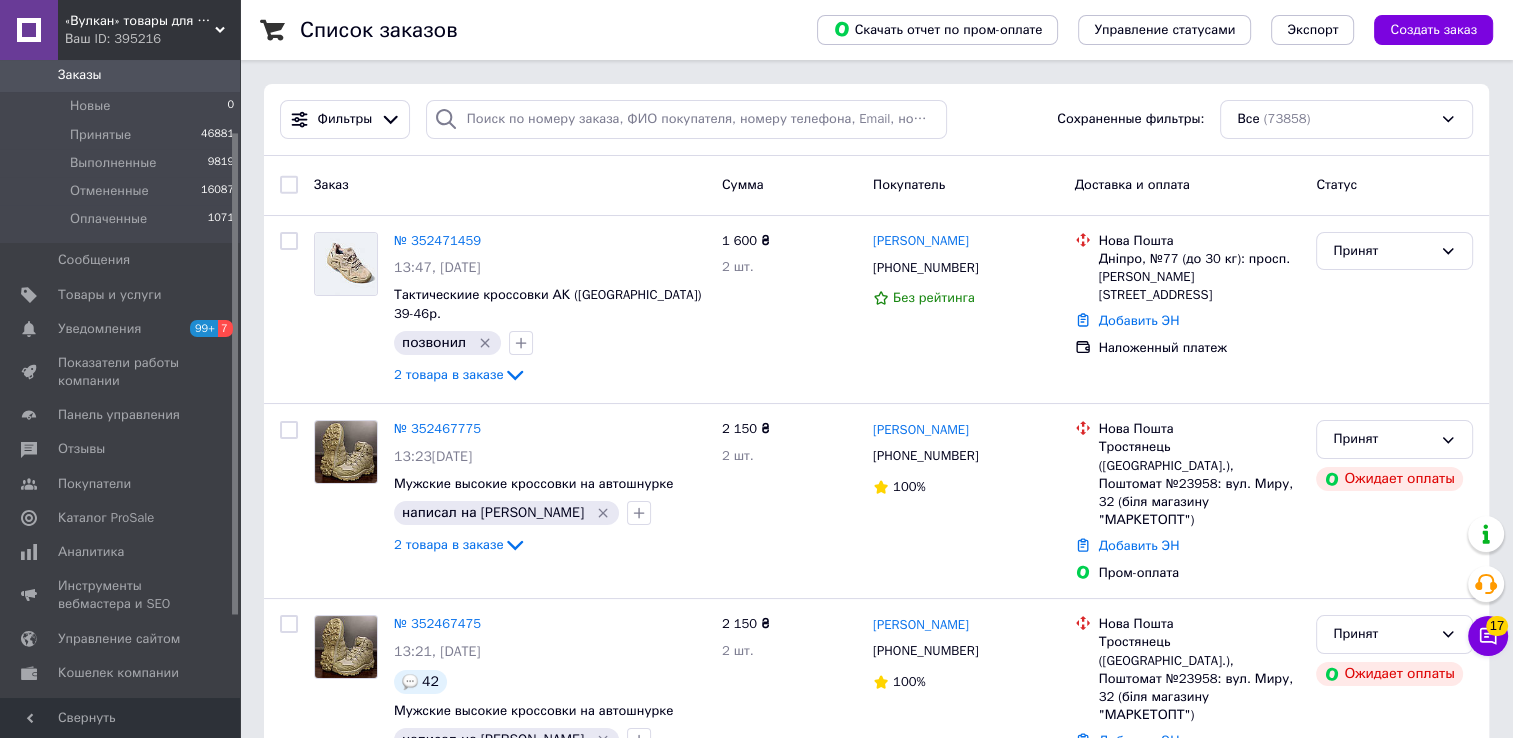 scroll, scrollTop: 100, scrollLeft: 0, axis: vertical 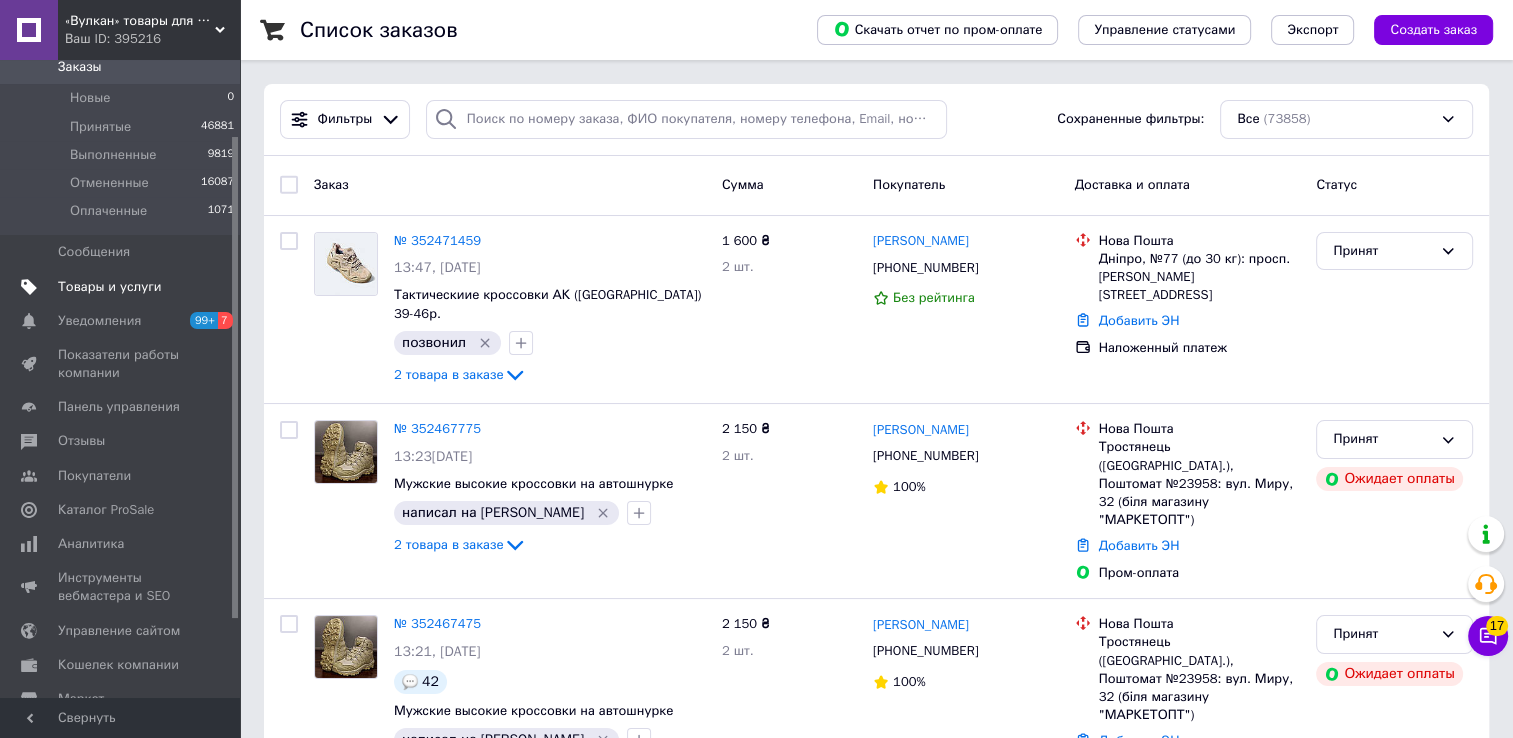 click on "Товары и услуги" at bounding box center [110, 287] 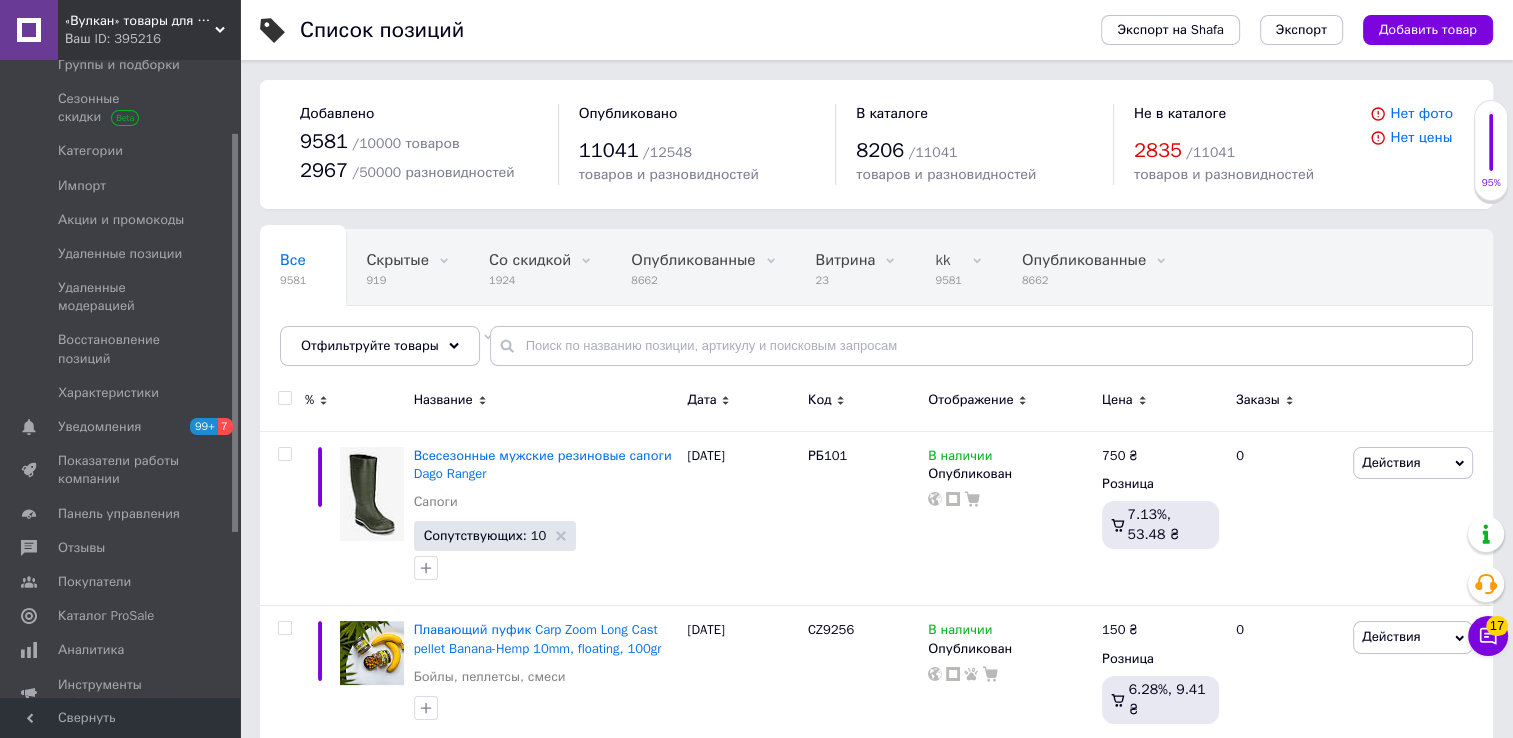 scroll, scrollTop: 200, scrollLeft: 0, axis: vertical 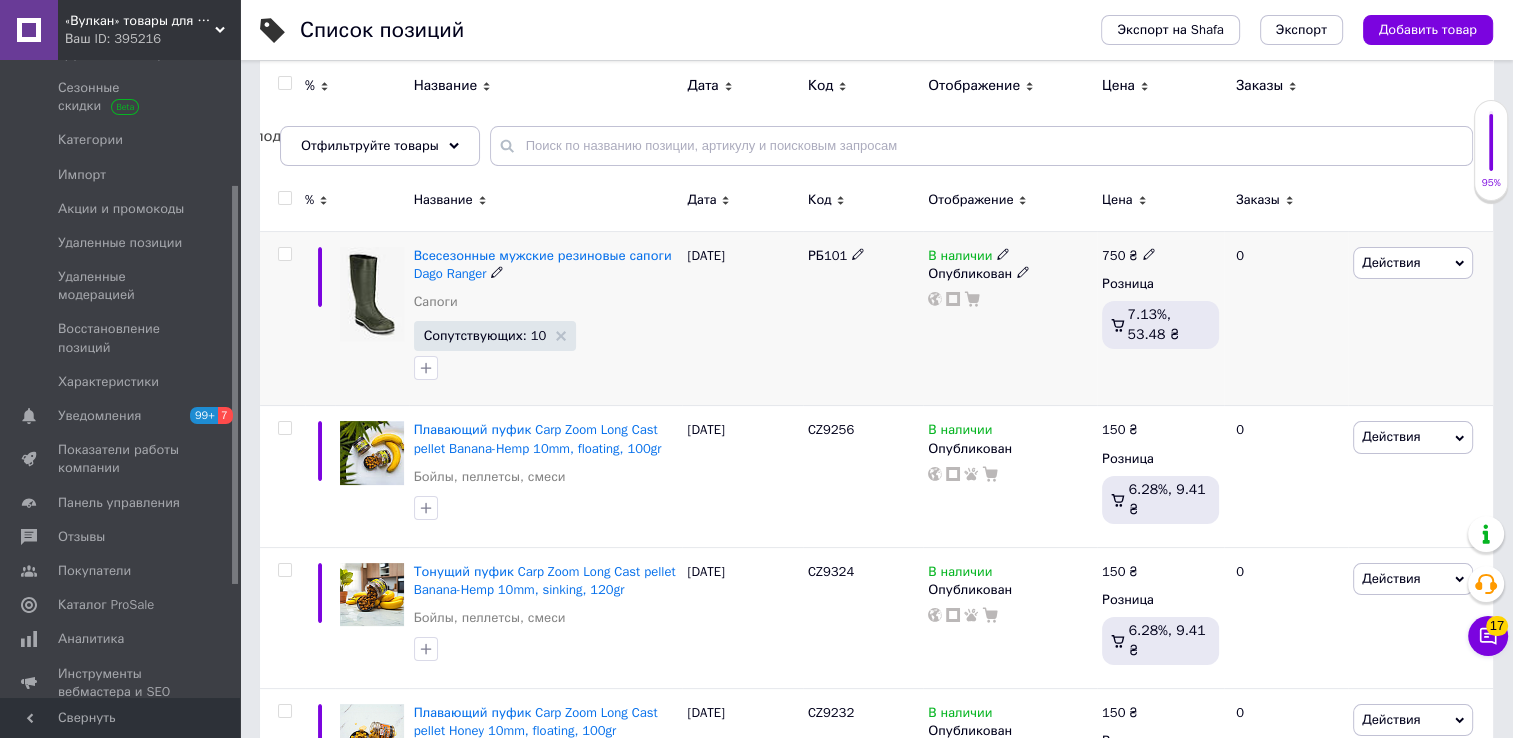 click at bounding box center (320, 318) 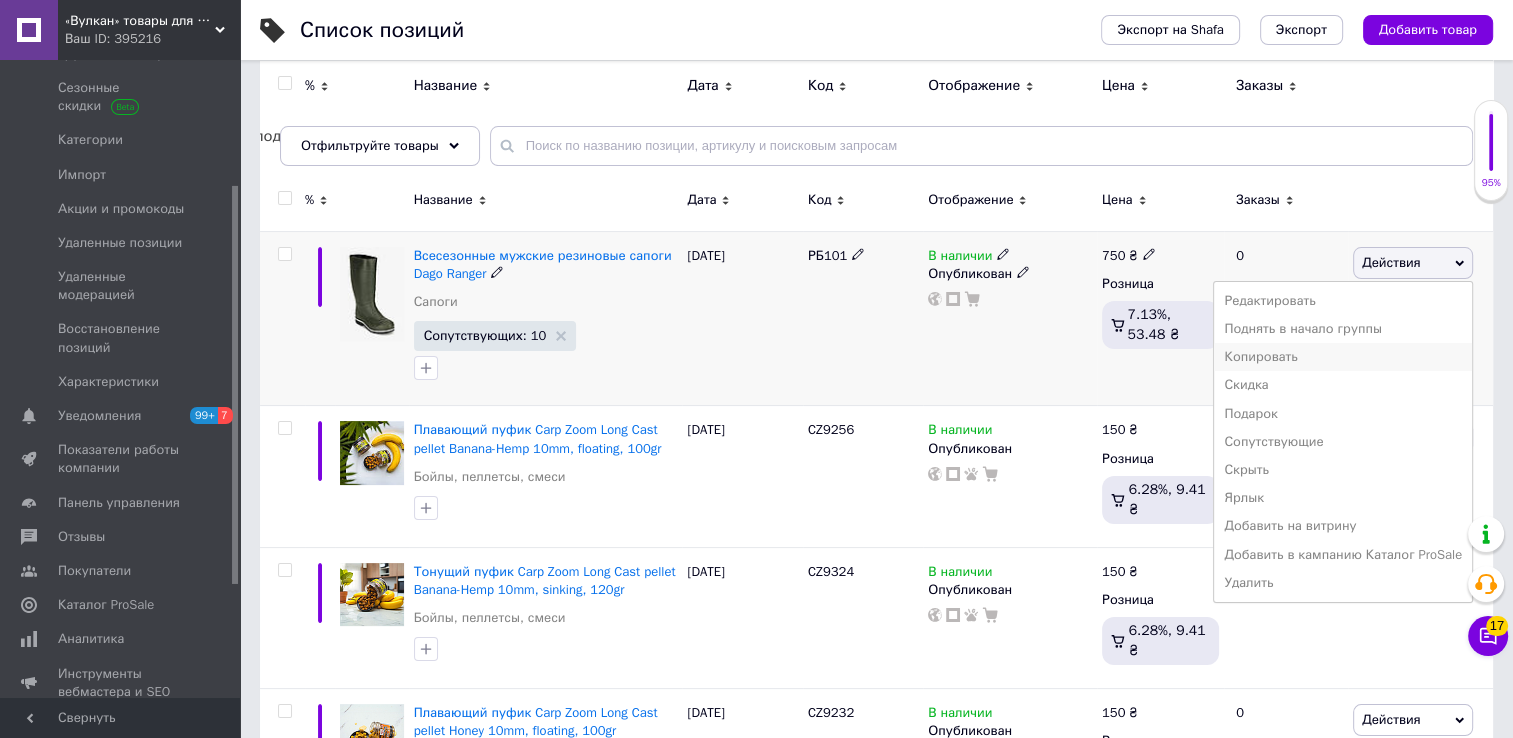 click on "Копировать" at bounding box center [1343, 357] 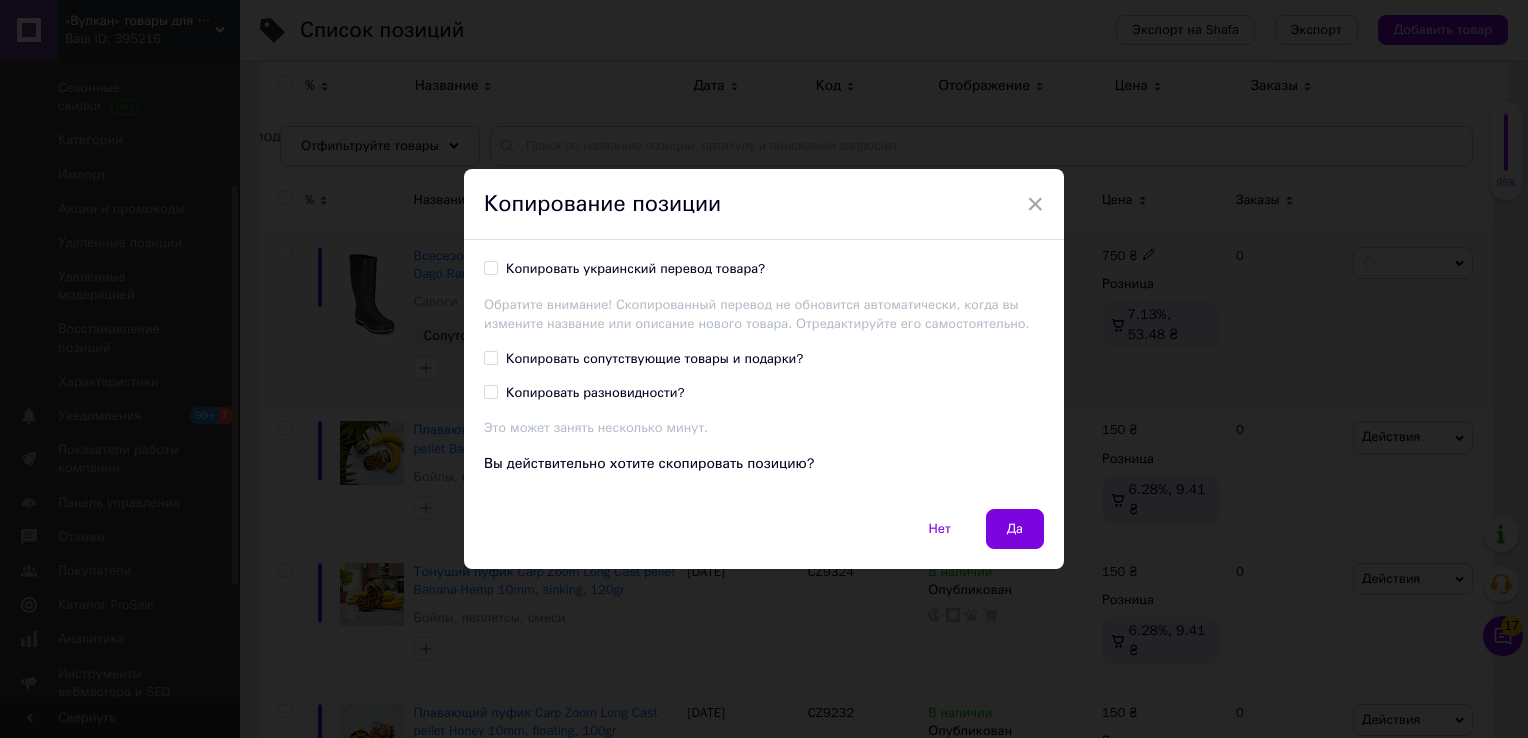 click on "× Копирование позиции Копировать украинский перевод товара? Обратите внимание! Скопированный перевод не обновится автоматически,
когда вы измените название или описание нового товара.
Отредактируйте его самостоятельно. Копировать сопутствующие товары и подарки? Копировать разновидности? Это может занять несколько минут. Вы действительно хотите скопировать позицию? Нет   Да" at bounding box center (764, 369) 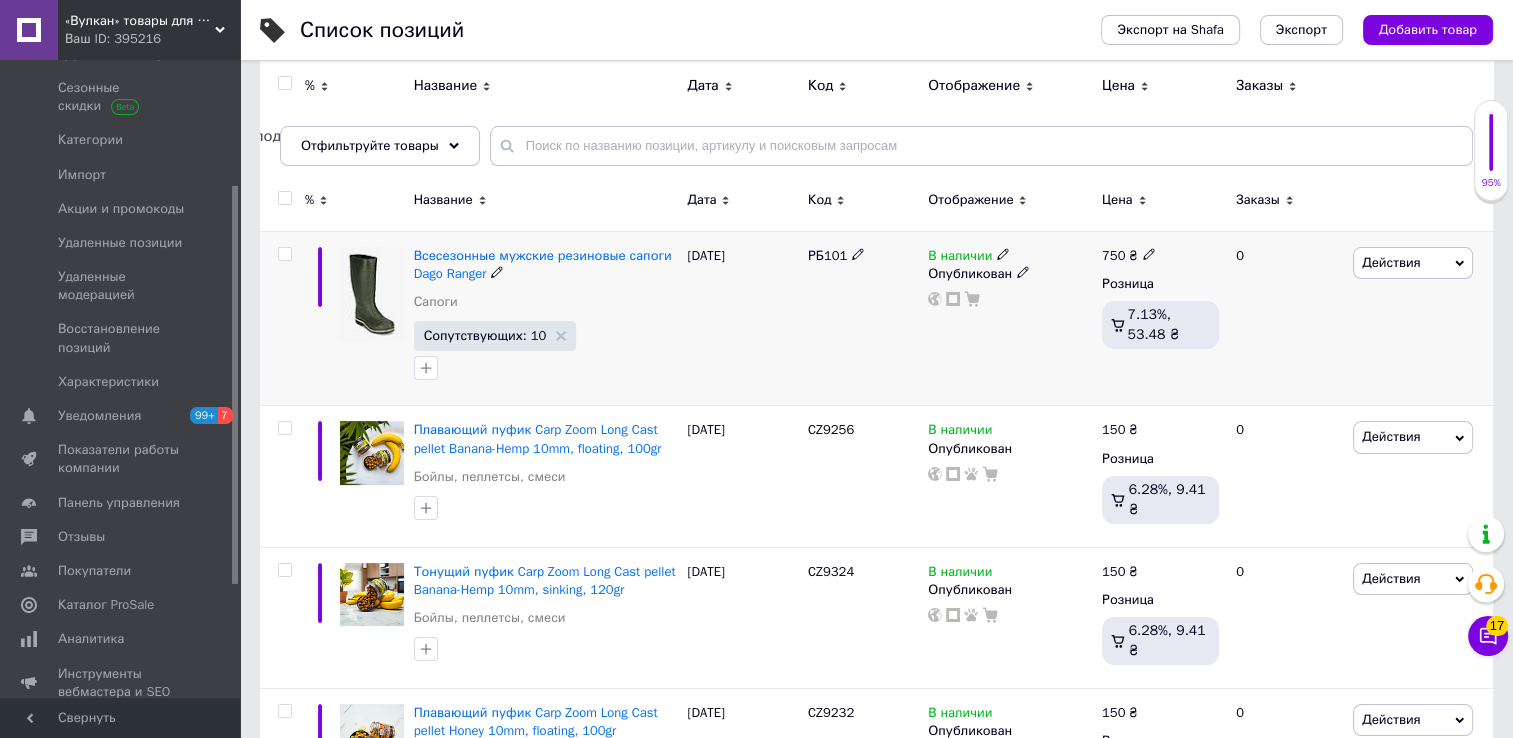 scroll, scrollTop: 0, scrollLeft: 76, axis: horizontal 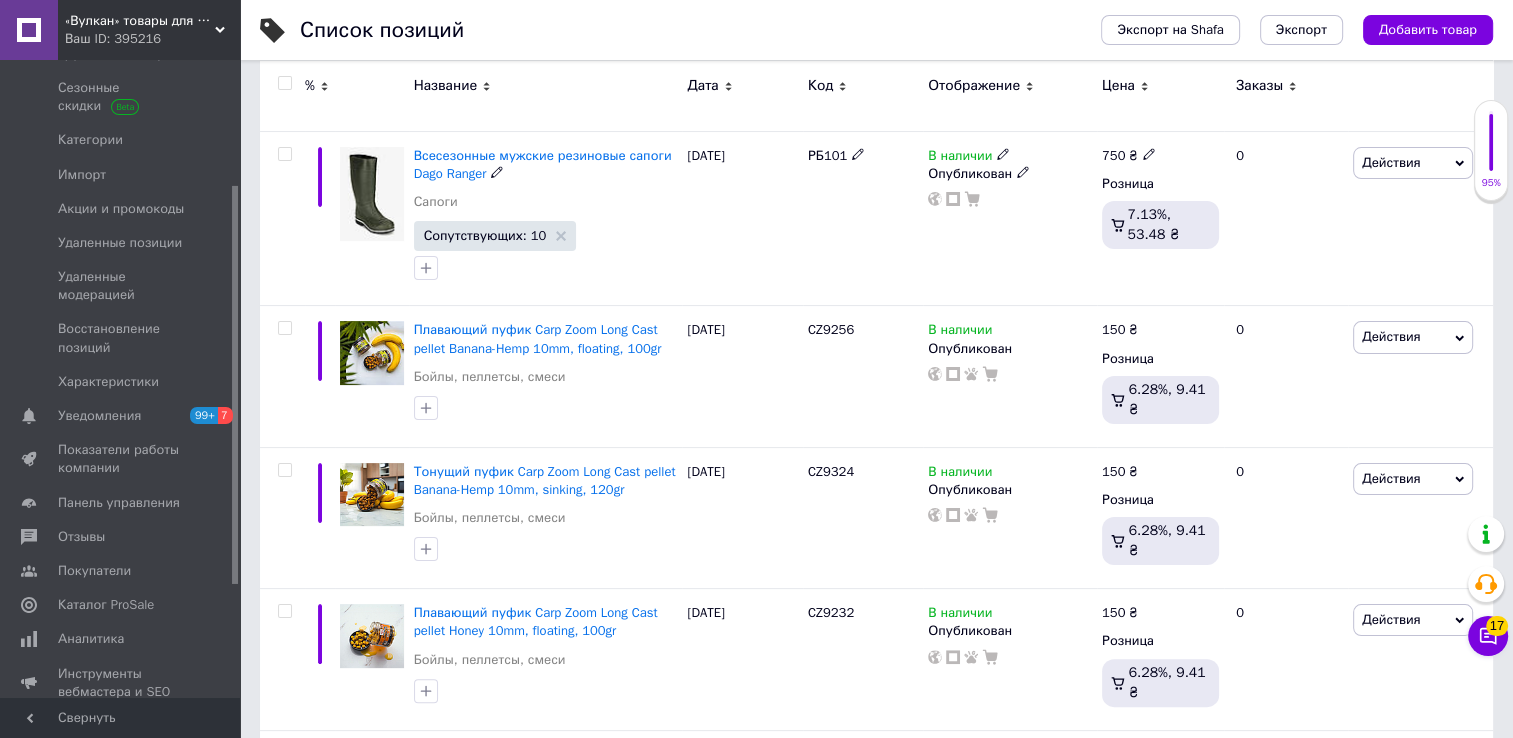 click on "Всесезонные мужские резиновые сапоги Dago Ranger" at bounding box center (543, 164) 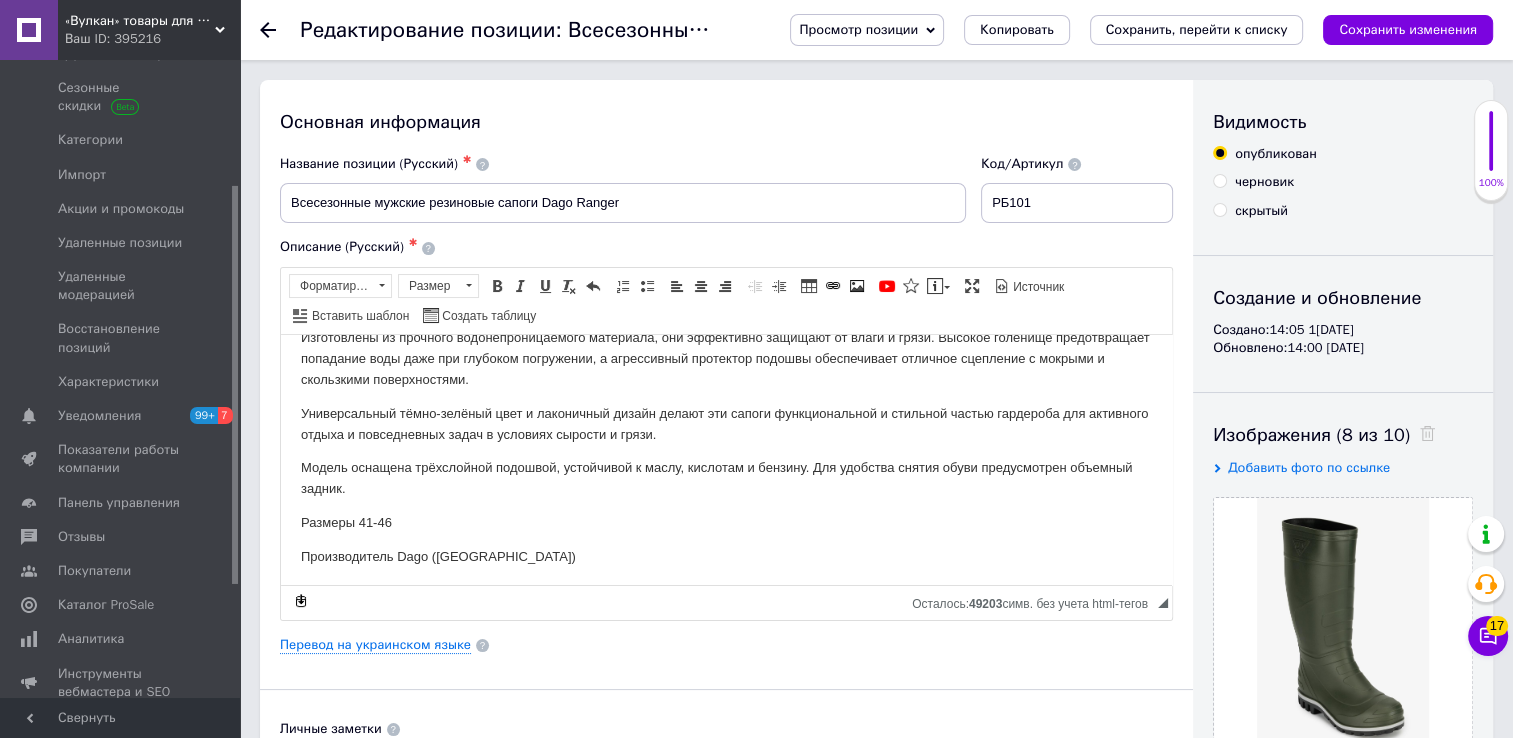 scroll, scrollTop: 88, scrollLeft: 0, axis: vertical 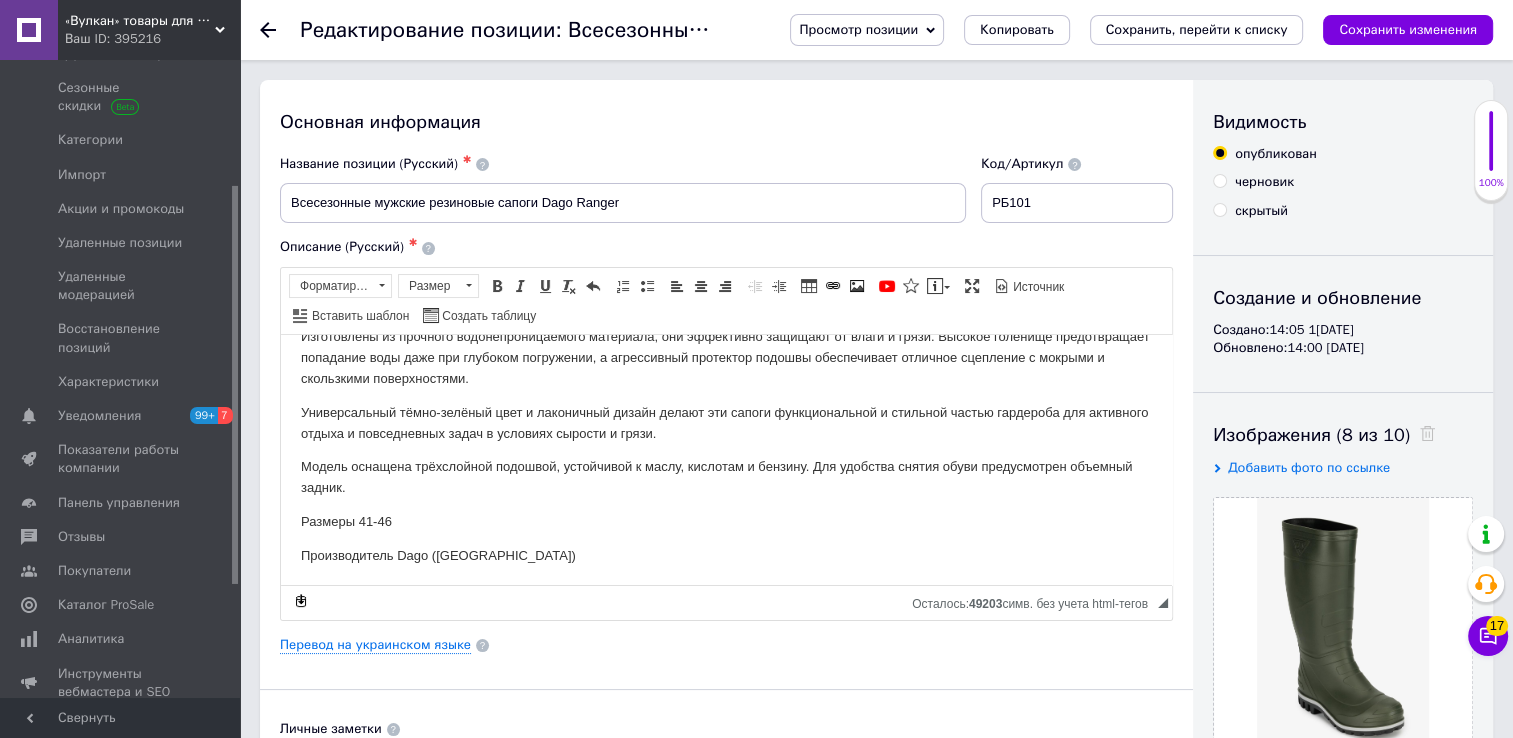 click on "Мужские резиновые сапоги [PERSON_NAME] и практичные мужские резиновые сапоги, идеально подходящие для работы, охоты, рыбалки или прогулок в дождливую погоду. Изготовлены из прочного водонепроницаемого материала, они эффективно защищают от влаги и грязи. Высокое голенище предотвращает попадание воды даже при глубоком погружении, а агрессивный протектор подошвы обеспечивает отличное сцепление с мокрыми и скользкими поверхностями. Размеры 41-46 Производитель Dago ([GEOGRAPHIC_DATA])" at bounding box center (726, 416) 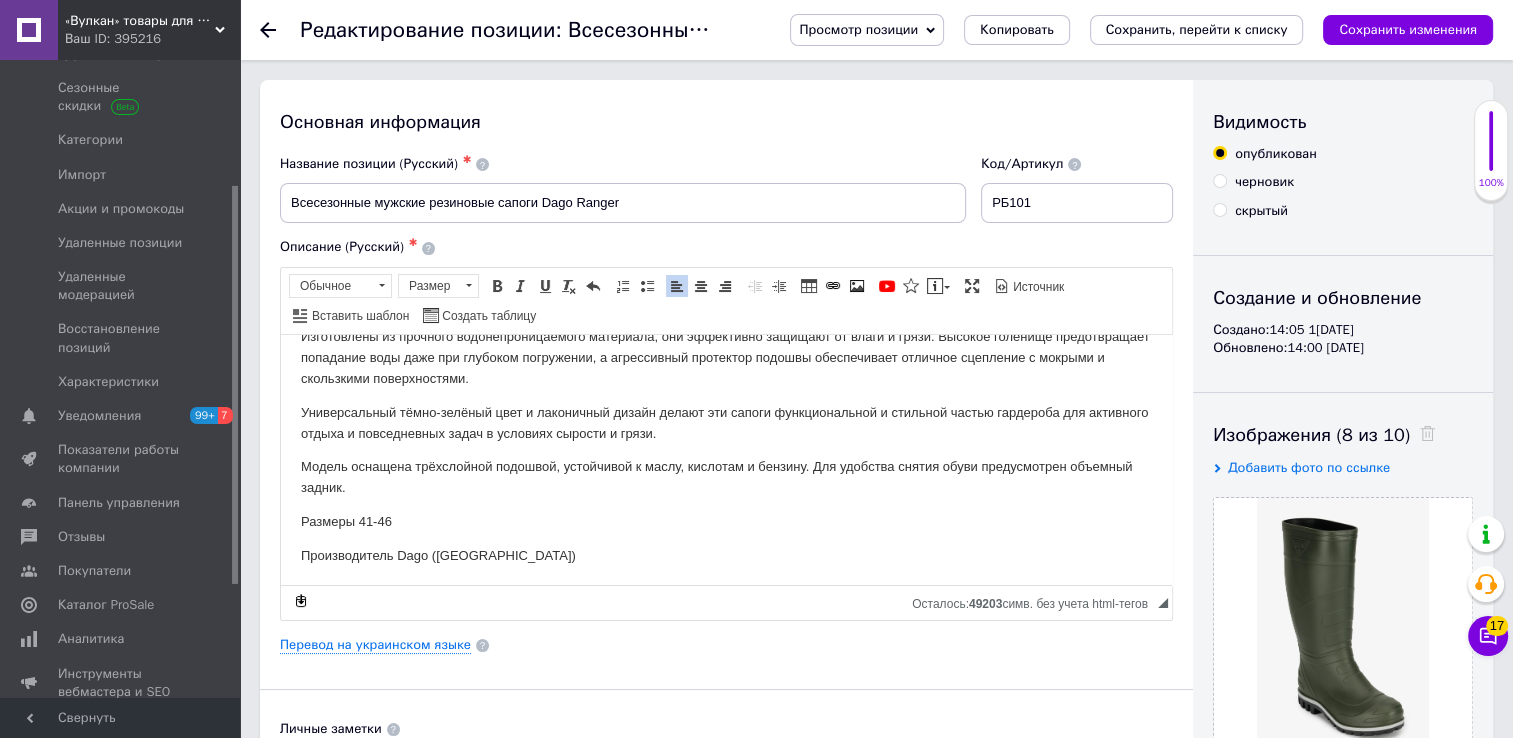 scroll, scrollTop: 100, scrollLeft: 0, axis: vertical 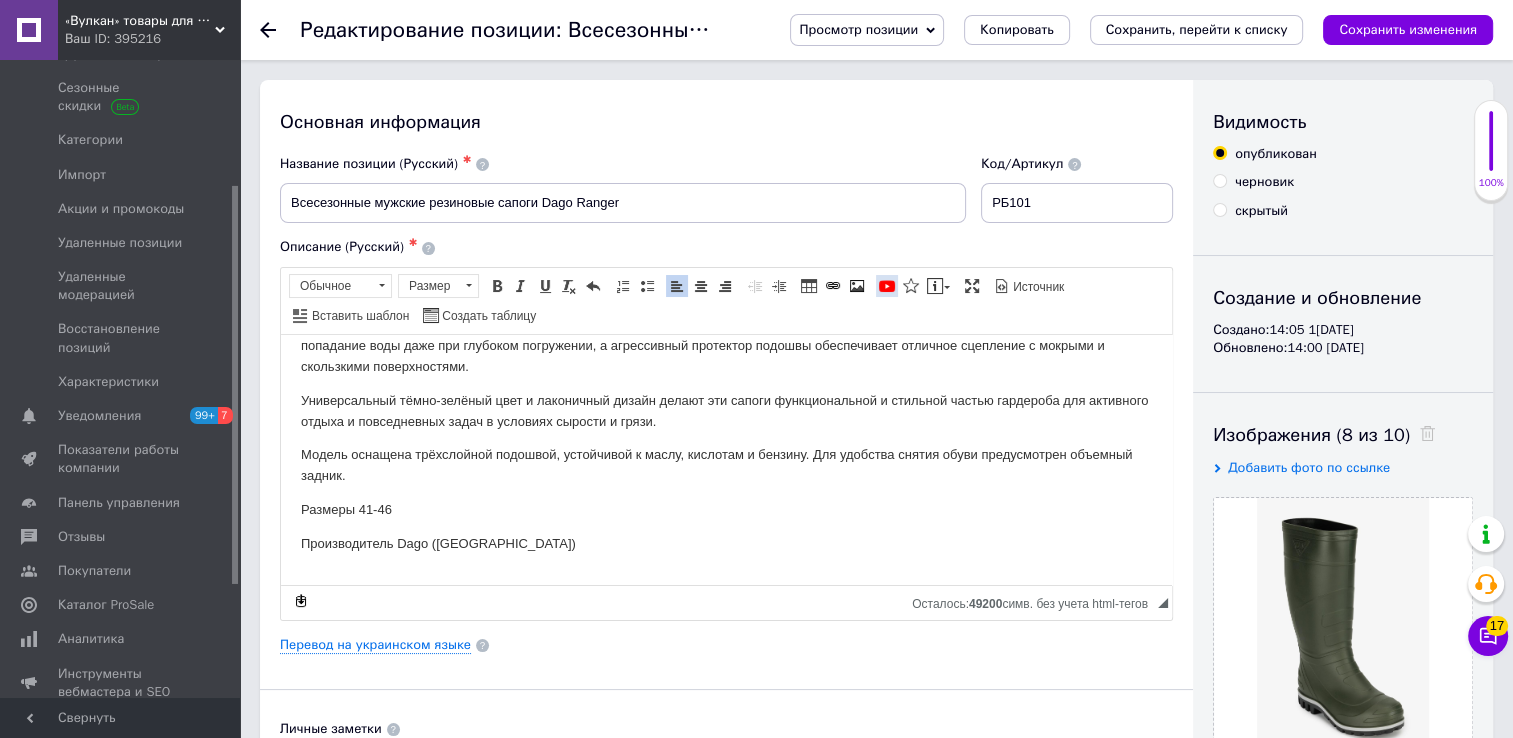 click at bounding box center (887, 286) 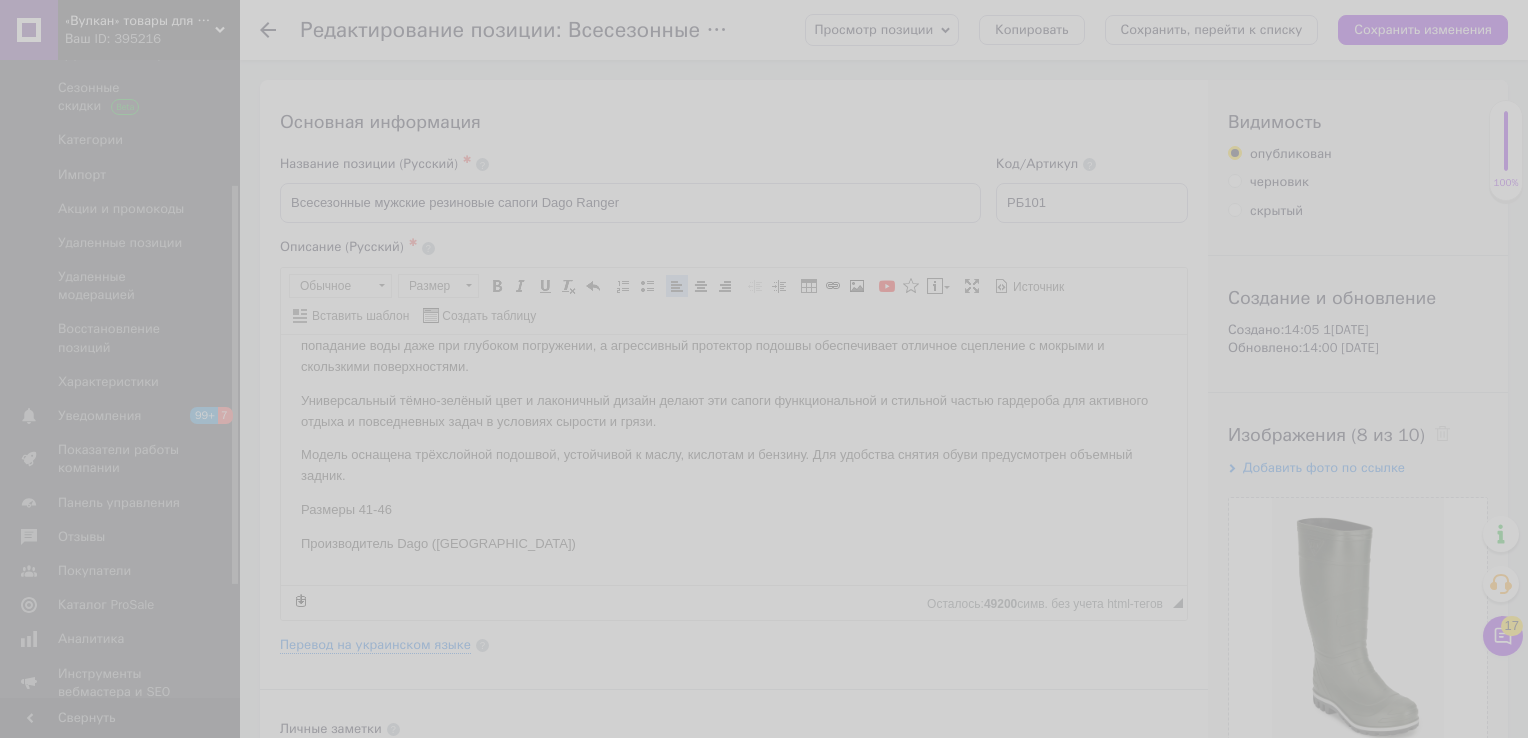 paste on "[URL][DOMAIN_NAME]" 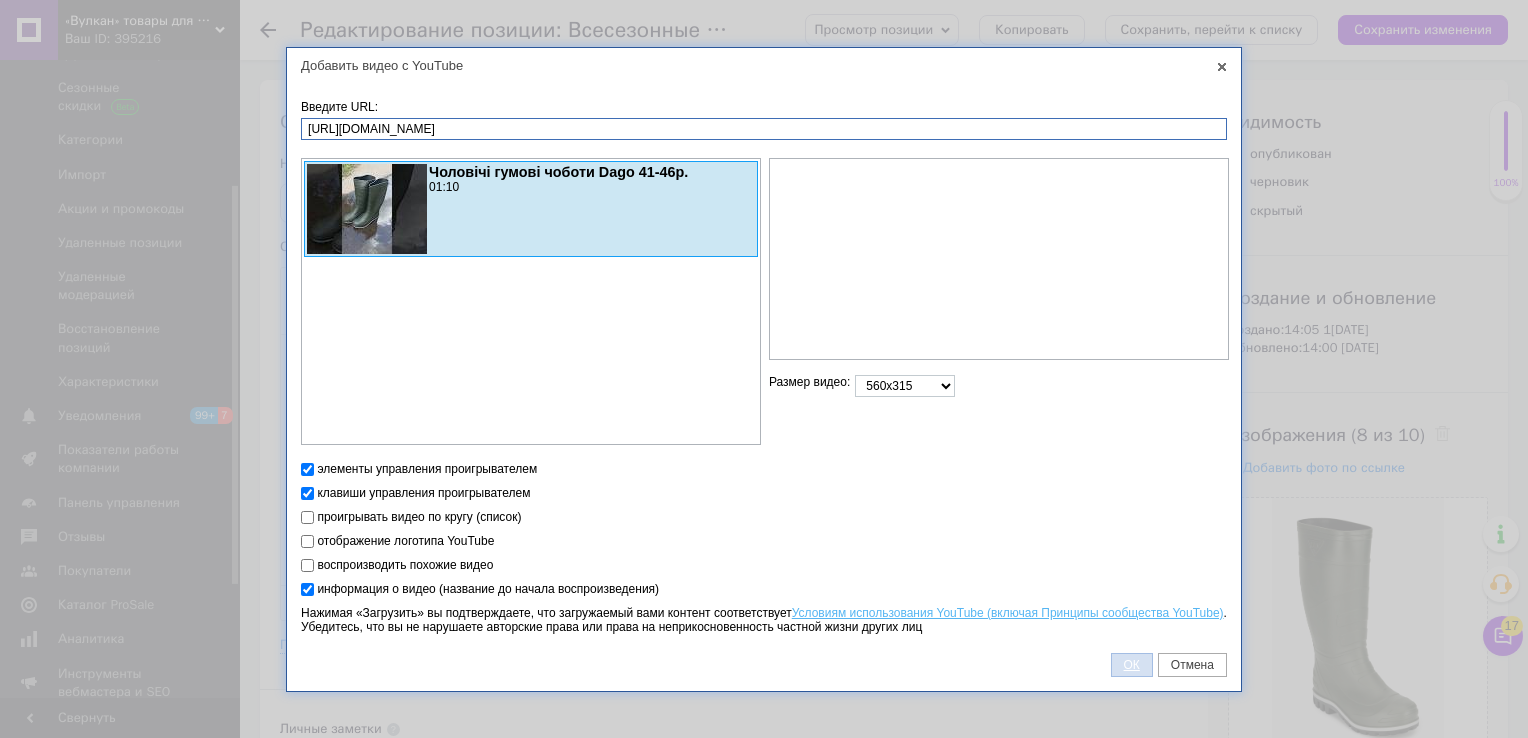 type on "[URL][DOMAIN_NAME]" 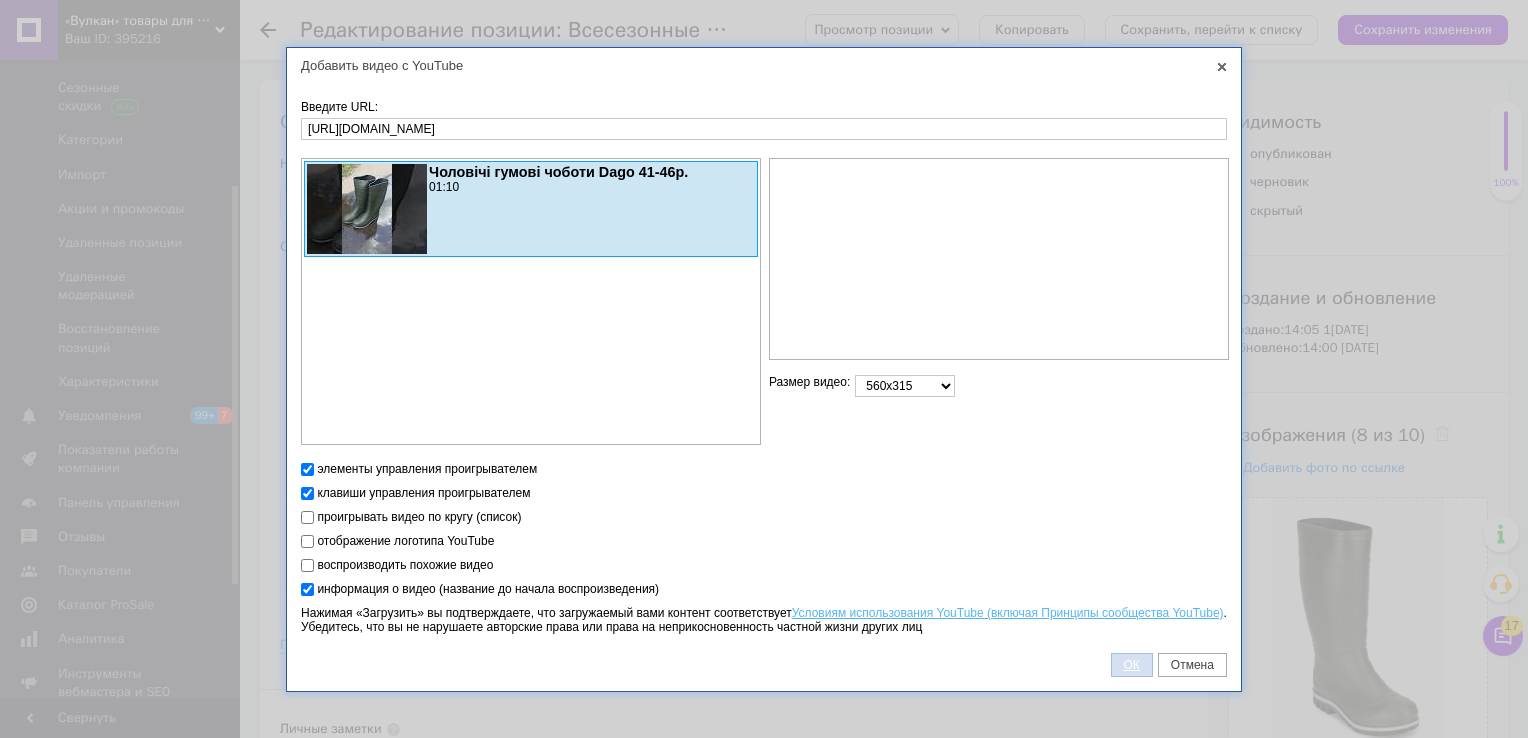 click on "ОК" at bounding box center [1132, 665] 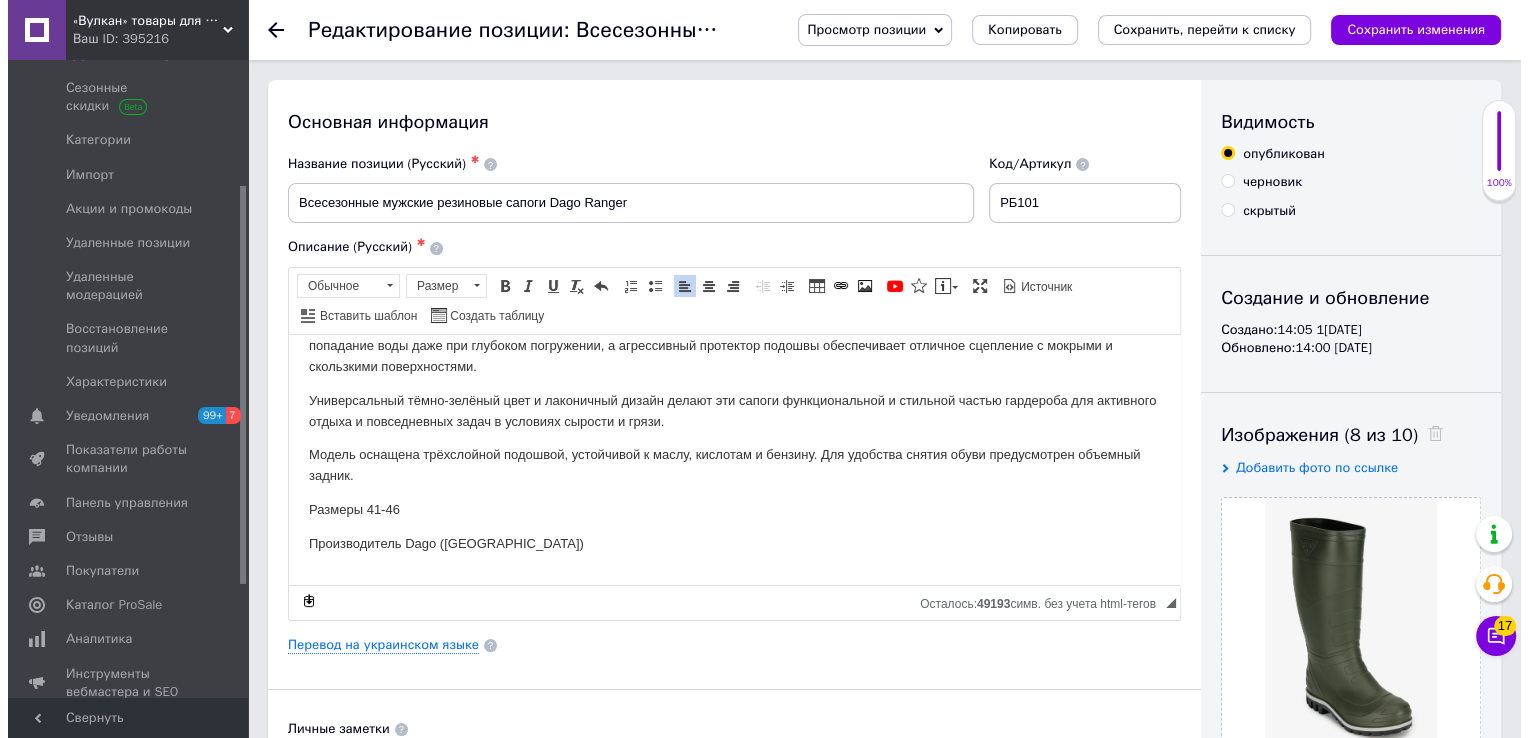 scroll, scrollTop: 400, scrollLeft: 0, axis: vertical 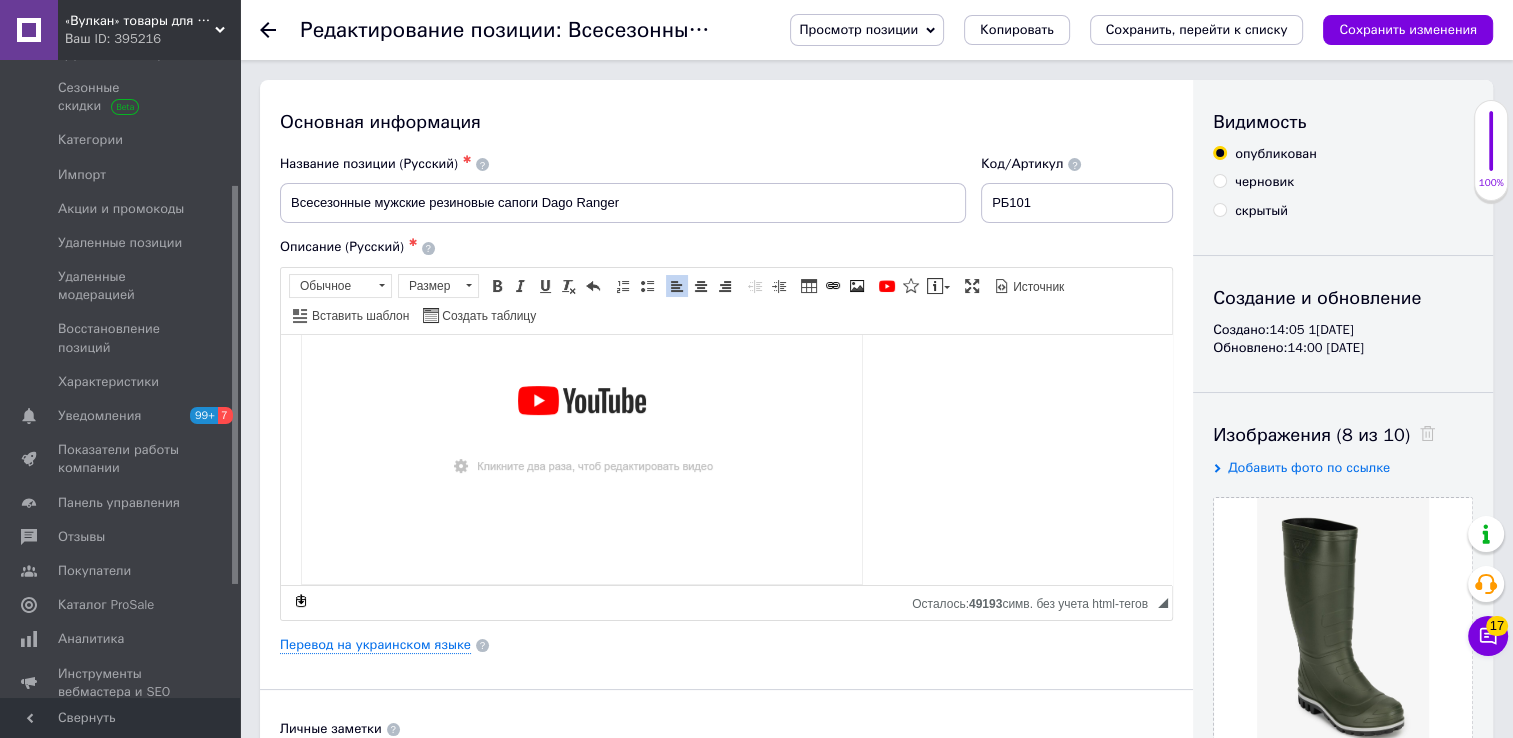 drag, startPoint x: 705, startPoint y: 285, endPoint x: 705, endPoint y: 330, distance: 45 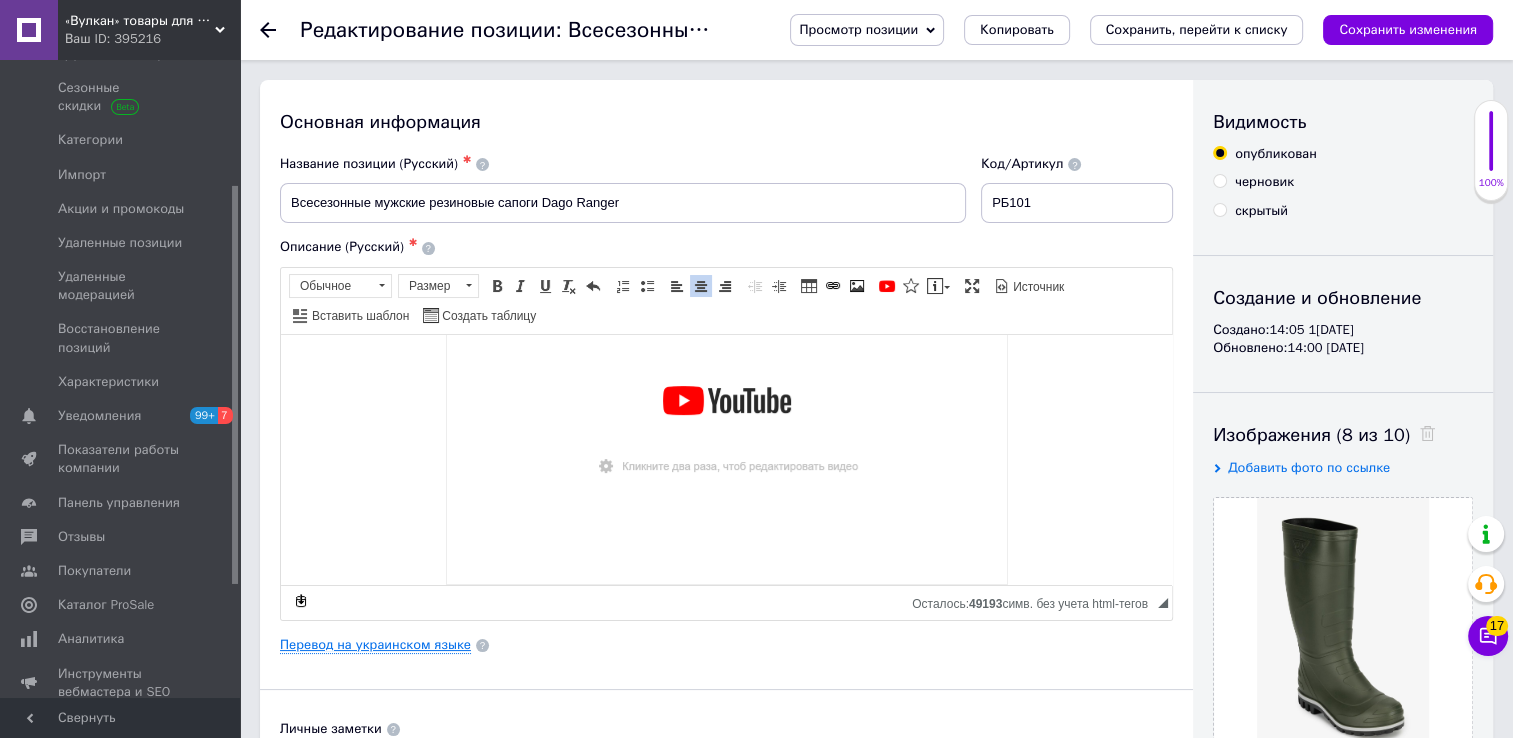click on "Перевод на украинском языке" at bounding box center (375, 645) 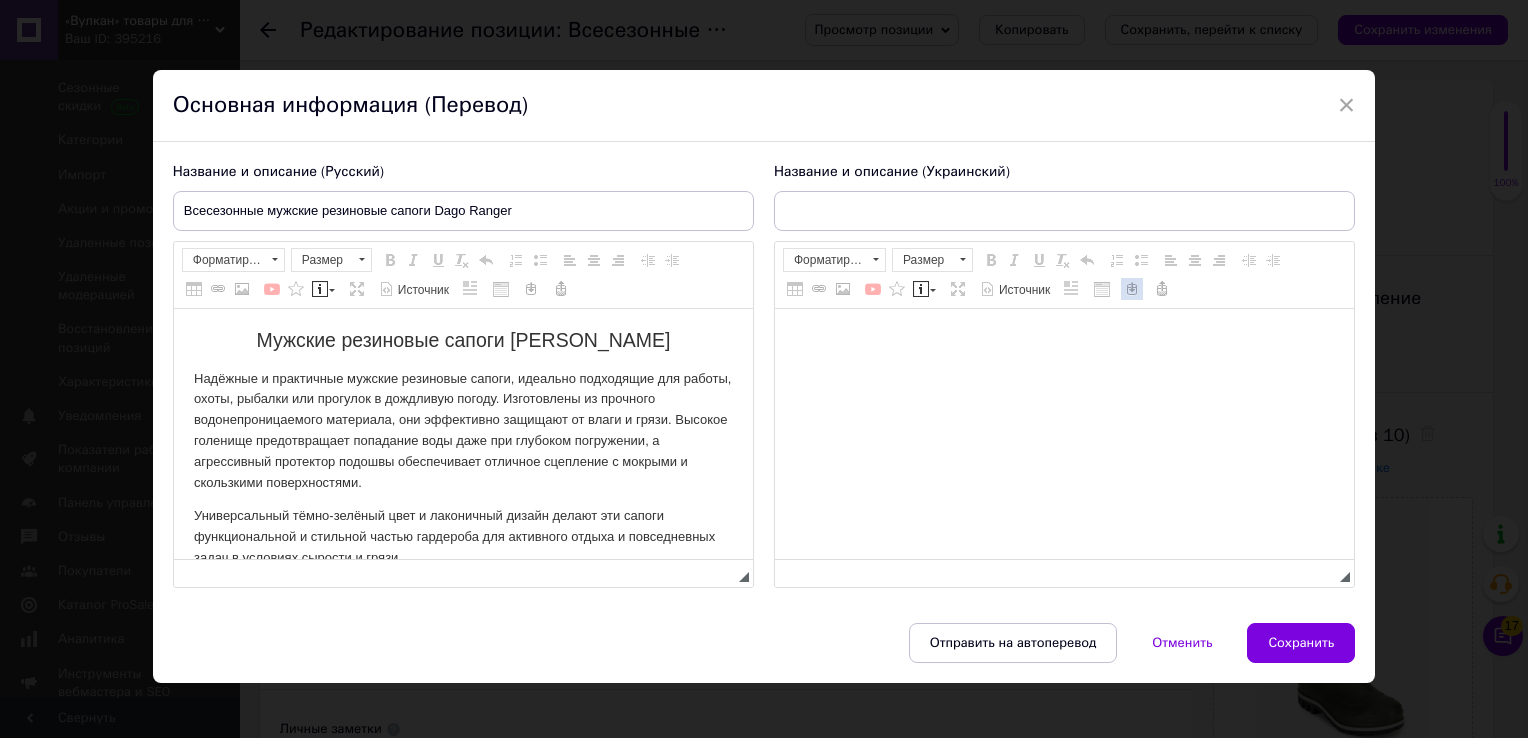 scroll, scrollTop: 0, scrollLeft: 0, axis: both 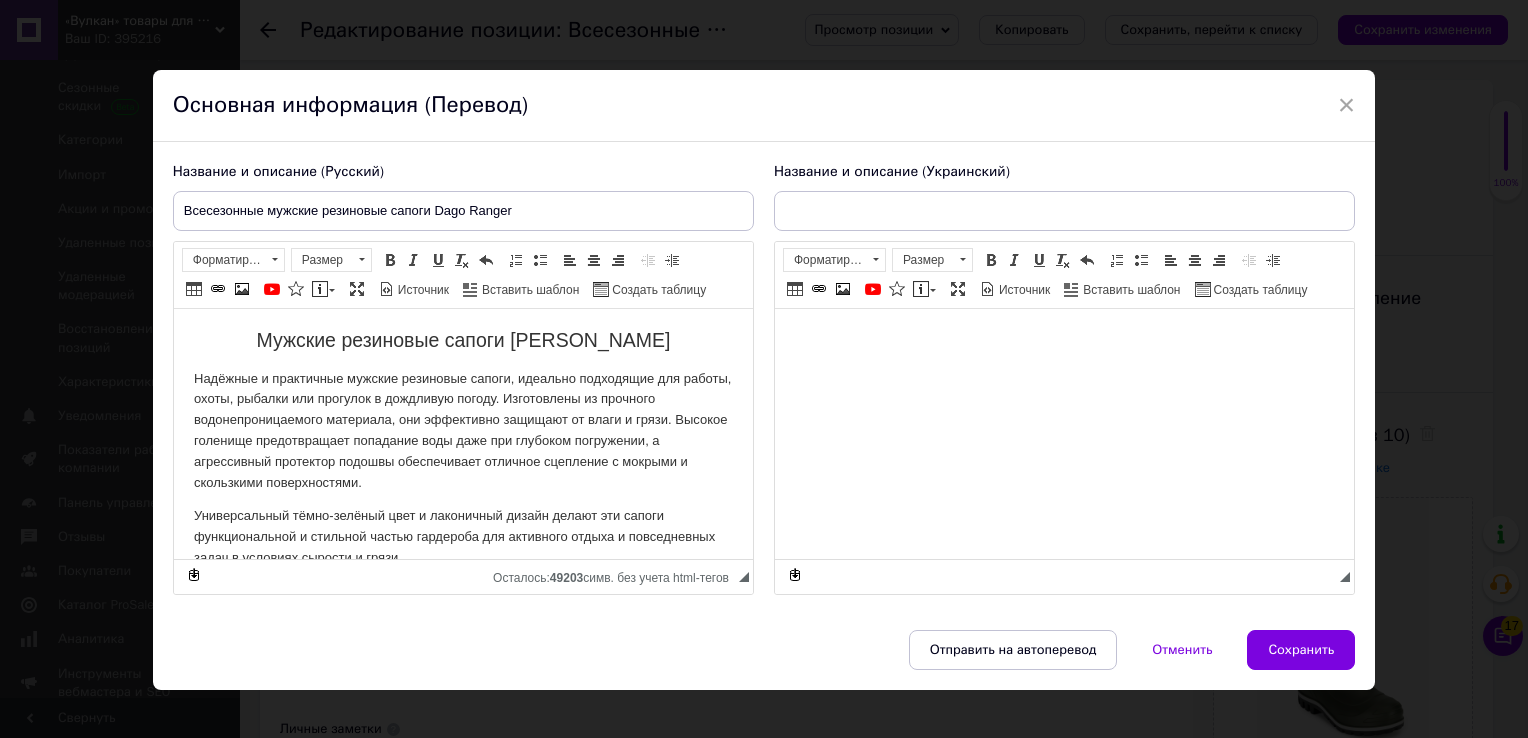 type on "Всесезонні чоловічі гумові чоботи Dago Ranger" 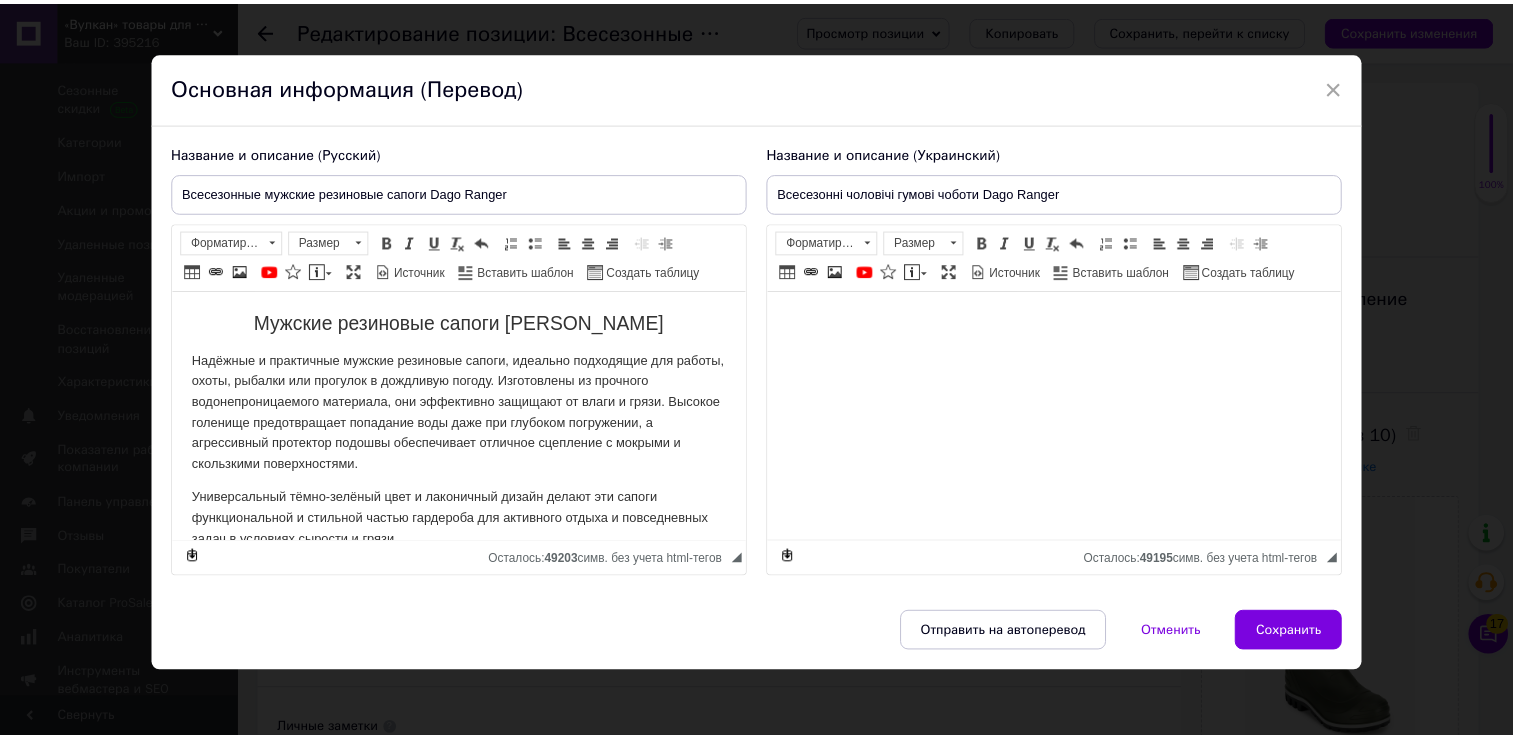 scroll, scrollTop: 19, scrollLeft: 0, axis: vertical 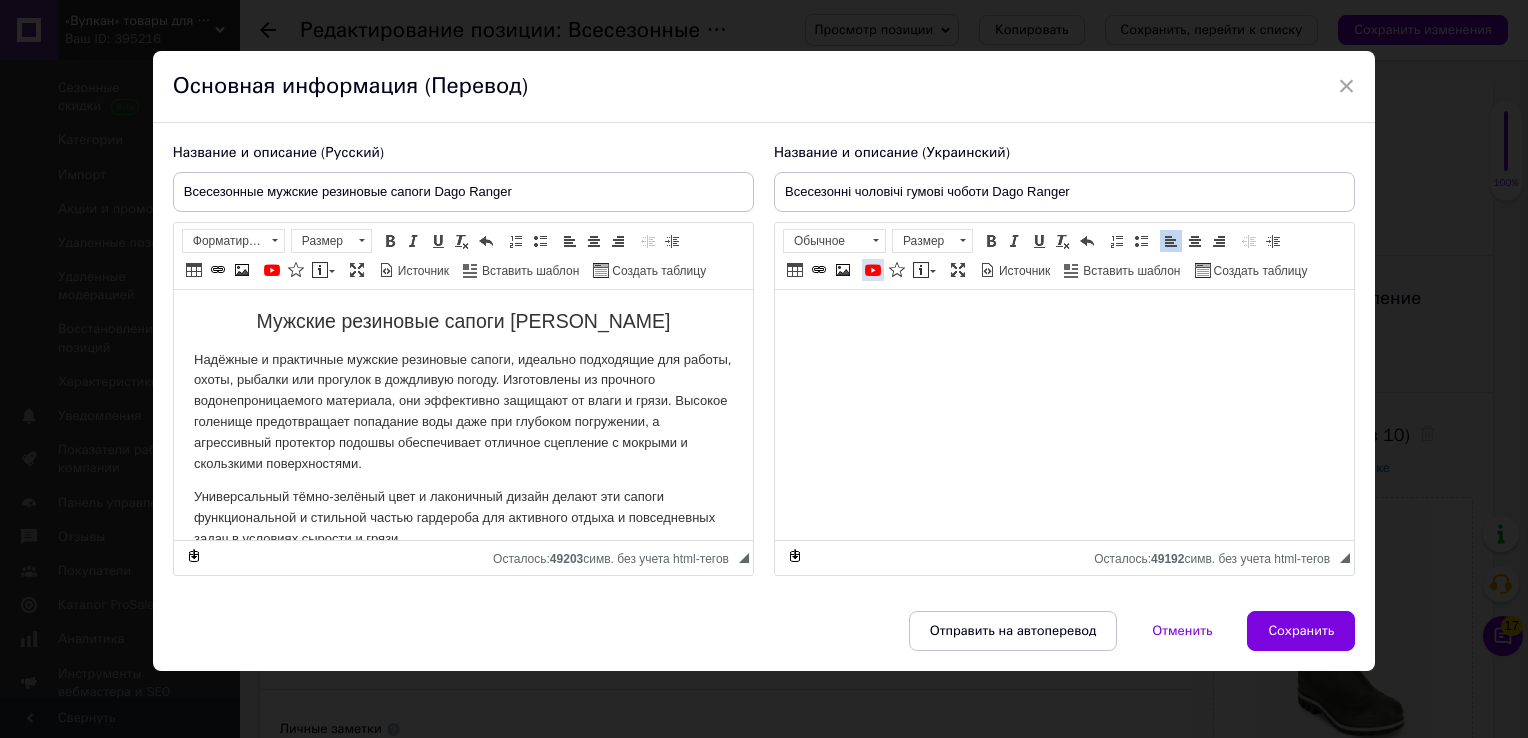 click at bounding box center (873, 270) 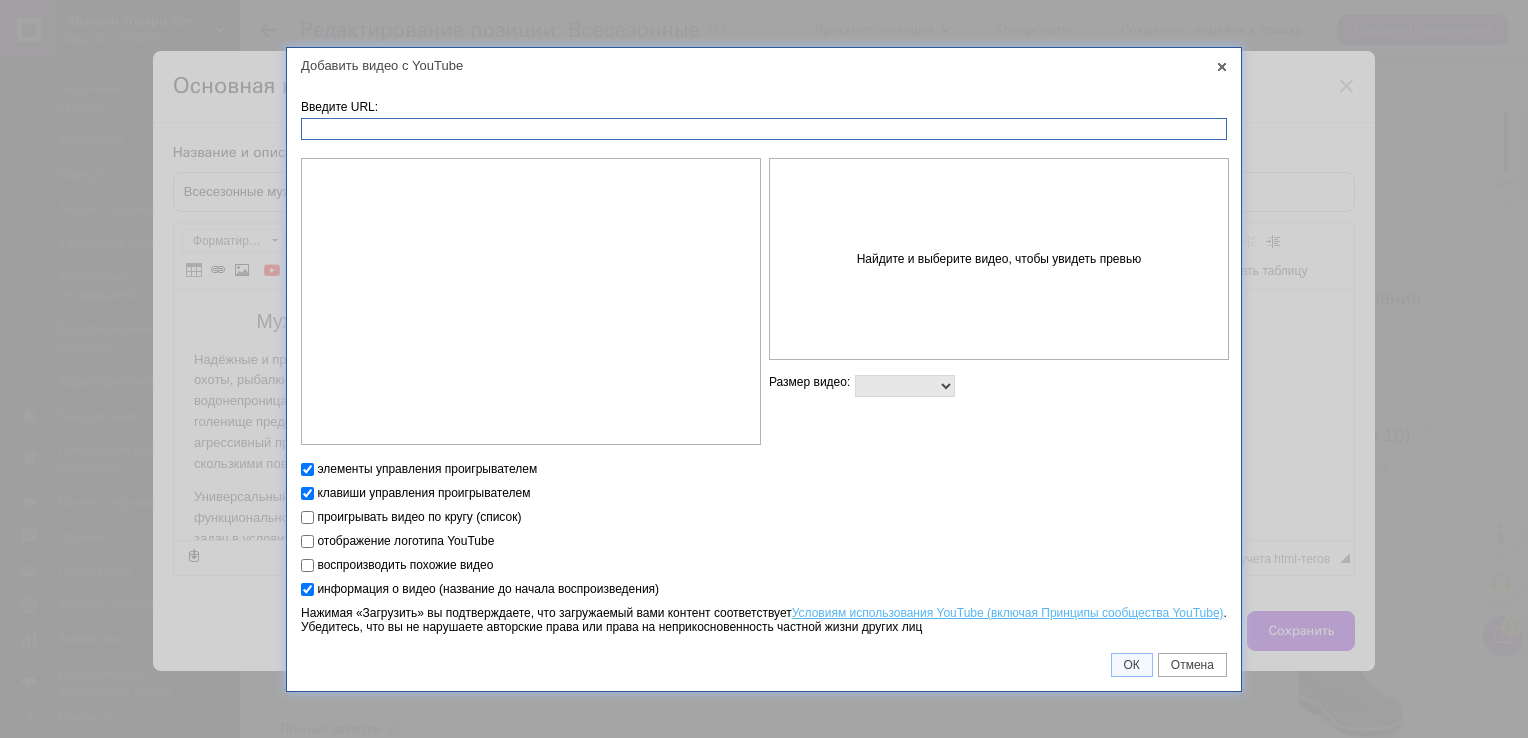 paste on "[URL][DOMAIN_NAME]" 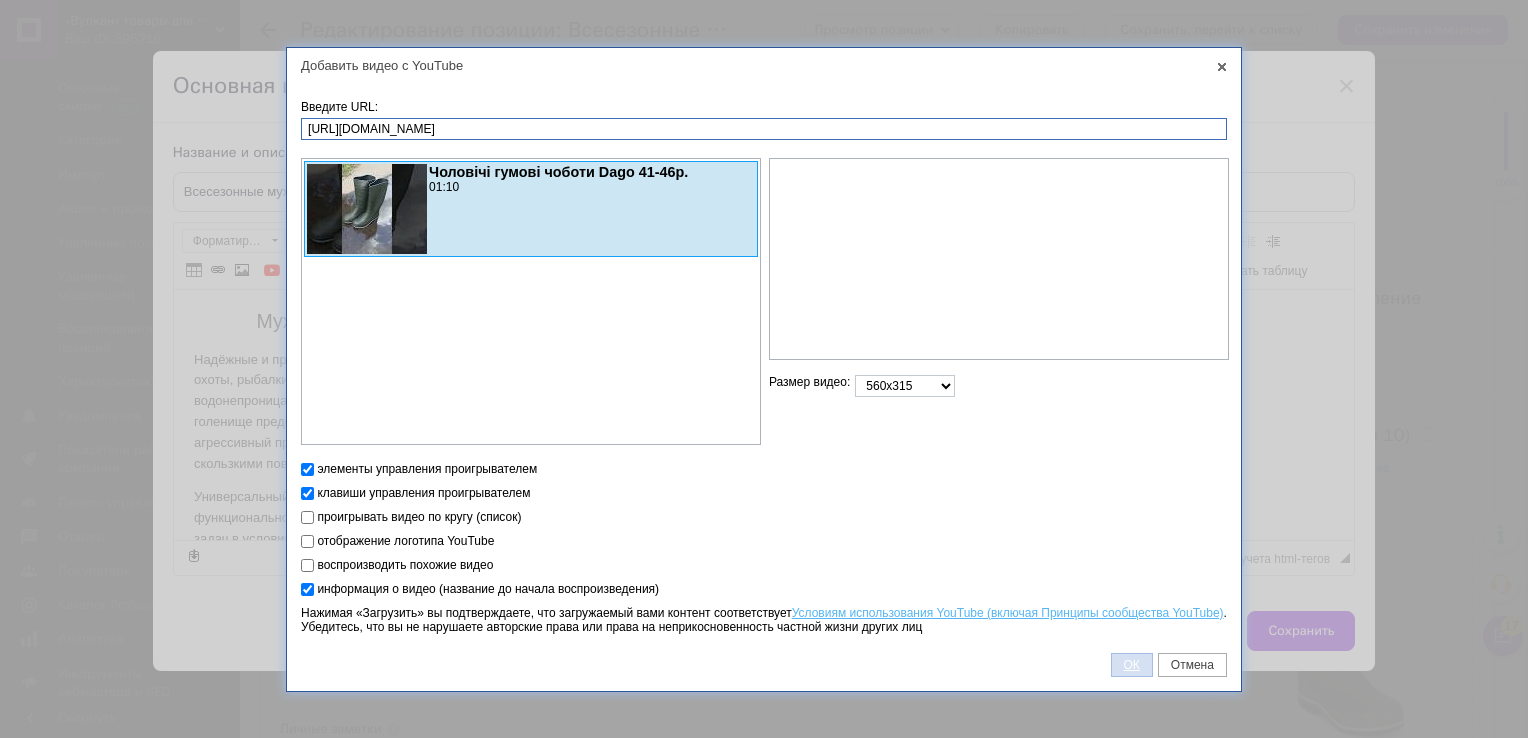 type on "[URL][DOMAIN_NAME]" 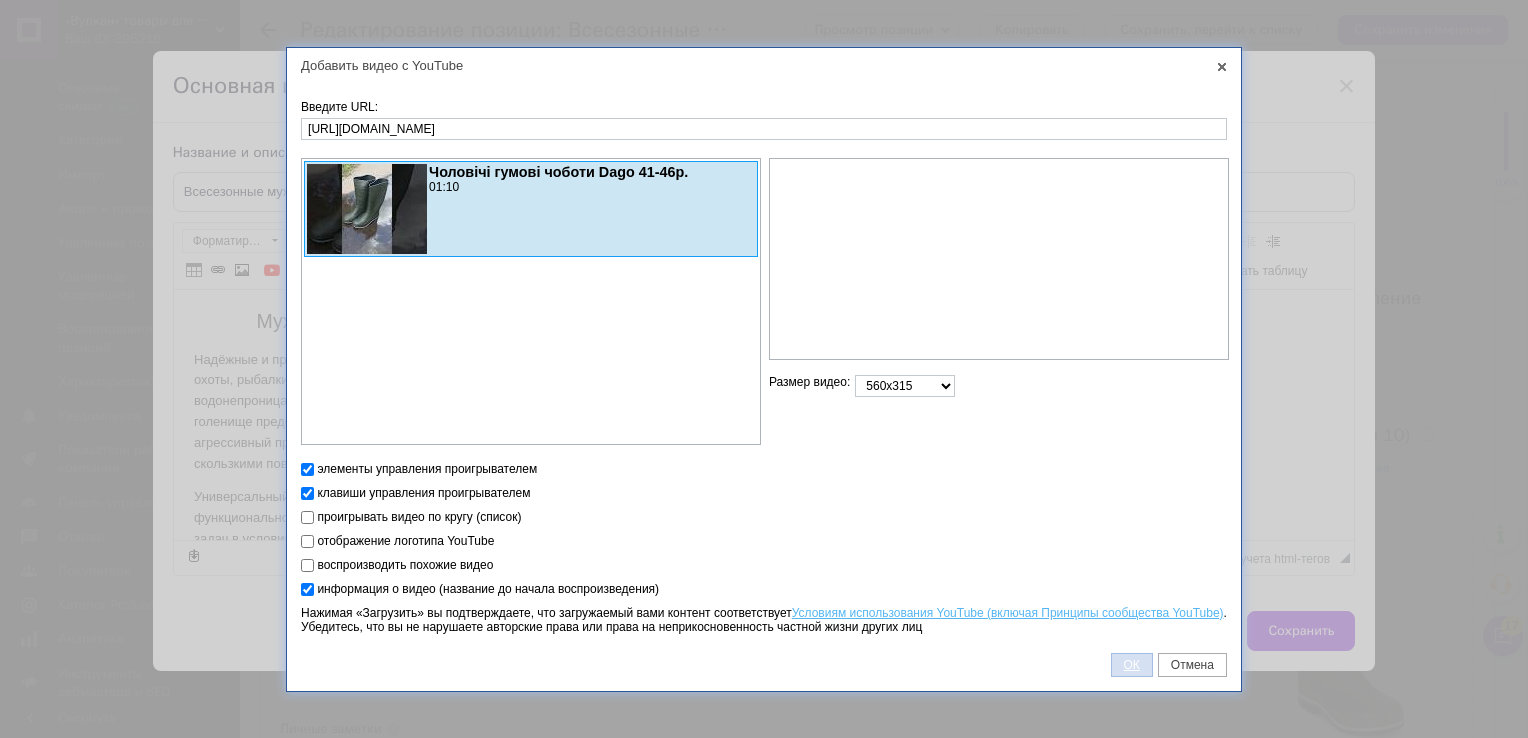 click on "ОК" at bounding box center (1132, 665) 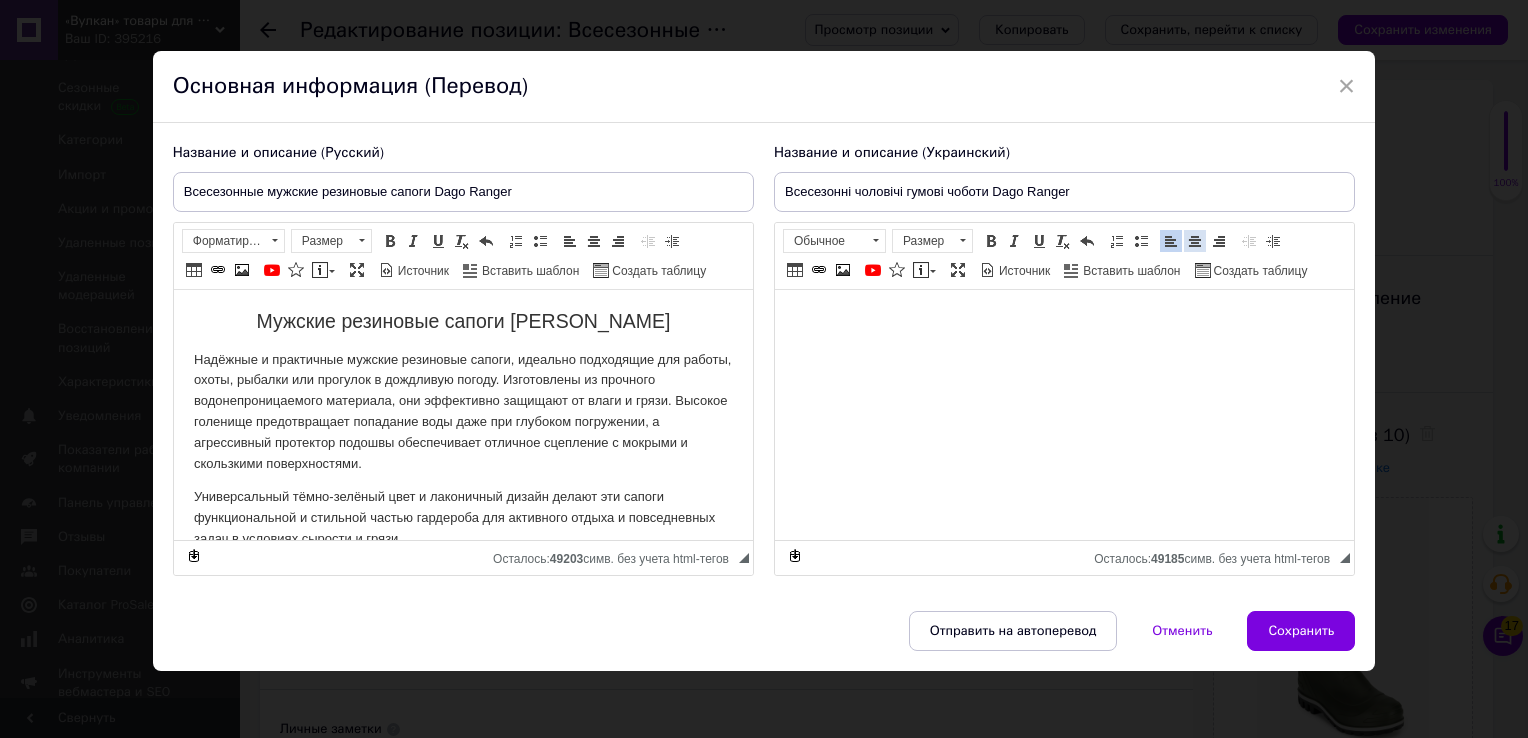 click at bounding box center [1195, 241] 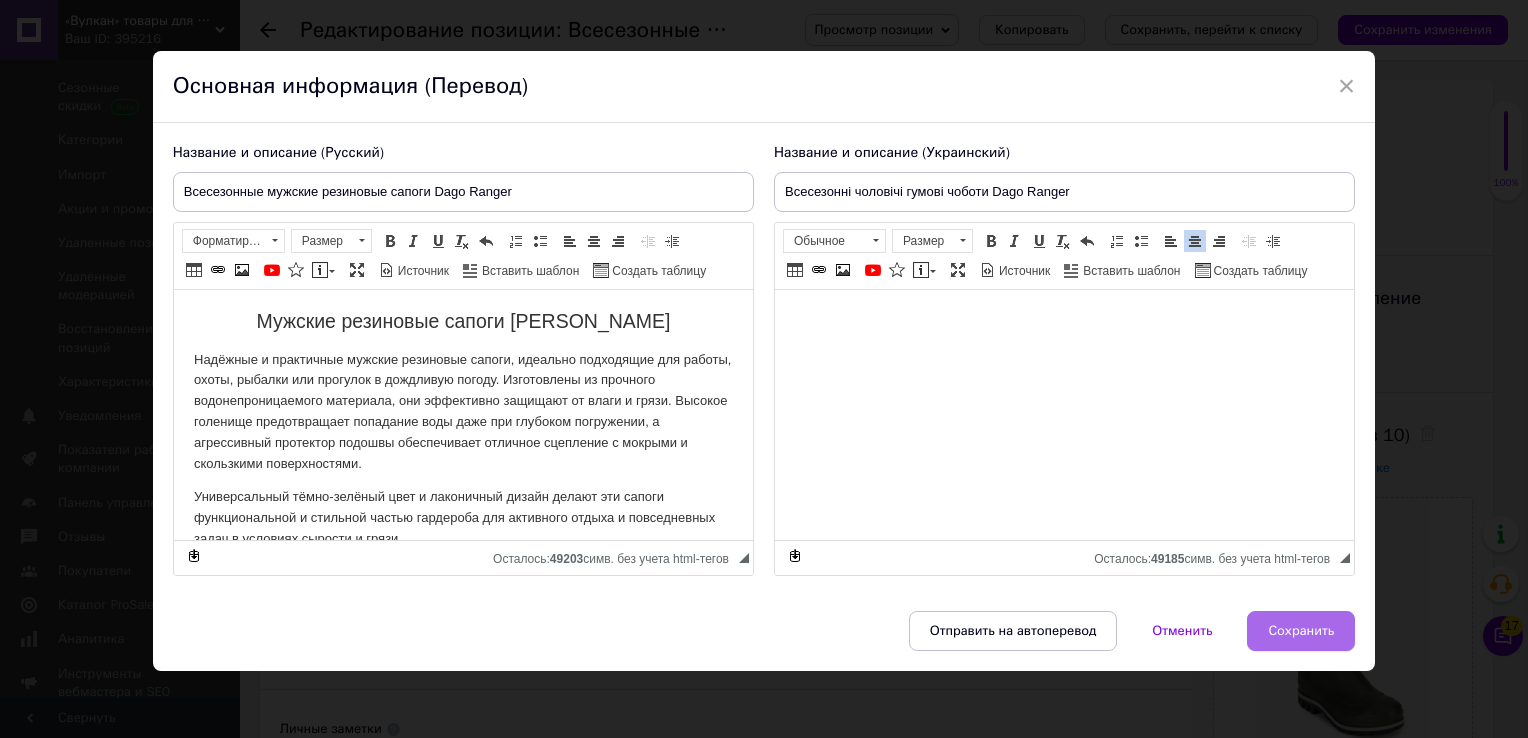 click on "Сохранить" at bounding box center [1301, 631] 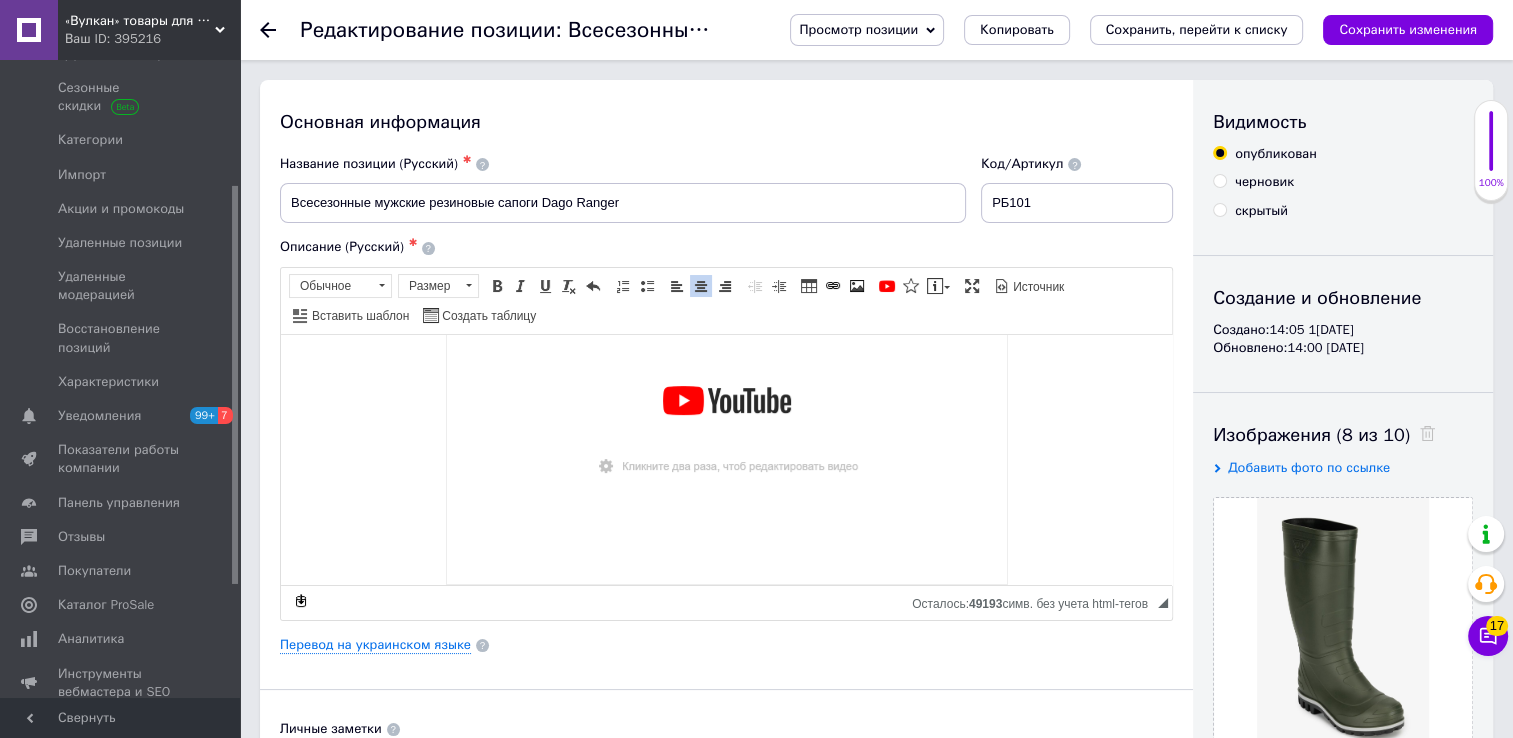 click on "Сохранить, перейти к списку" at bounding box center (1197, 29) 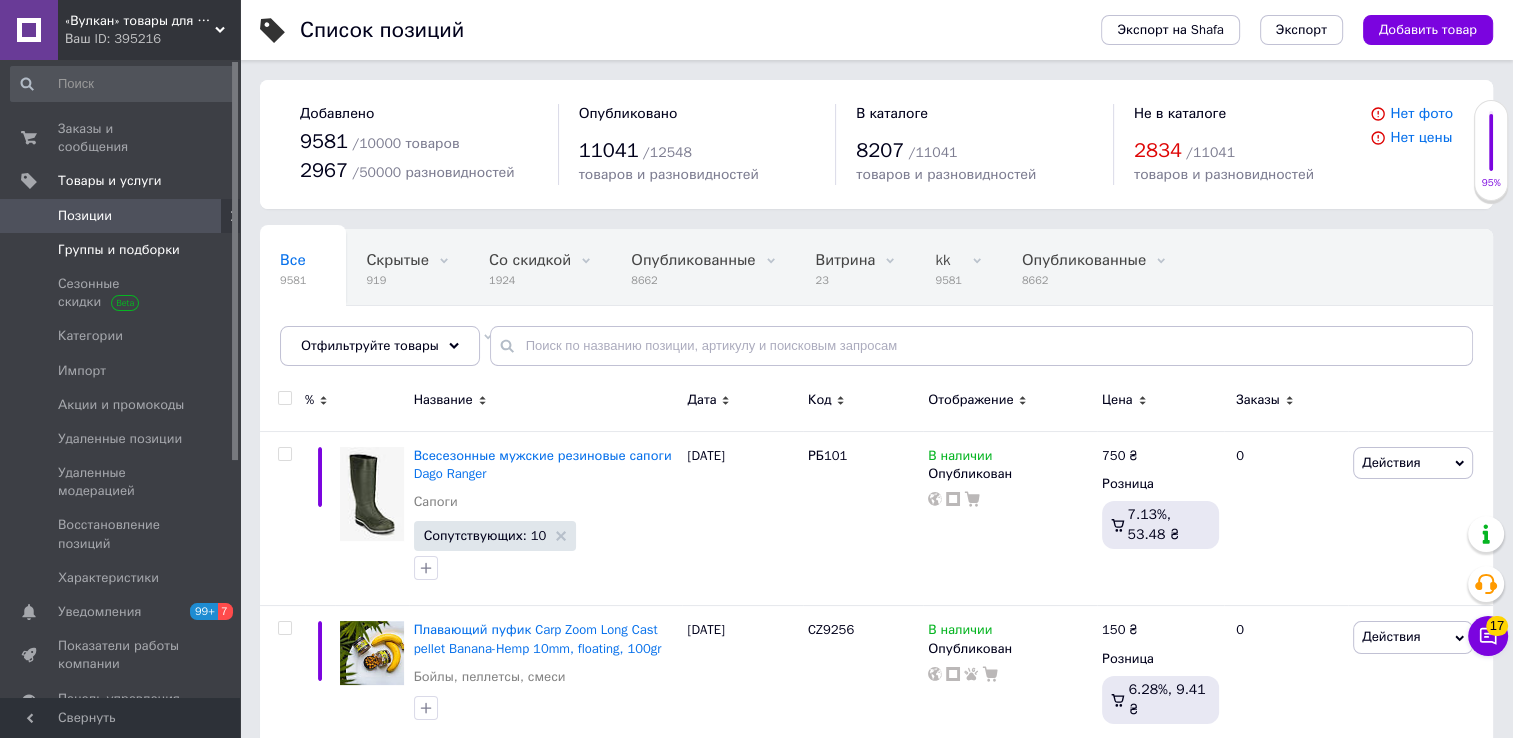 scroll, scrollTop: 0, scrollLeft: 0, axis: both 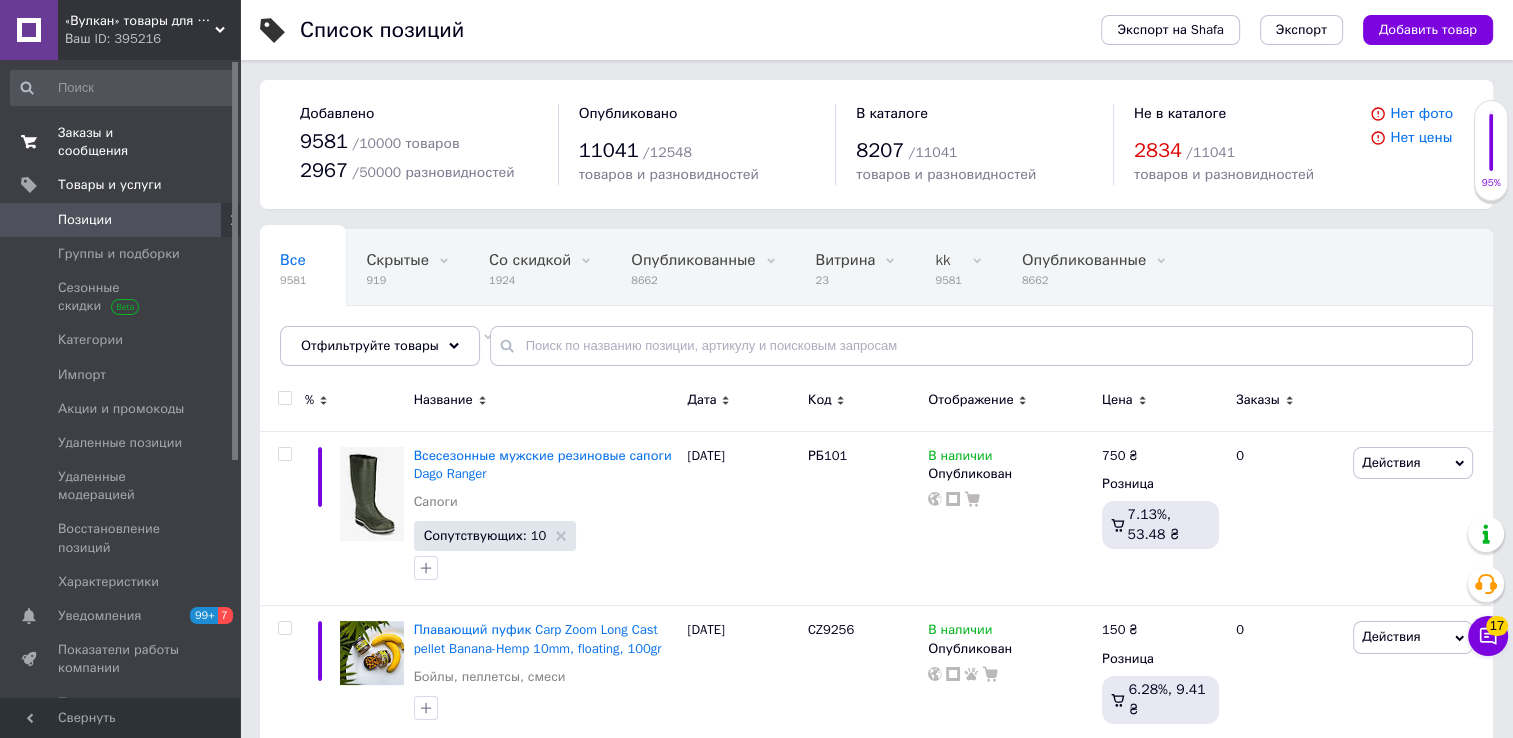 click on "Заказы и сообщения" at bounding box center (121, 142) 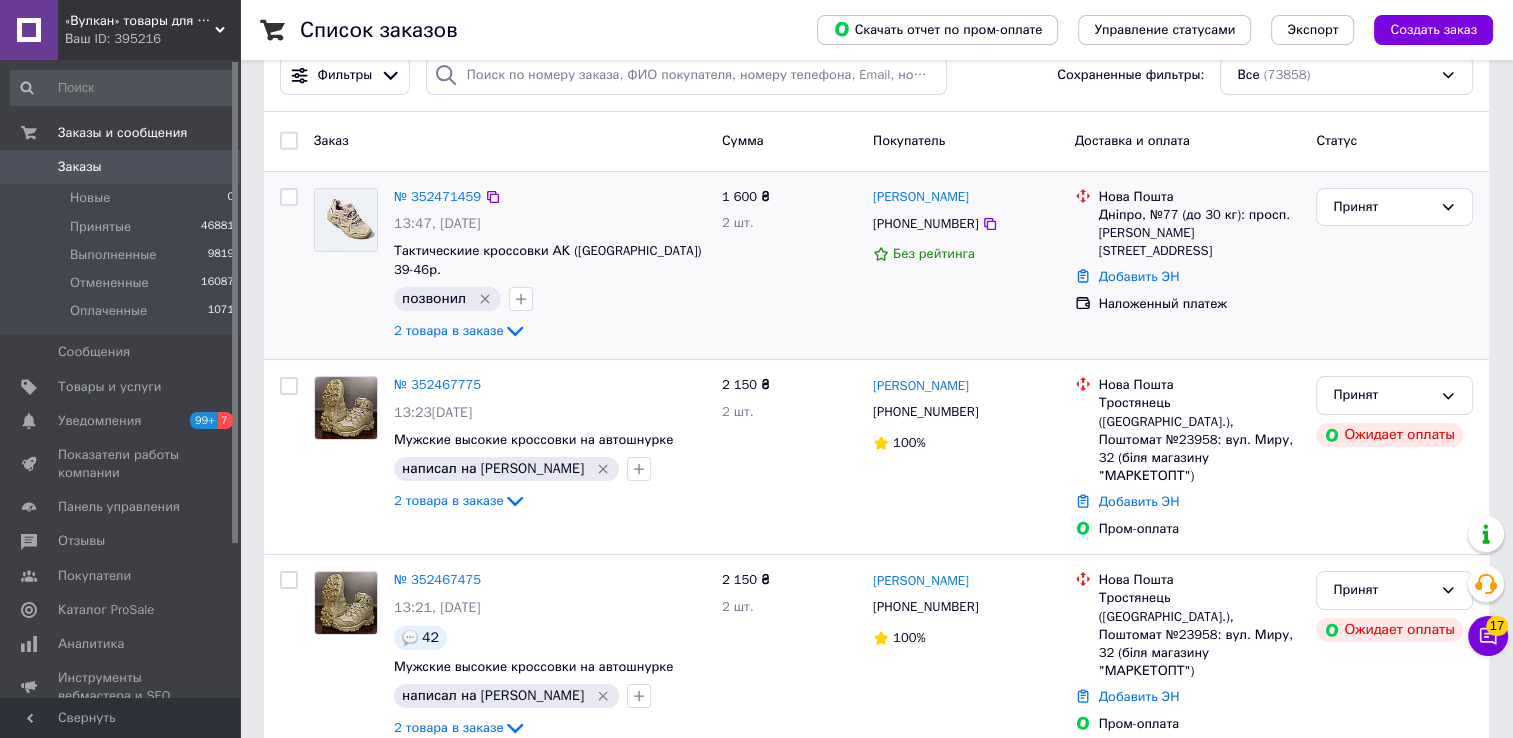 scroll, scrollTop: 200, scrollLeft: 0, axis: vertical 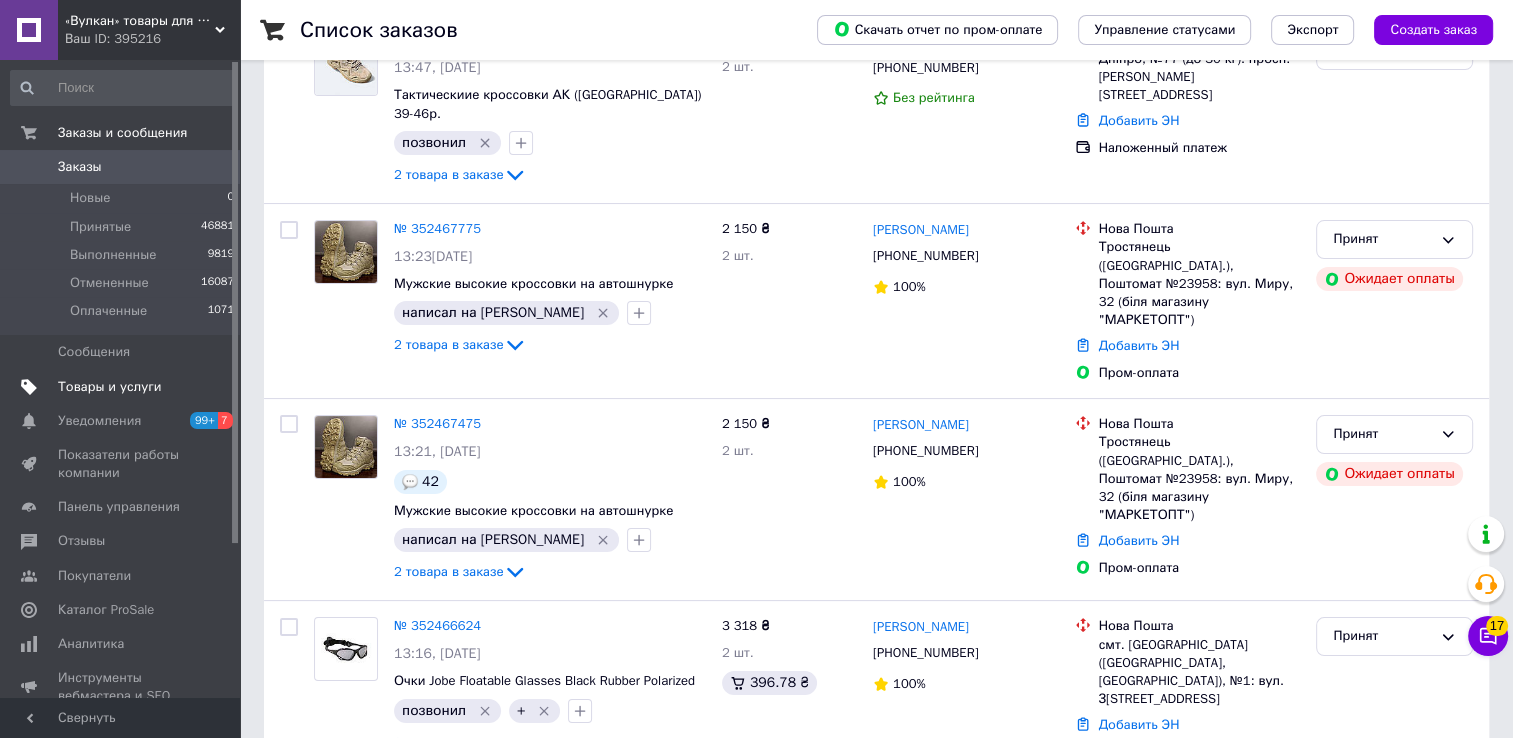 click on "Товары и услуги" at bounding box center (110, 387) 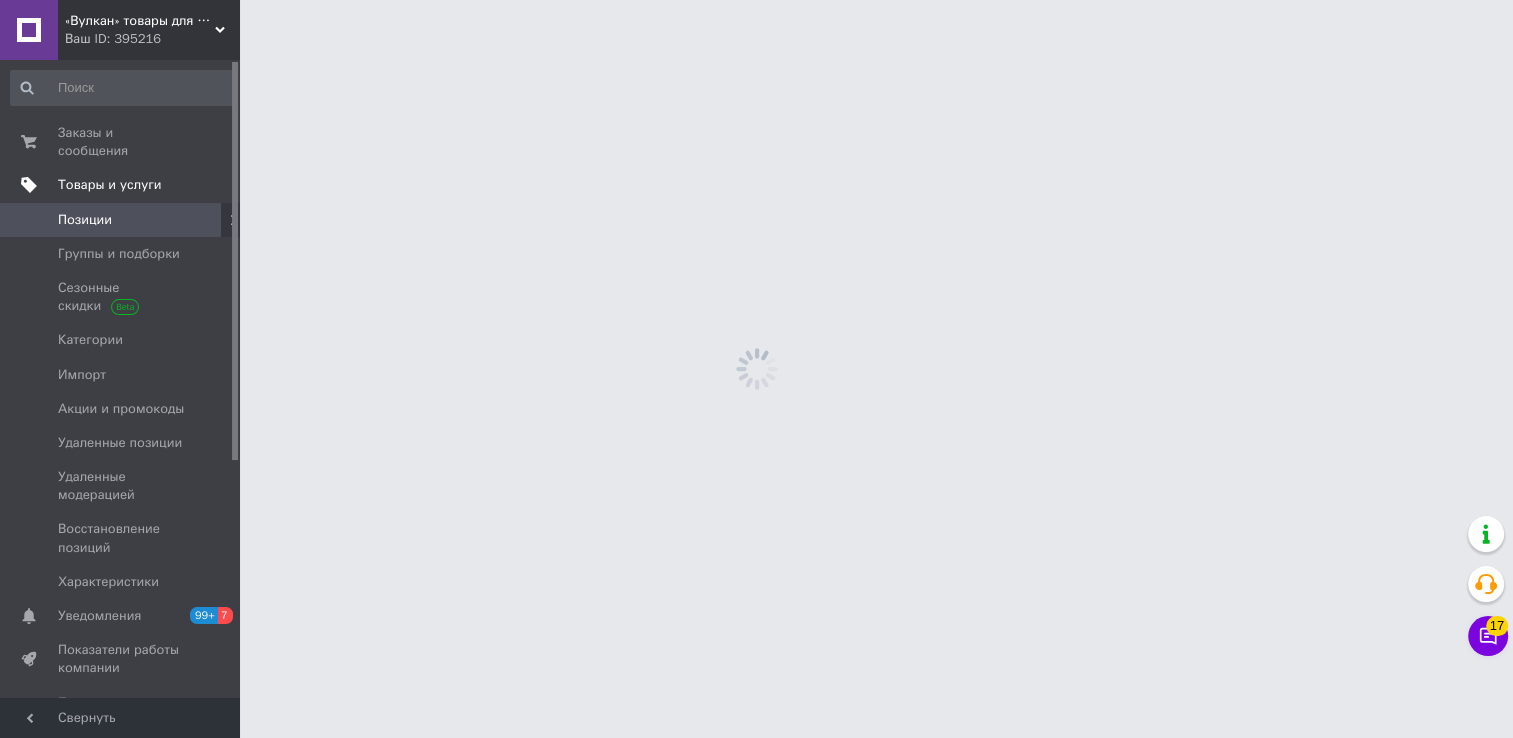 scroll, scrollTop: 0, scrollLeft: 0, axis: both 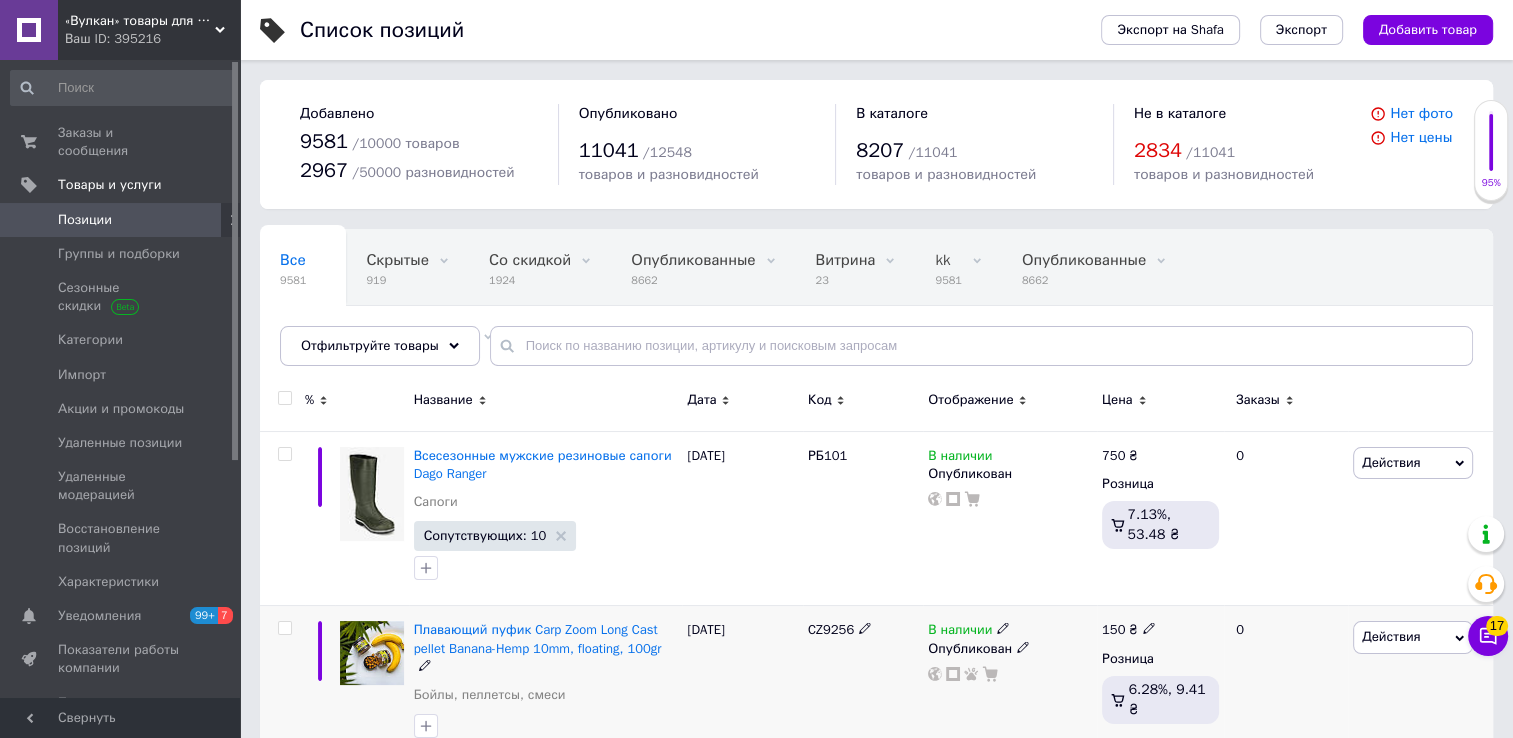 click on "[DATE]" at bounding box center [742, 685] 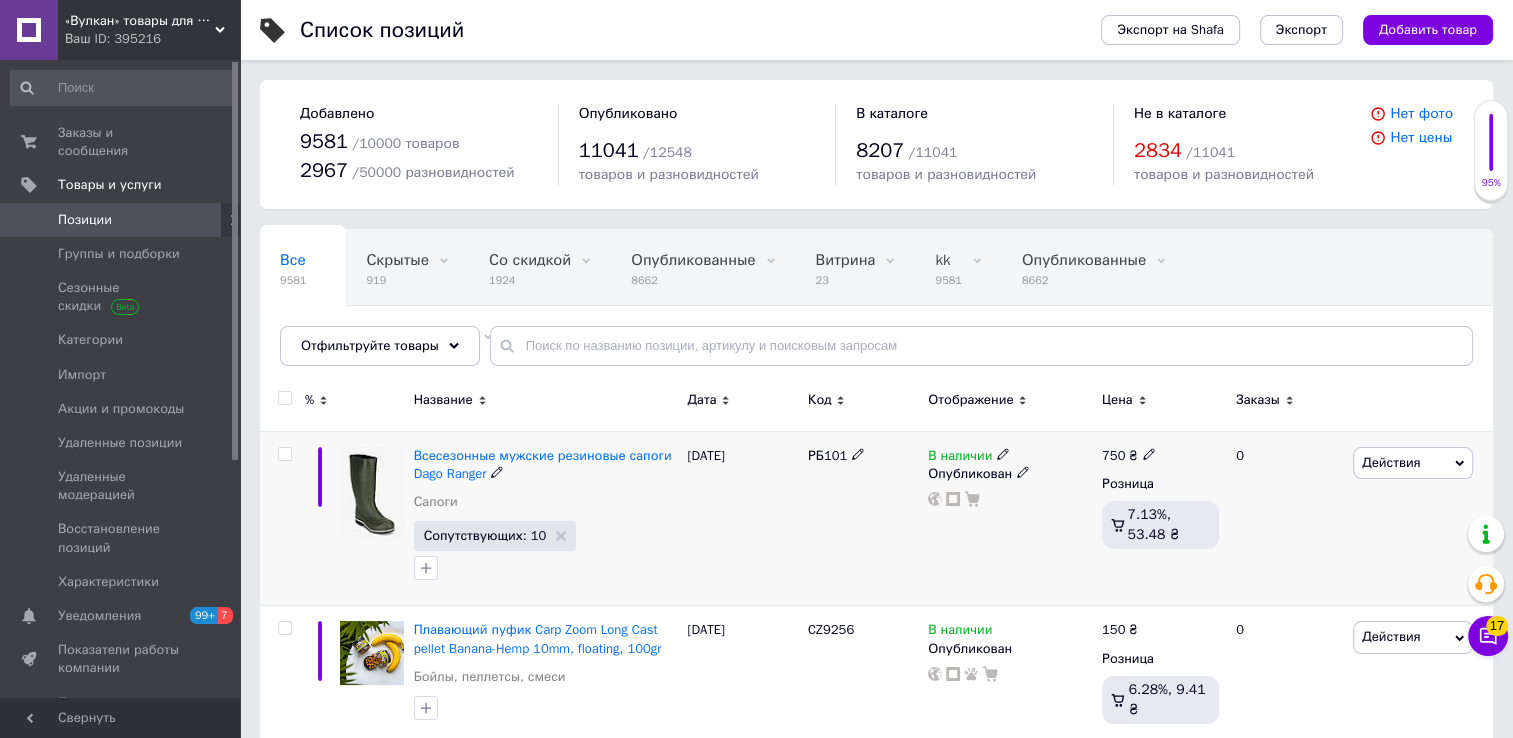 click on "Всесезонные мужские резиновые сапоги Dago Ranger Сапоги" at bounding box center [546, 484] 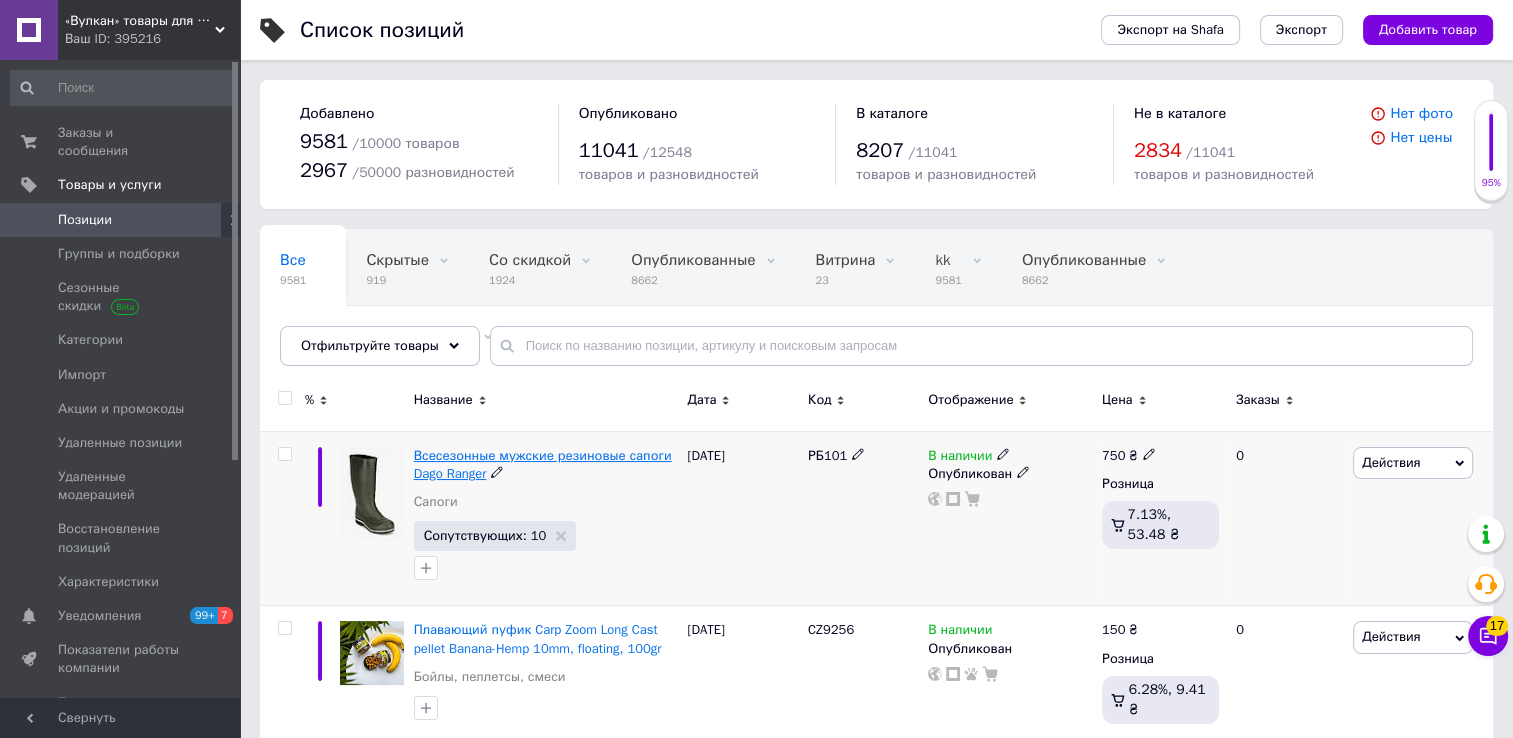 click on "Всесезонные мужские резиновые сапоги Dago Ranger" at bounding box center [543, 464] 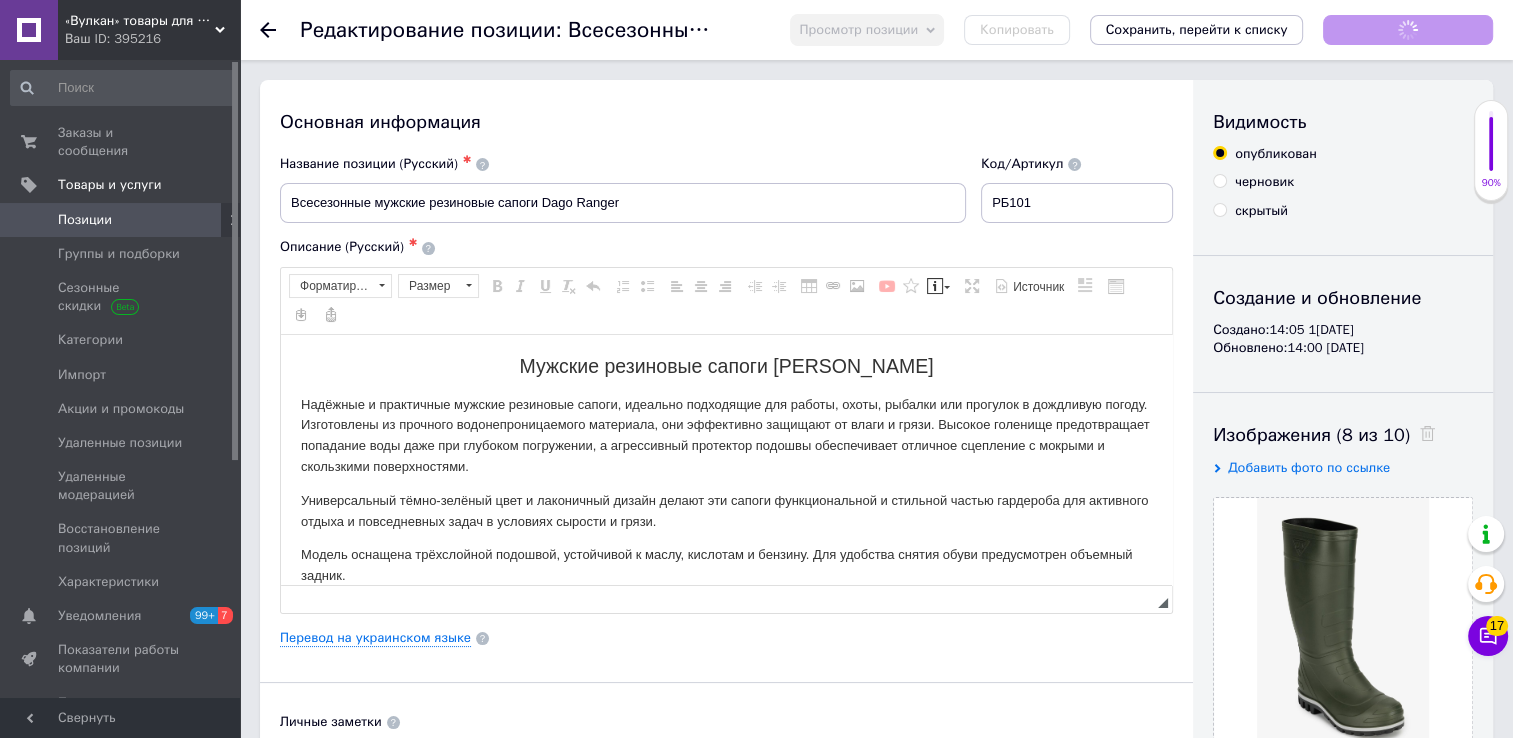 scroll, scrollTop: 0, scrollLeft: 0, axis: both 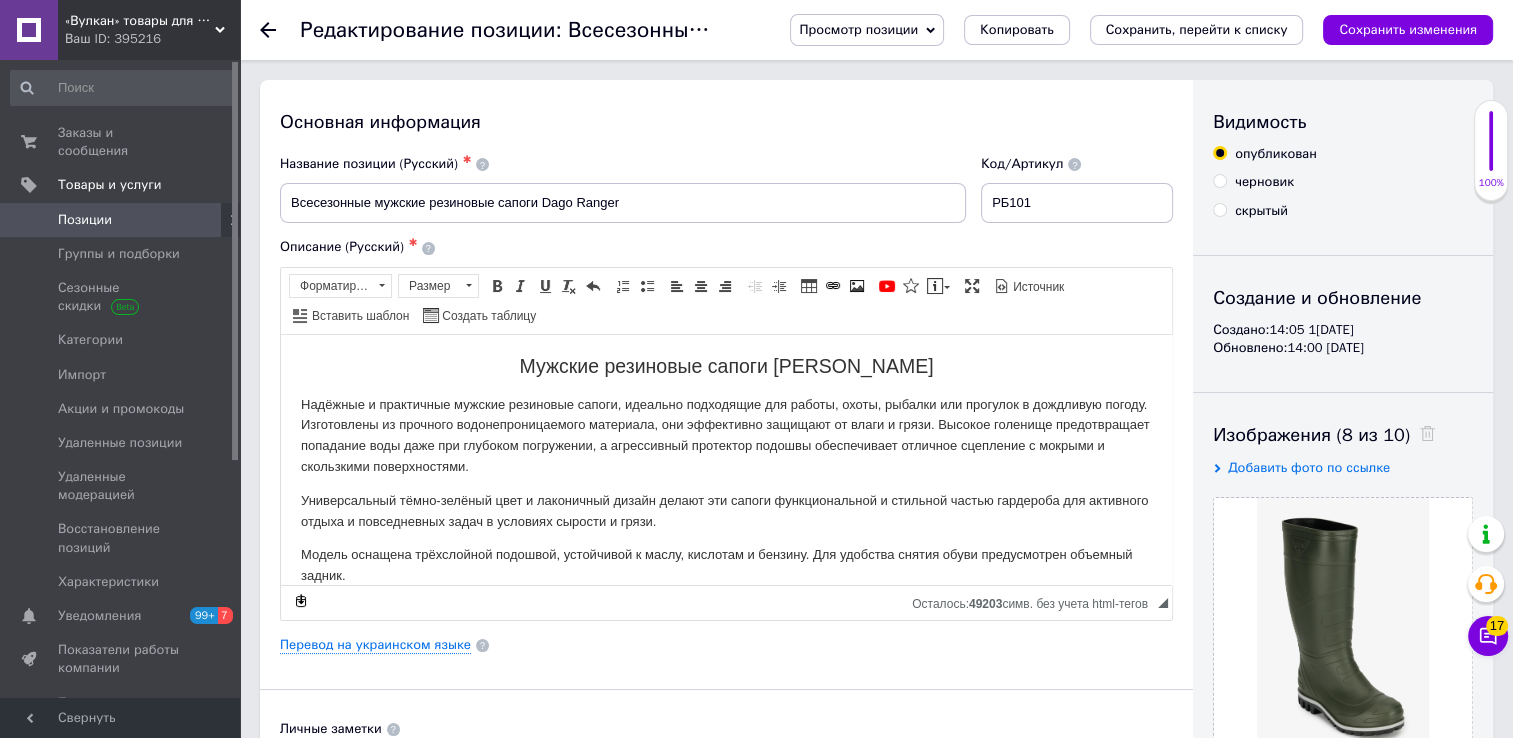 click on "Добавить фото по ссылке" at bounding box center (1340, 468) 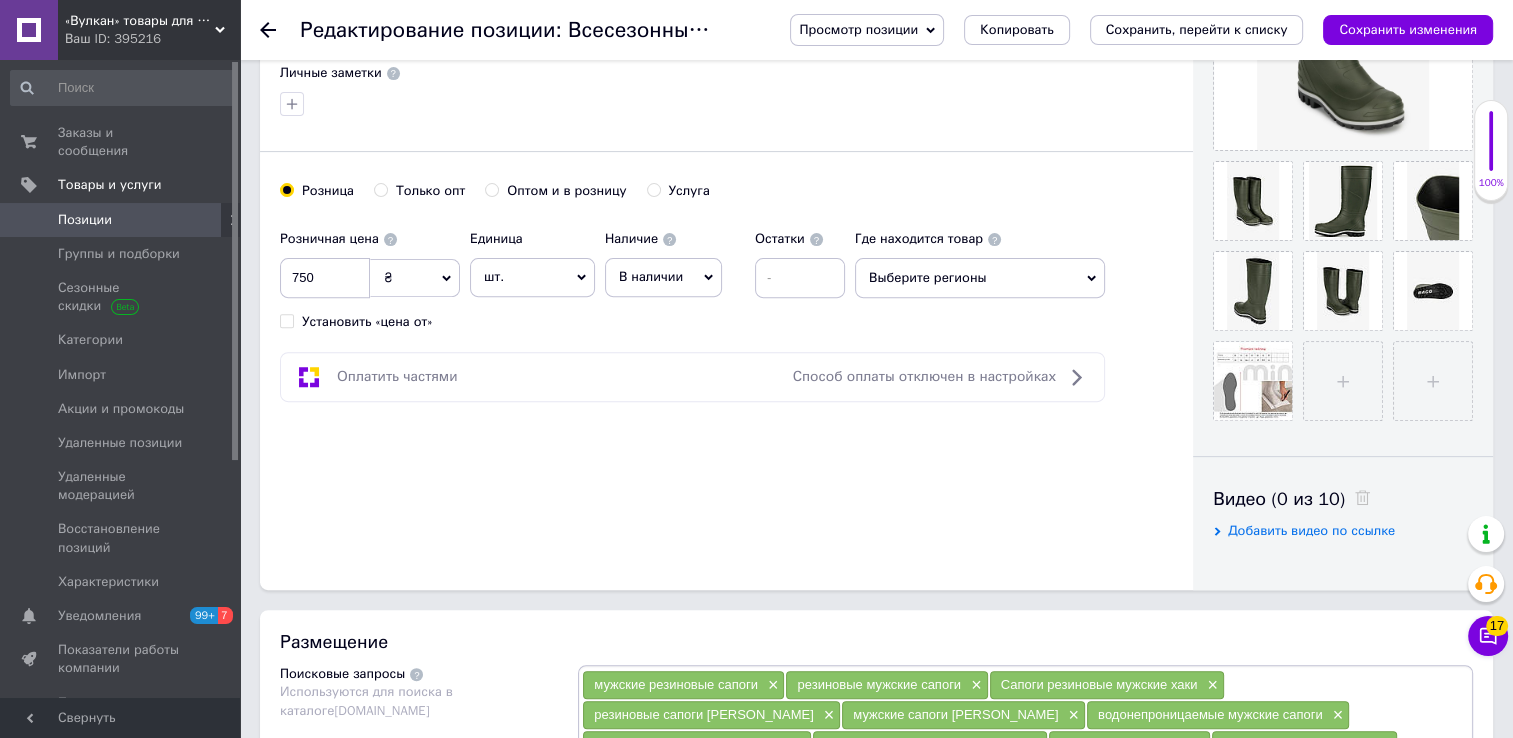 scroll, scrollTop: 700, scrollLeft: 0, axis: vertical 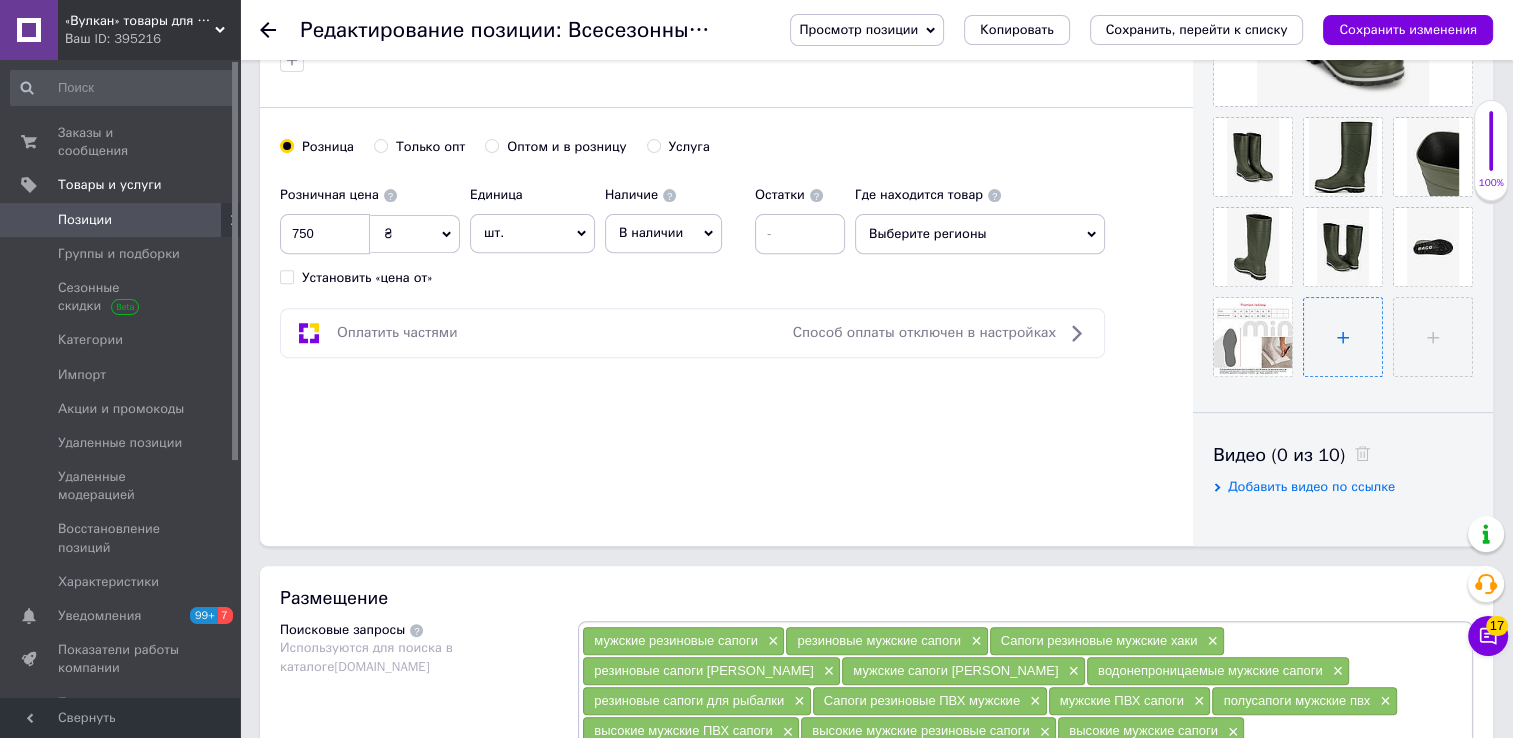 click at bounding box center [1343, 337] 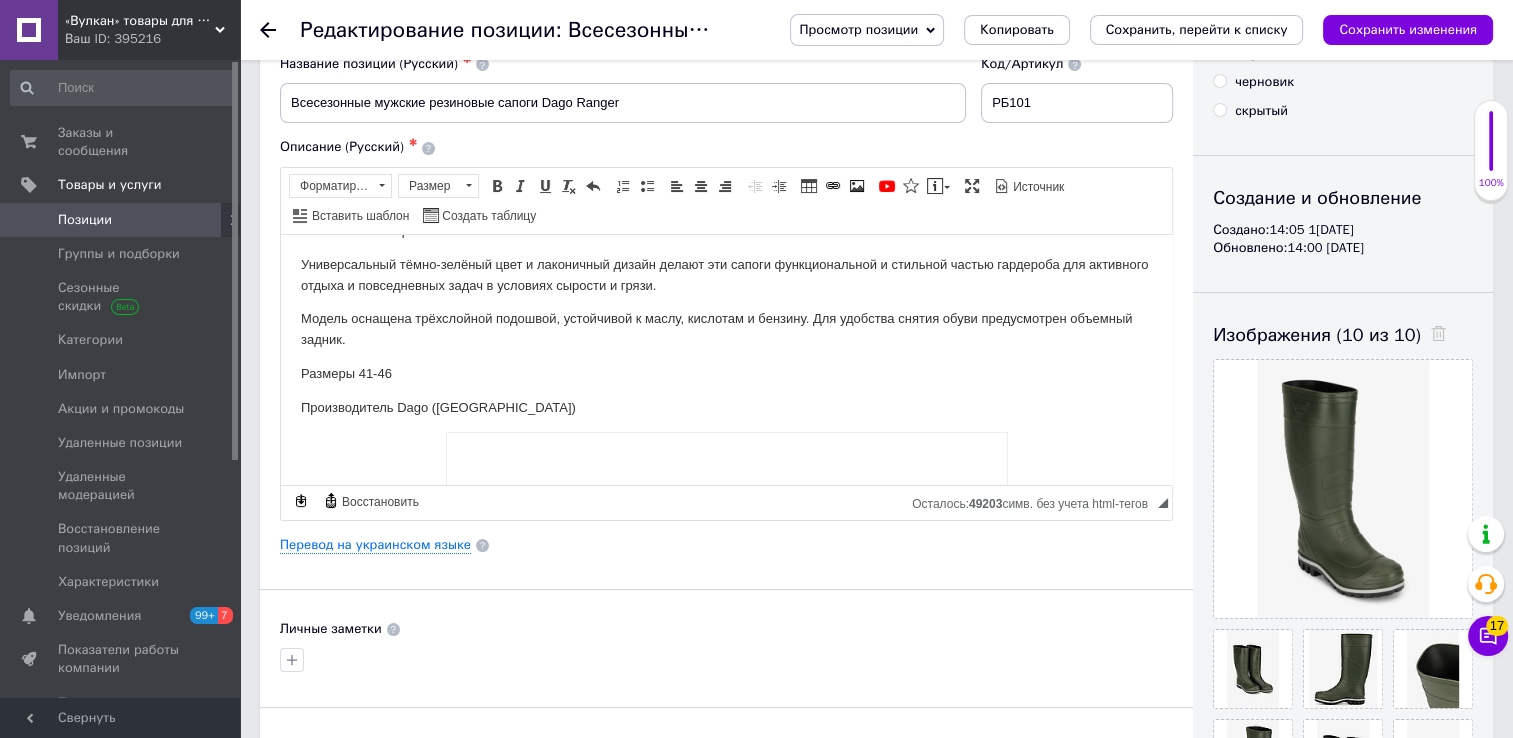 scroll, scrollTop: 0, scrollLeft: 0, axis: both 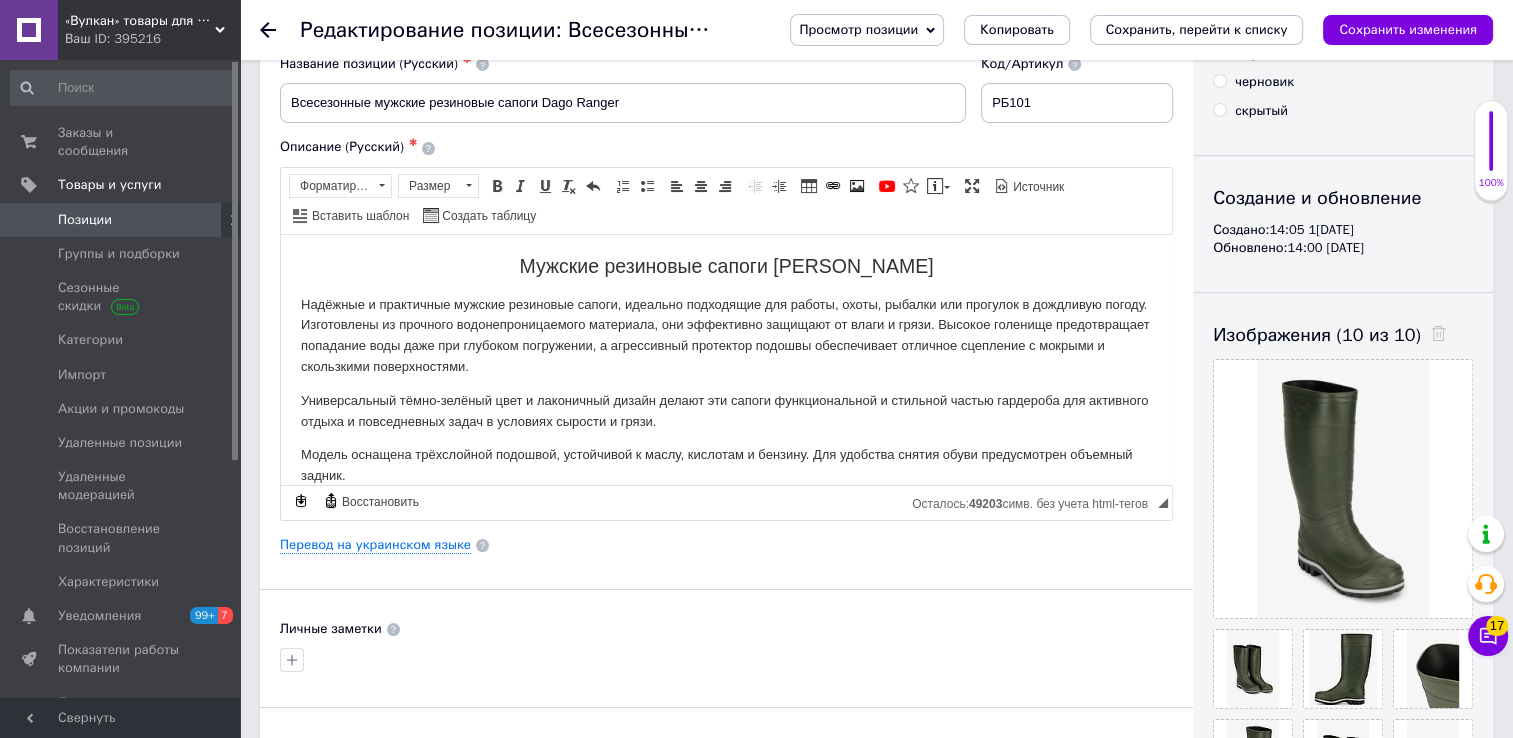 click on "Надёжные и практичные мужские резиновые сапоги, идеально подходящие для работы, охоты, рыбалки или прогулок в дождливую погоду. Изготовлены из прочного водонепроницаемого материала, они эффективно защищают от влаги и грязи. Высокое голенище предотвращает попадание воды даже при глубоком погружении, а агрессивный протектор подошвы обеспечивает отличное сцепление с мокрыми и скользкими поверхностями." at bounding box center [726, 335] 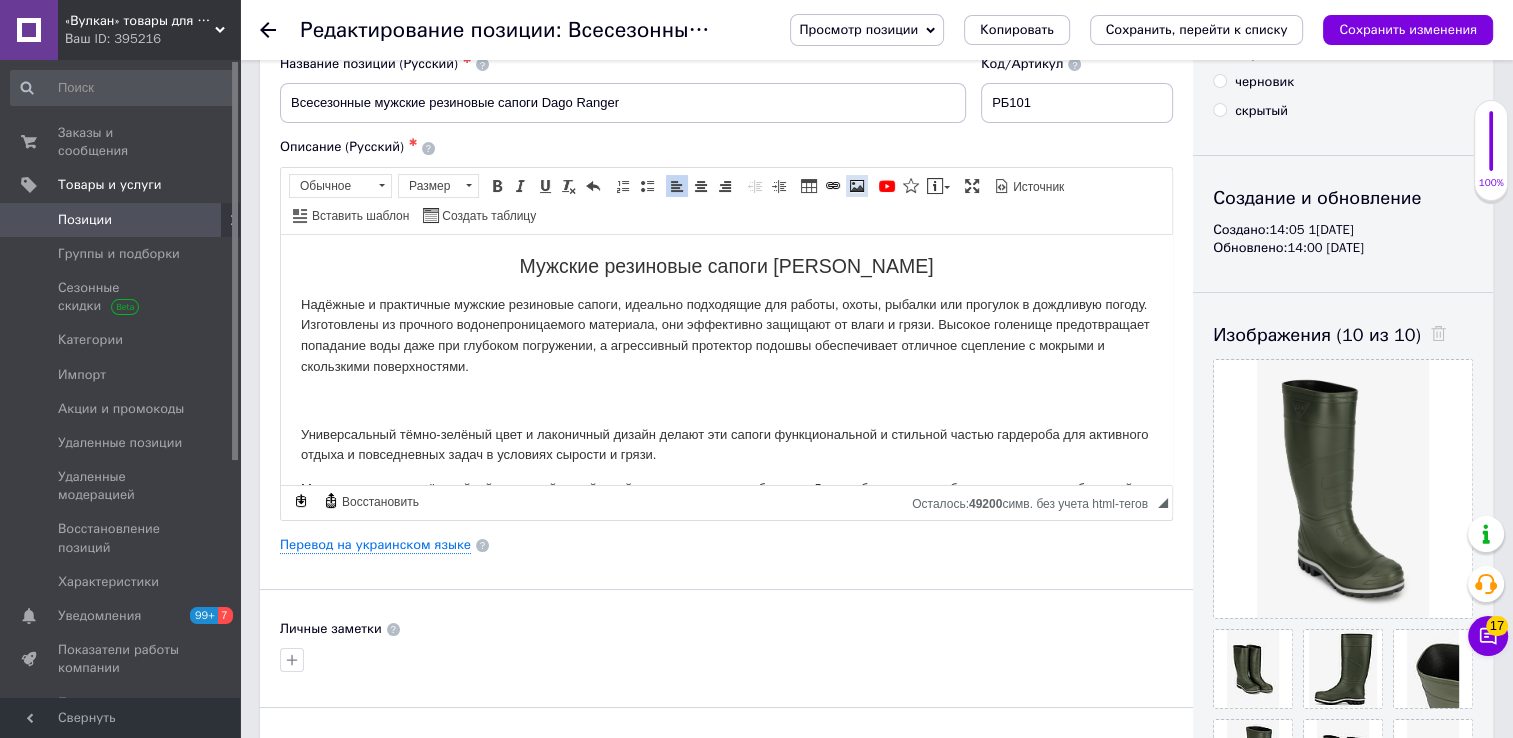 click at bounding box center [857, 186] 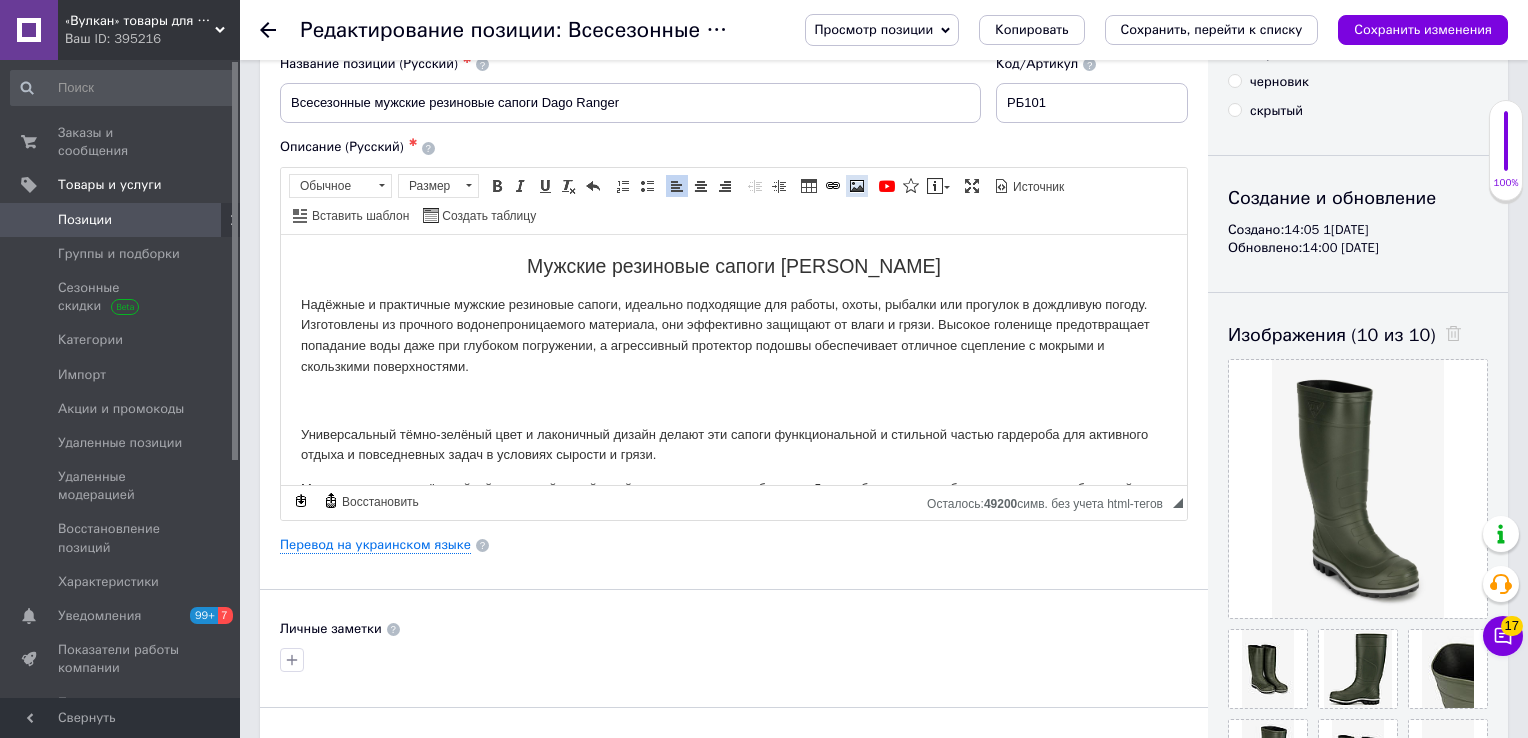 select 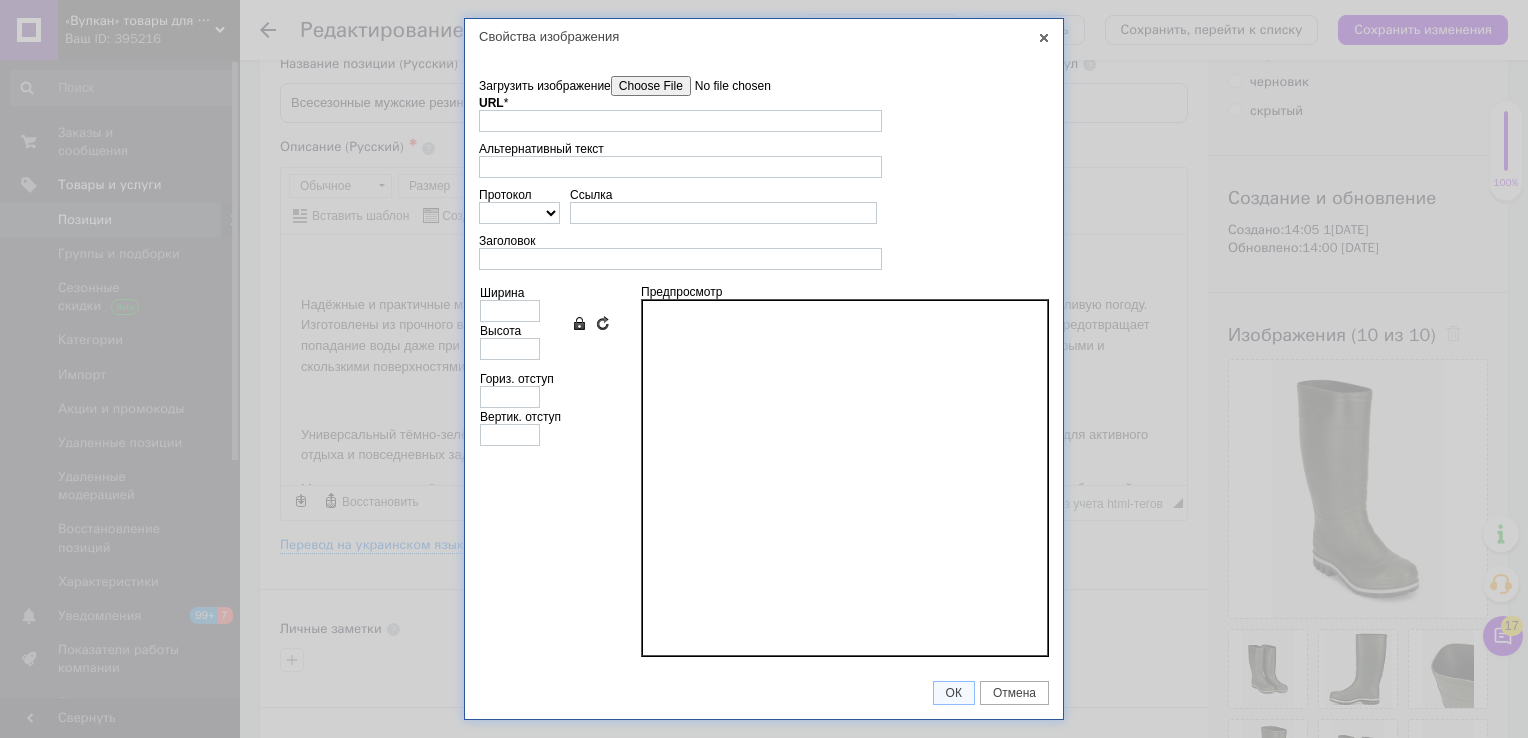 click on "Загрузить изображение" at bounding box center [724, 86] 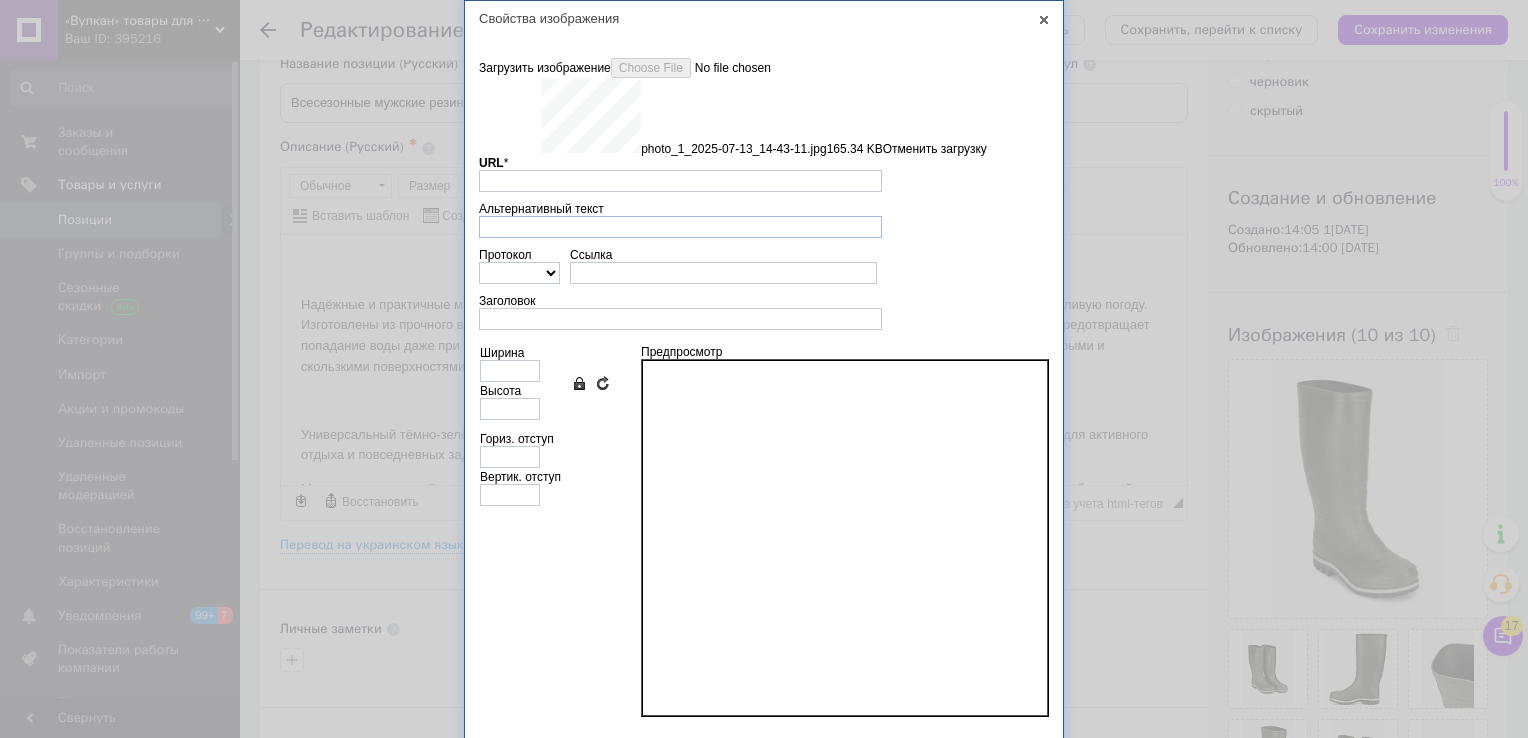 type on "[URL][DOMAIN_NAME]" 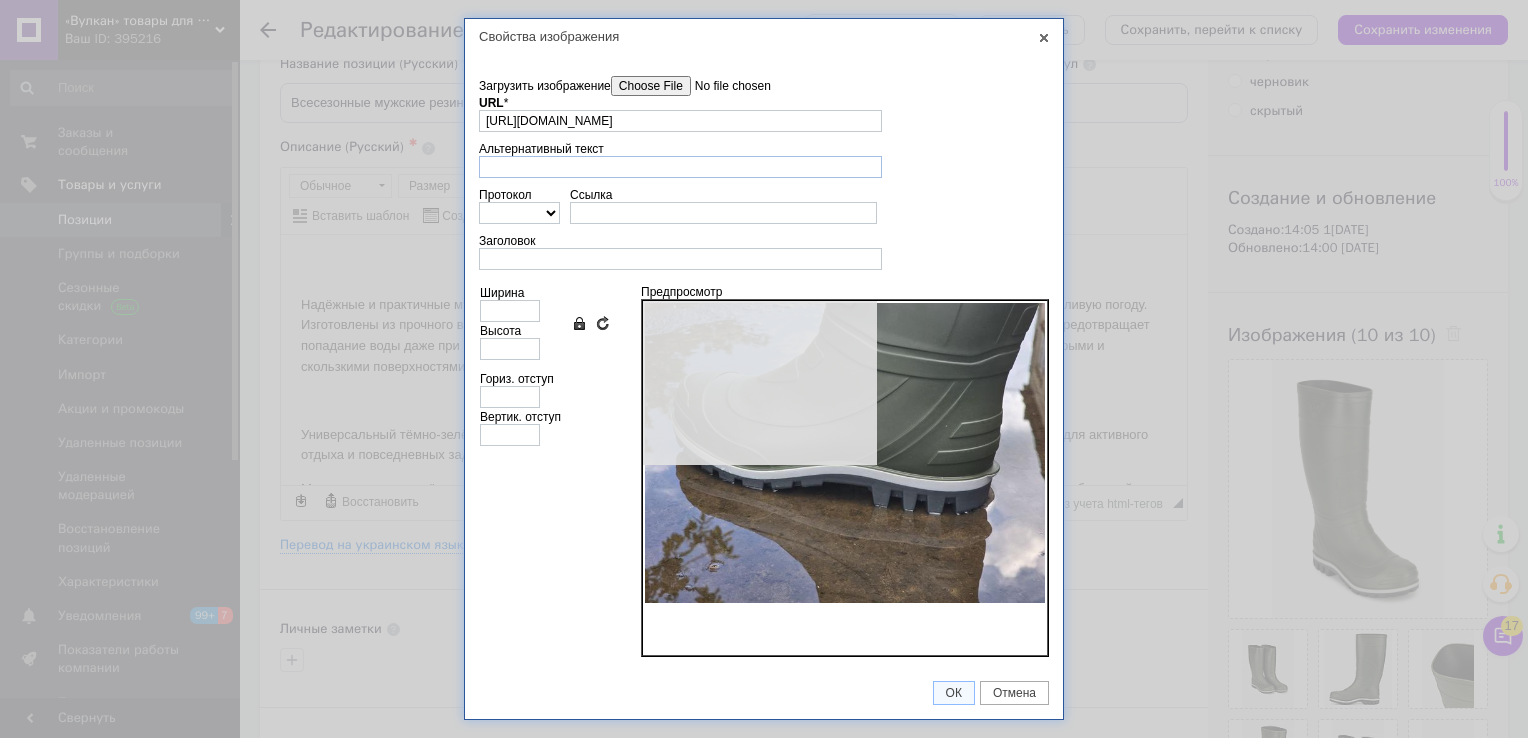 type on "640" 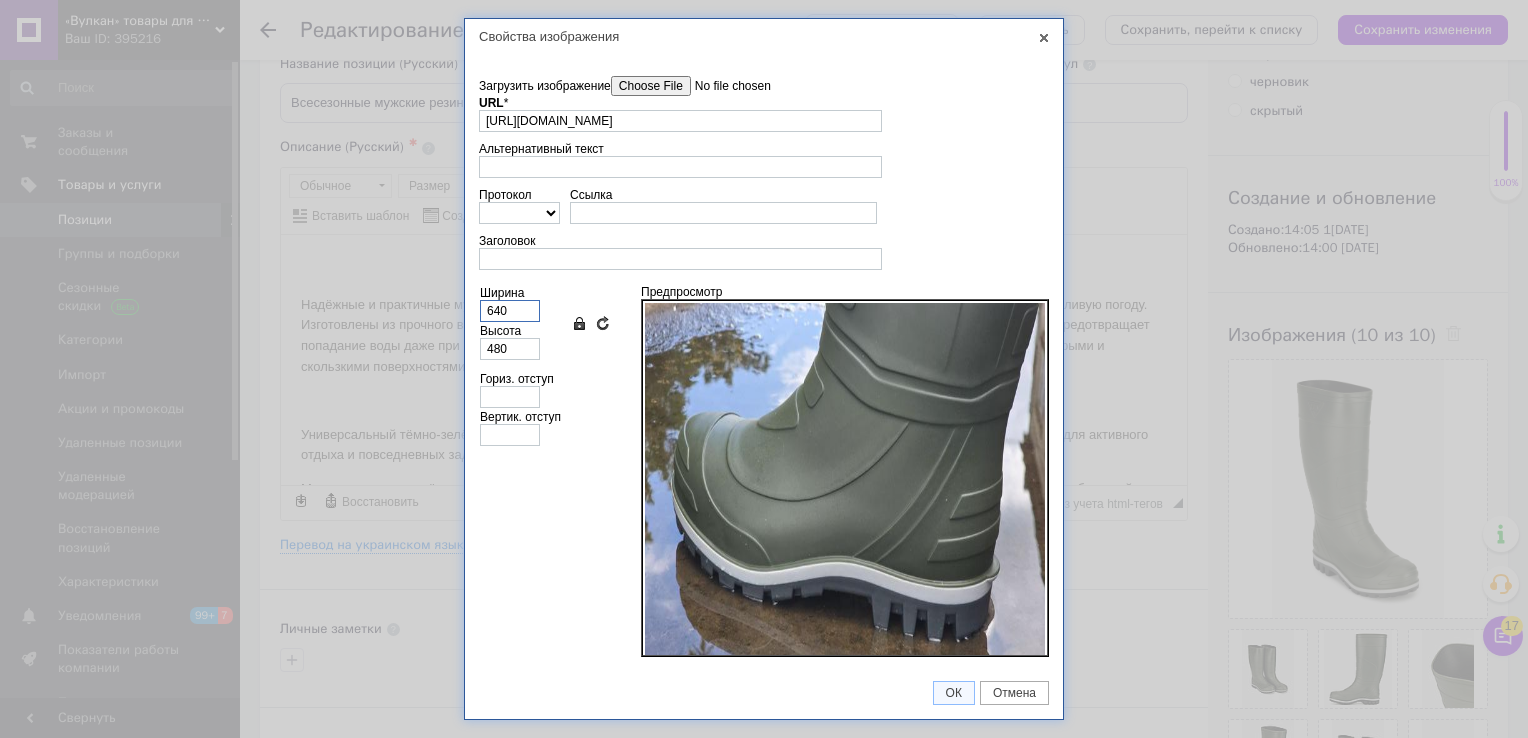 drag, startPoint x: 524, startPoint y: 304, endPoint x: 436, endPoint y: 290, distance: 89.106674 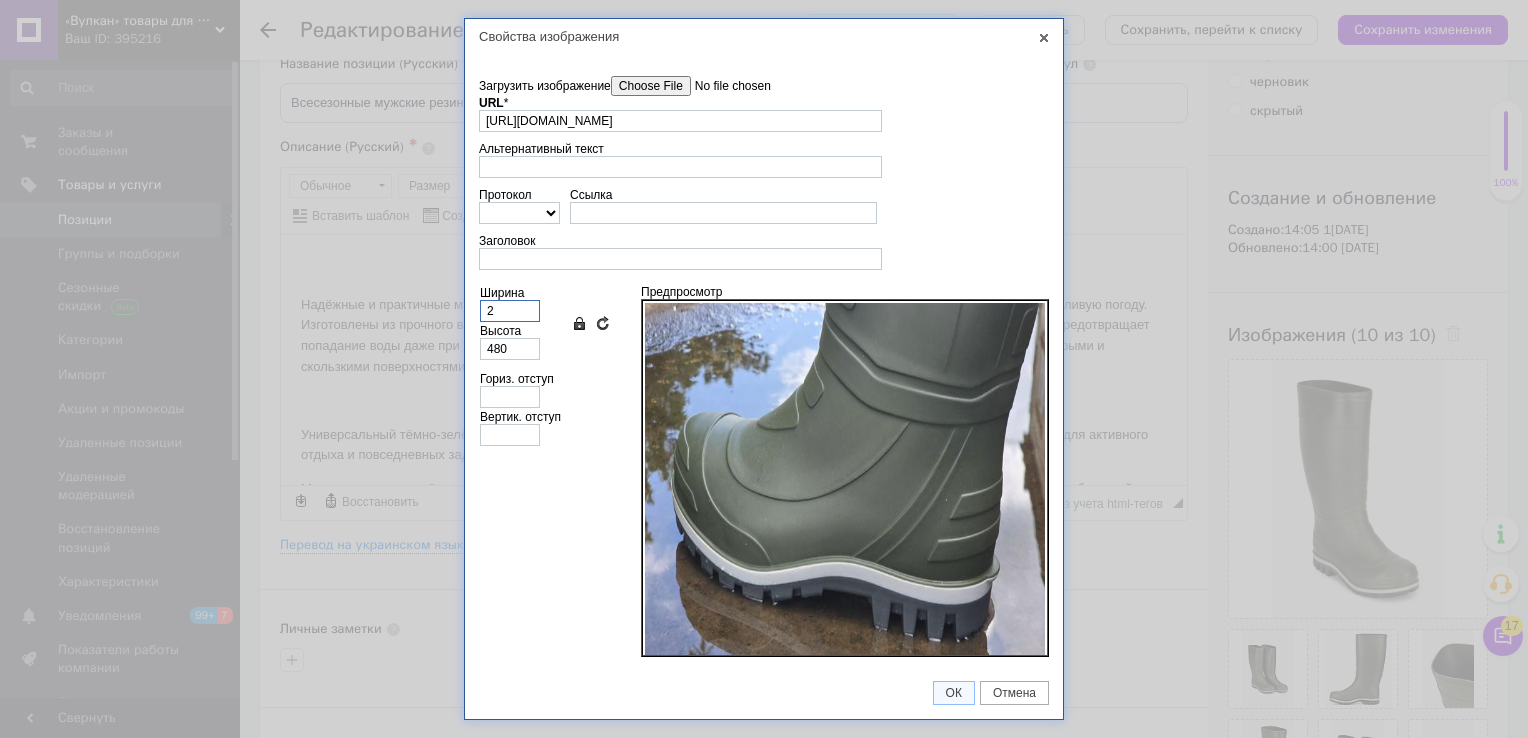 type on "25" 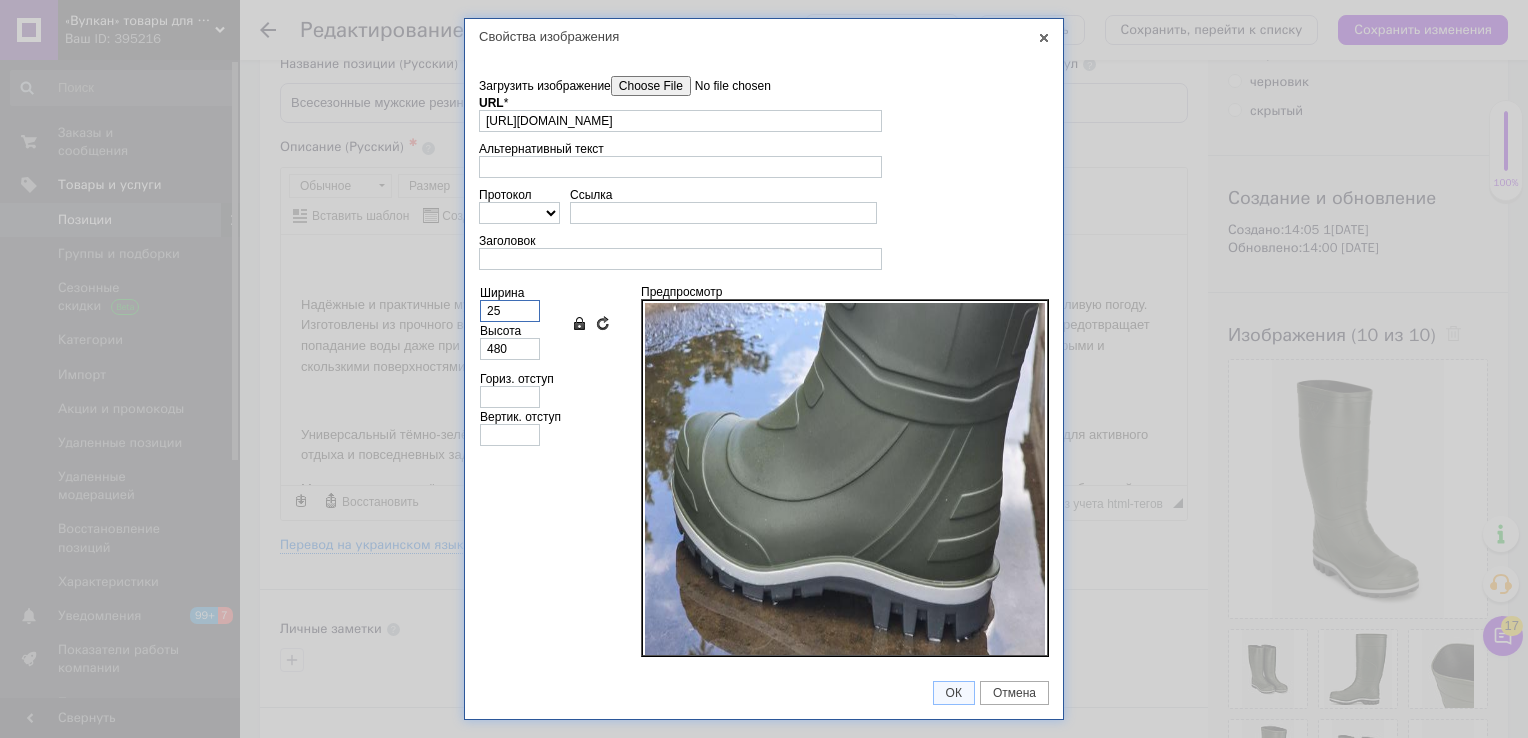 type on "19" 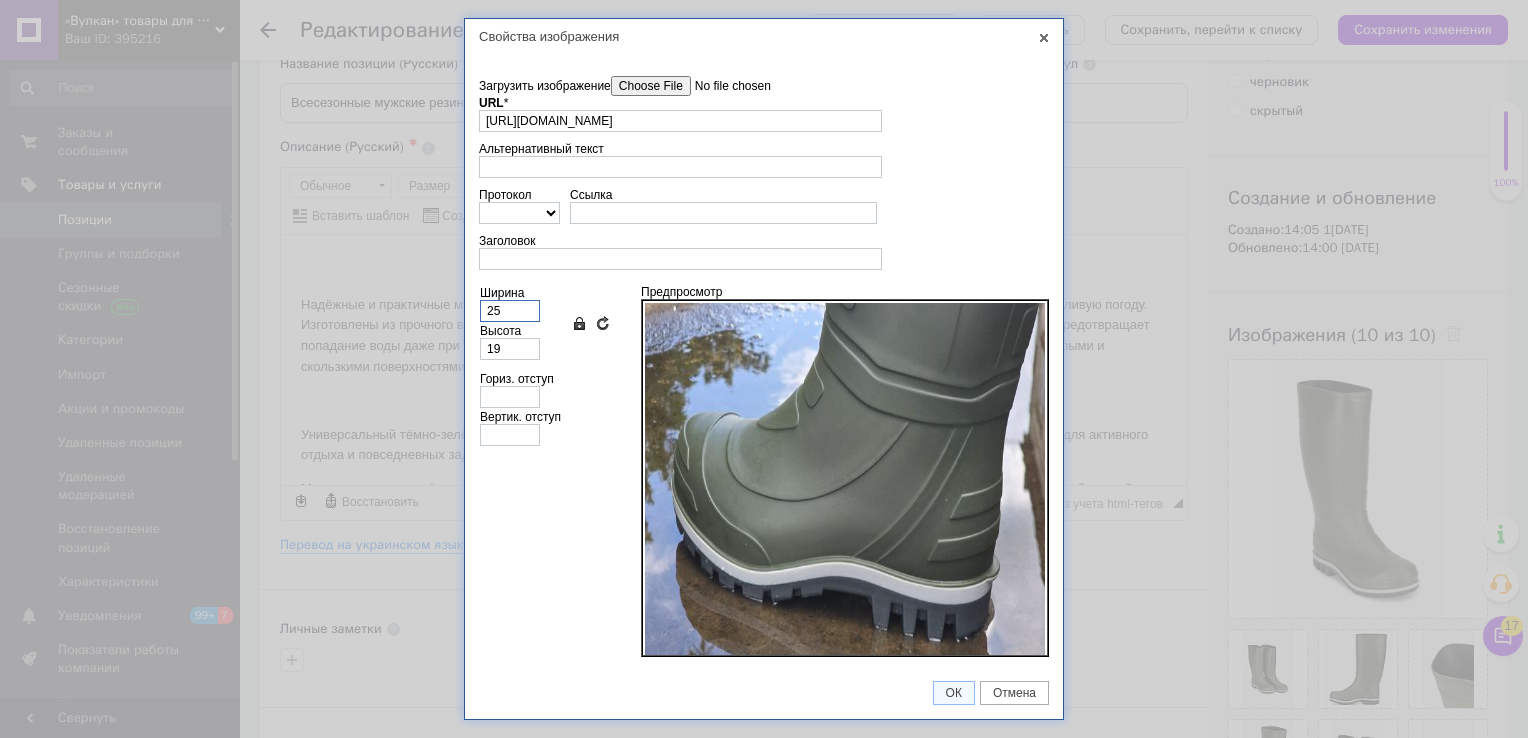type on "250" 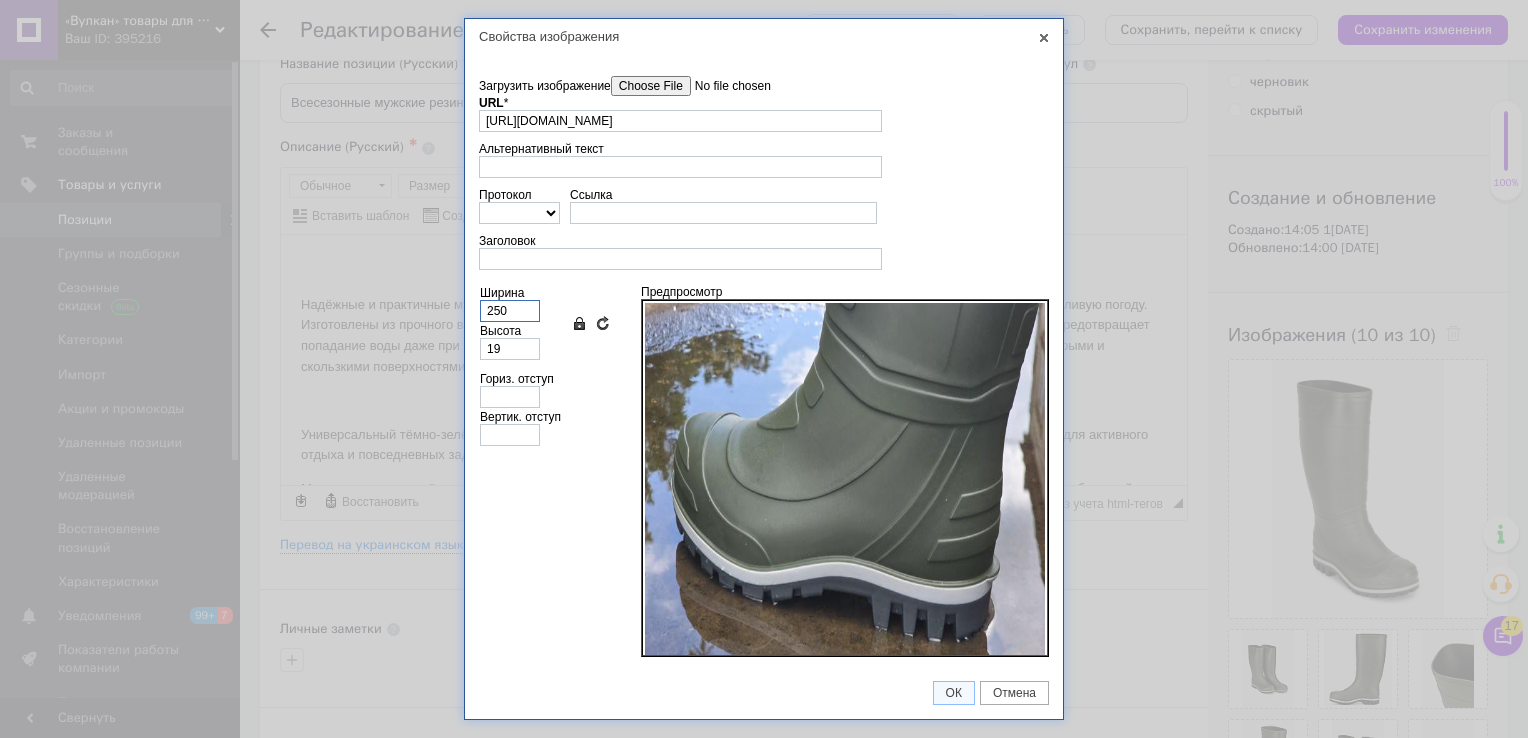 type on "188" 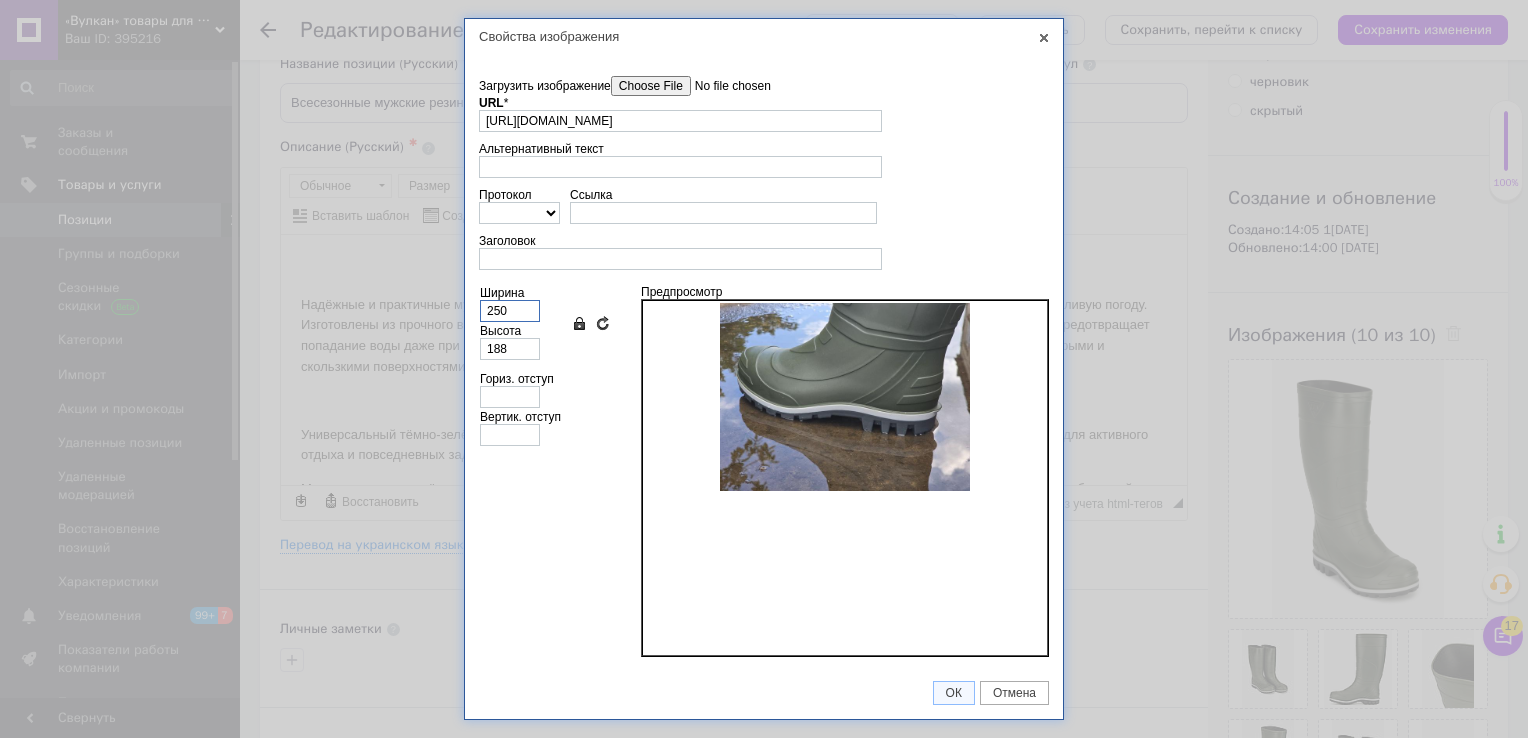 type on "2500" 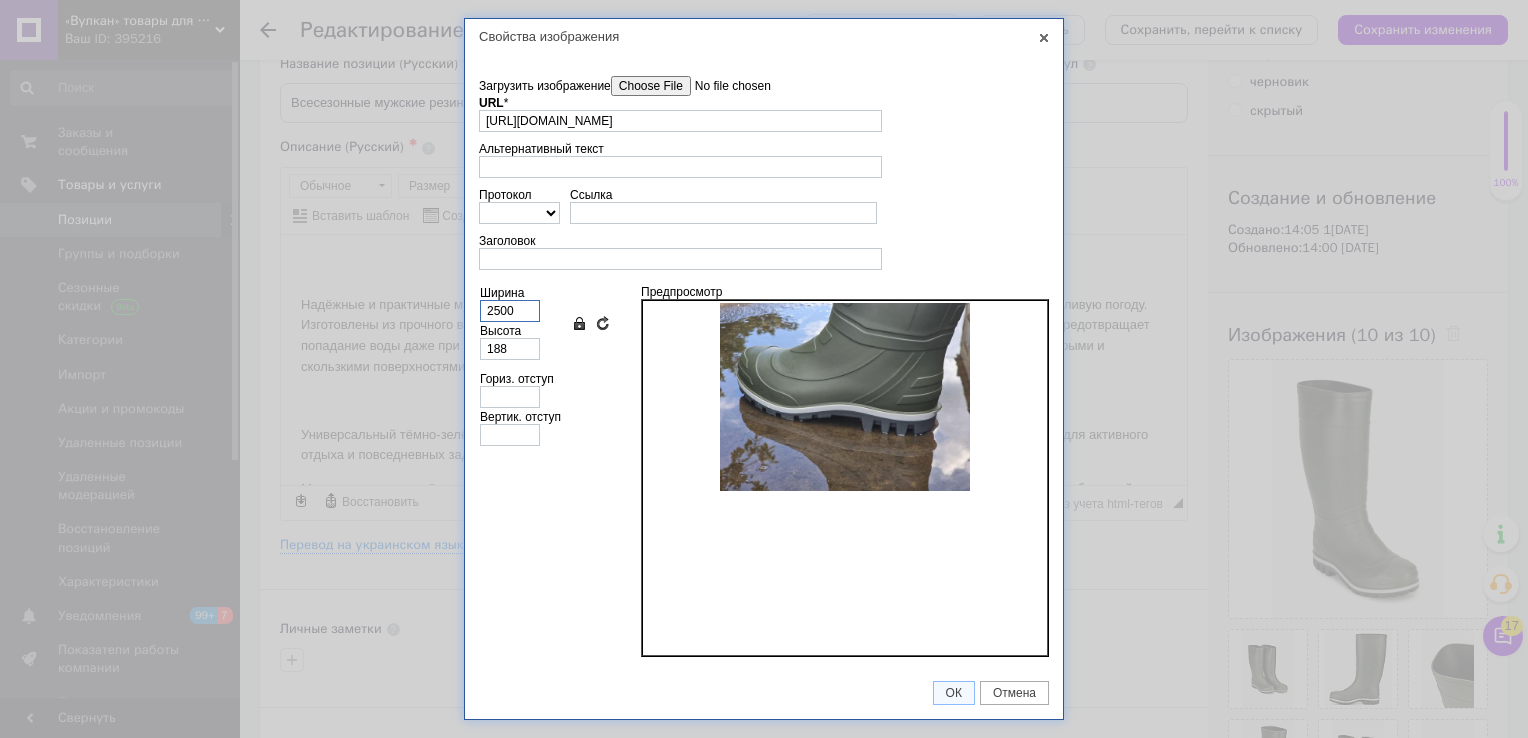 type on "1875" 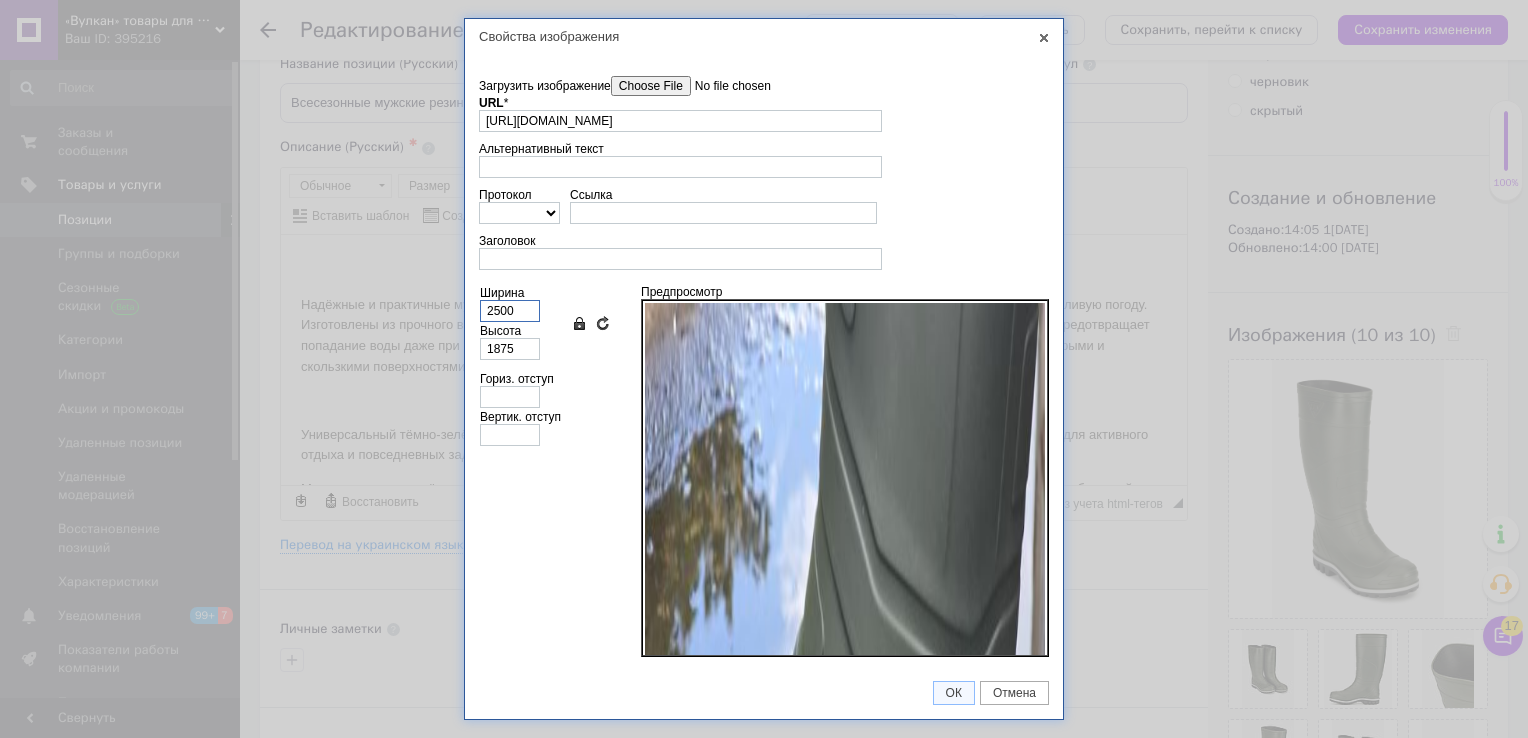 type on "250" 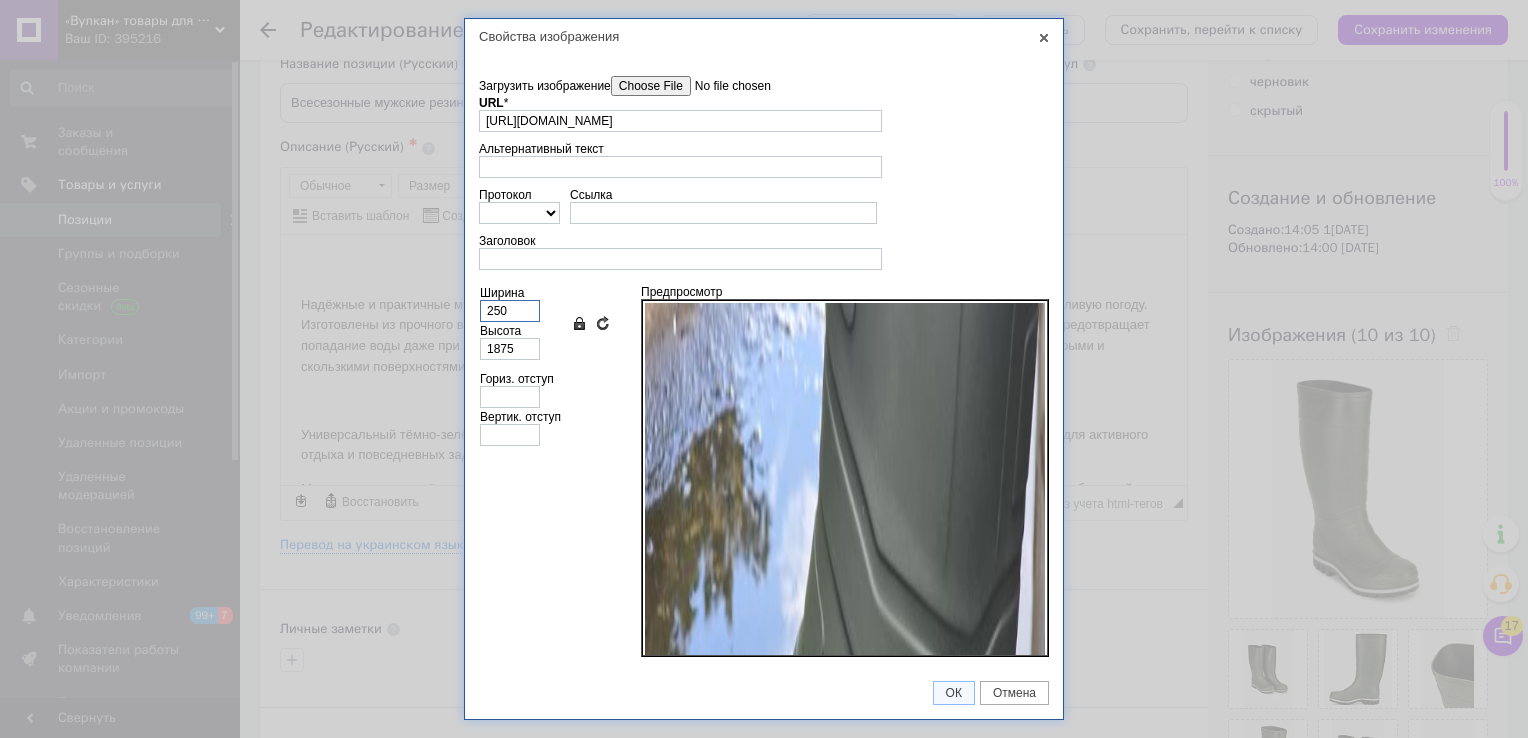 type on "188" 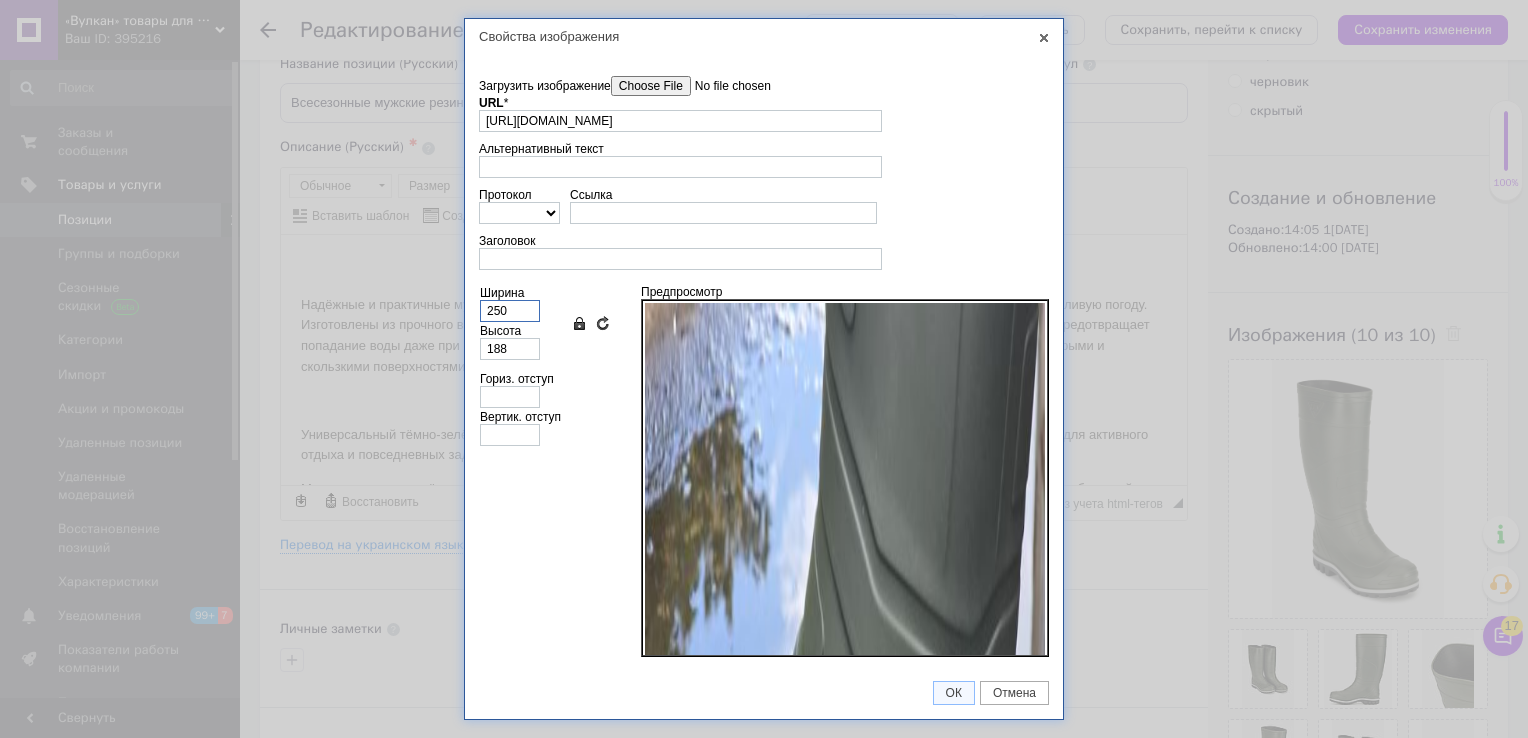 type on "25" 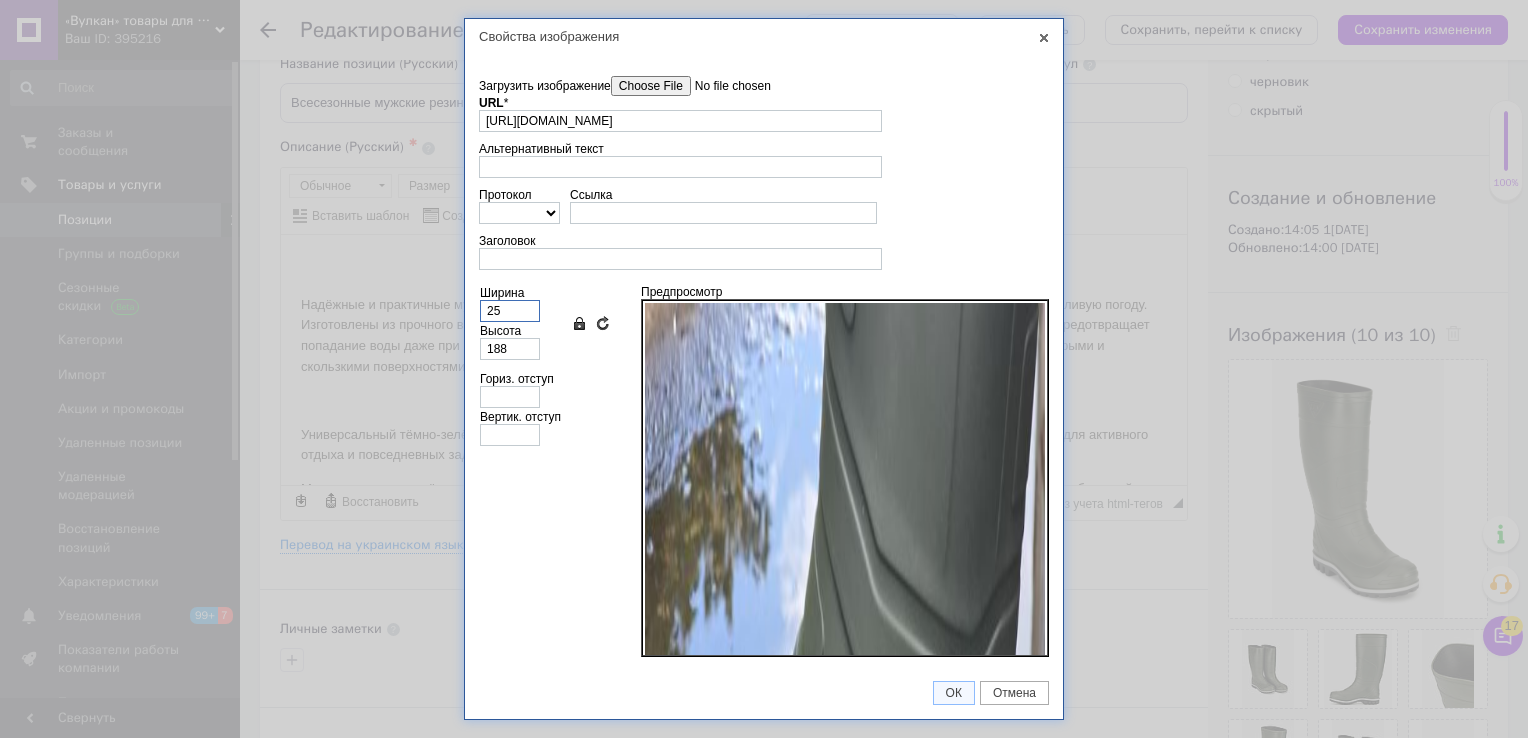 type on "19" 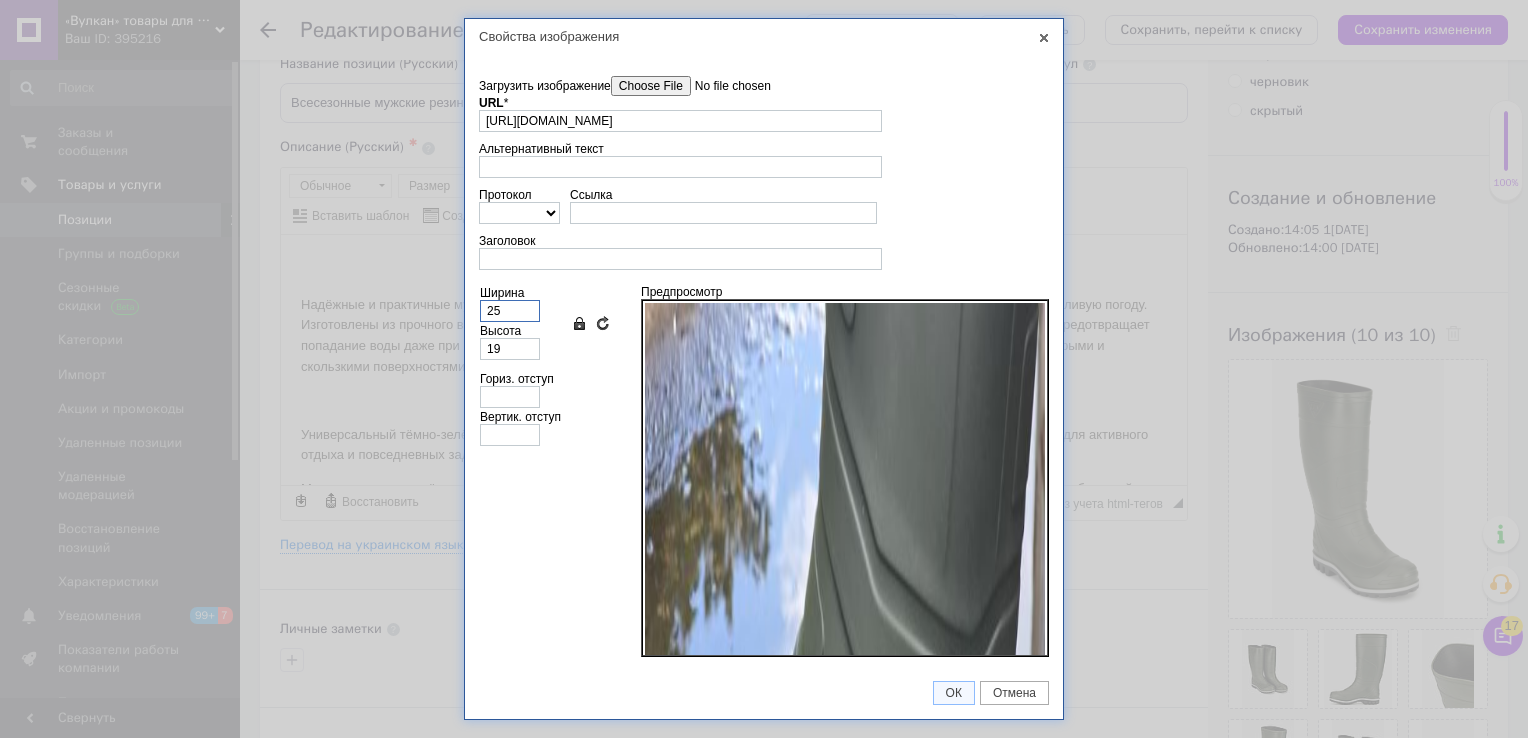 type on "2" 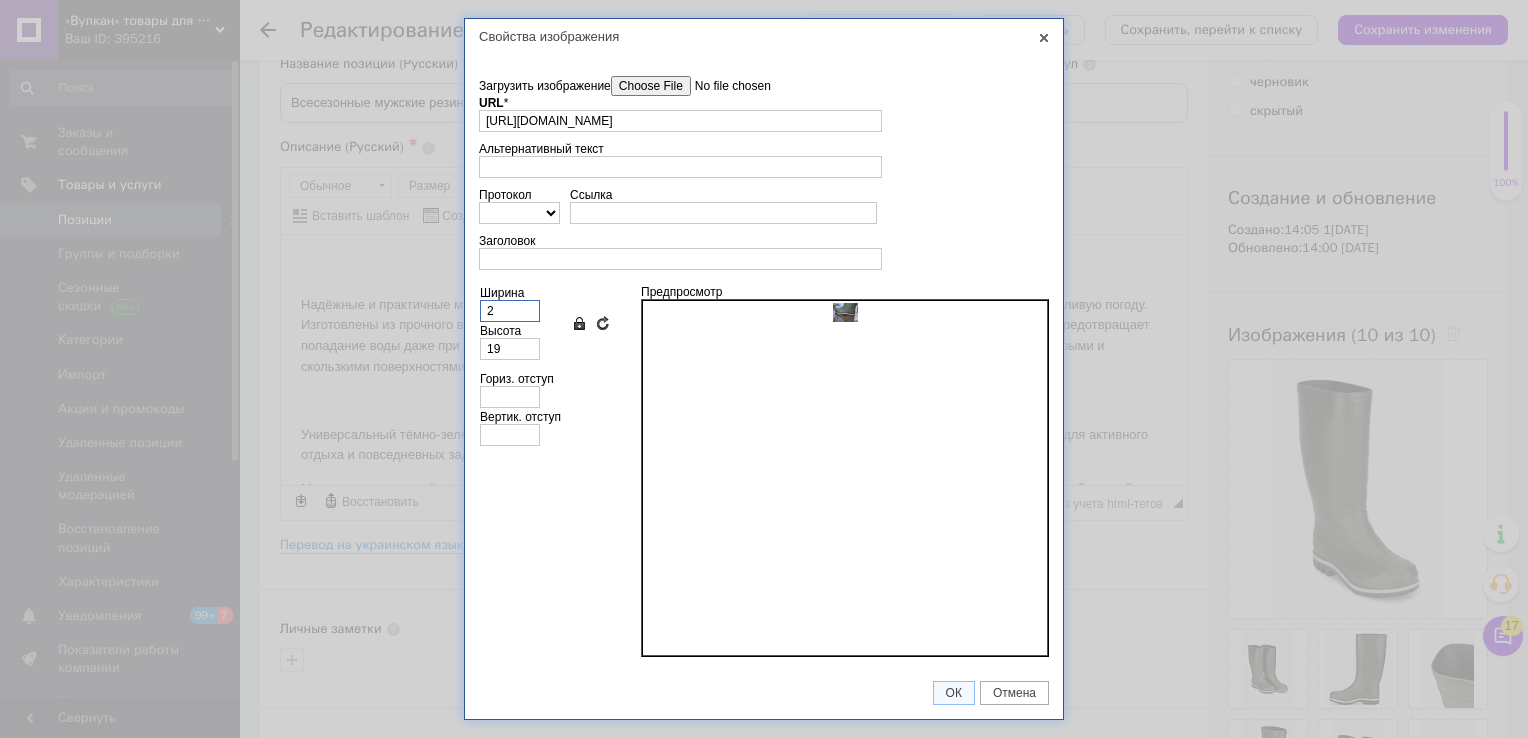 type on "2" 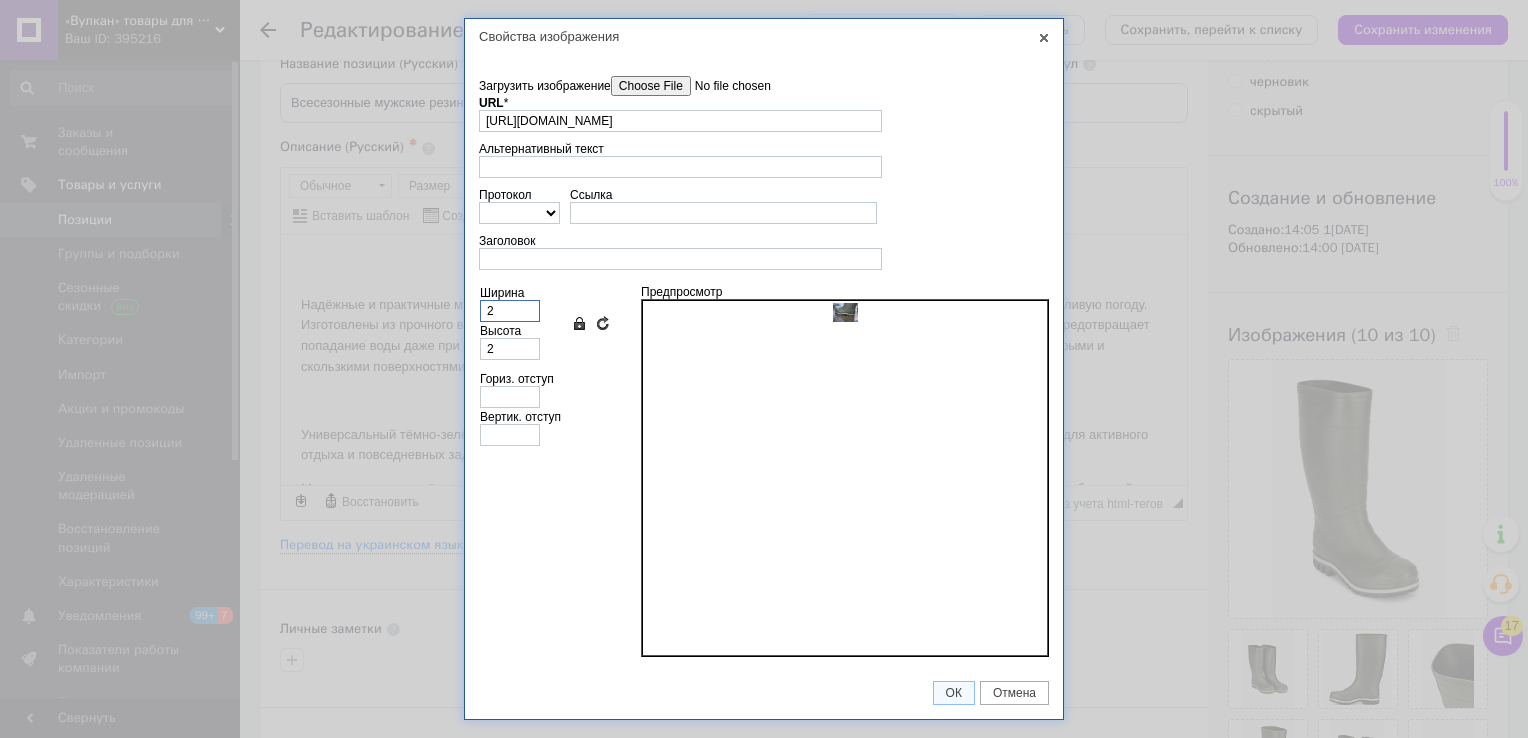 type on "20" 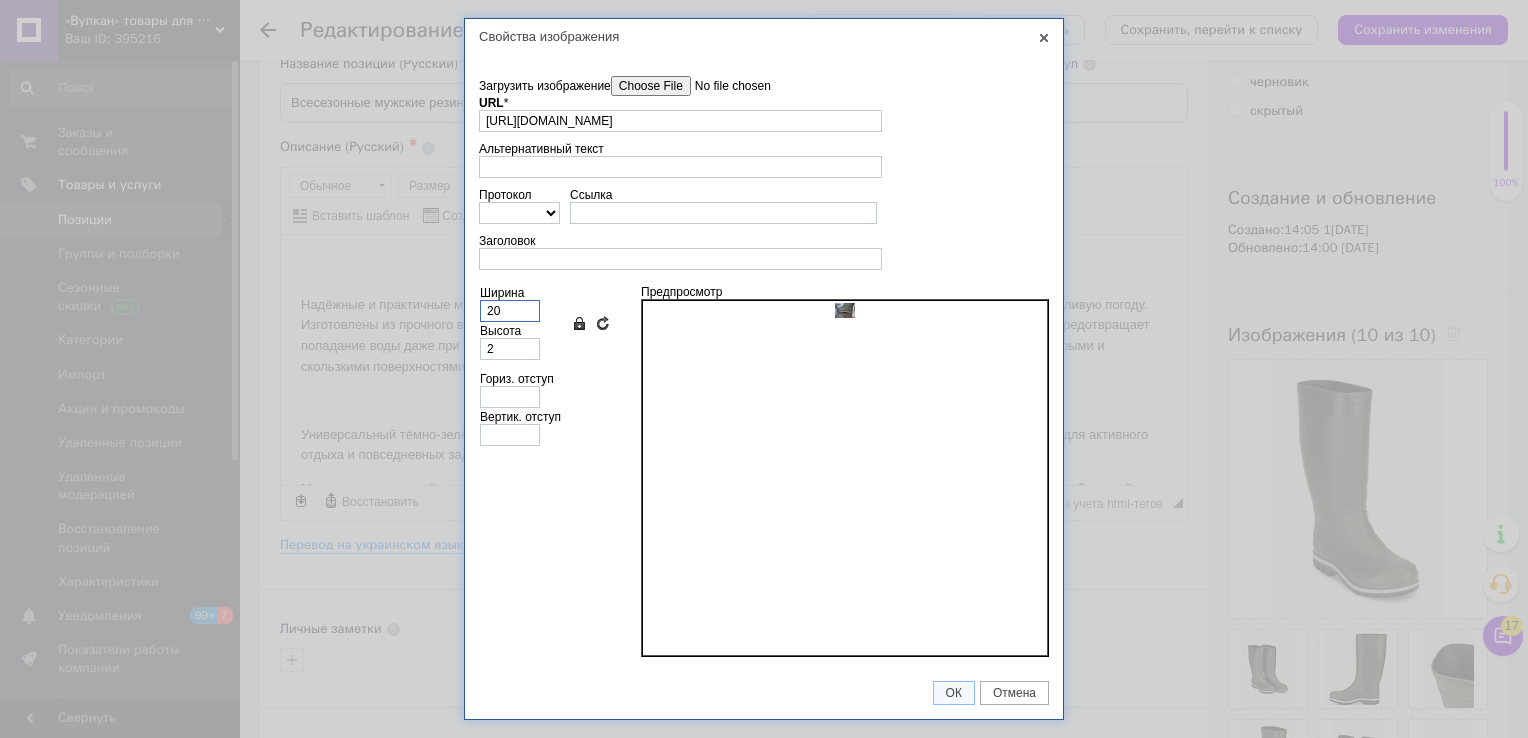 type on "15" 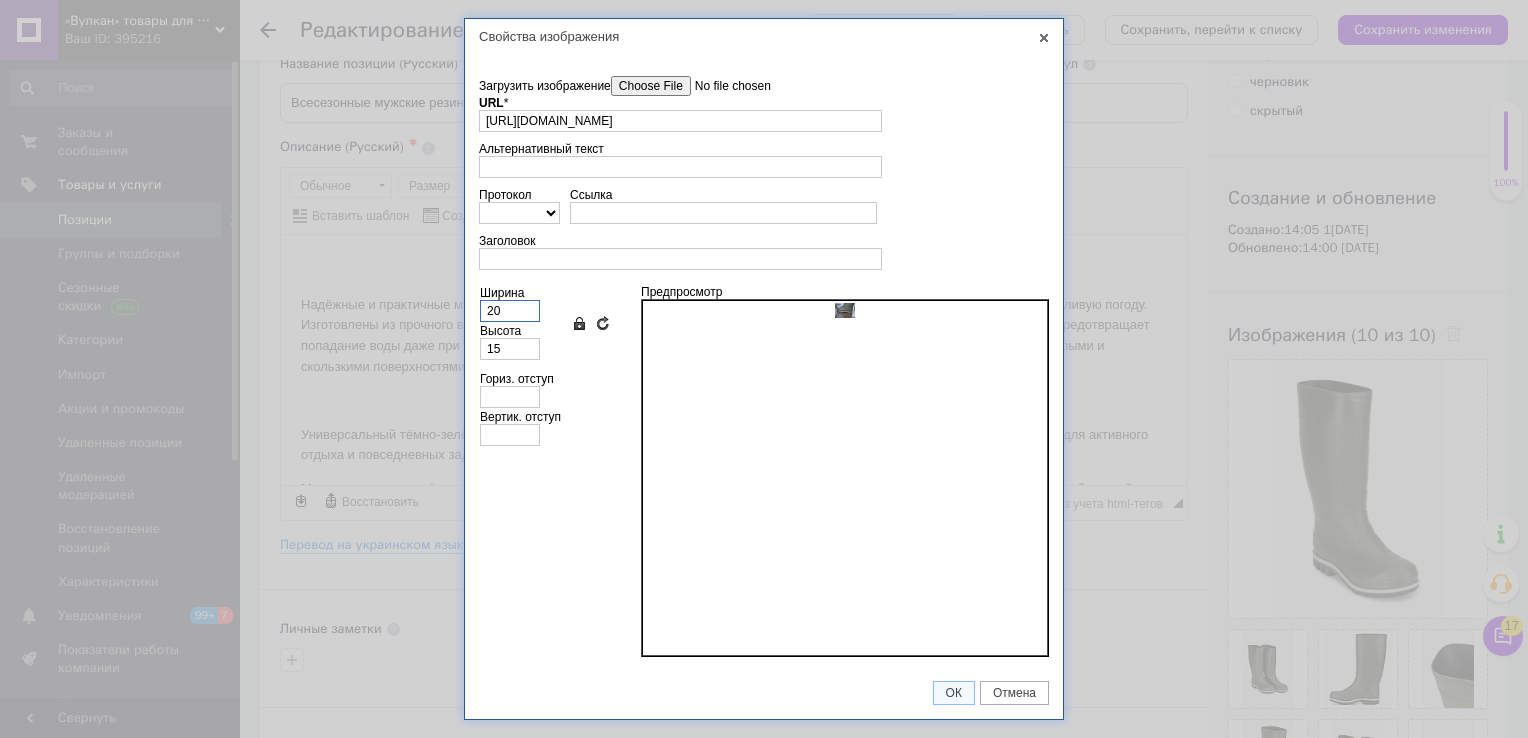 type on "200" 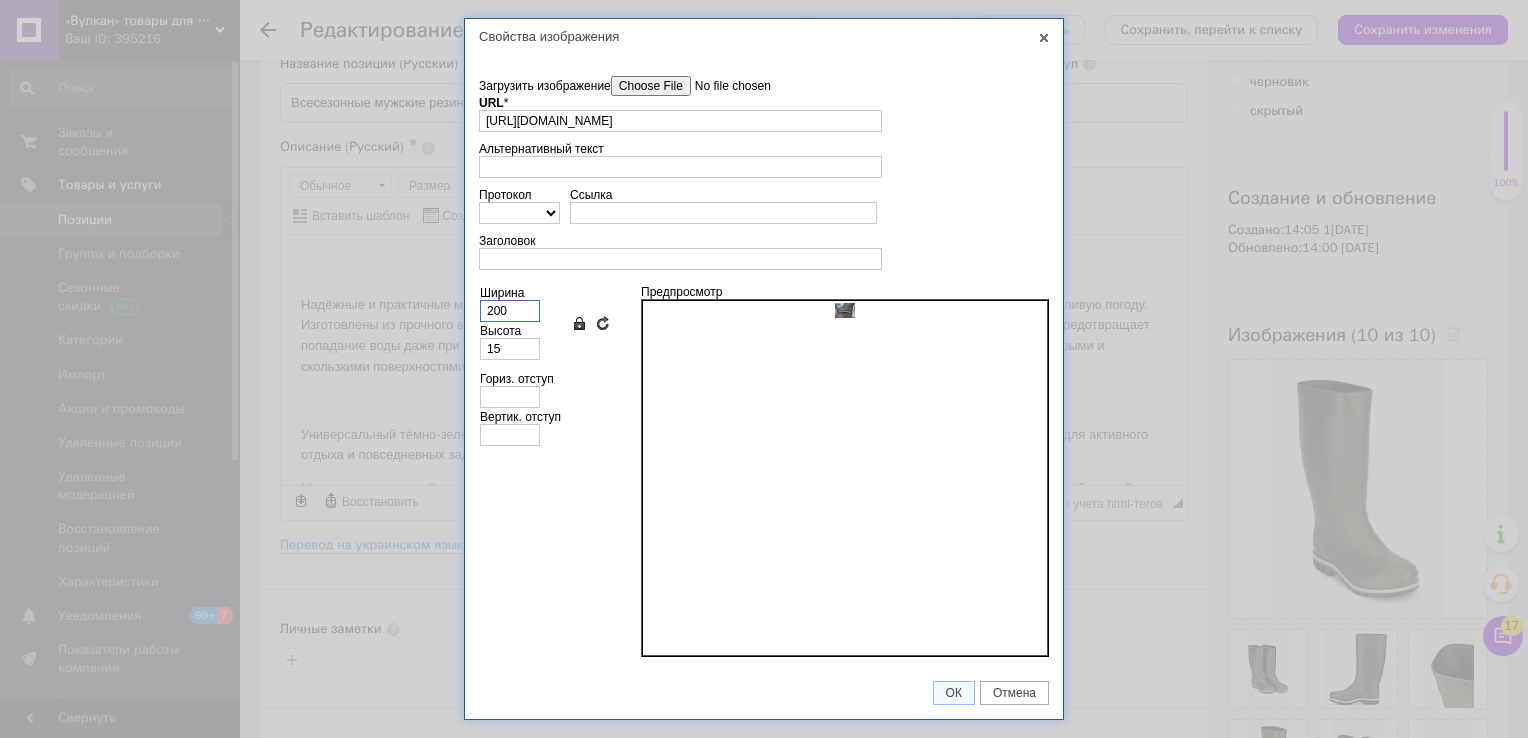 type on "150" 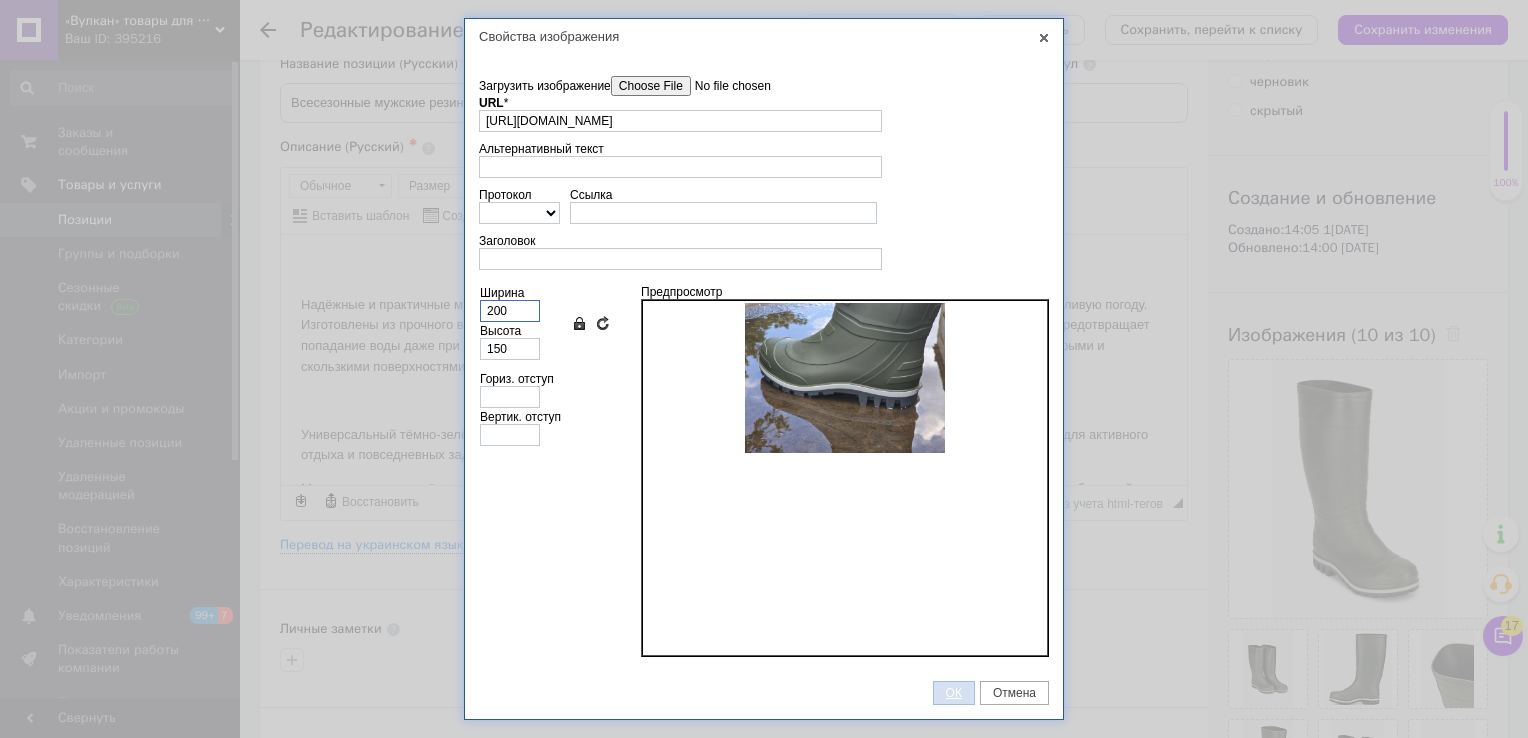type on "200" 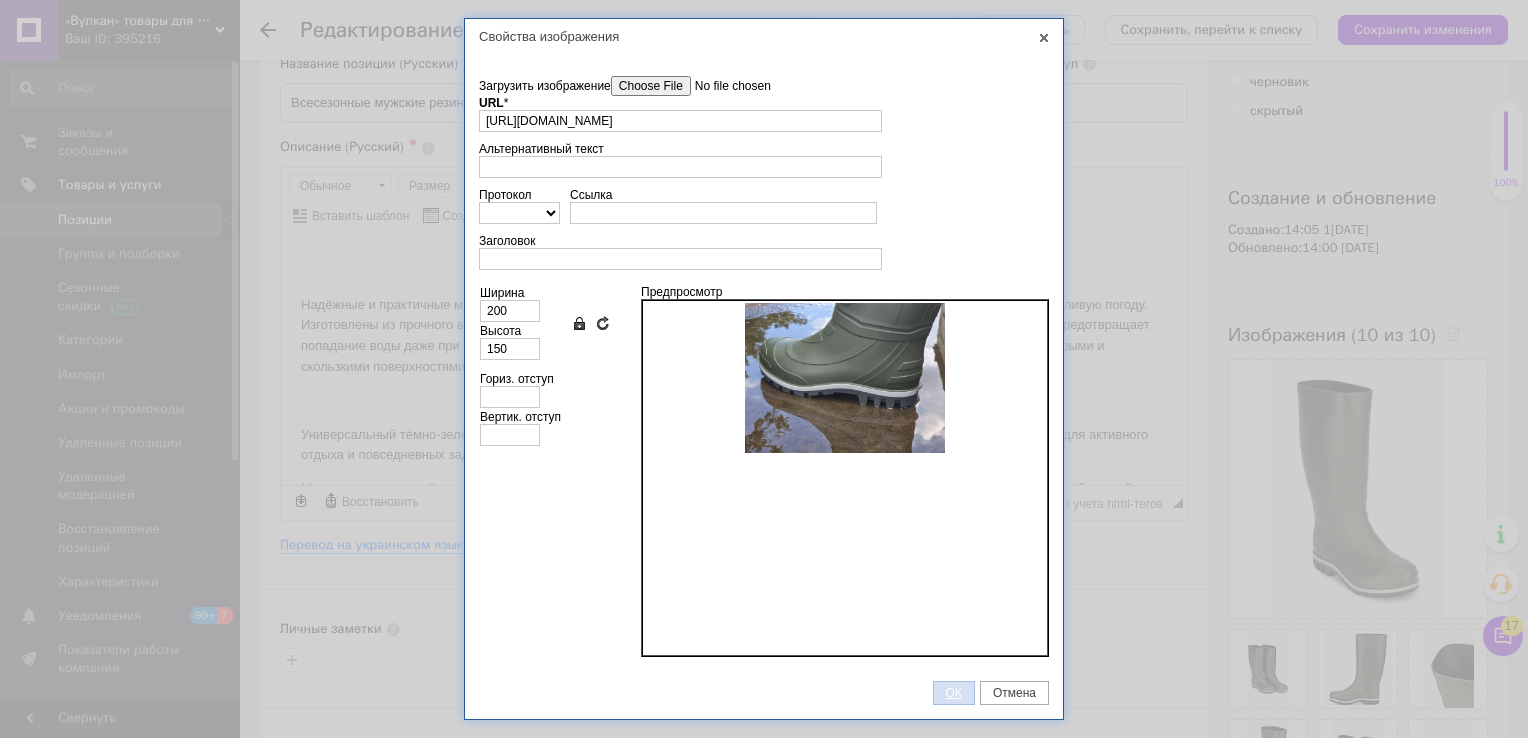 click on "ОК" at bounding box center (954, 693) 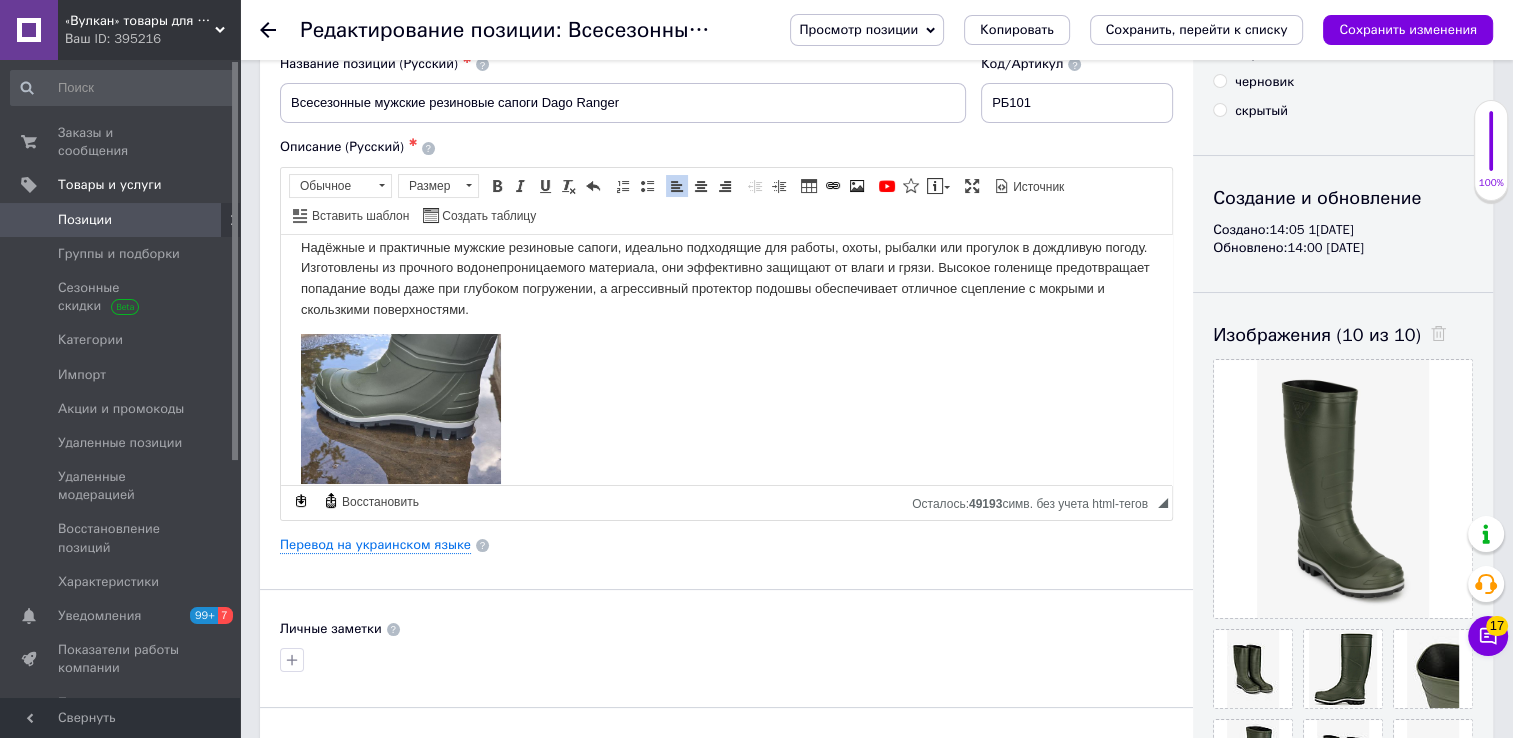 type 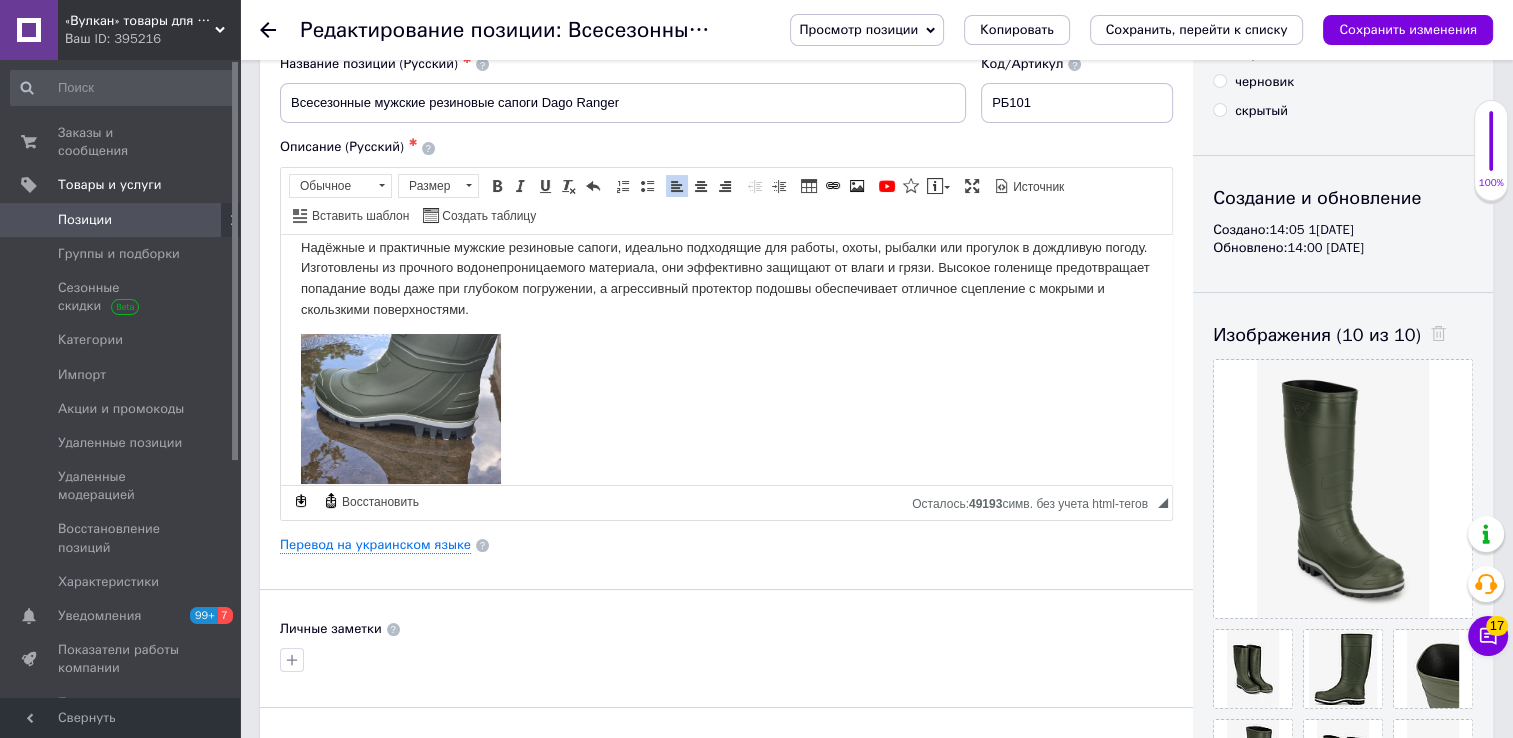 scroll, scrollTop: 58, scrollLeft: 0, axis: vertical 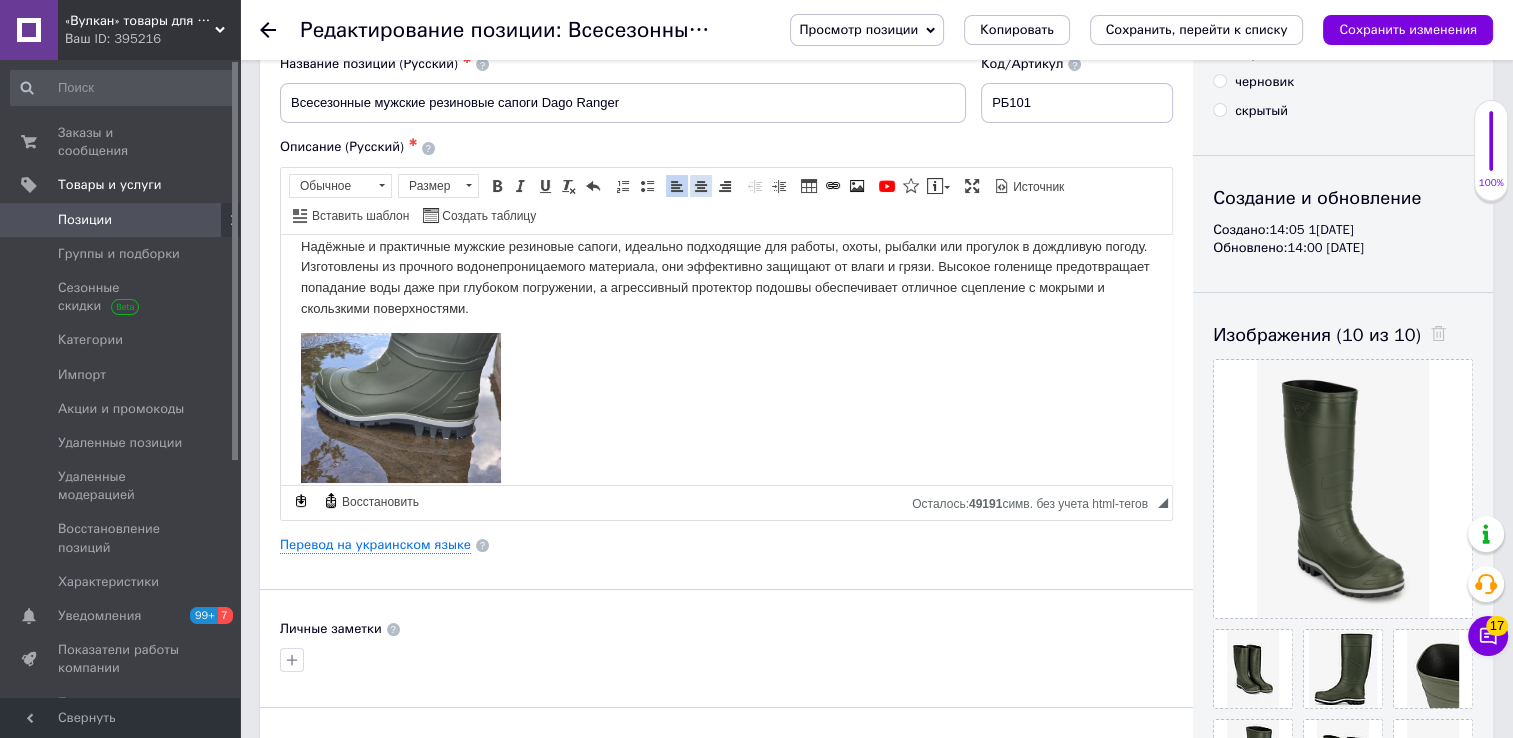 click at bounding box center [701, 186] 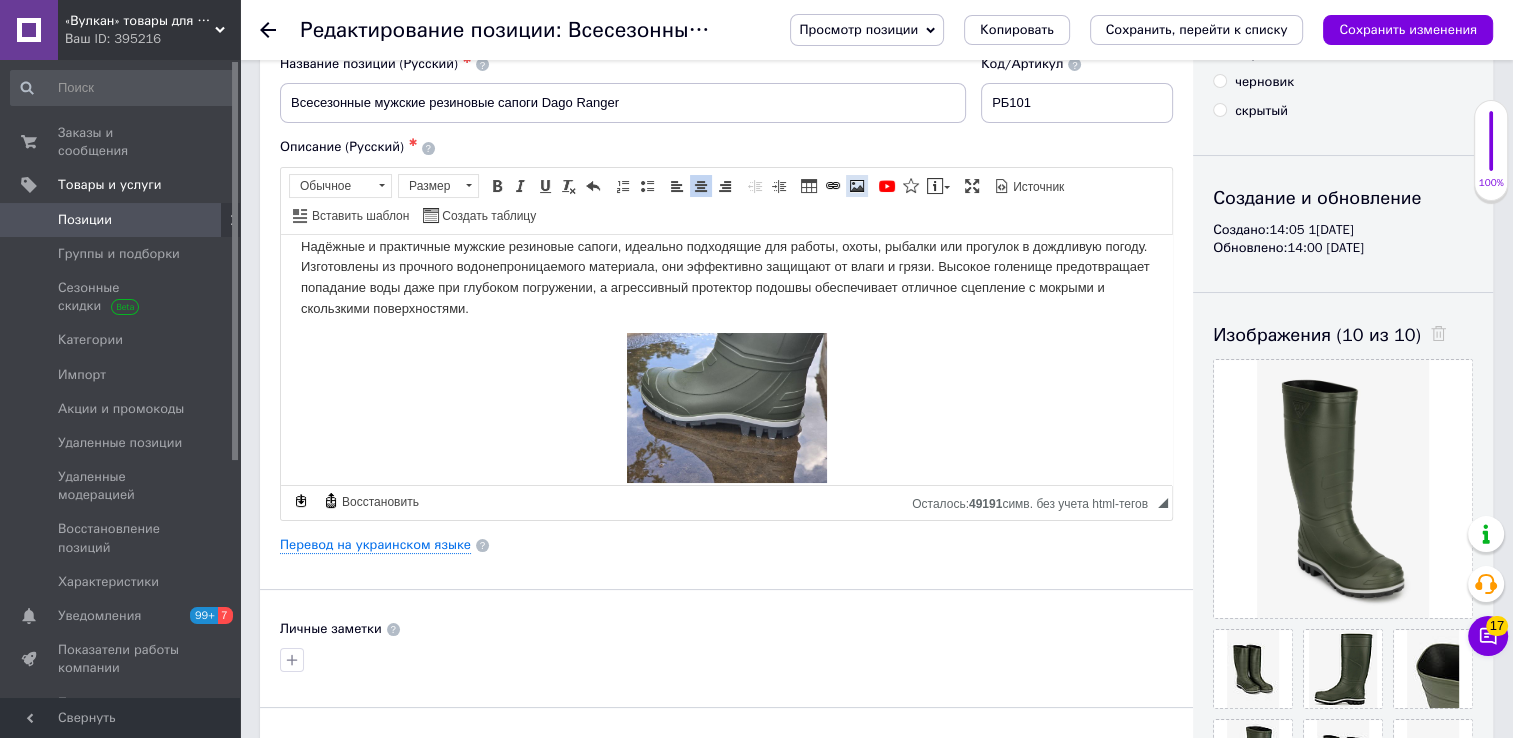 click at bounding box center (857, 186) 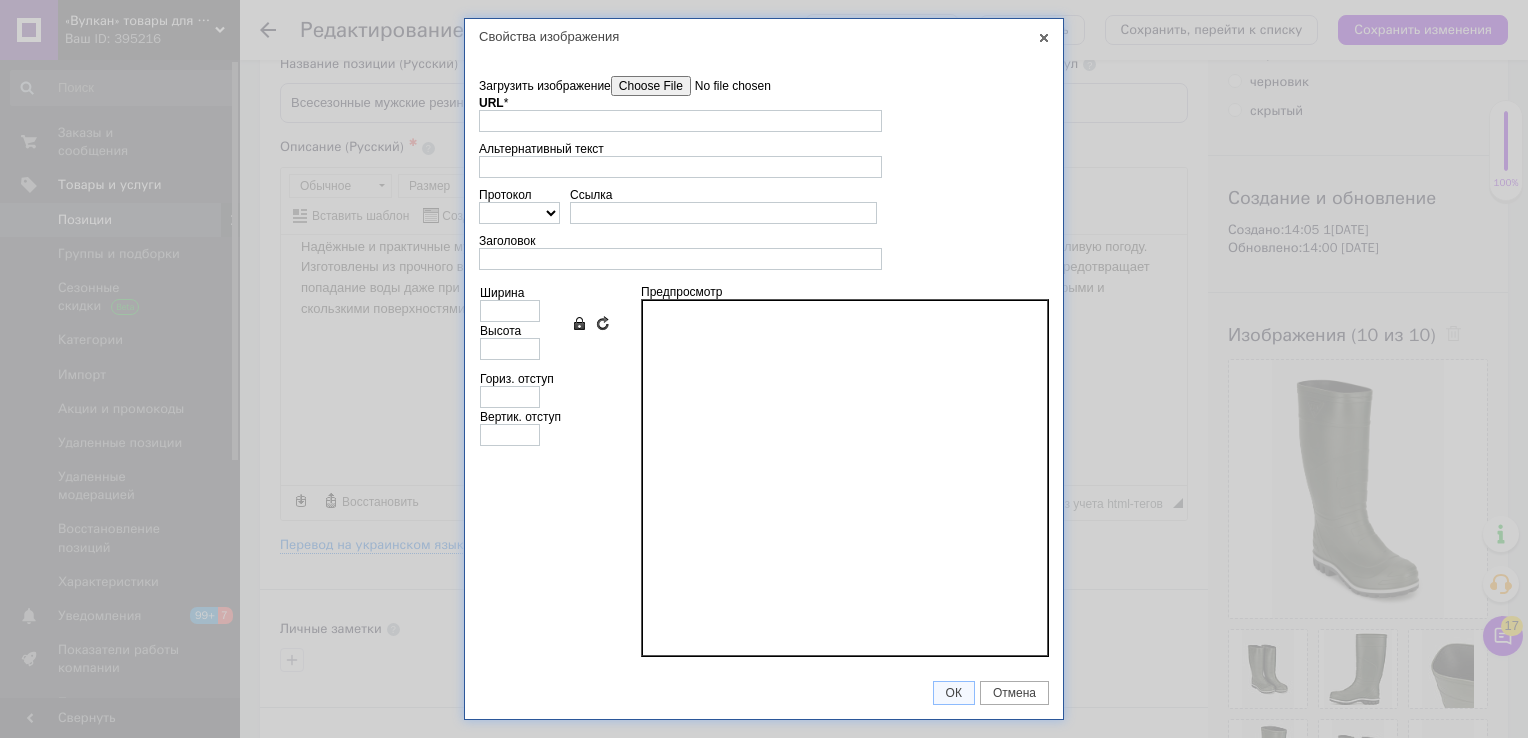 click on "Загрузить изображение" at bounding box center [724, 86] 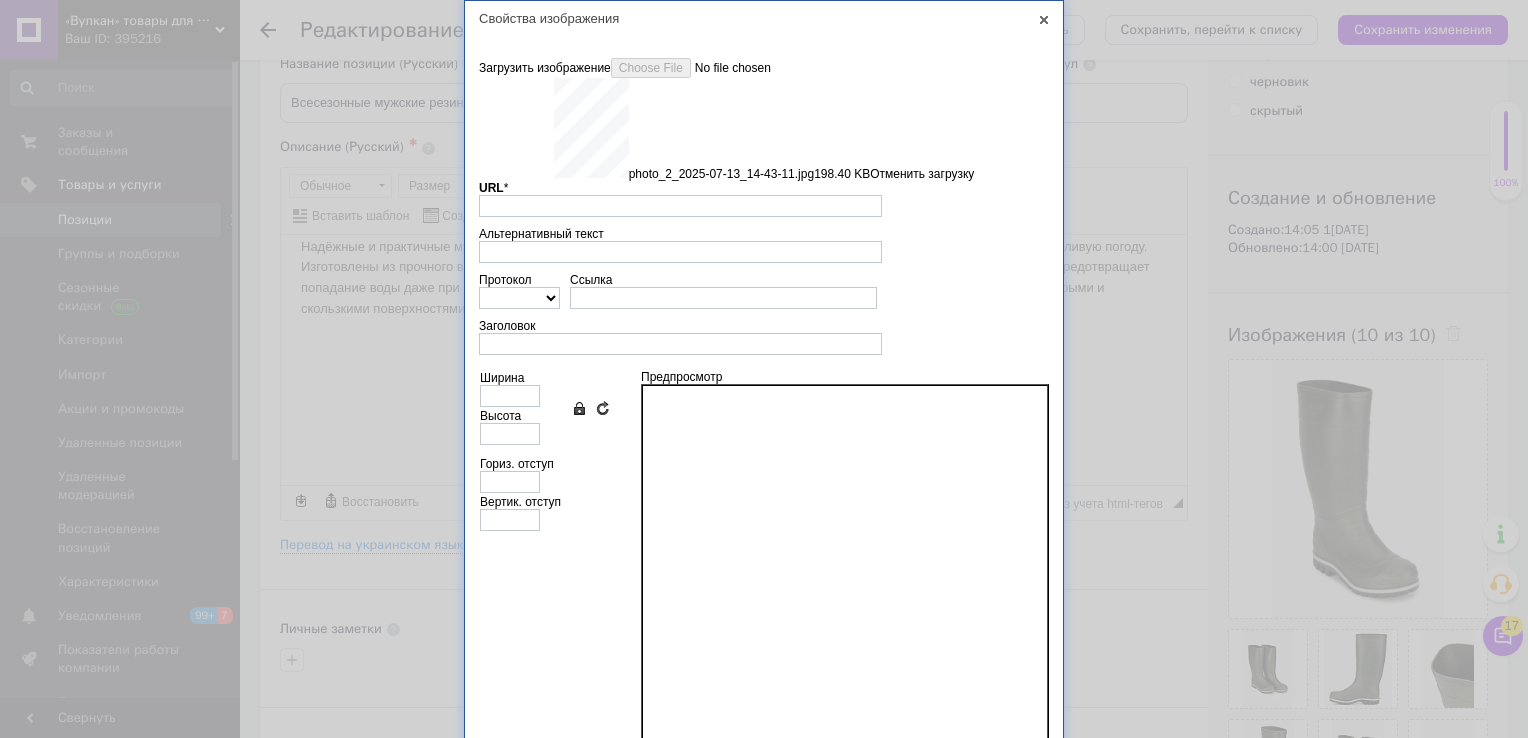 type on "[URL][DOMAIN_NAME]" 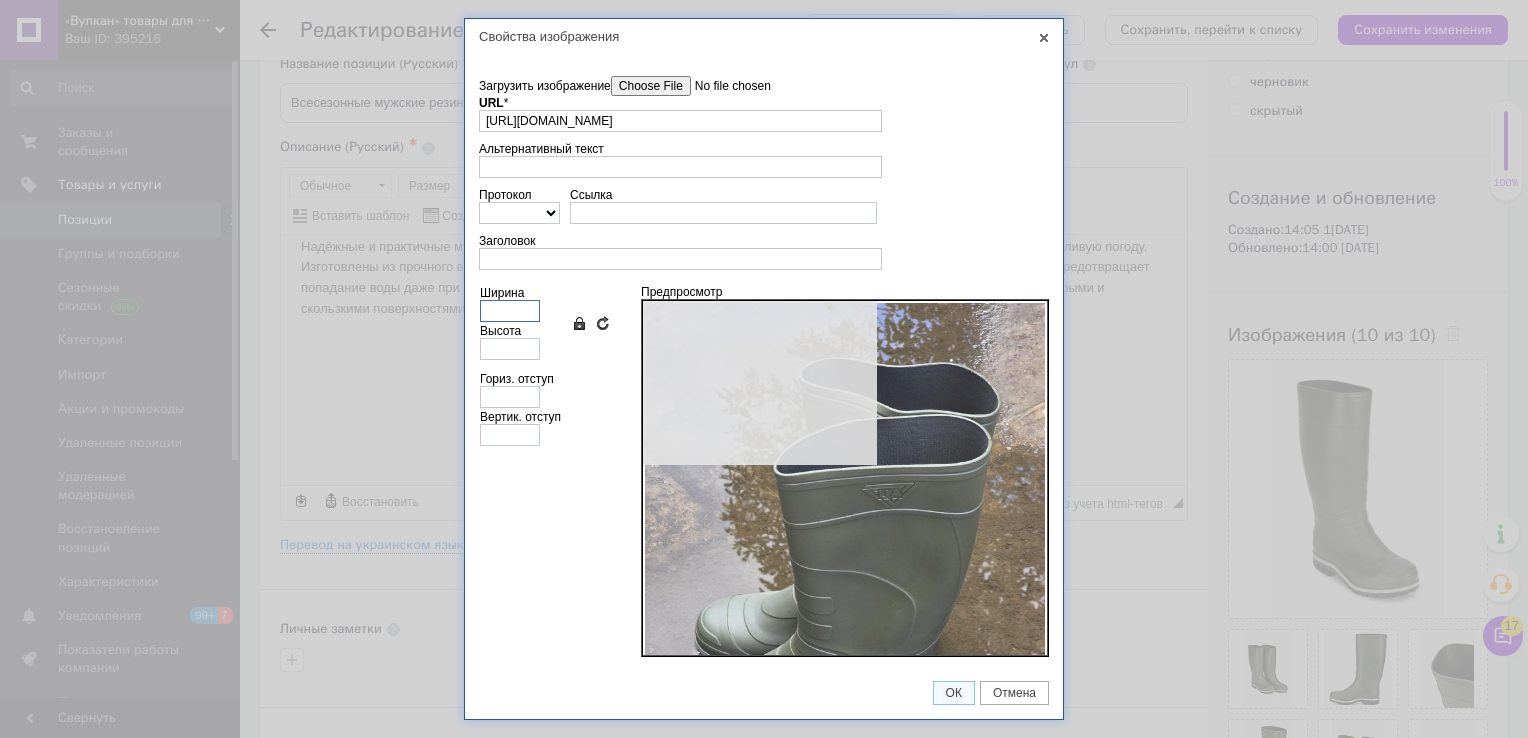 click on "Ширина" at bounding box center (510, 311) 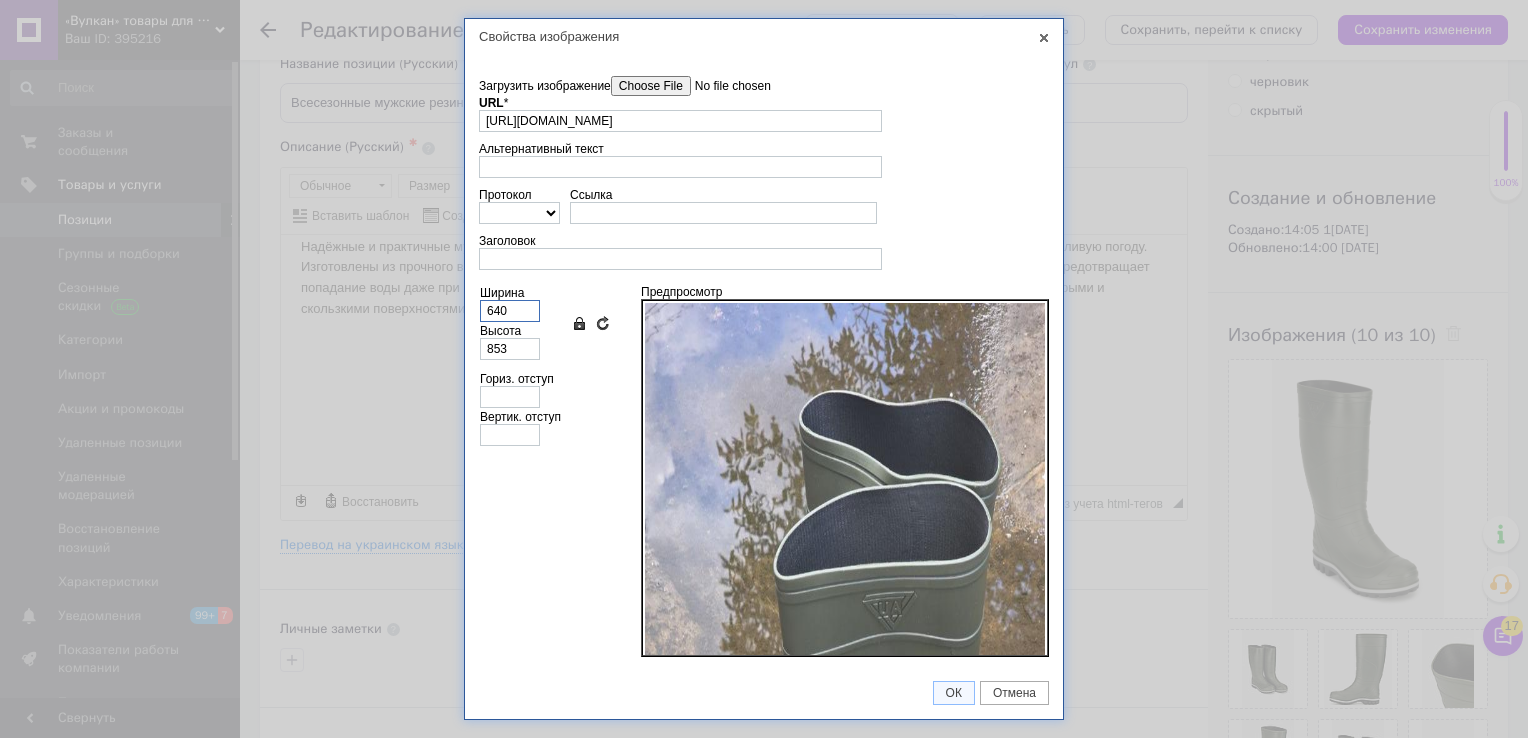 click on "640" at bounding box center [510, 311] 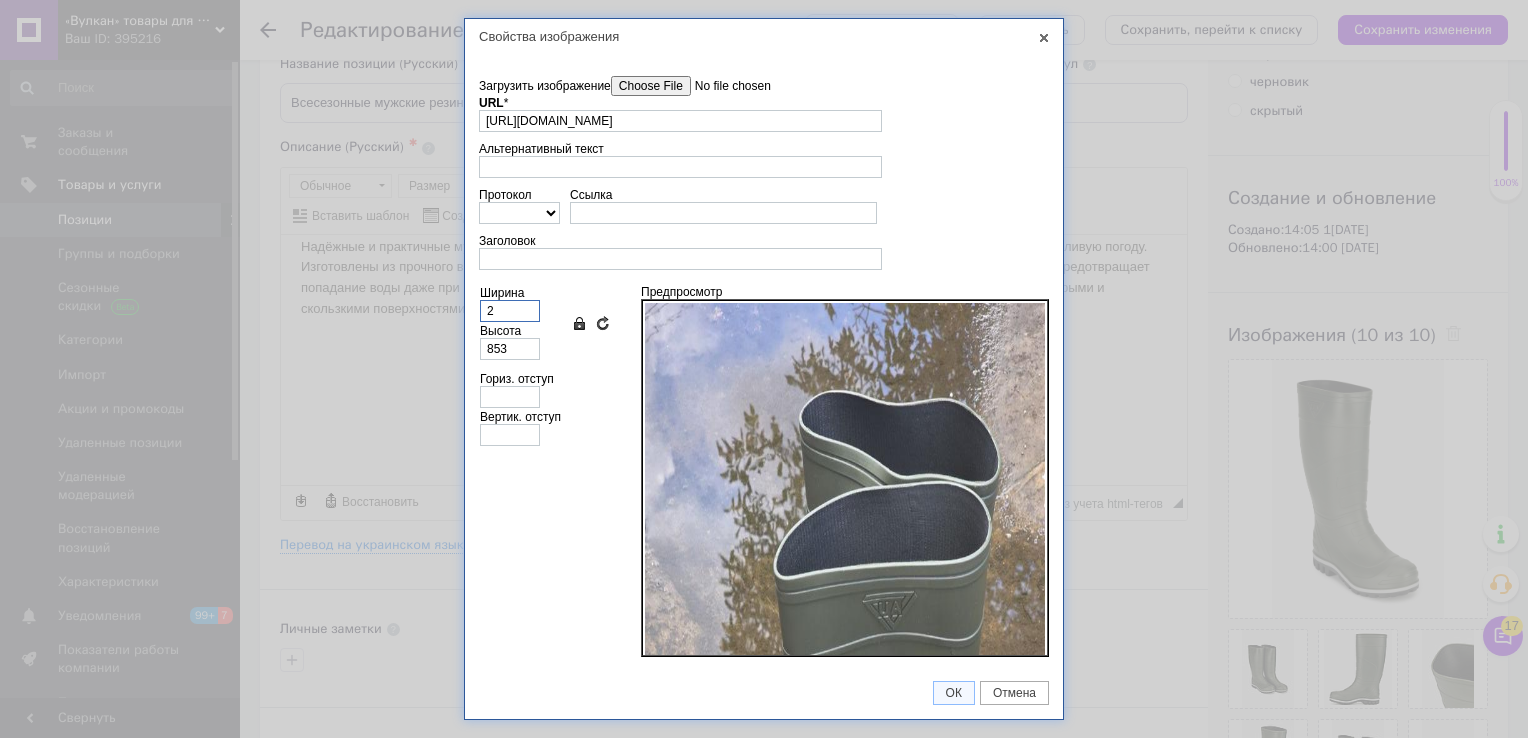 type on "20" 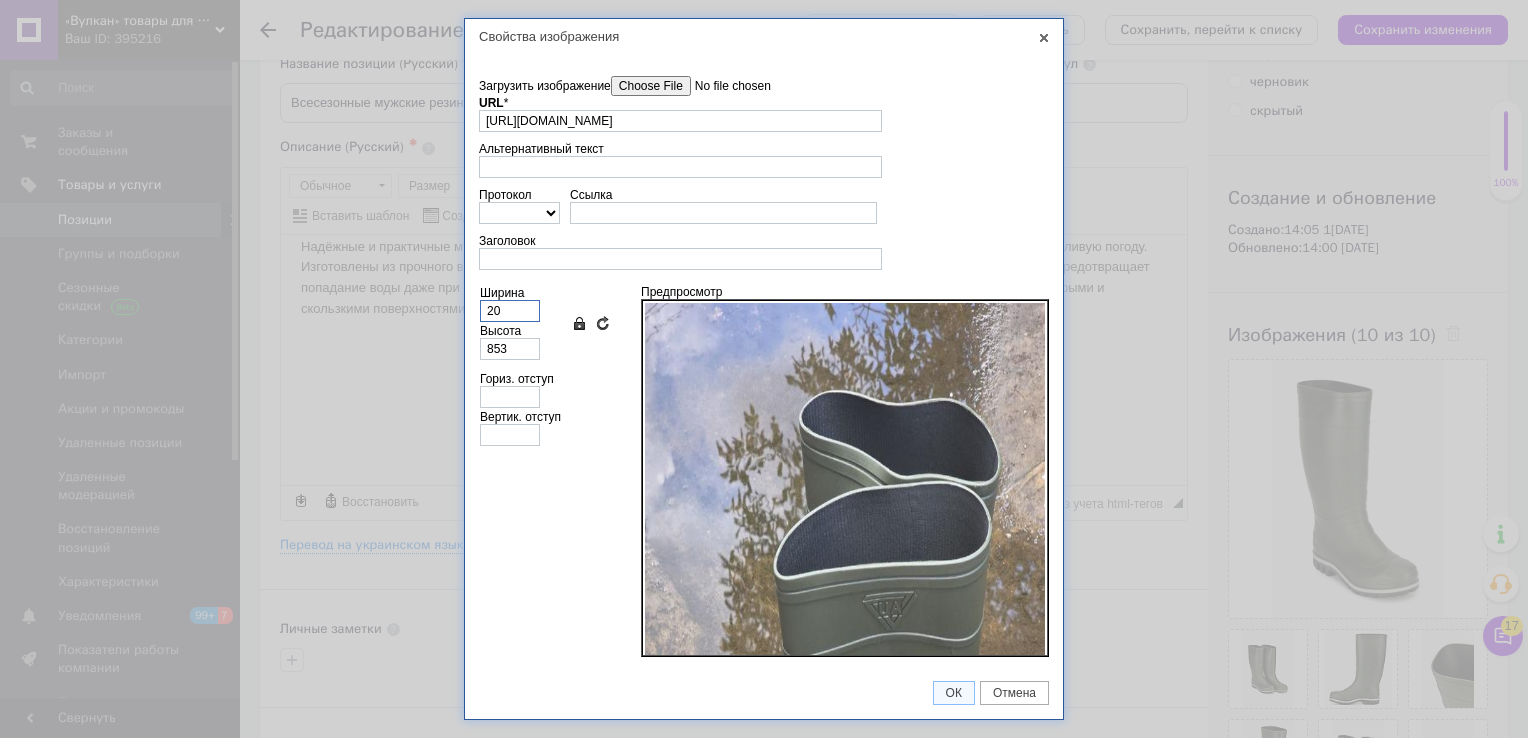 type on "27" 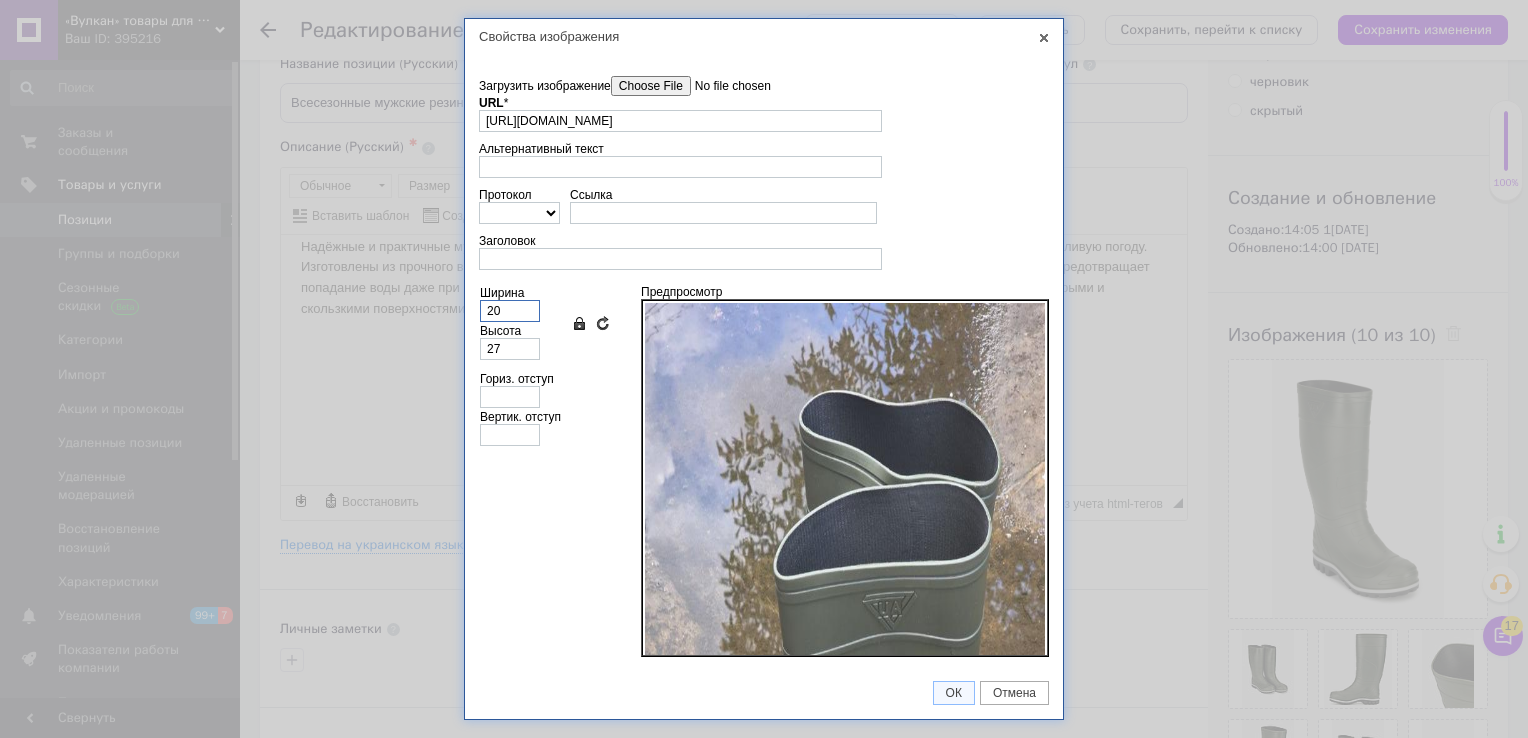 type on "200" 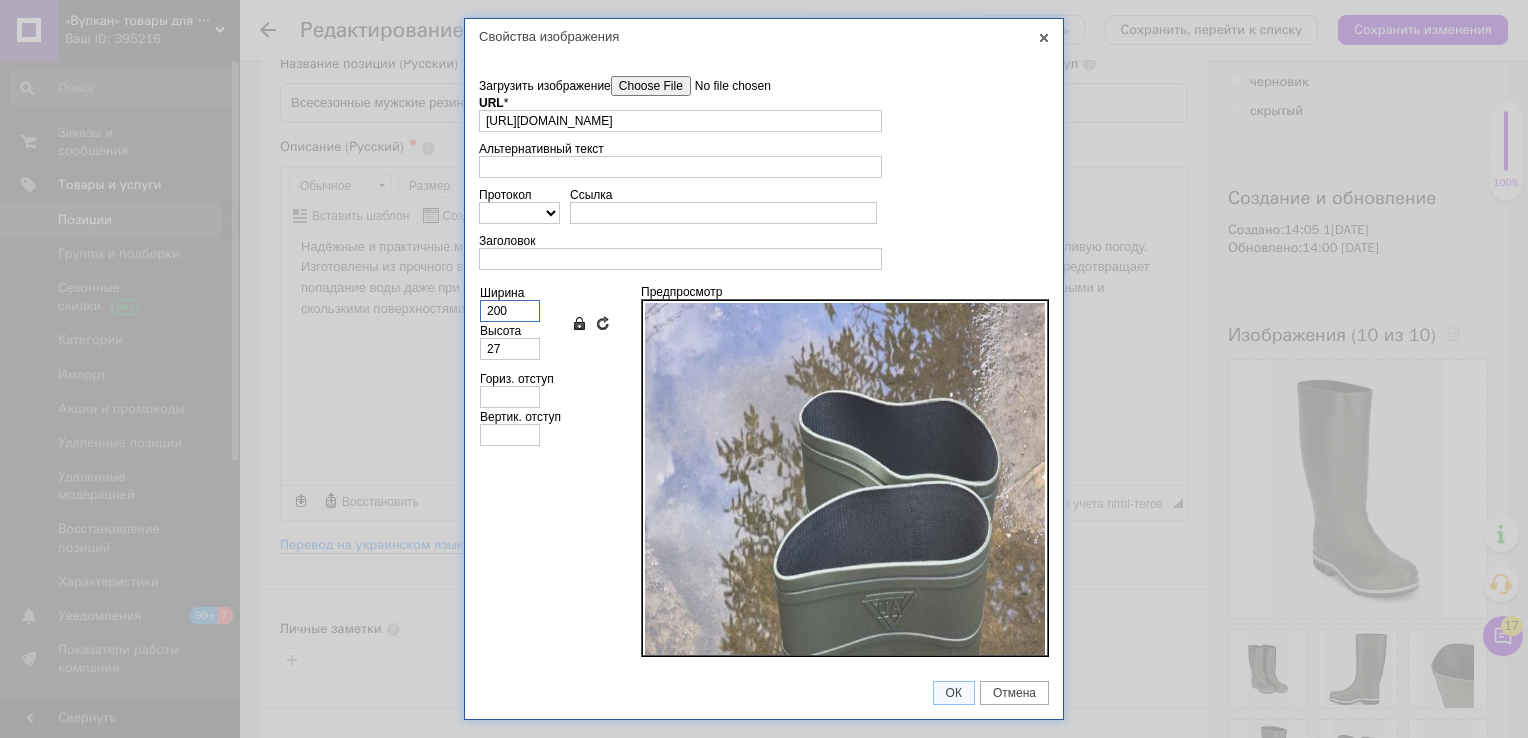 type on "267" 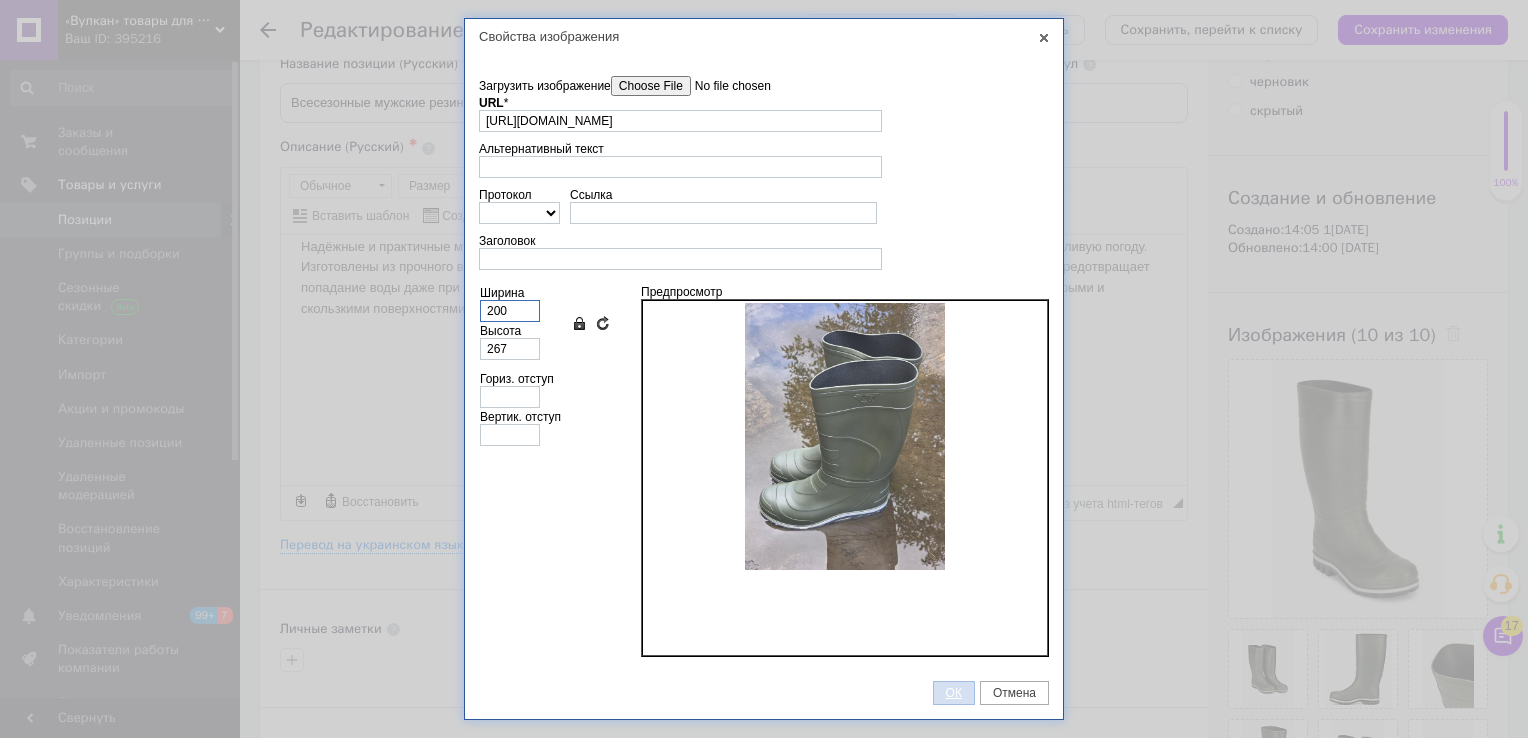 type on "200" 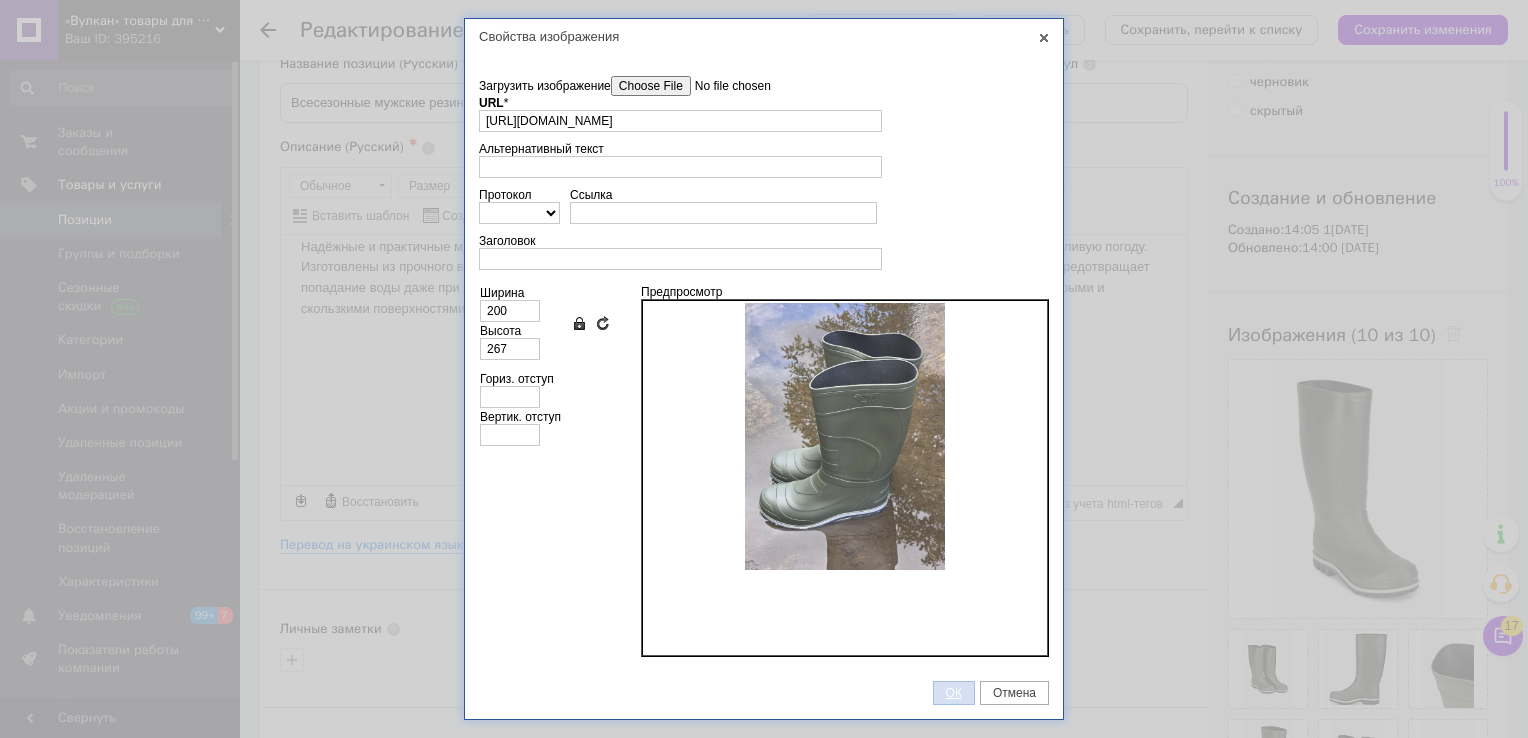 click on "ОК" at bounding box center [954, 693] 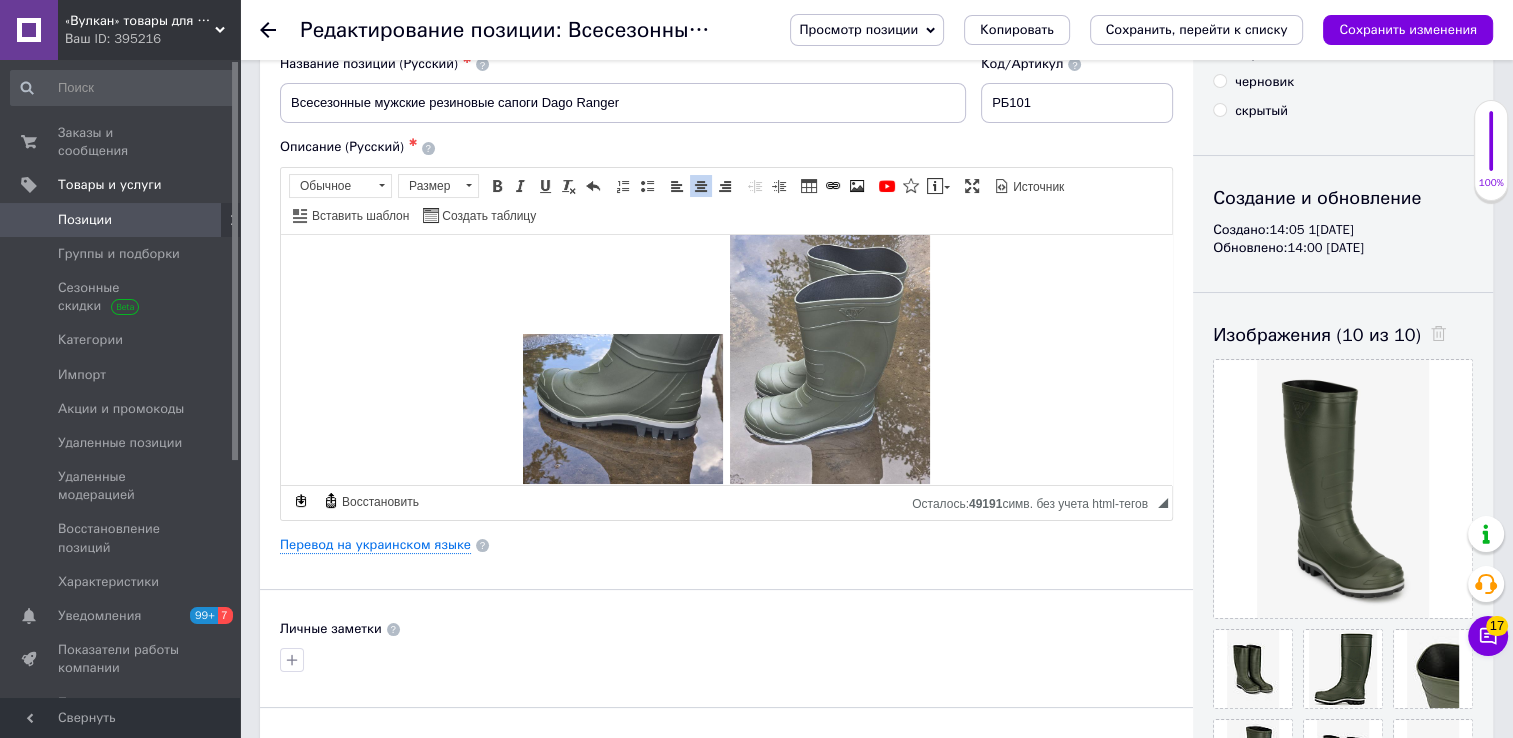 scroll, scrollTop: 175, scrollLeft: 0, axis: vertical 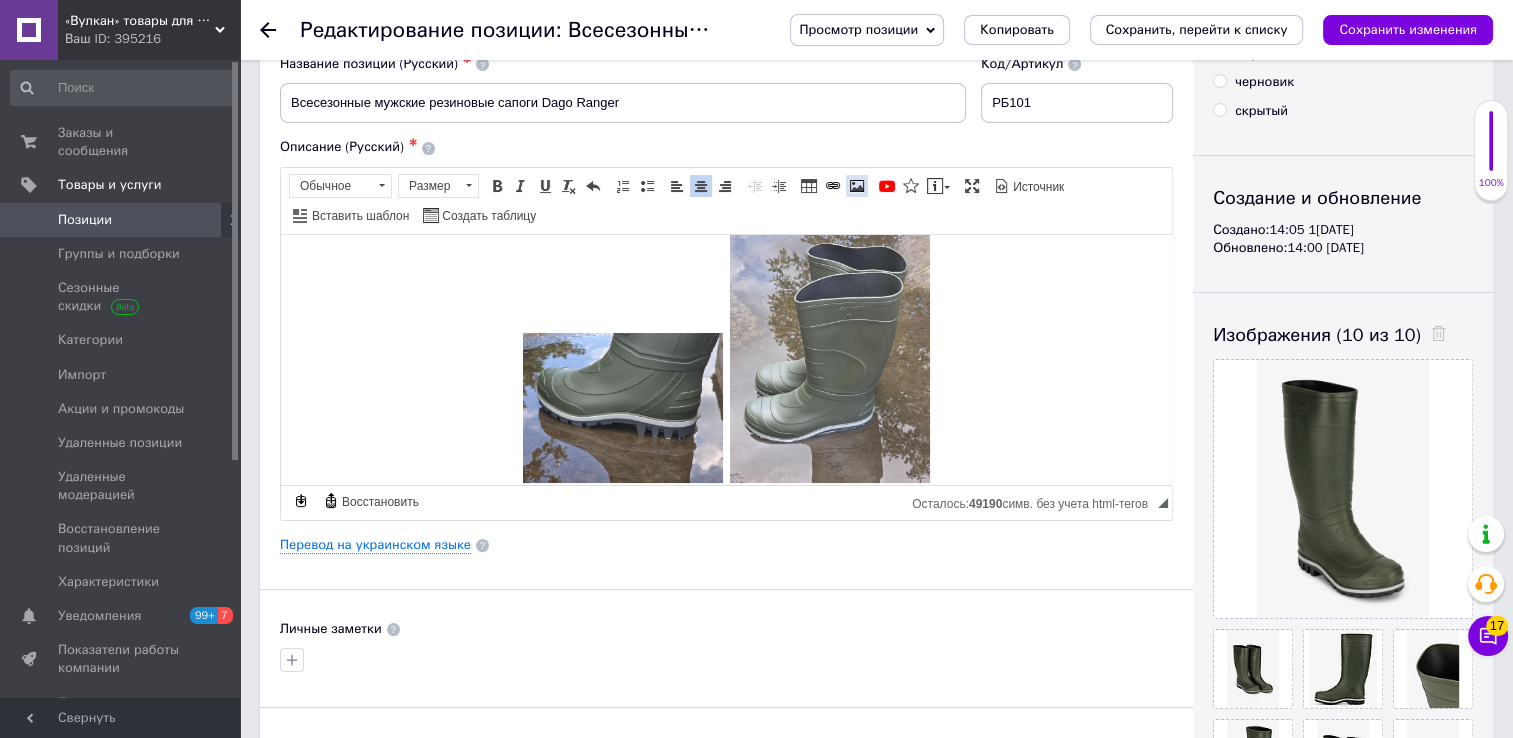 click at bounding box center [857, 186] 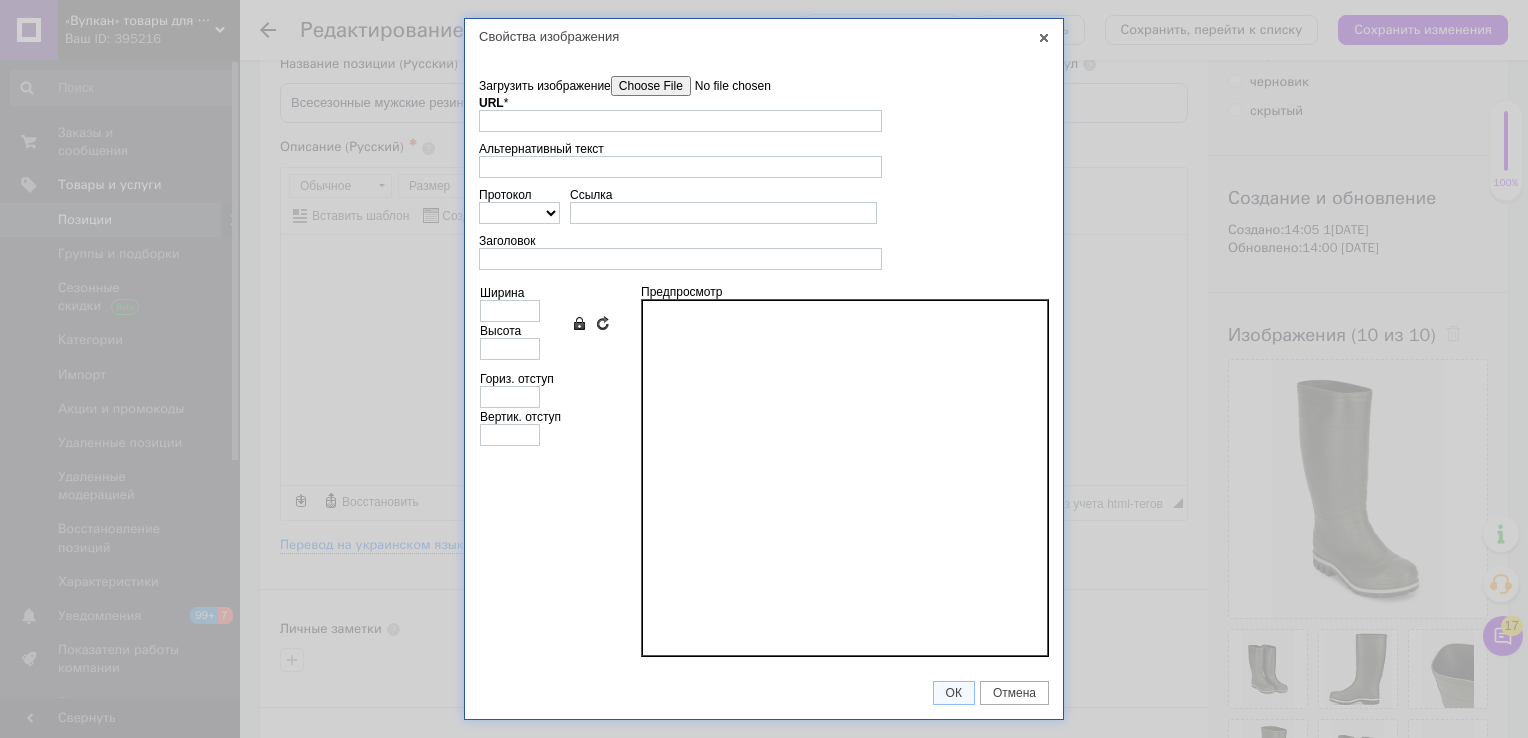 click on "Загрузить изображение" at bounding box center (724, 86) 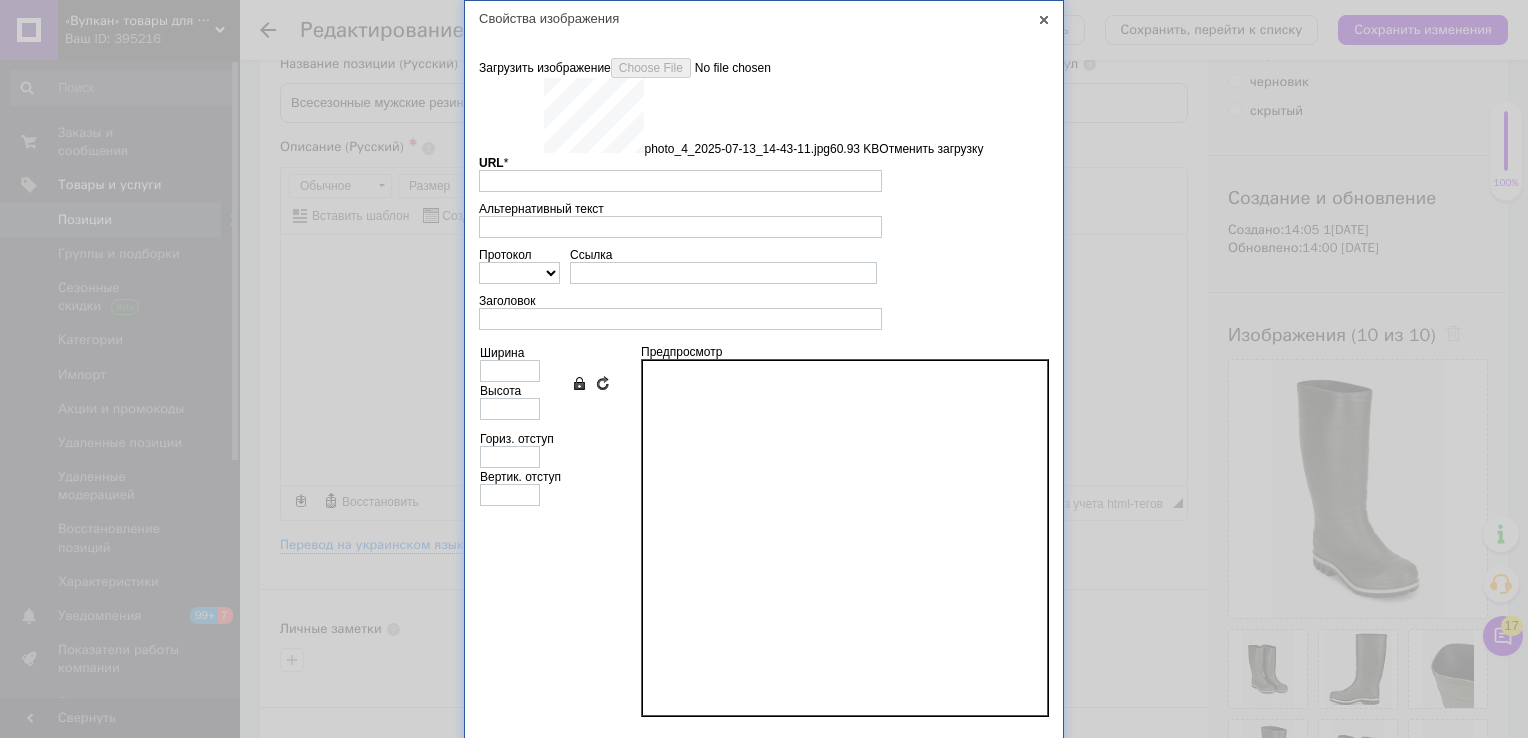 type on "[URL][DOMAIN_NAME]" 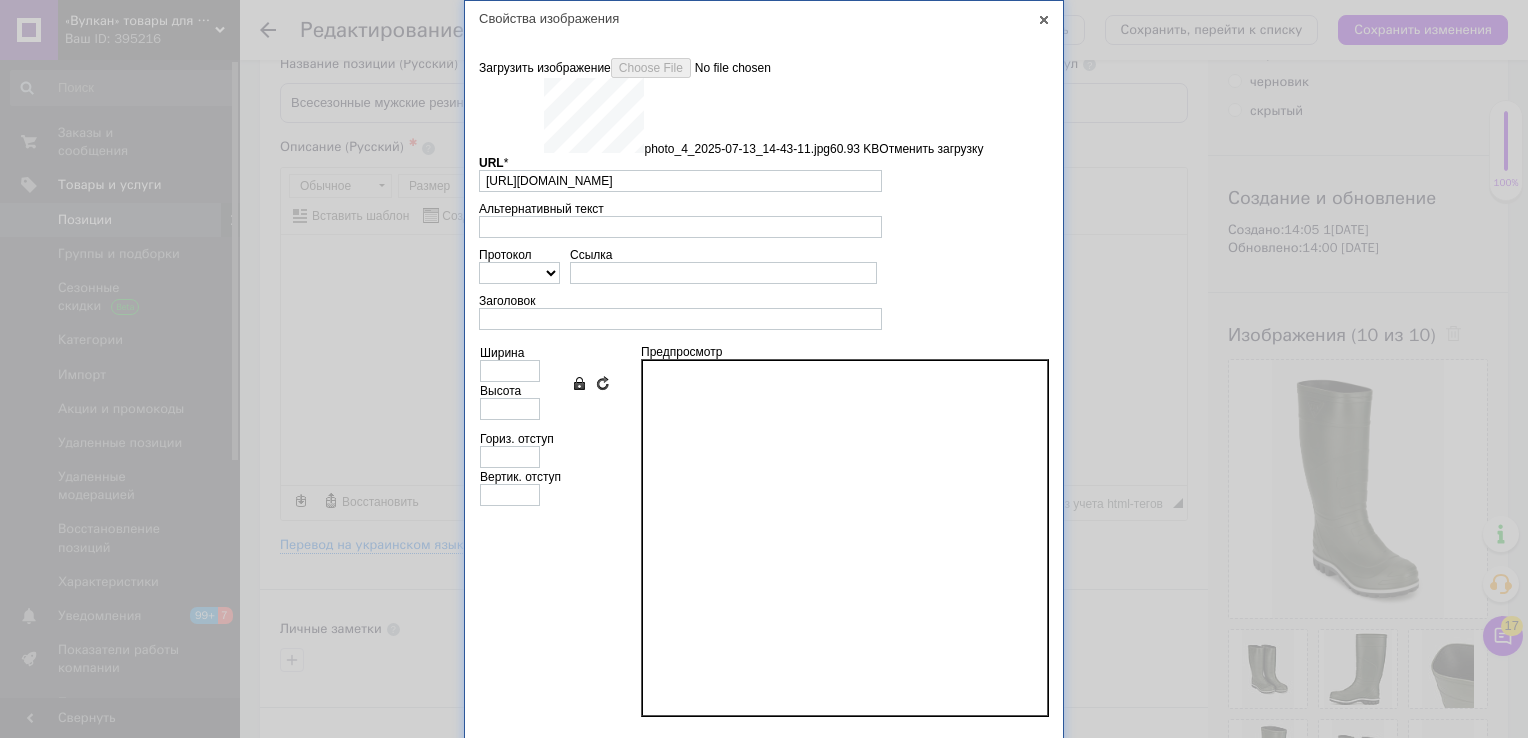 type on "640" 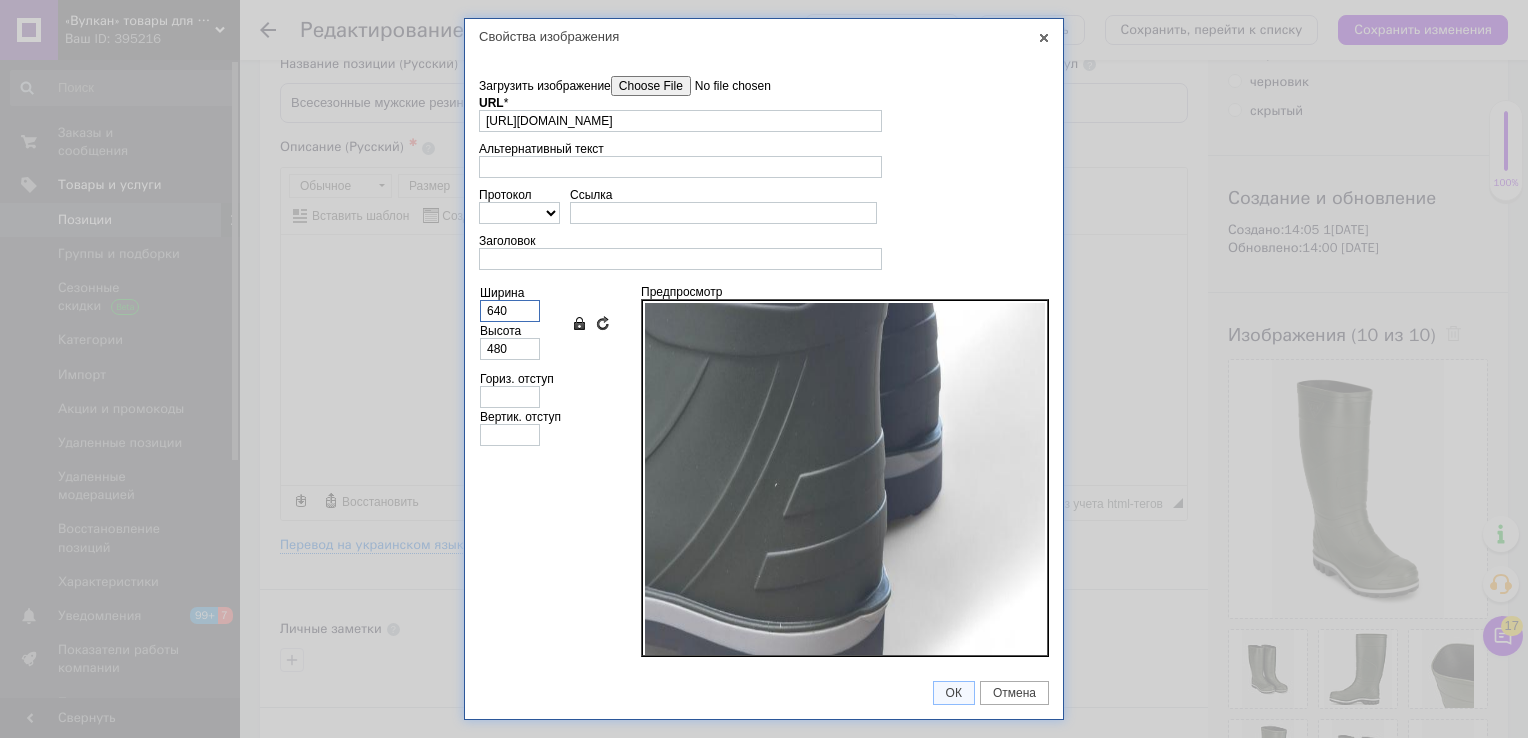 drag, startPoint x: 514, startPoint y: 306, endPoint x: 341, endPoint y: 298, distance: 173.18488 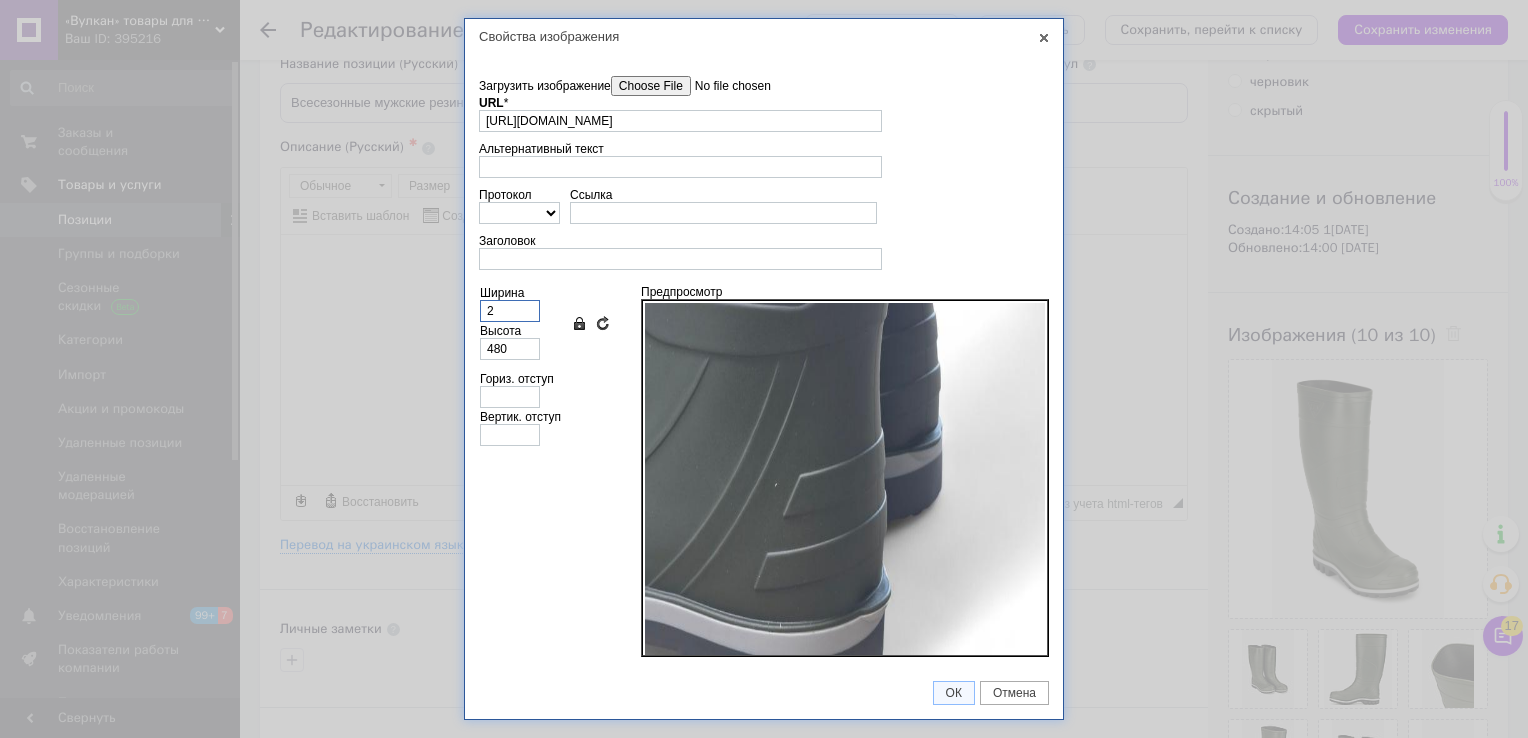 type on "20" 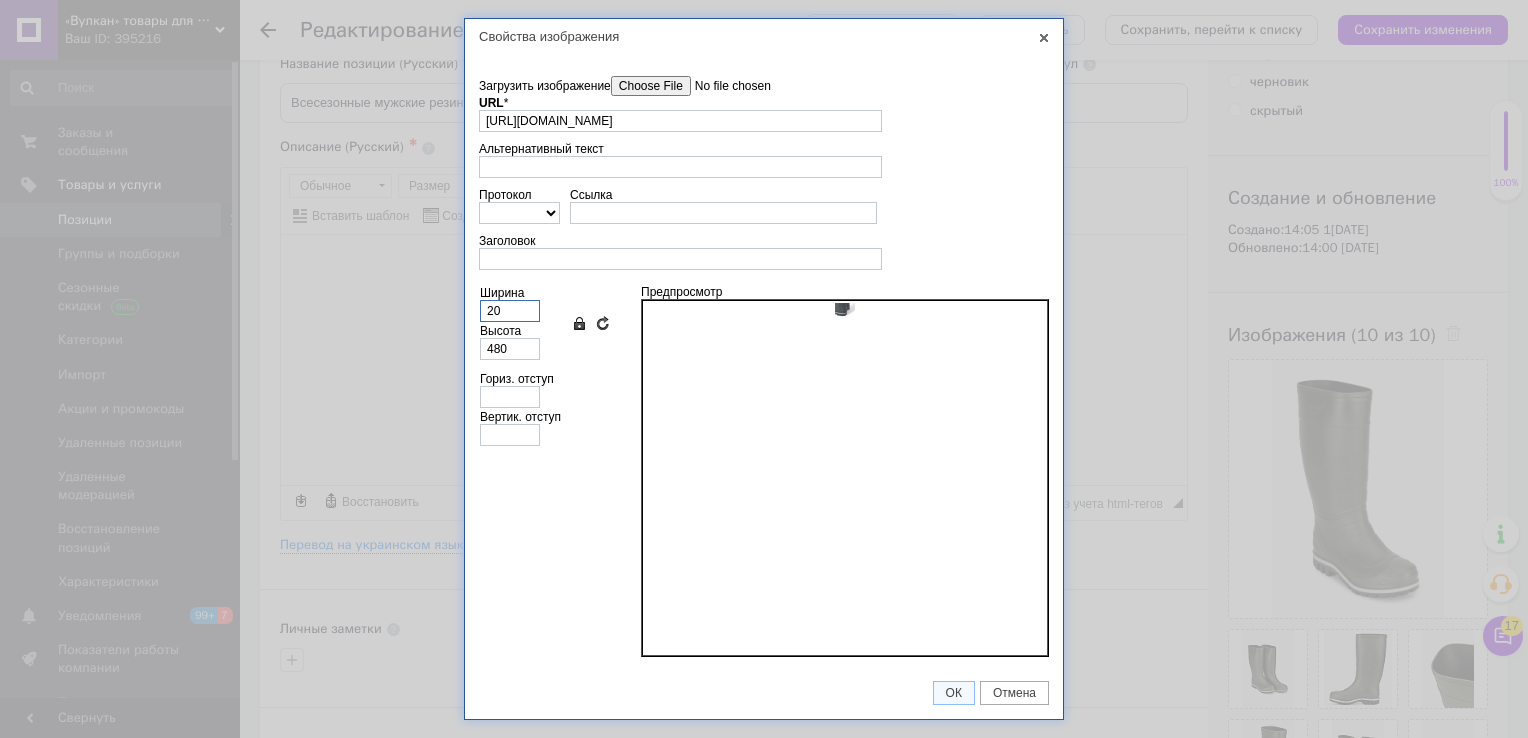 type on "15" 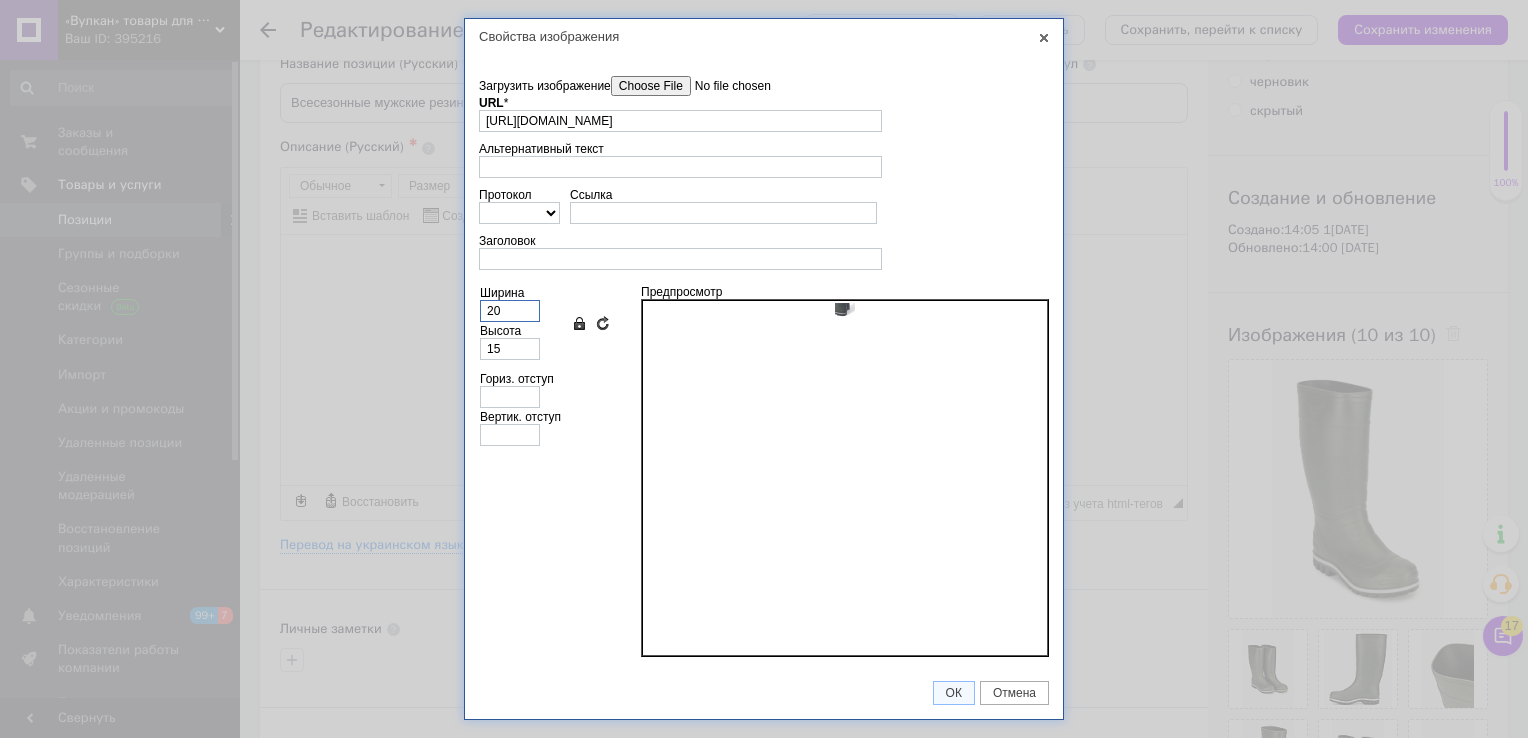 type on "200" 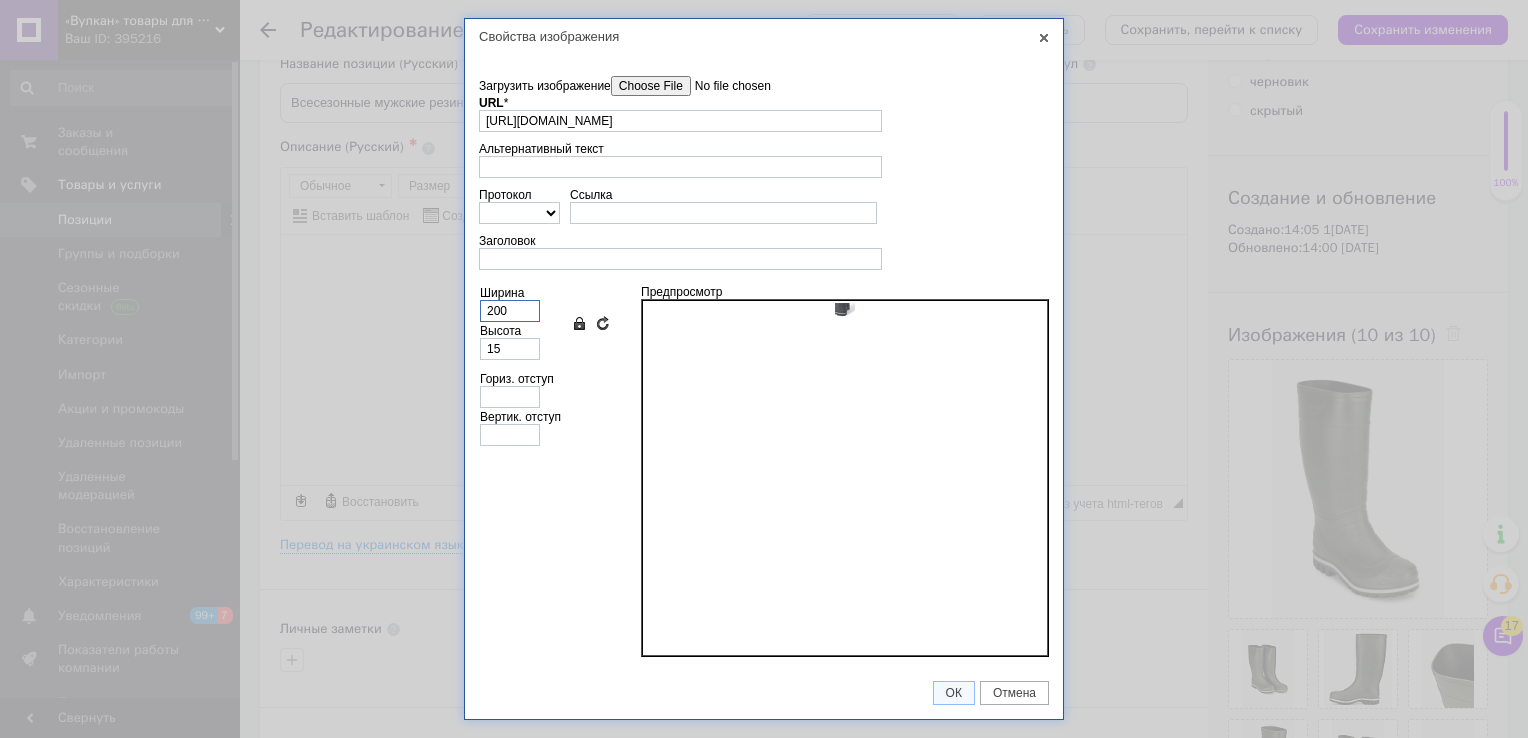 type on "150" 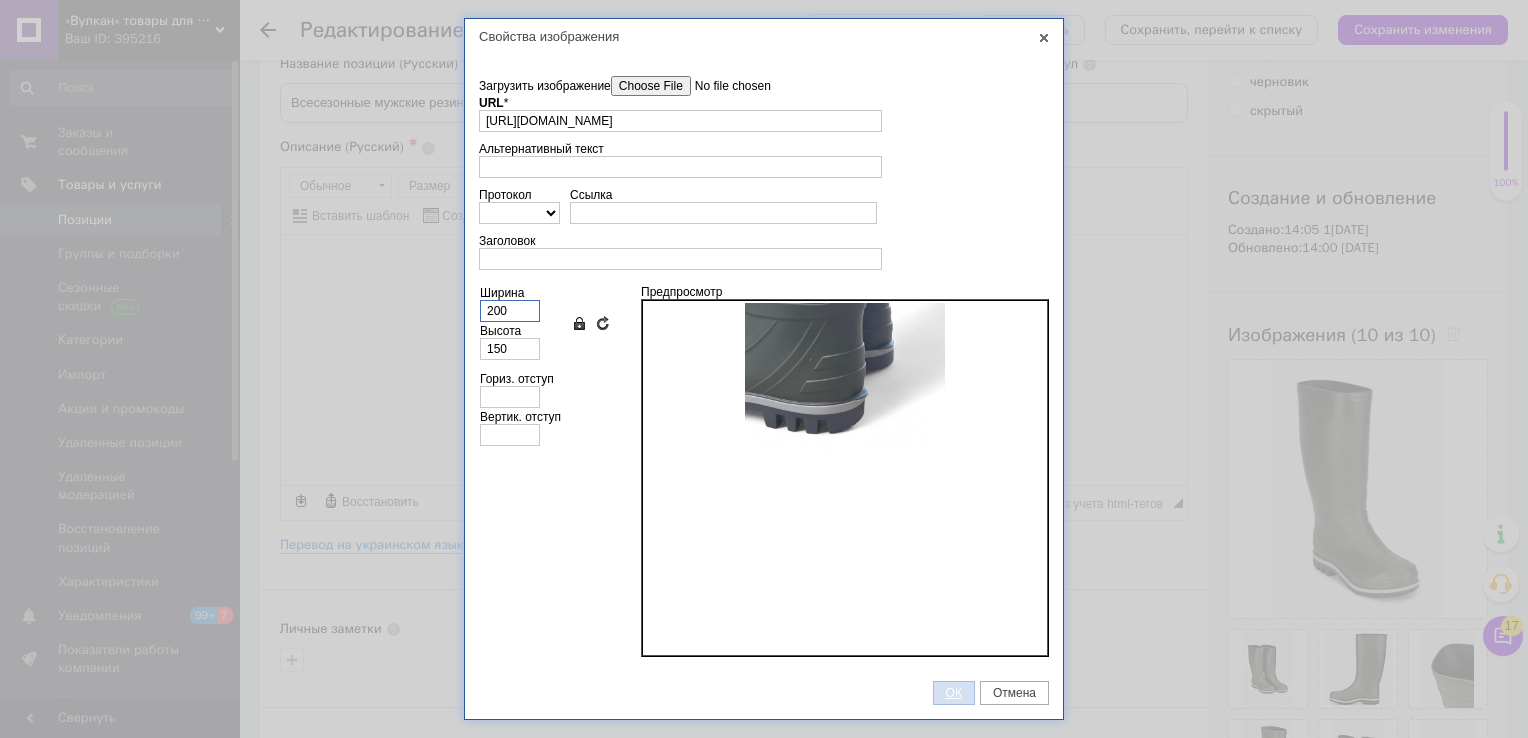 type on "200" 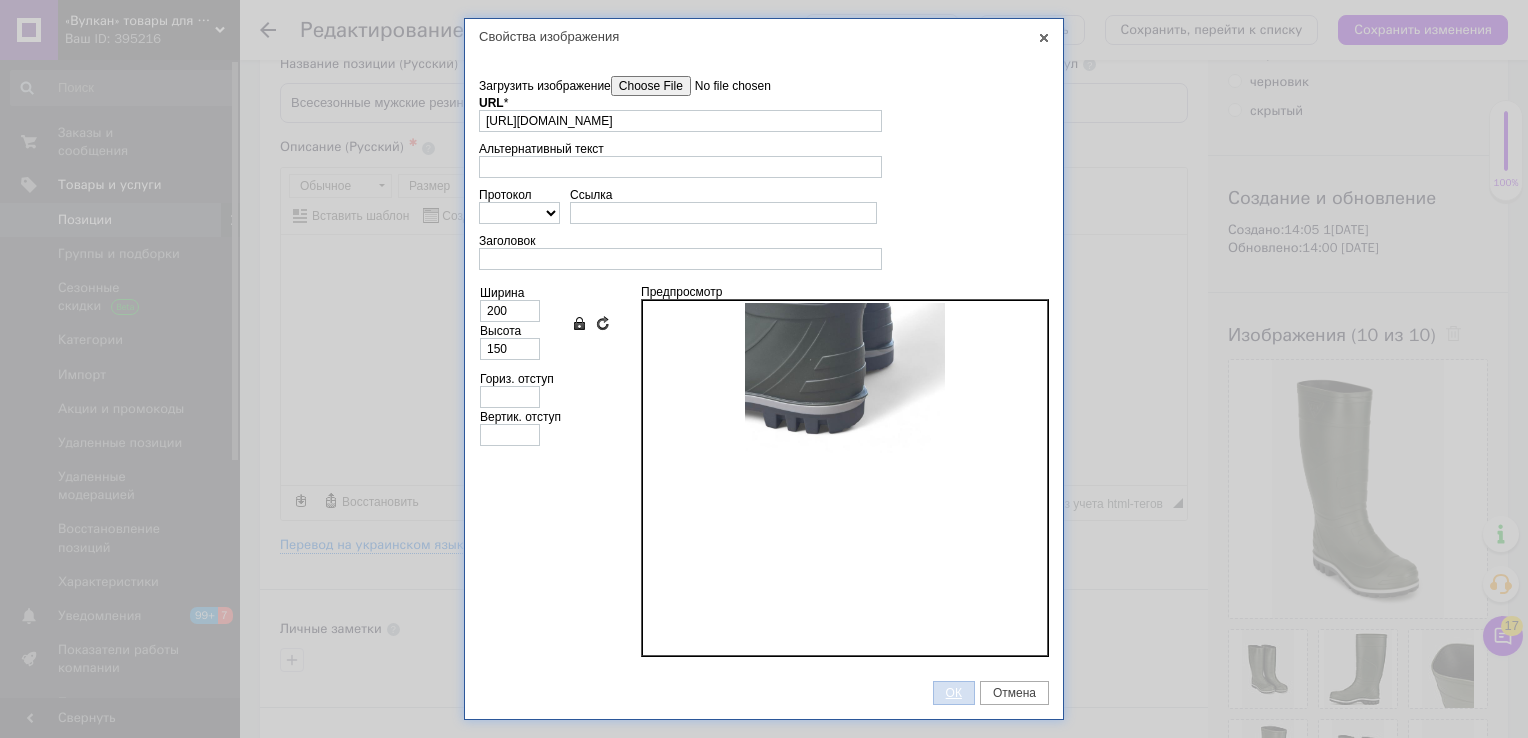 click on "ОК" at bounding box center [954, 693] 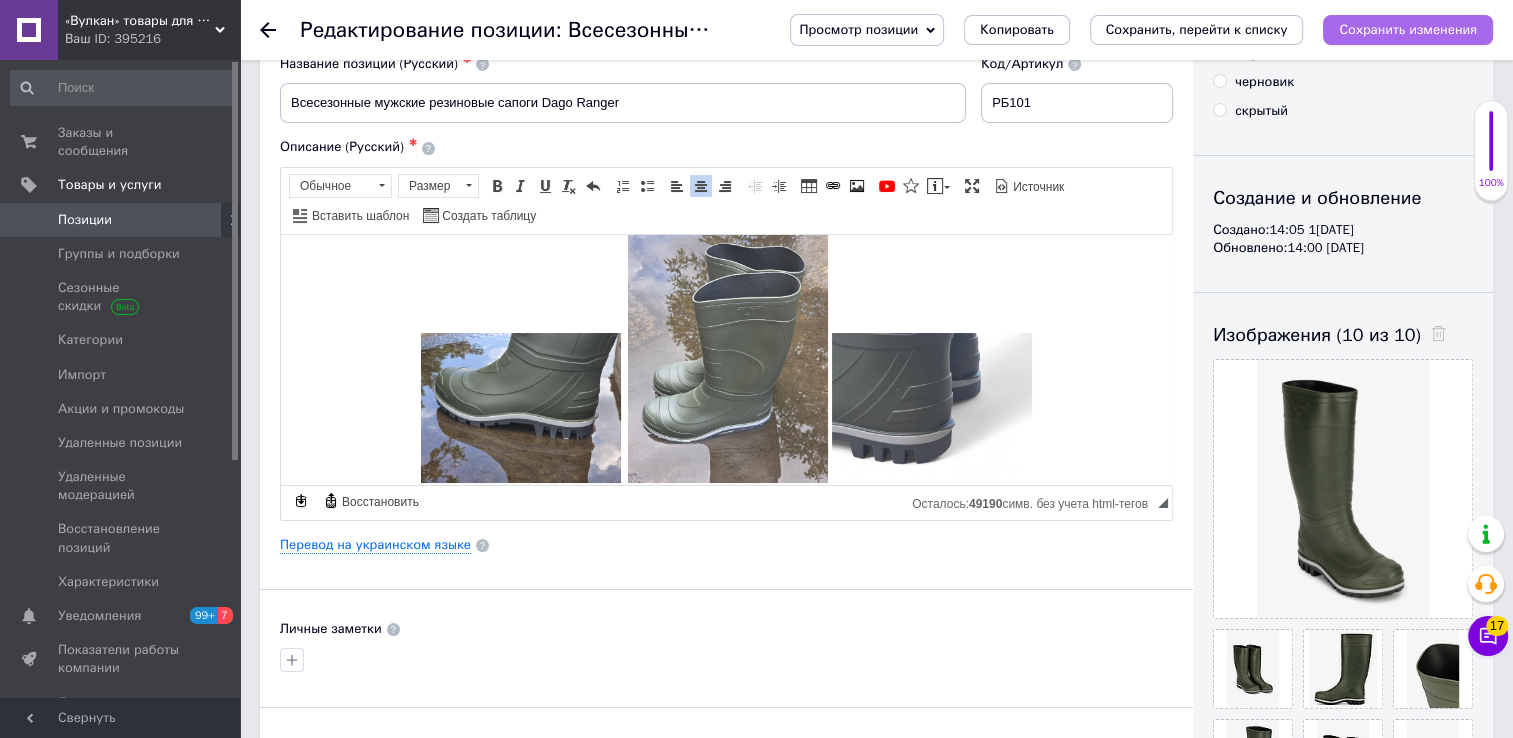 click on "Сохранить изменения" at bounding box center (1408, 29) 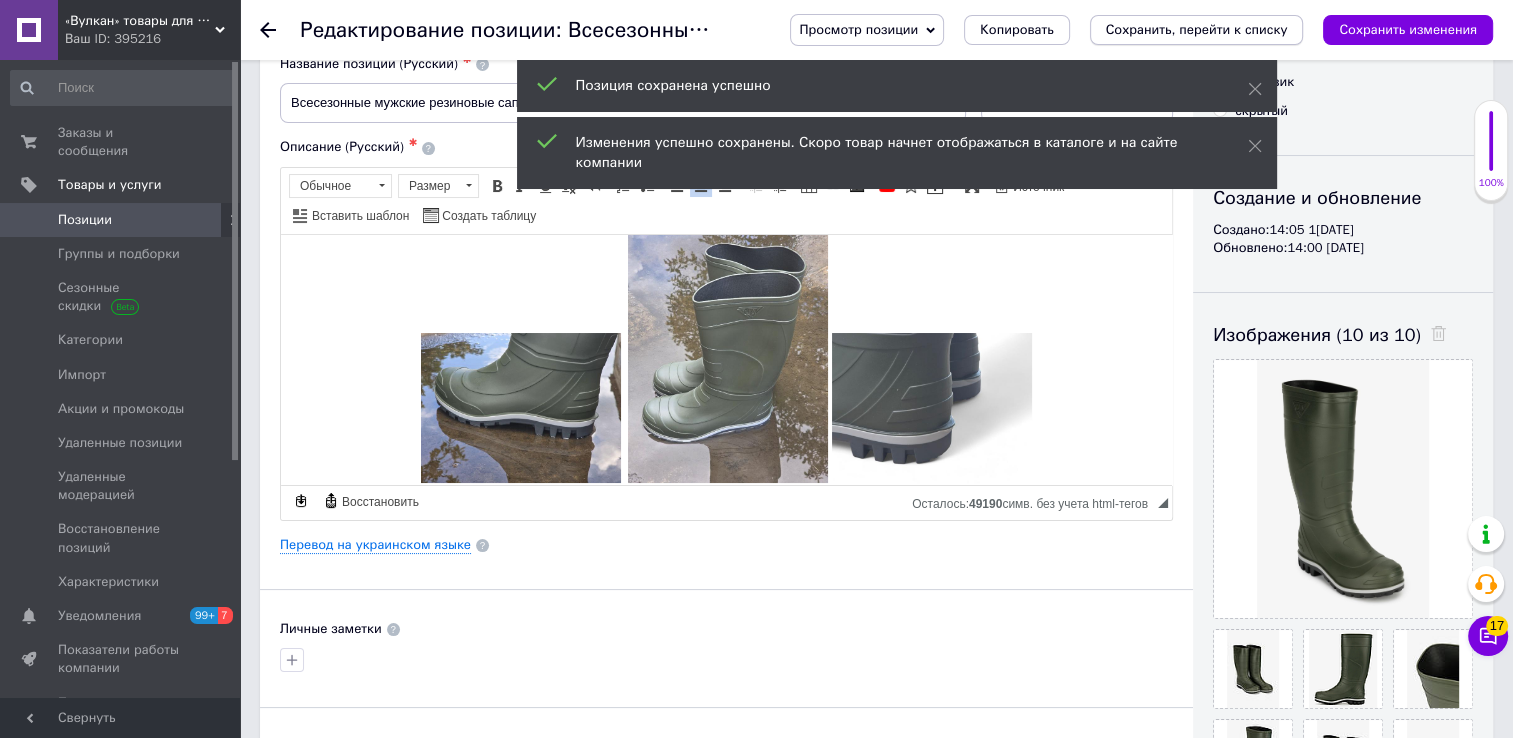 click on "Сохранить, перейти к списку" at bounding box center [1197, 29] 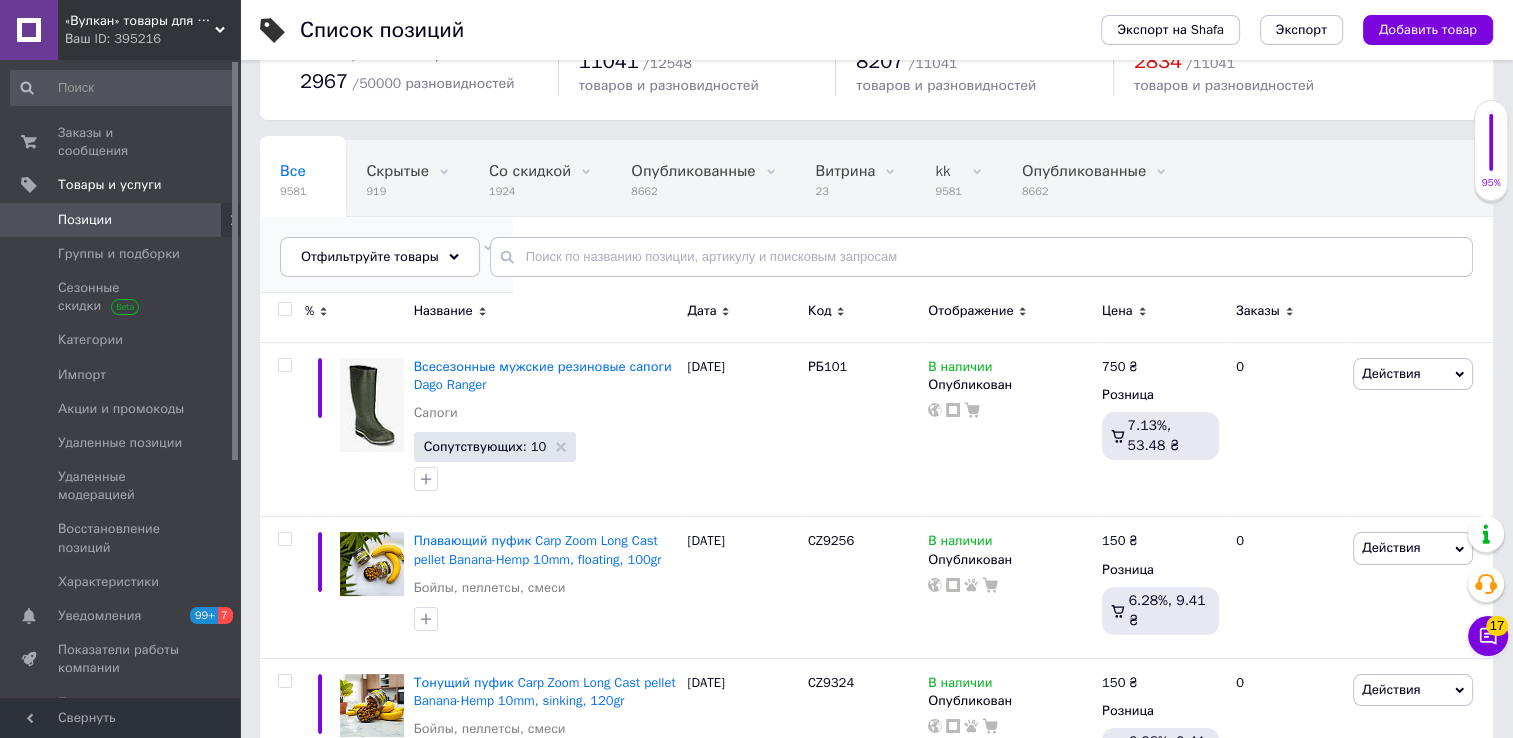 scroll, scrollTop: 100, scrollLeft: 0, axis: vertical 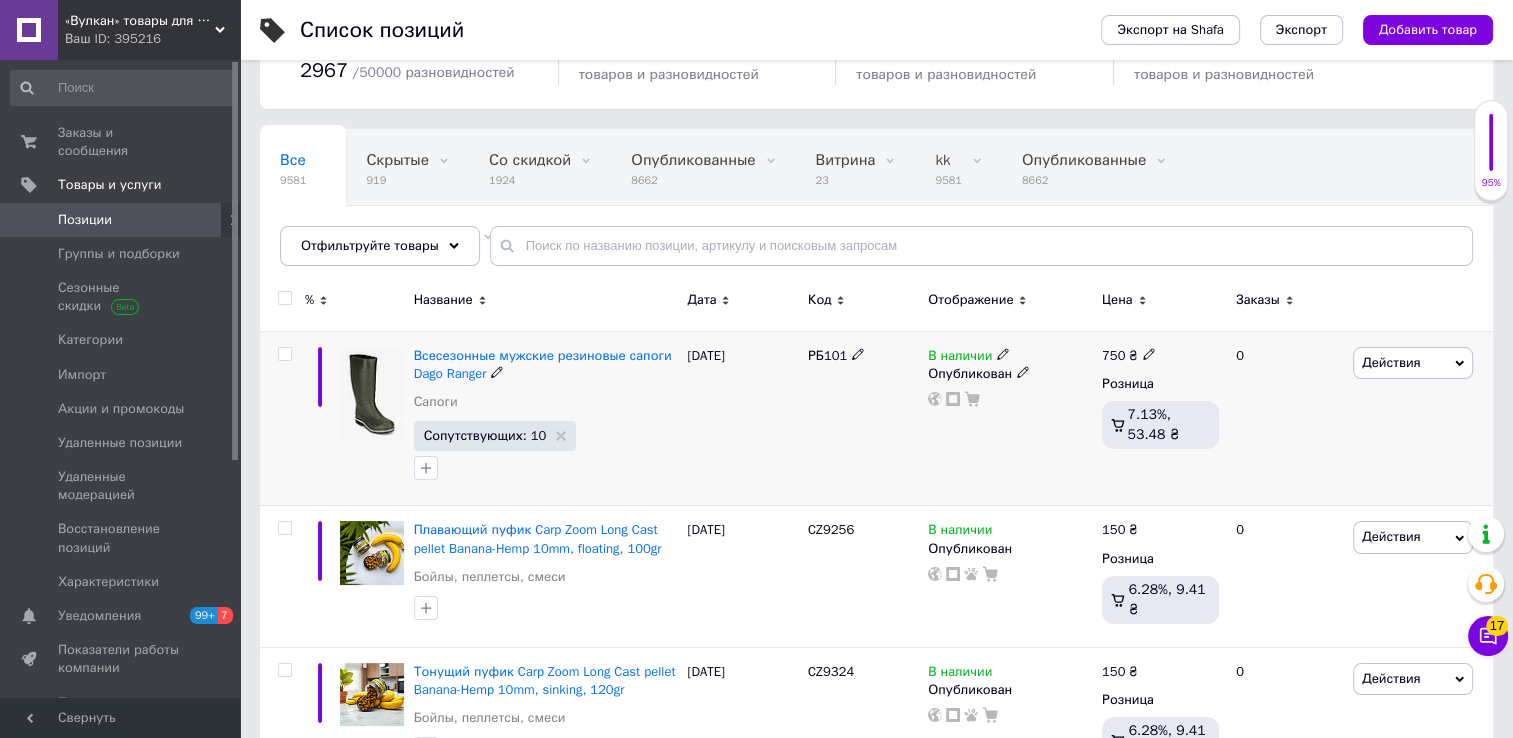 click on "Действия Редактировать Поднять в начало группы Копировать Скидка Подарок Сопутствующие Скрыть Ярлык Добавить на витрину Добавить в кампанию Каталог ProSale Удалить" at bounding box center (1420, 418) 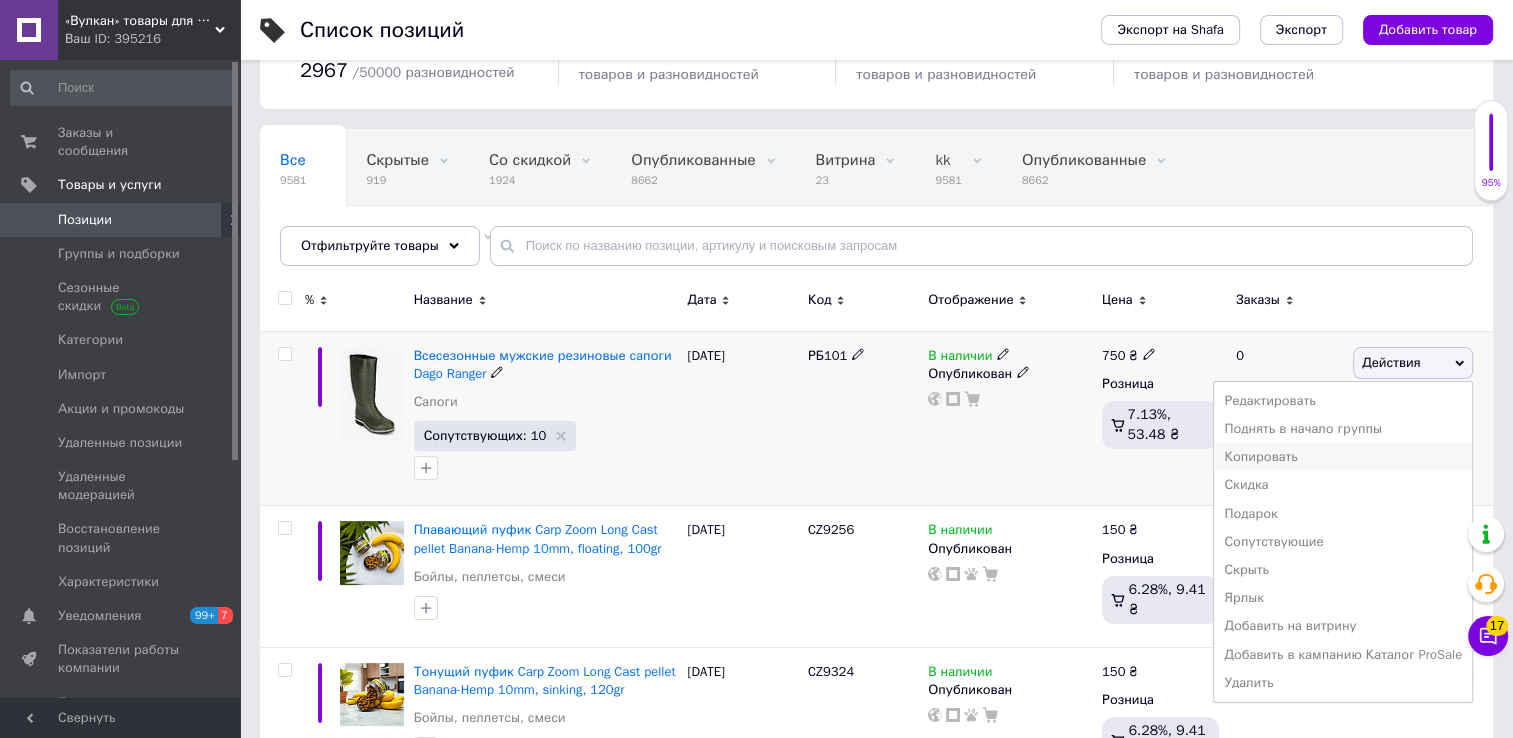 click on "Копировать" at bounding box center (1343, 457) 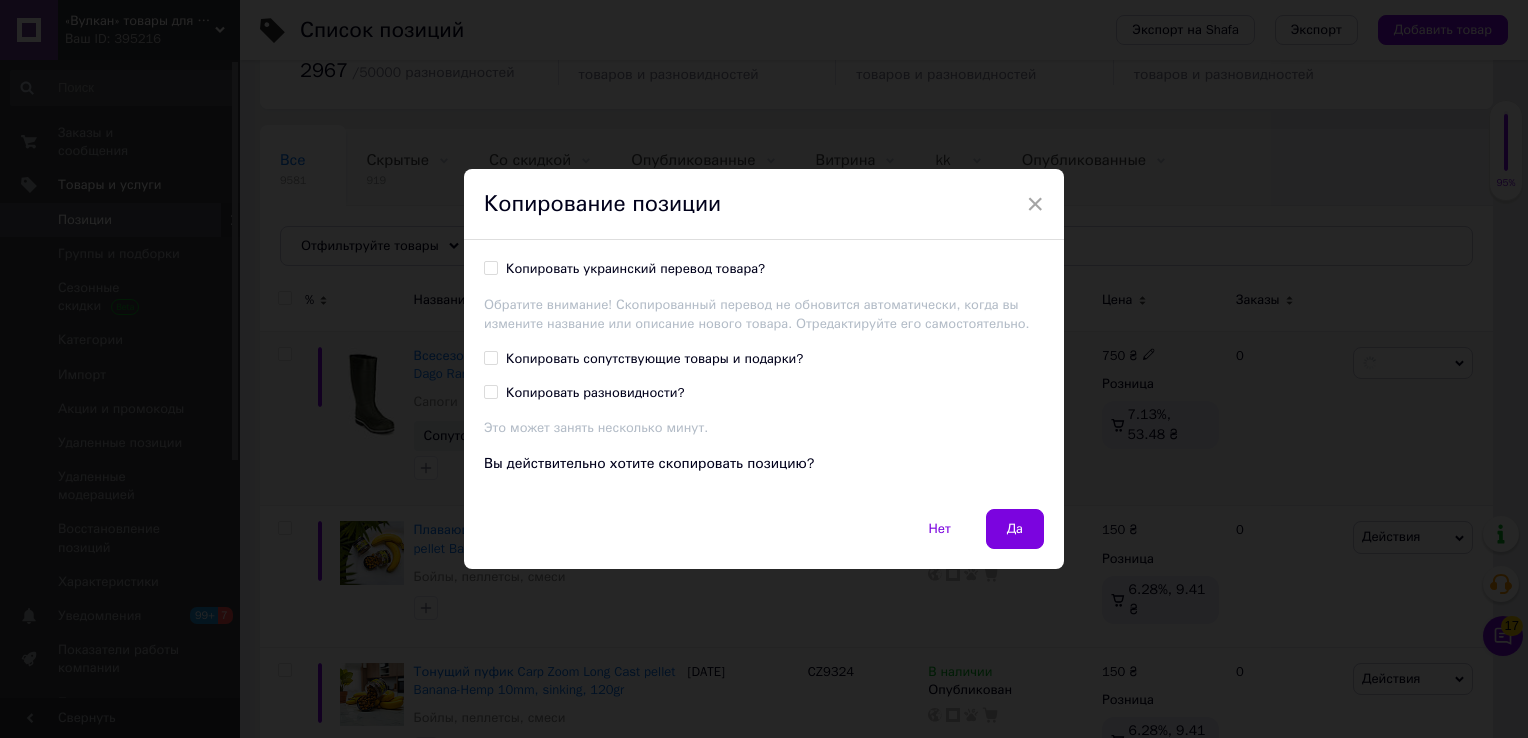 click on "Копировать сопутствующие товары и подарки?" at bounding box center (654, 359) 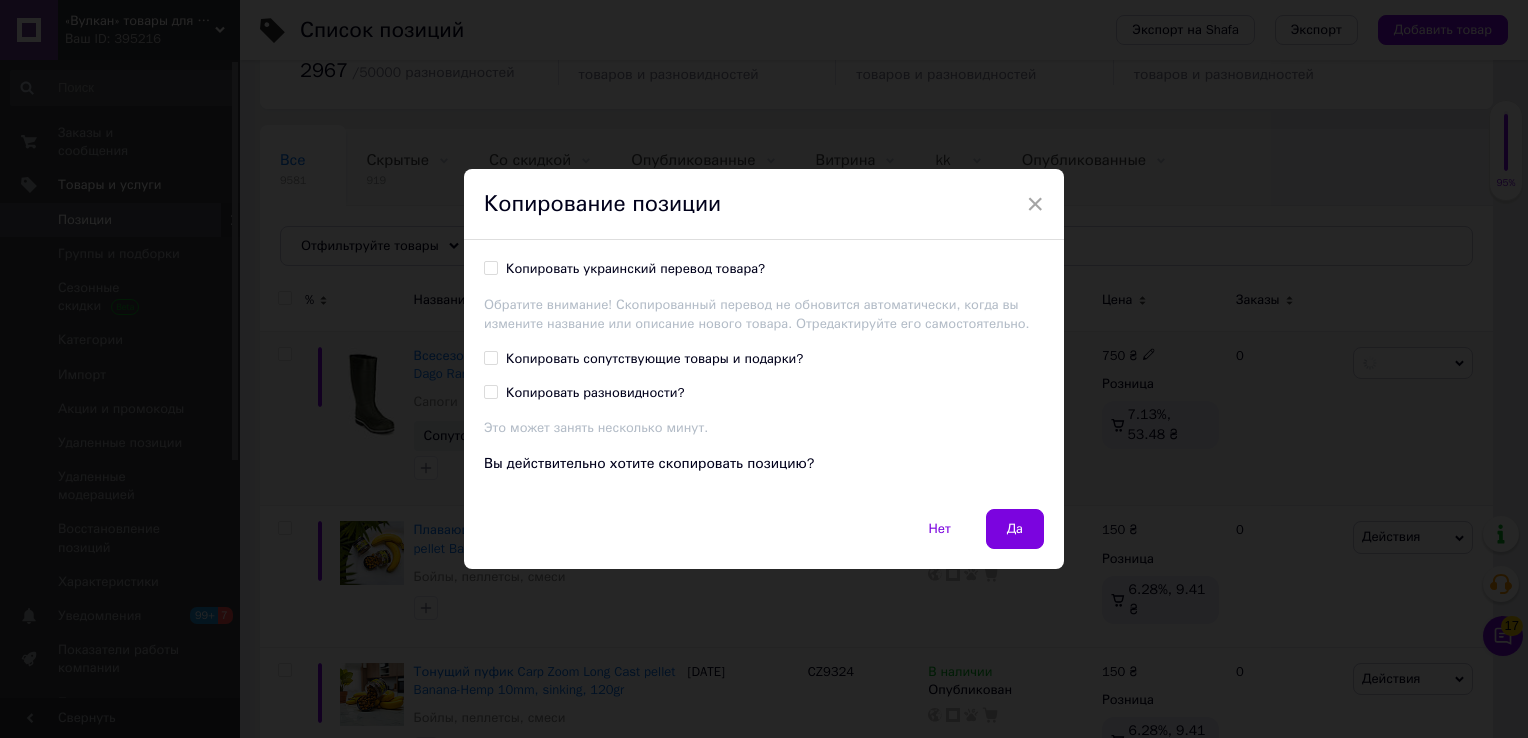 click on "Копировать сопутствующие товары и подарки?" at bounding box center (490, 357) 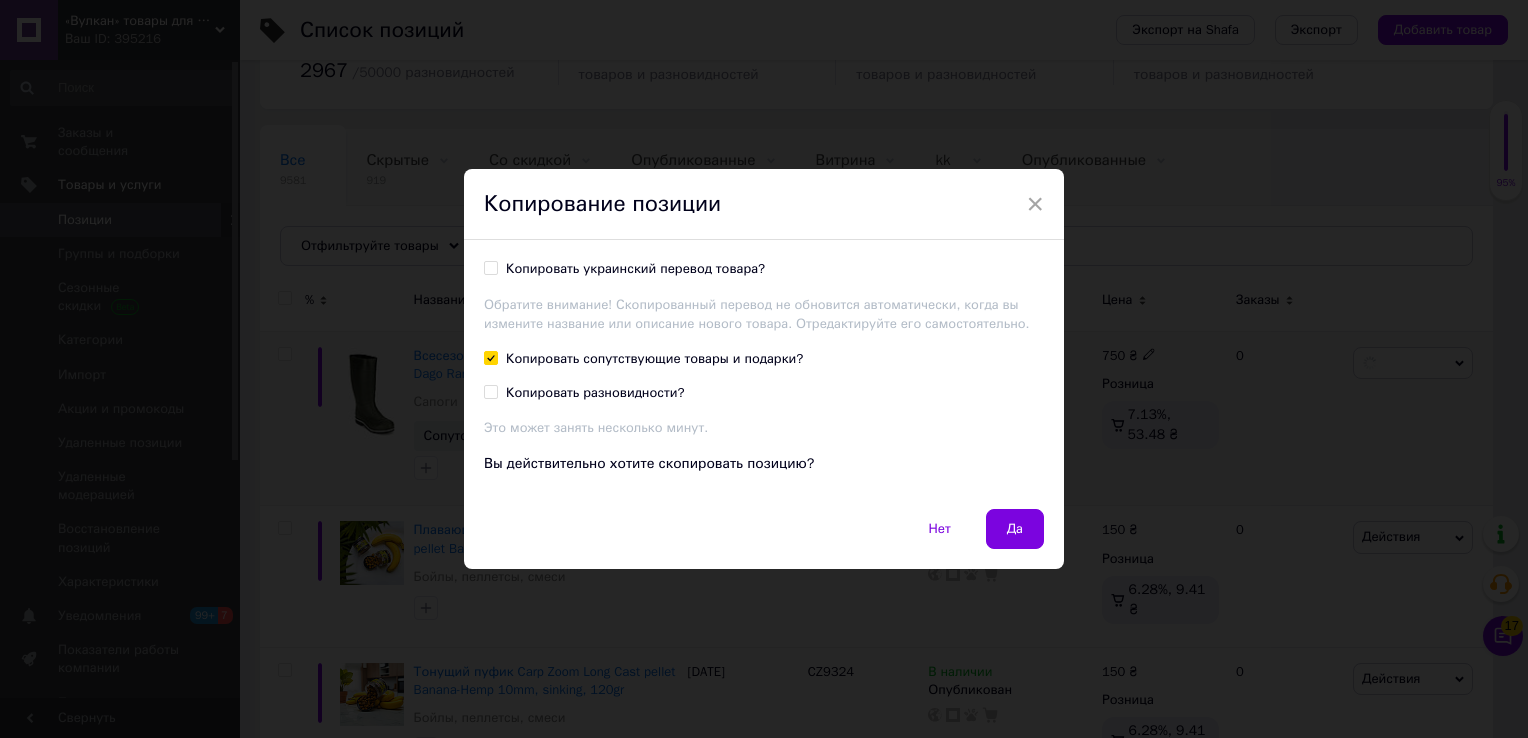 checkbox on "true" 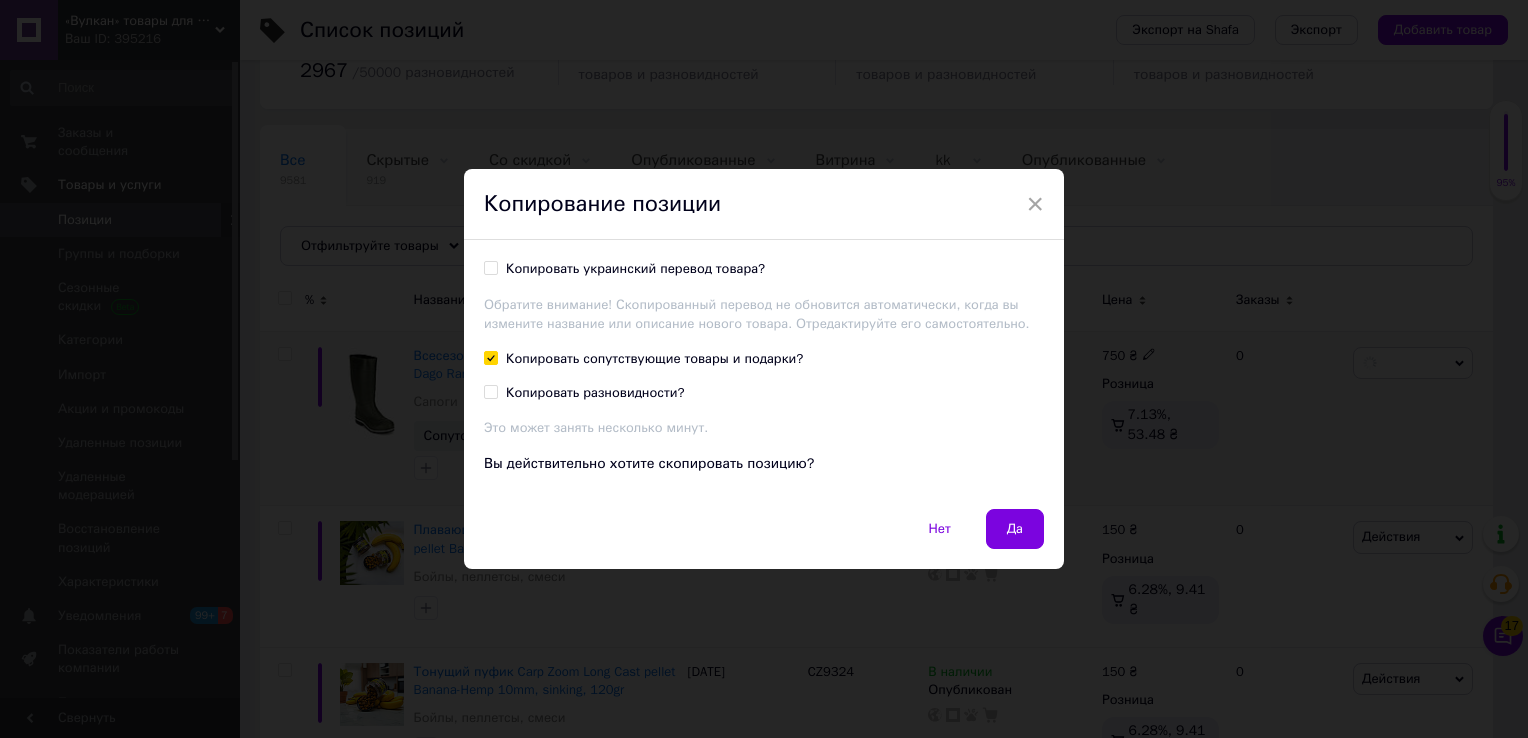 click on "Копировать украинский перевод товара?" at bounding box center (635, 269) 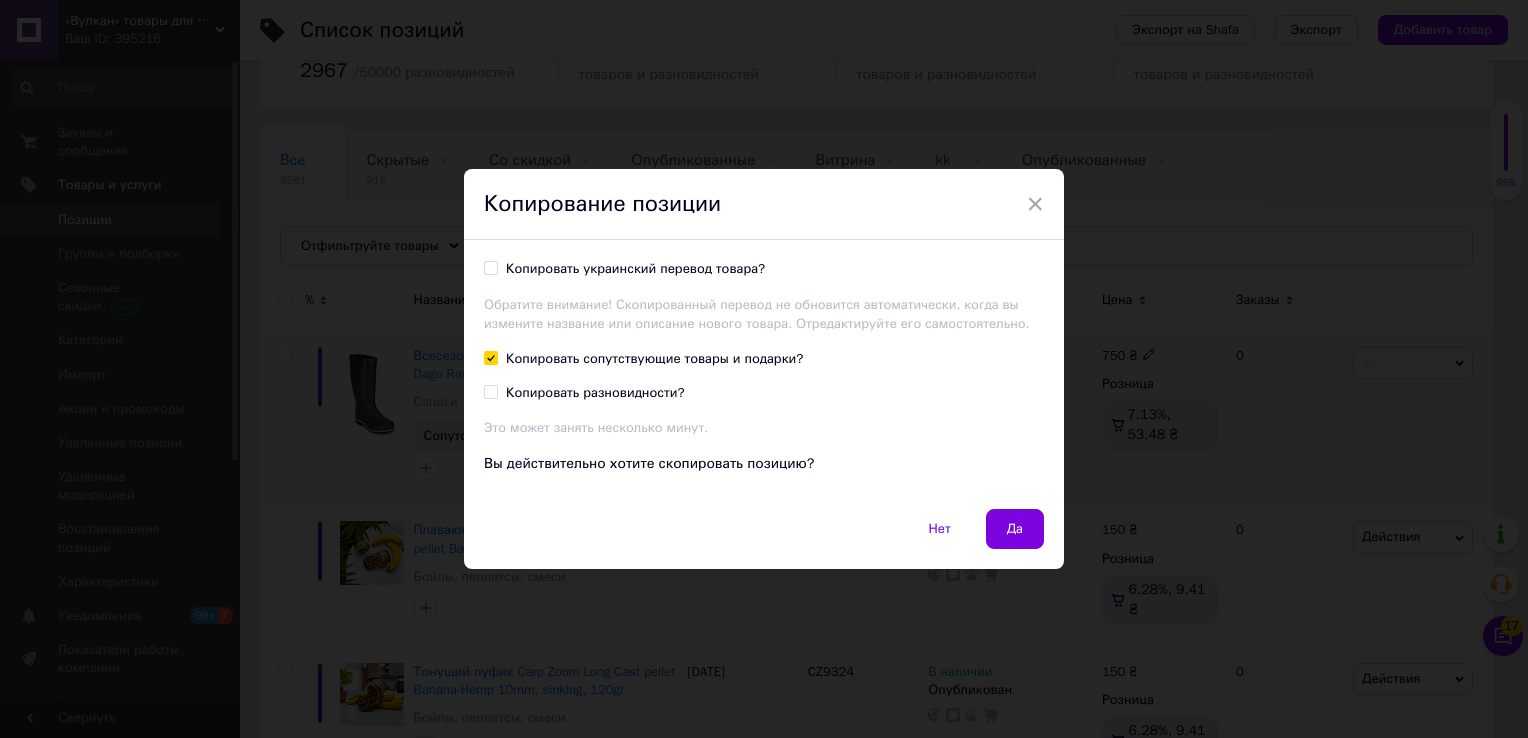 click on "Копировать украинский перевод товара?" at bounding box center (490, 267) 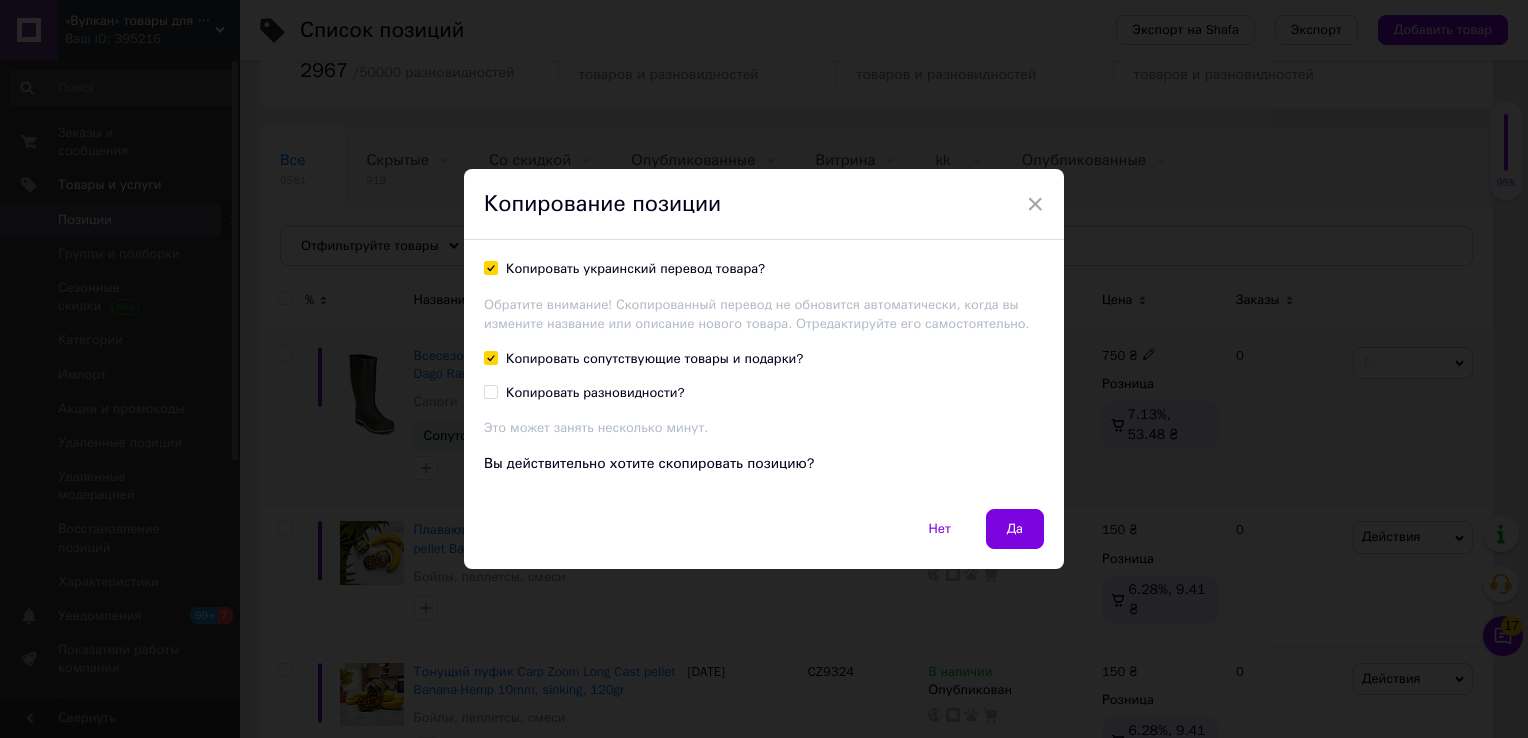 checkbox on "true" 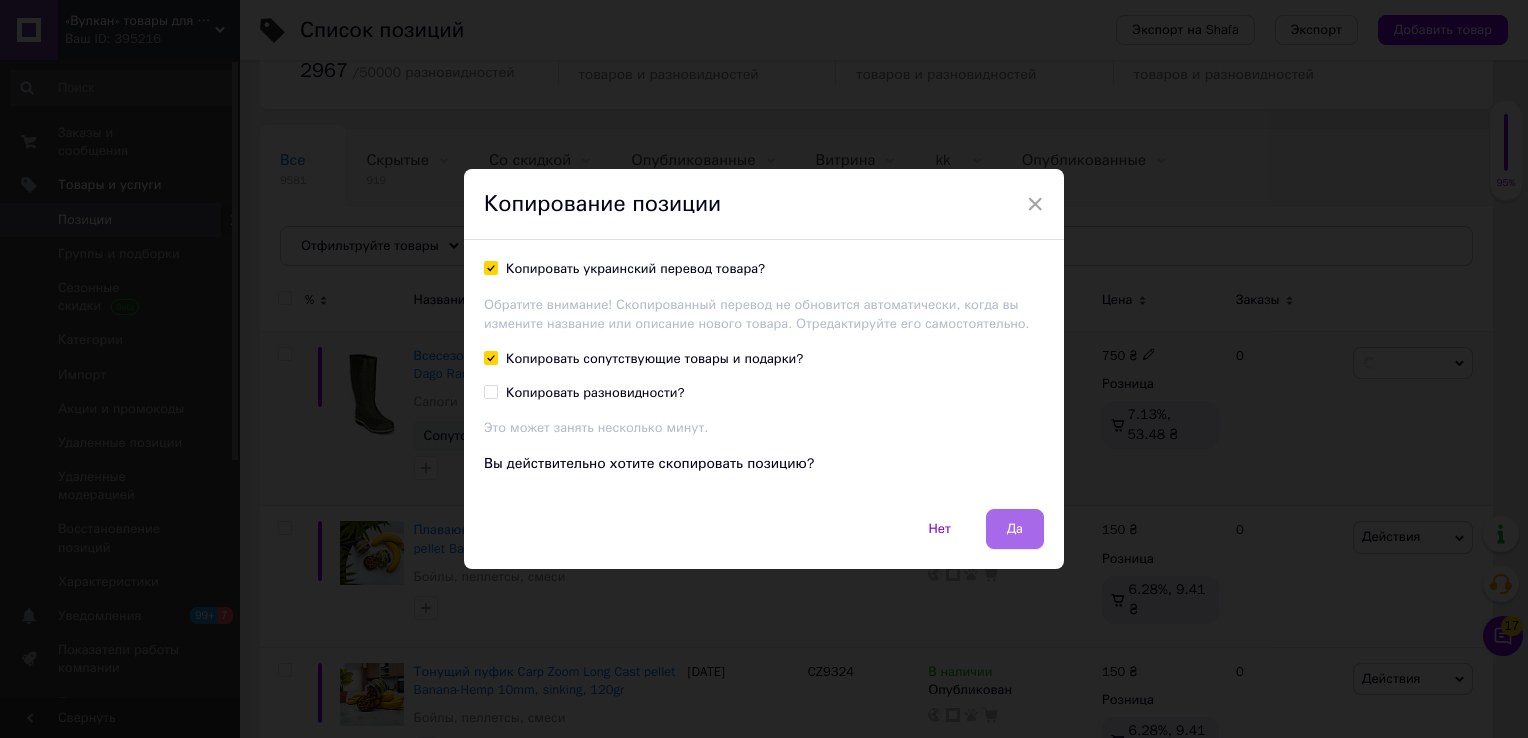 click on "Да" at bounding box center [1015, 529] 